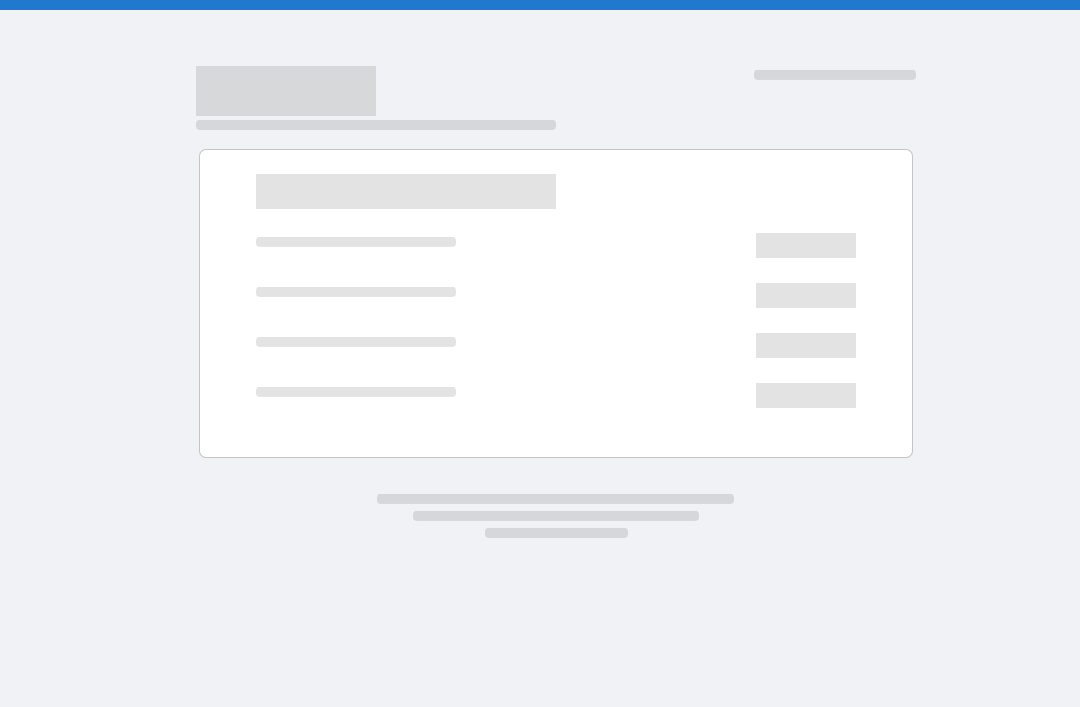 scroll, scrollTop: 0, scrollLeft: 0, axis: both 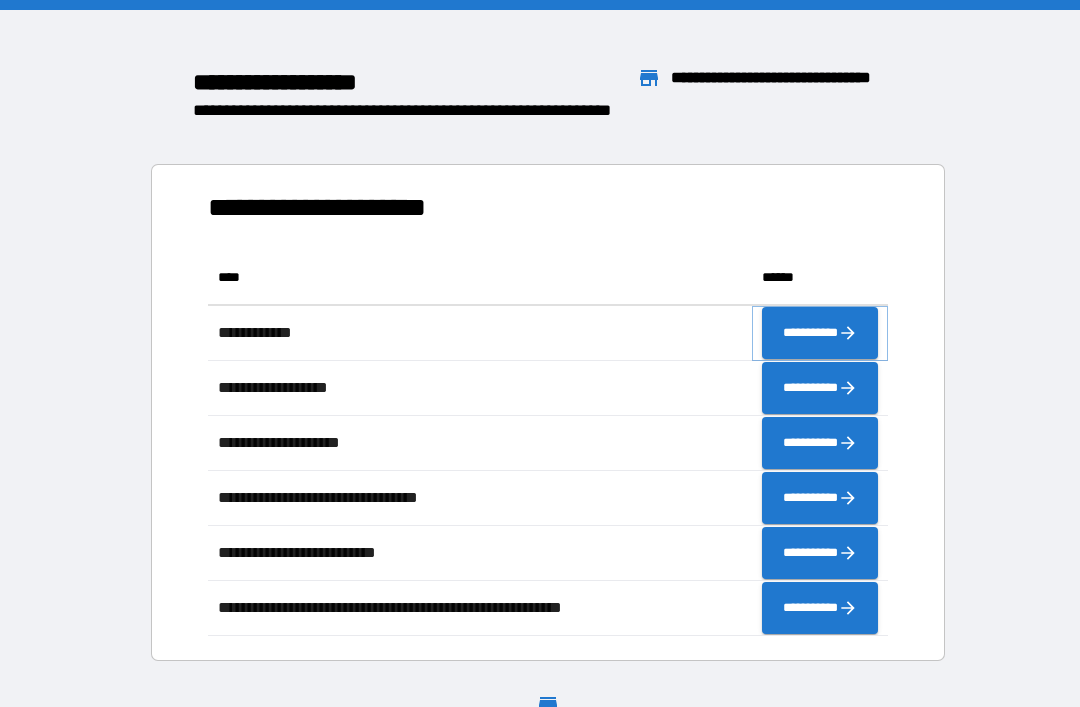 click on "**********" at bounding box center (820, 333) 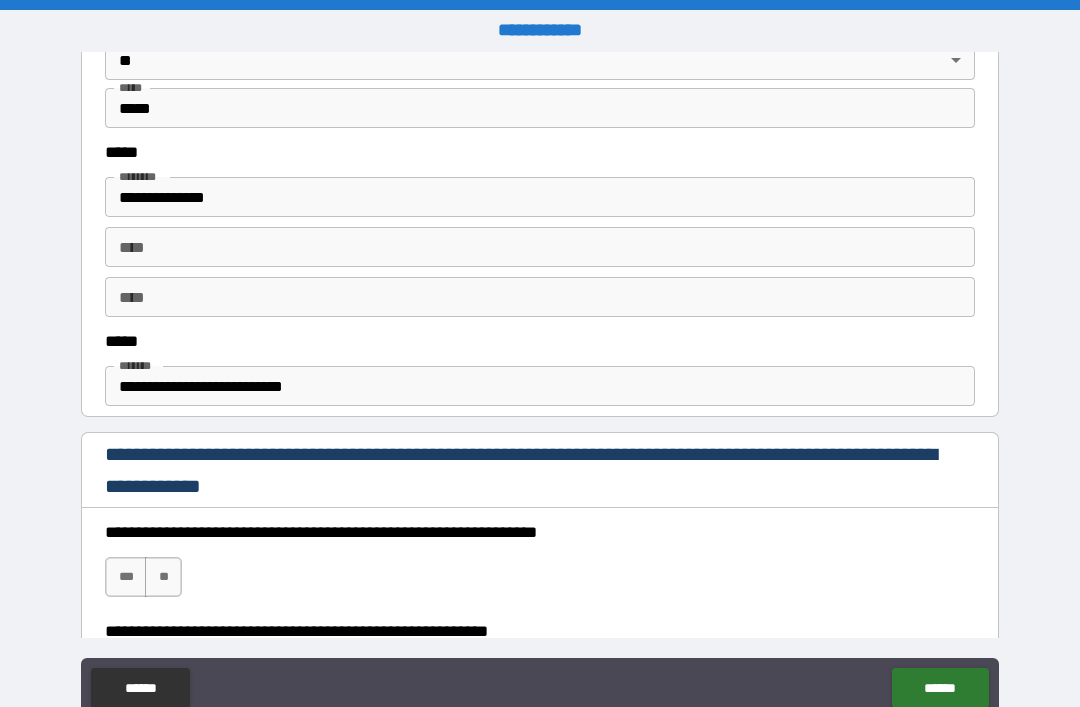 scroll, scrollTop: 978, scrollLeft: 0, axis: vertical 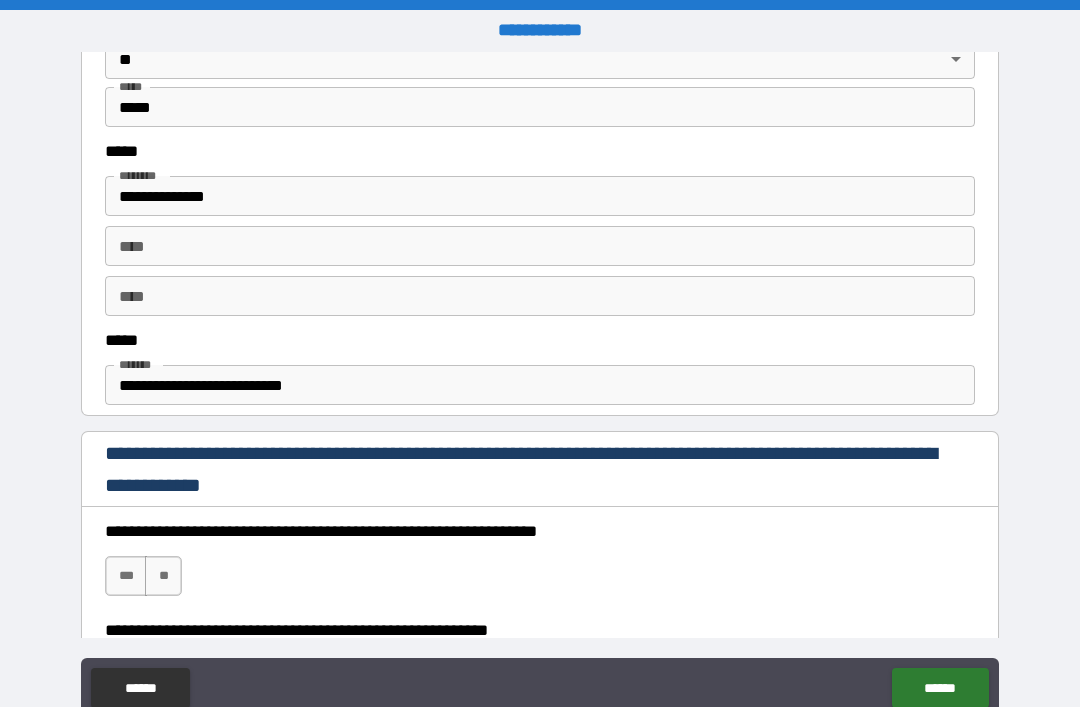 click on "**********" at bounding box center [540, 196] 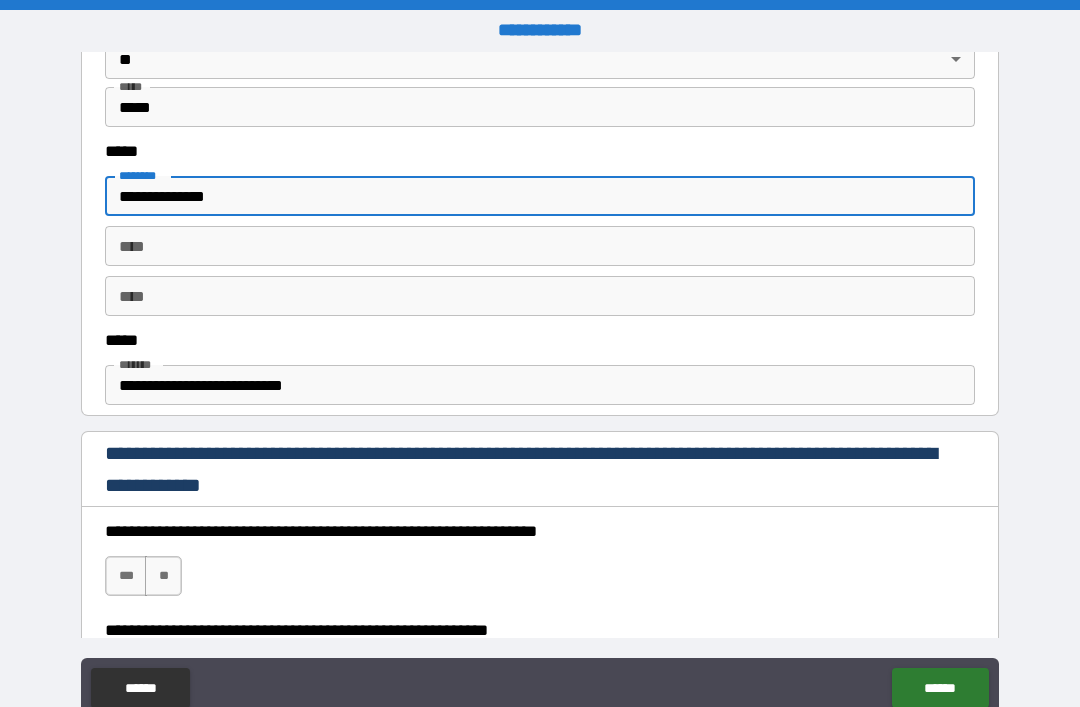 click on "**********" at bounding box center (540, 196) 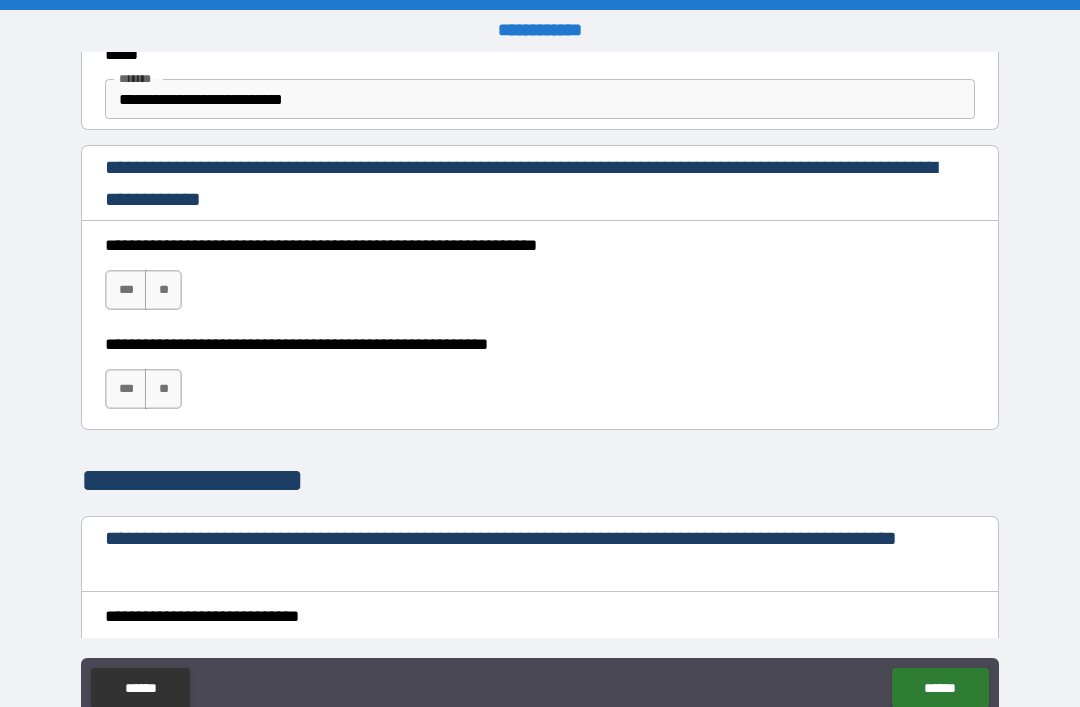 scroll, scrollTop: 1256, scrollLeft: 0, axis: vertical 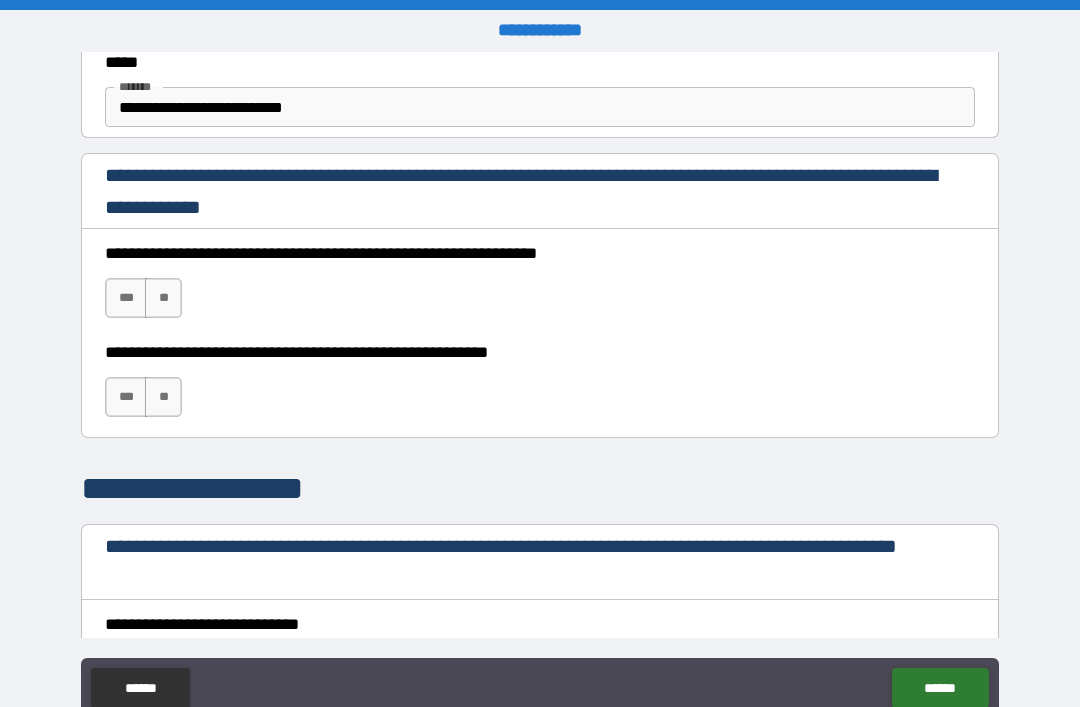 type on "**********" 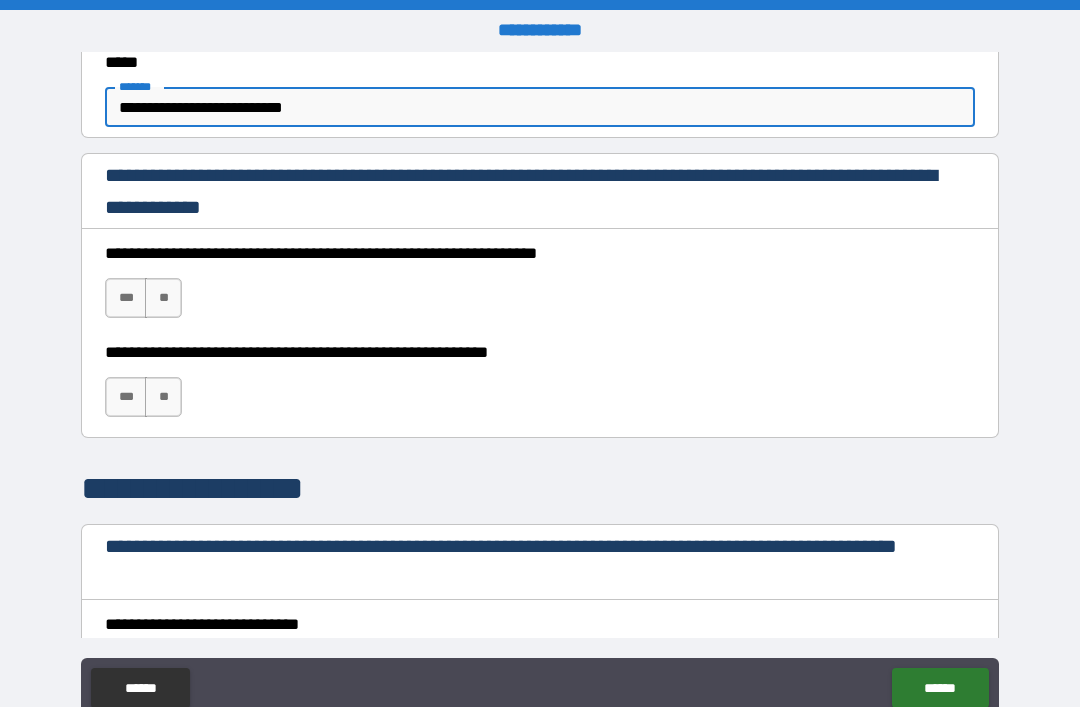 click on "**********" at bounding box center (540, 107) 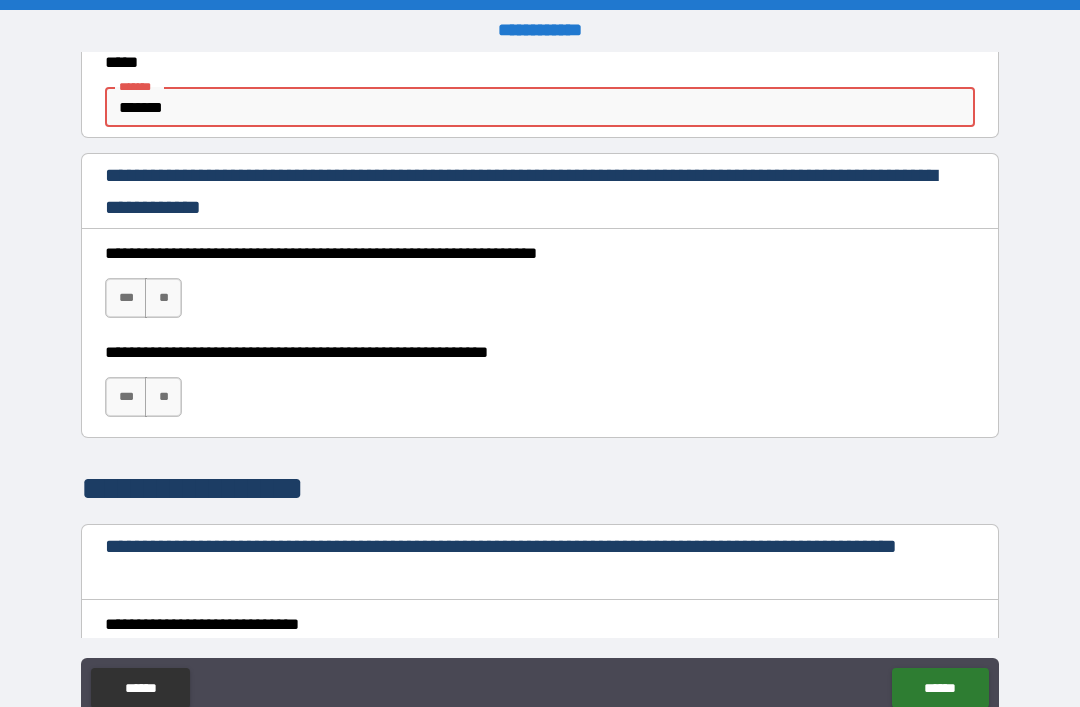 type on "******" 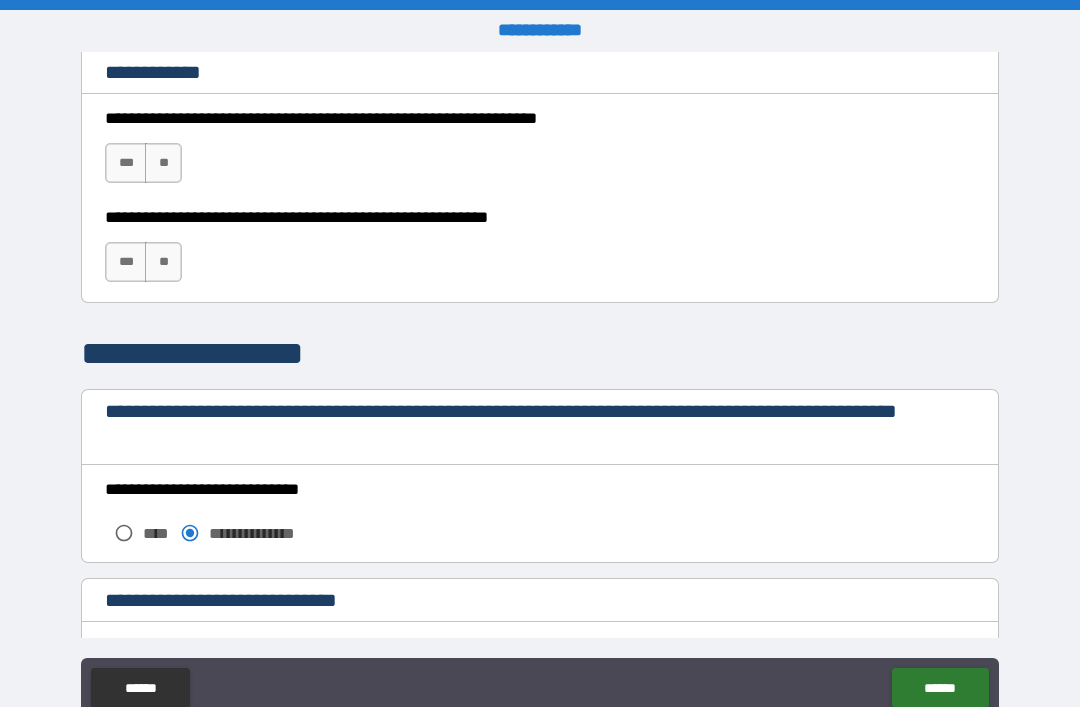 scroll, scrollTop: 1393, scrollLeft: 0, axis: vertical 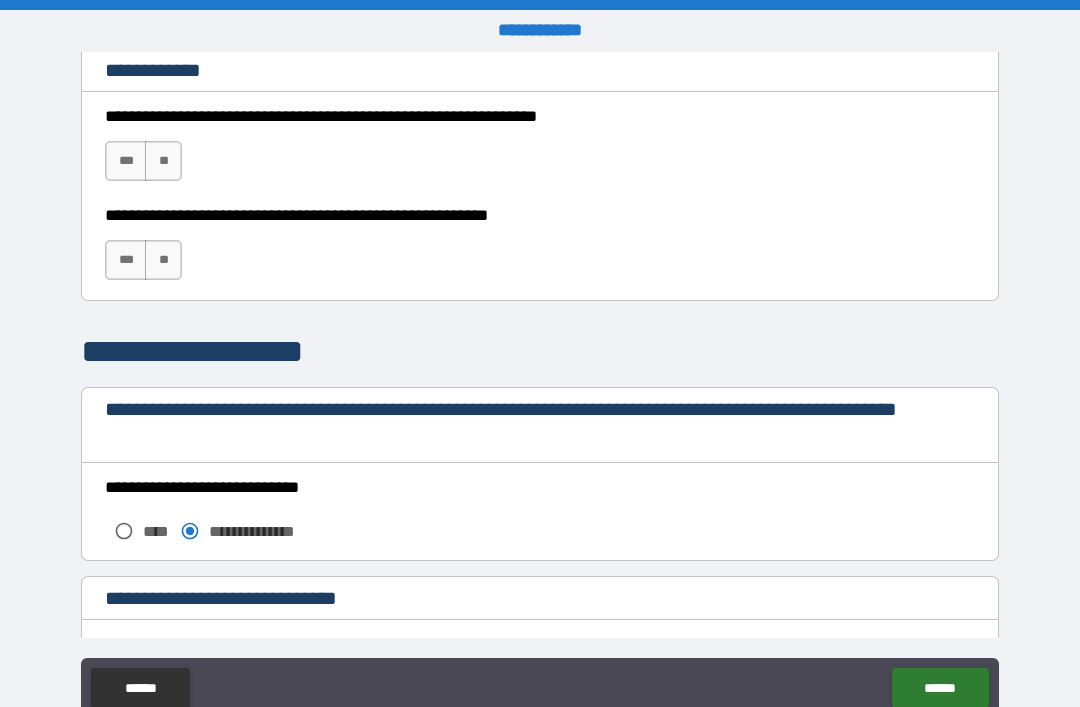 type on "**********" 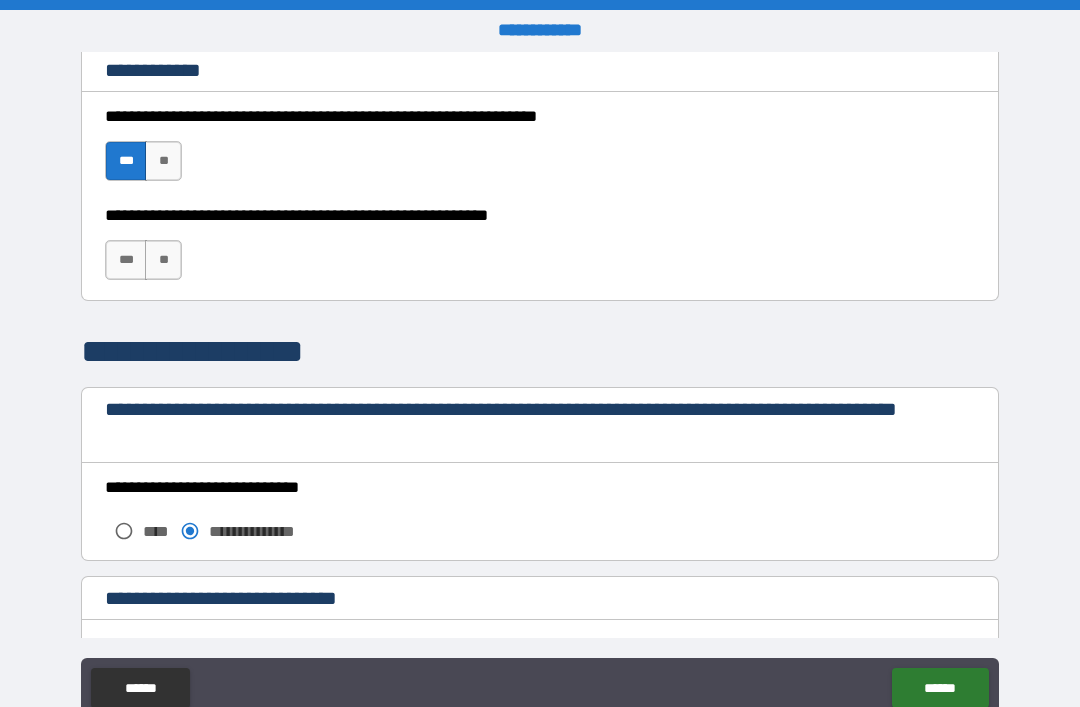 click on "***" at bounding box center (126, 260) 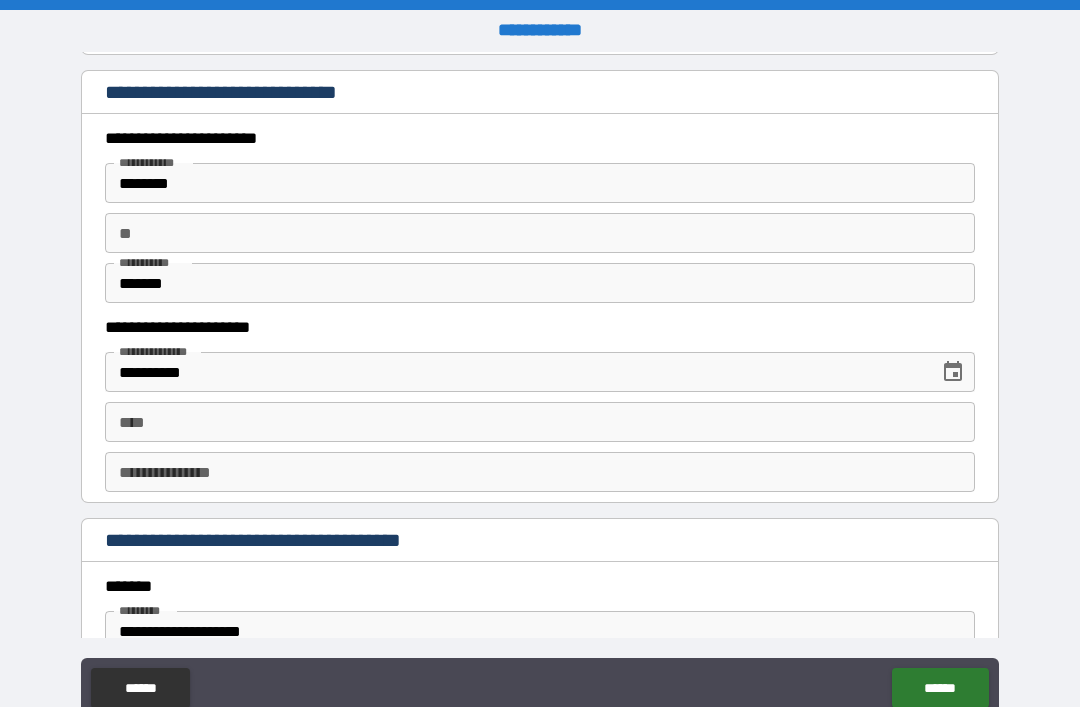scroll, scrollTop: 1900, scrollLeft: 0, axis: vertical 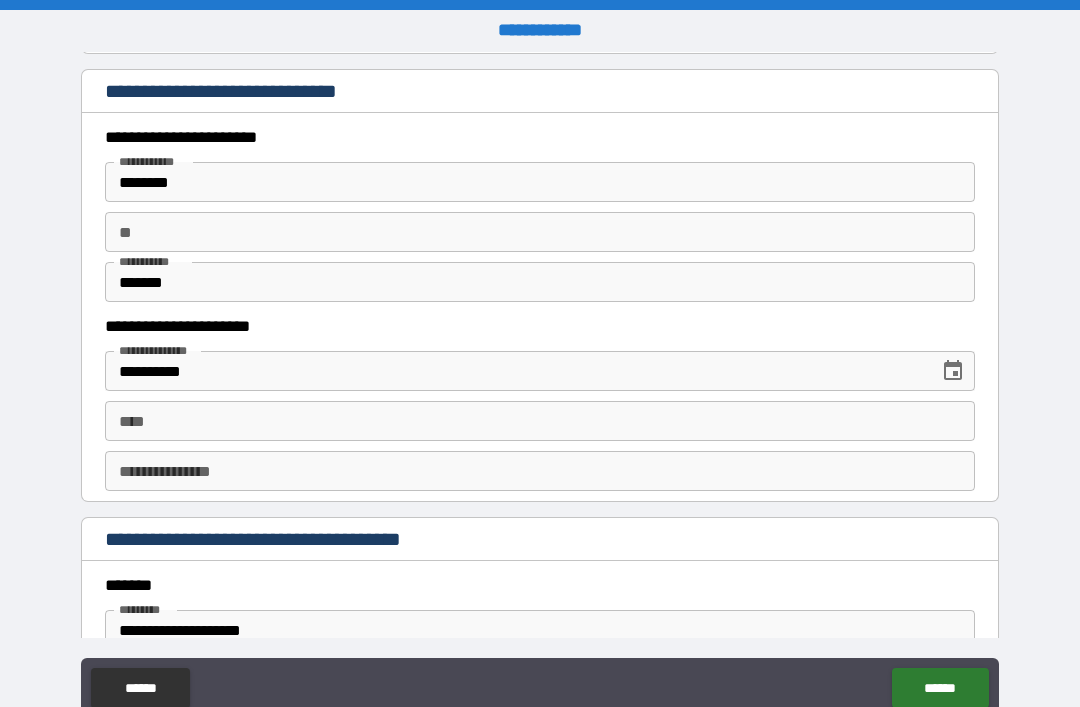 click on "********" at bounding box center [540, 182] 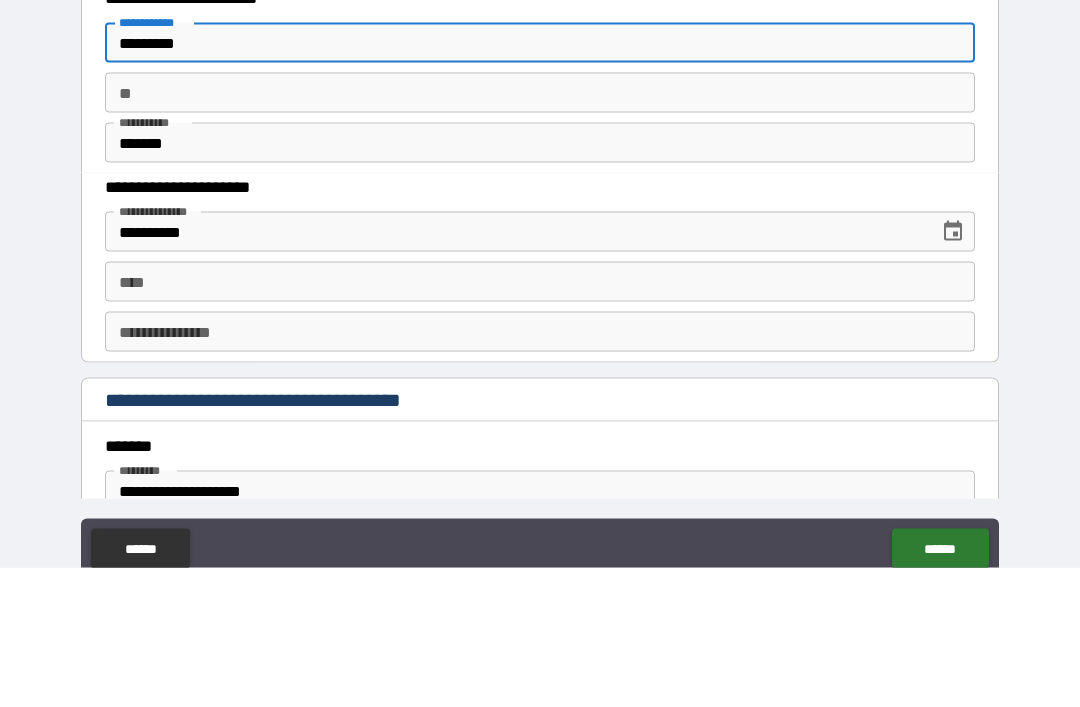 type on "*********" 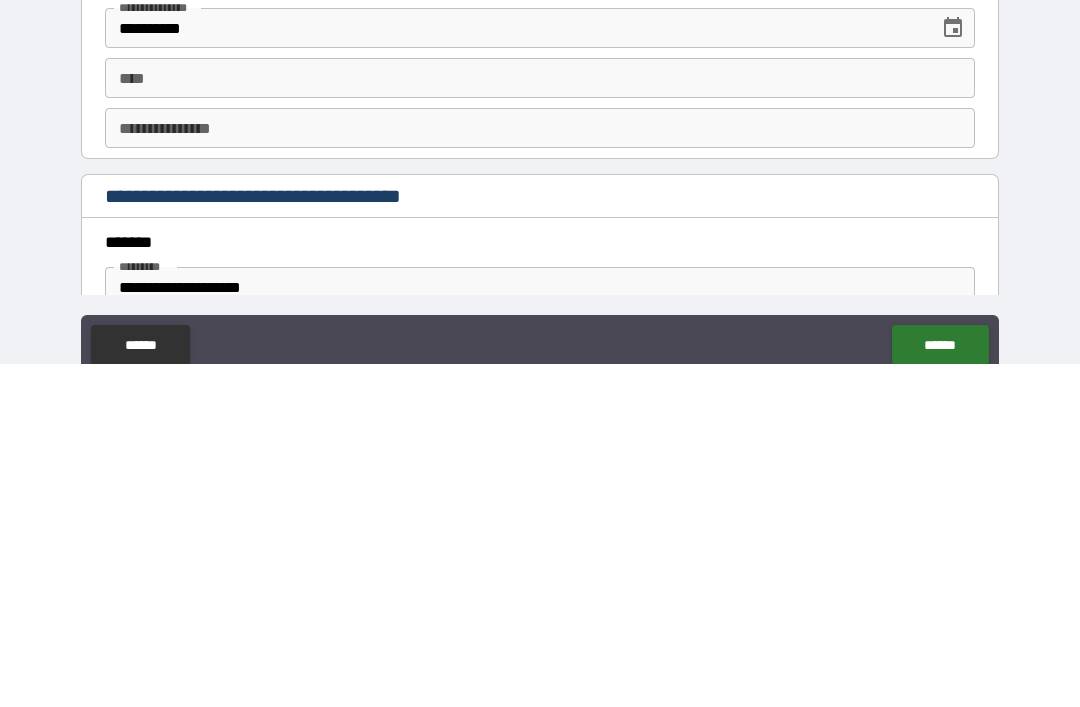 scroll, scrollTop: 64, scrollLeft: 0, axis: vertical 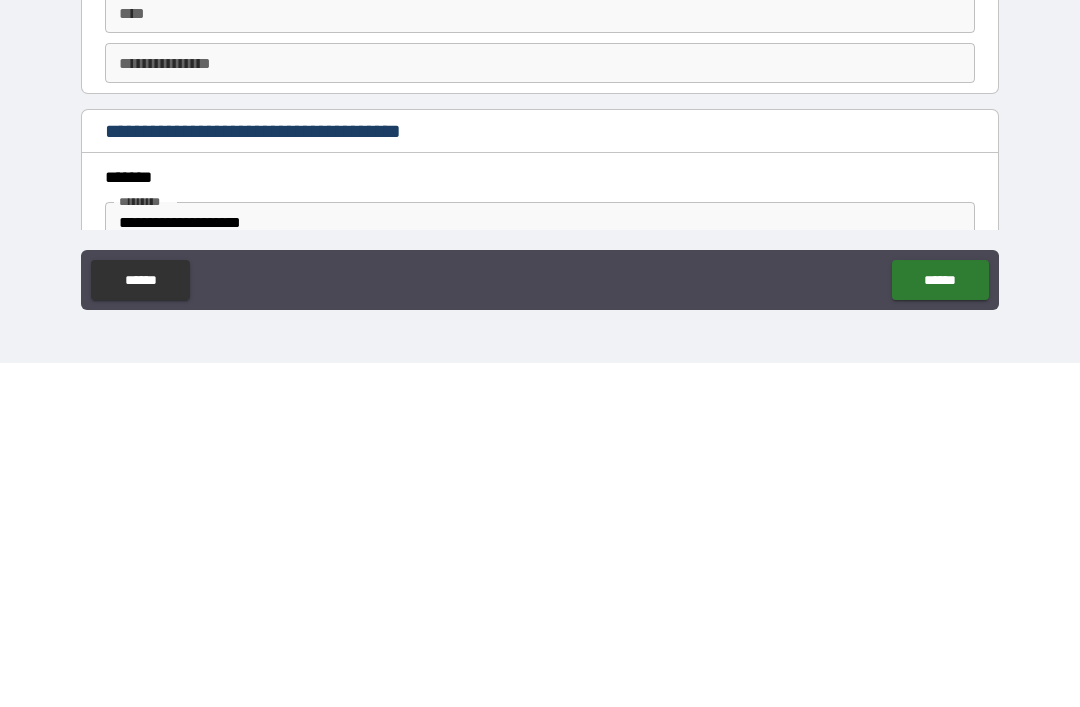 type on "*******" 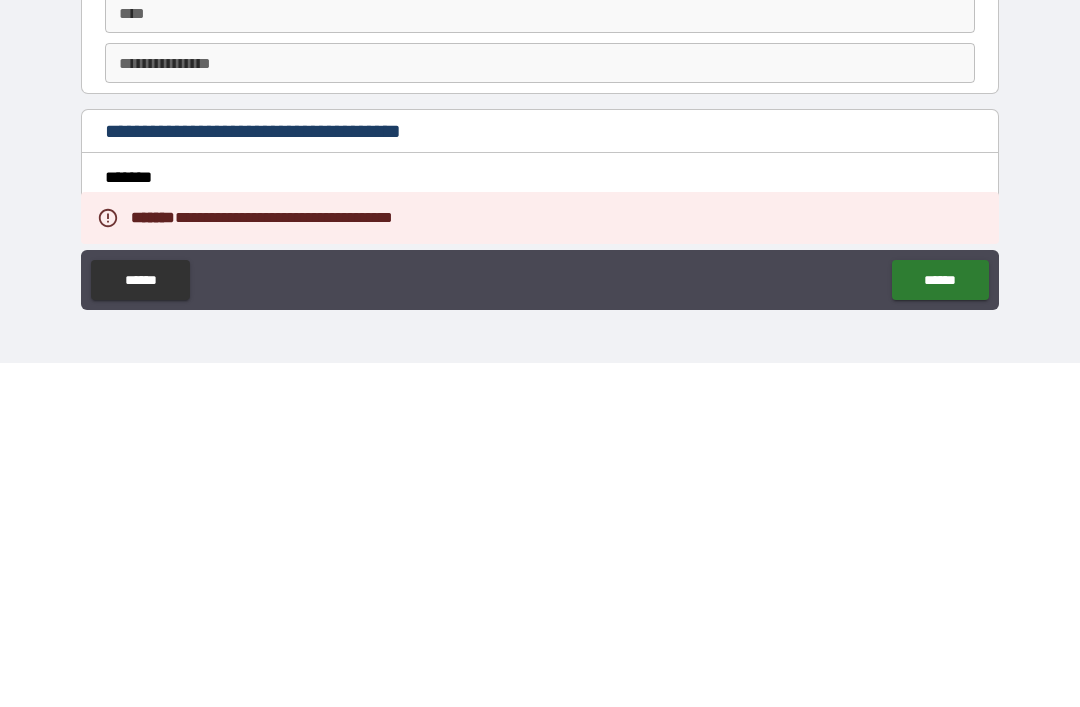 scroll, scrollTop: 0, scrollLeft: 0, axis: both 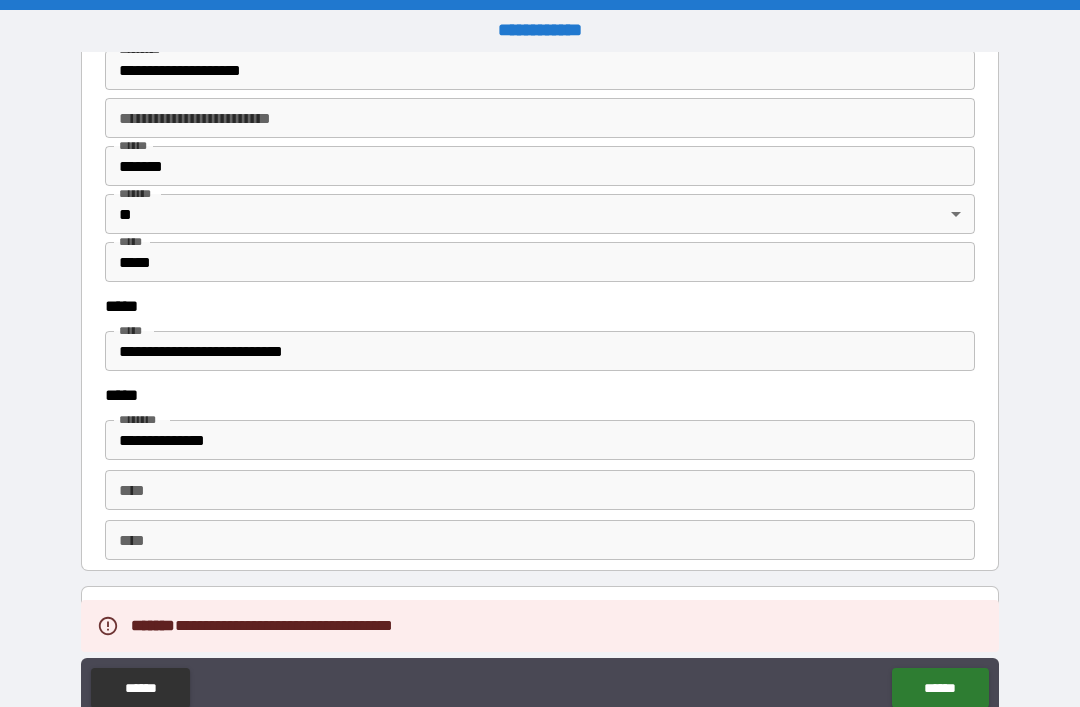 click on "**********" at bounding box center (540, 351) 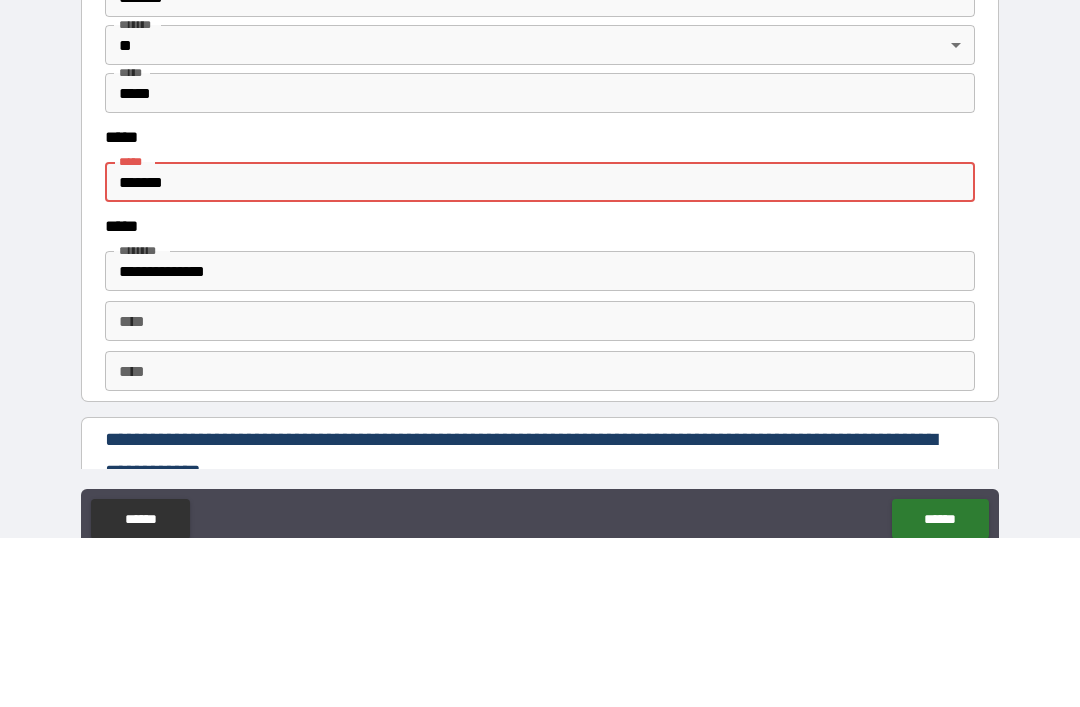 type on "******" 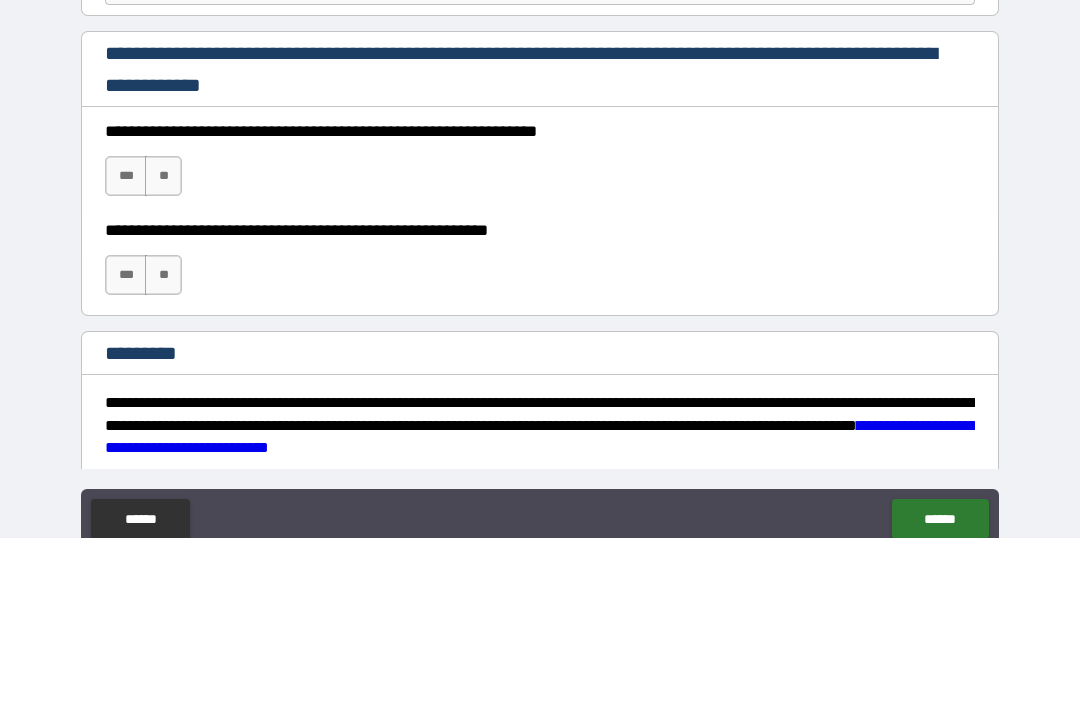 scroll, scrollTop: 2848, scrollLeft: 0, axis: vertical 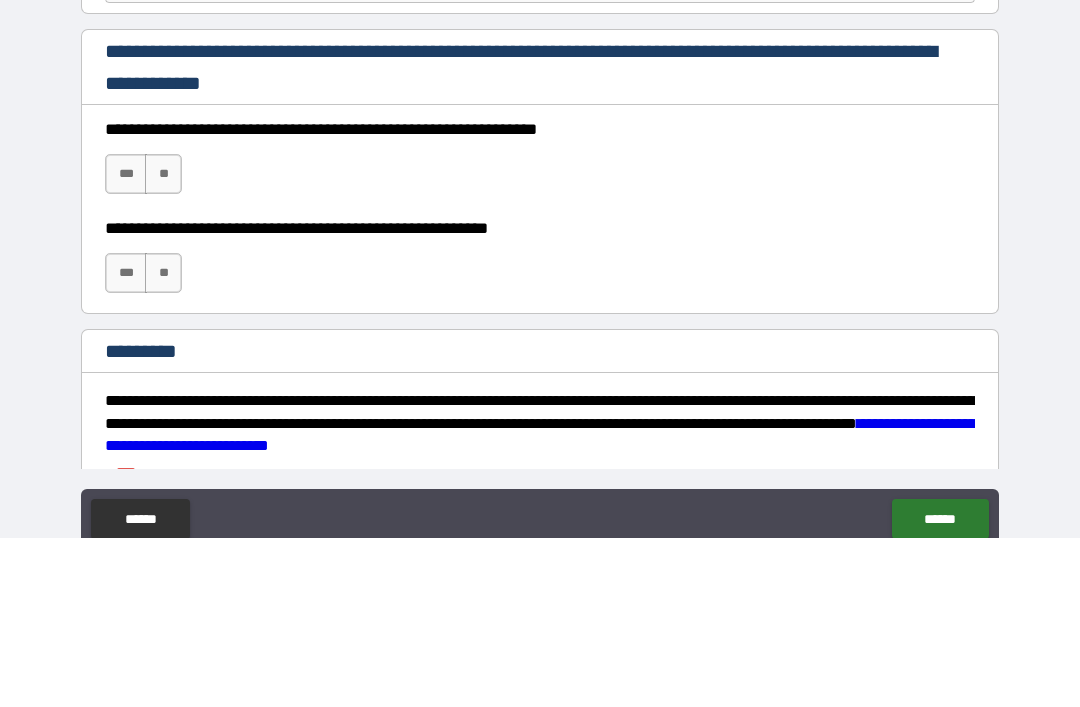 type on "**********" 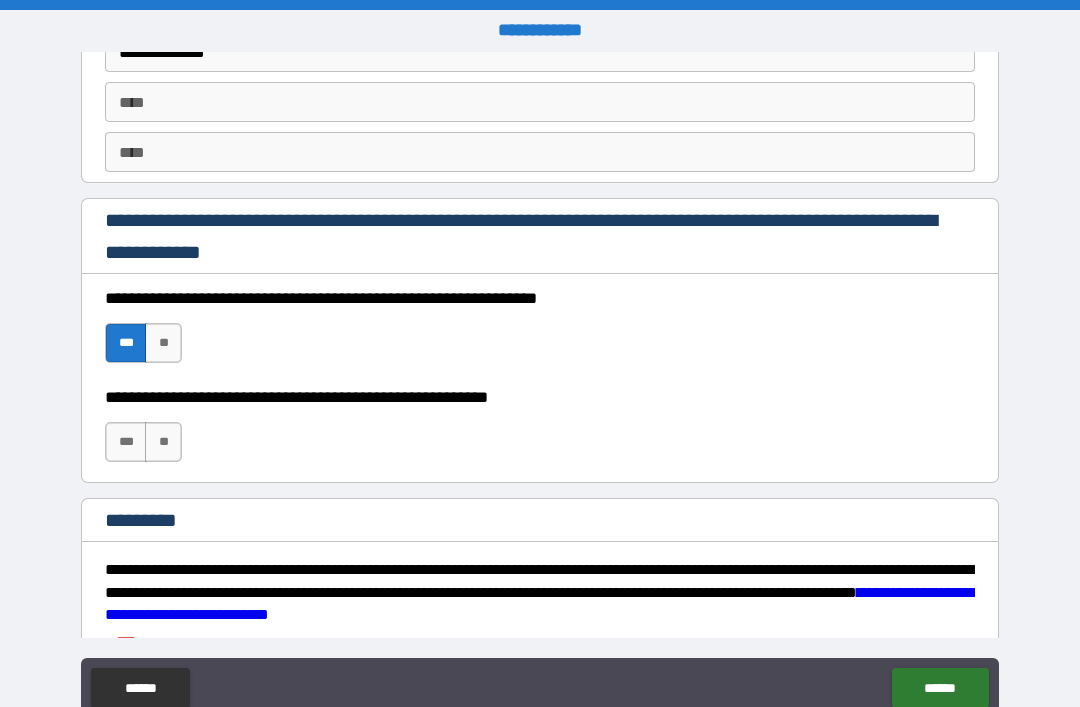 click on "***" at bounding box center (126, 442) 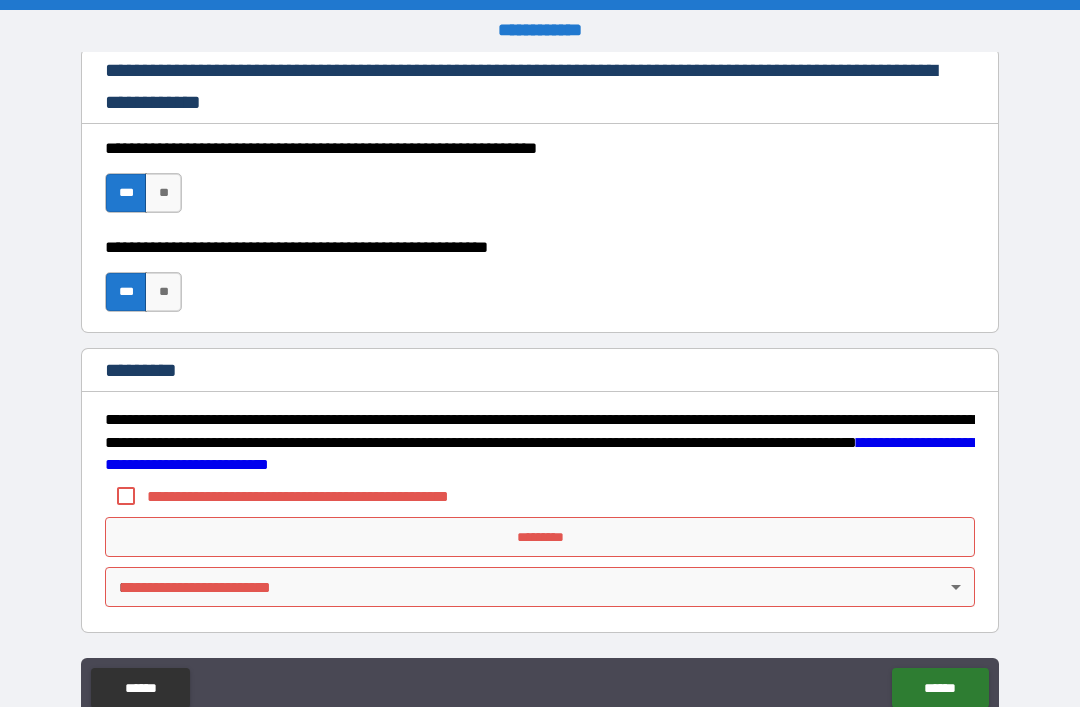 scroll, scrollTop: 2998, scrollLeft: 0, axis: vertical 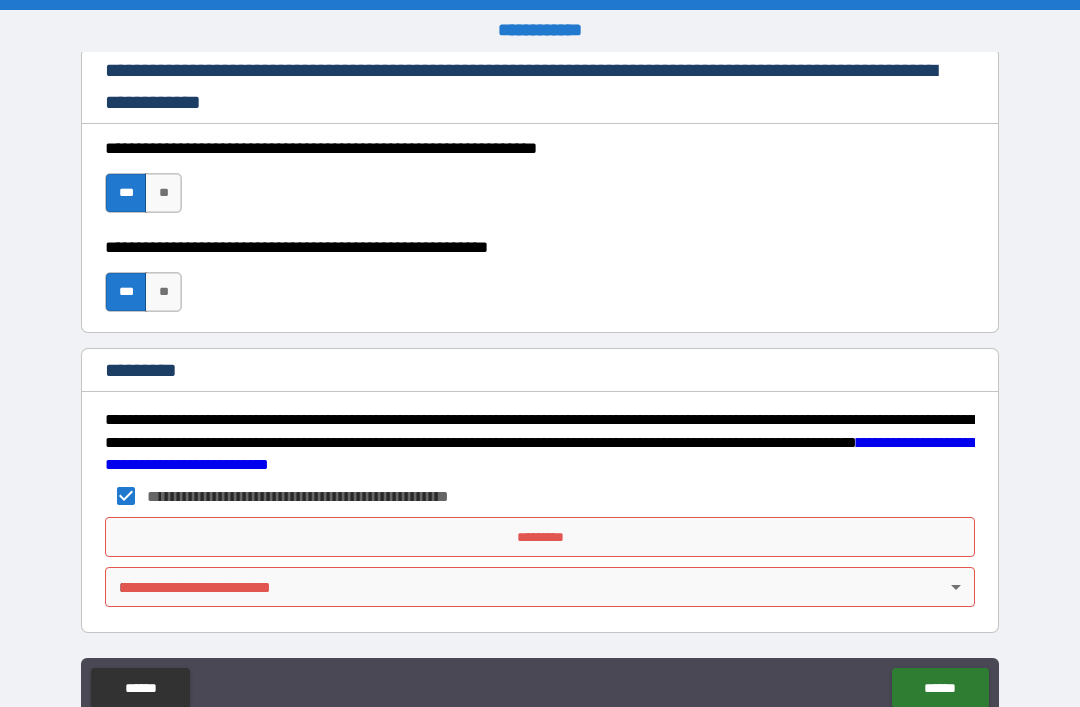 click on "*********" at bounding box center (540, 537) 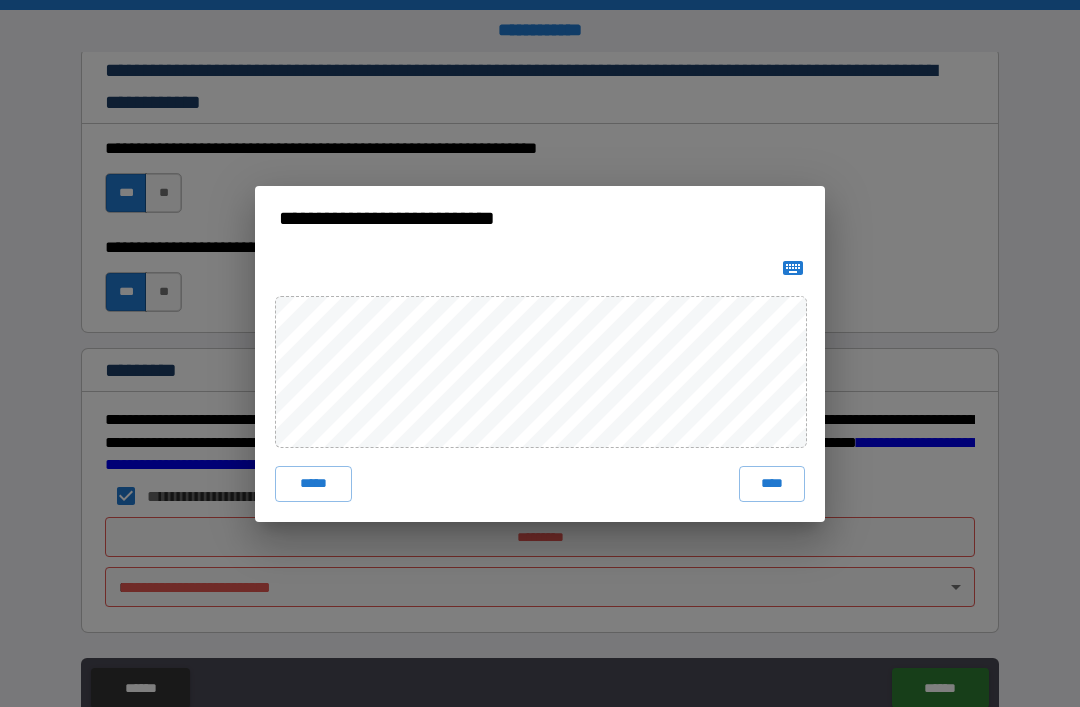 click on "*****" at bounding box center [313, 484] 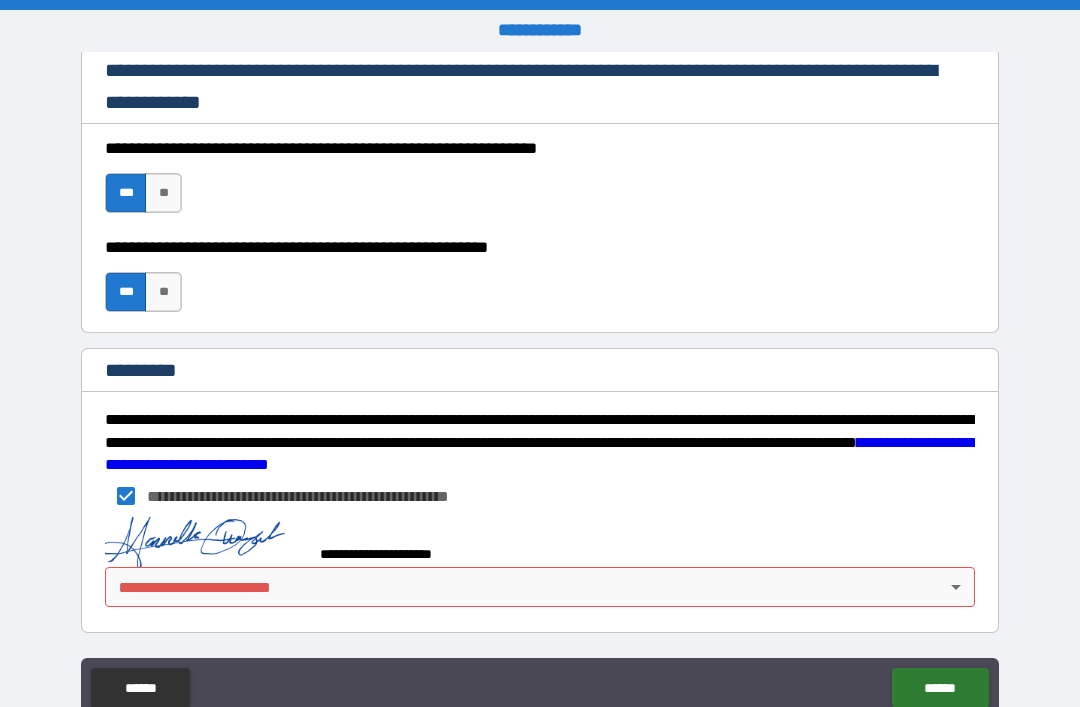 scroll, scrollTop: 2988, scrollLeft: 0, axis: vertical 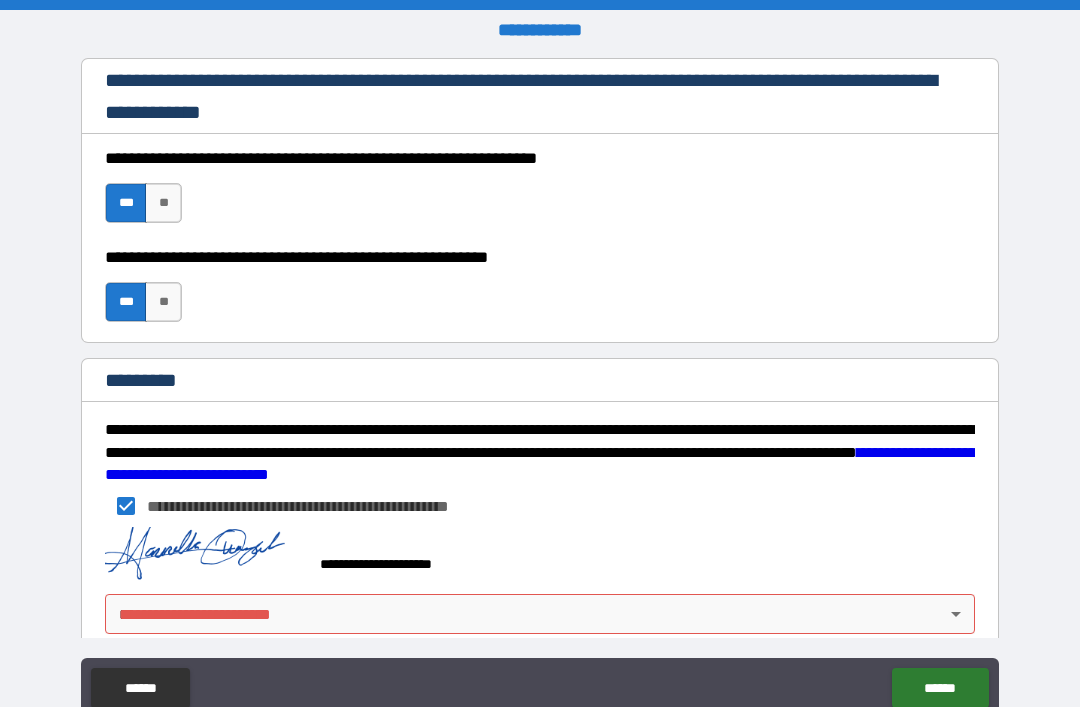 click on "**********" at bounding box center [540, 385] 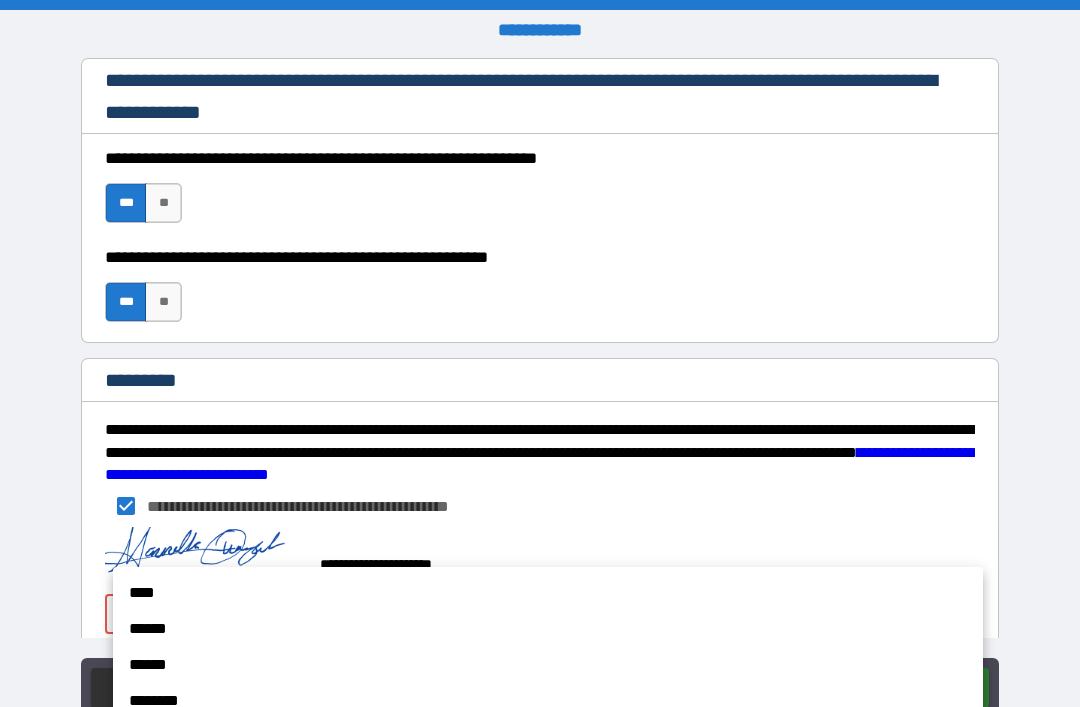 click on "******" at bounding box center (548, 629) 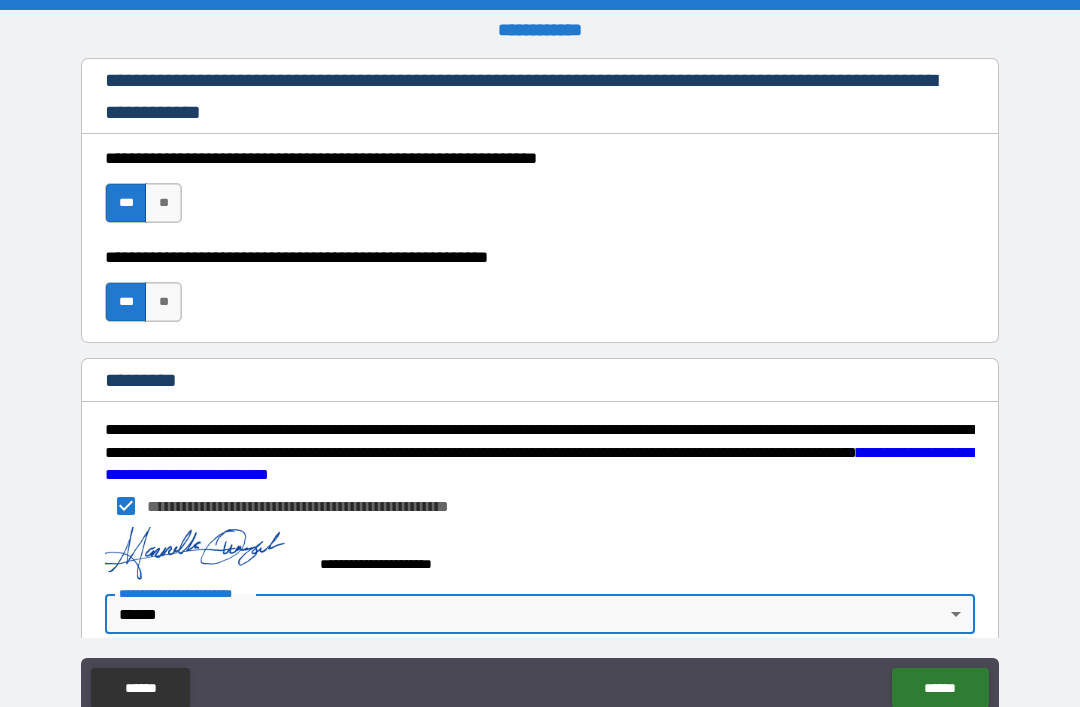 click on "******" at bounding box center [940, 688] 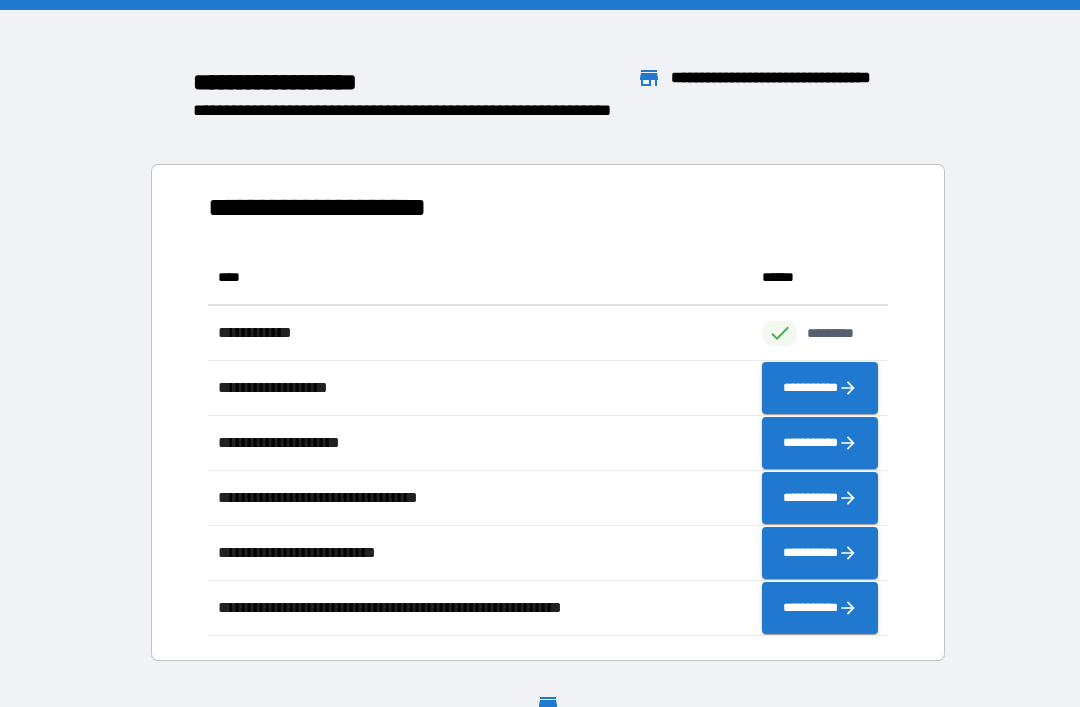scroll, scrollTop: 1, scrollLeft: 1, axis: both 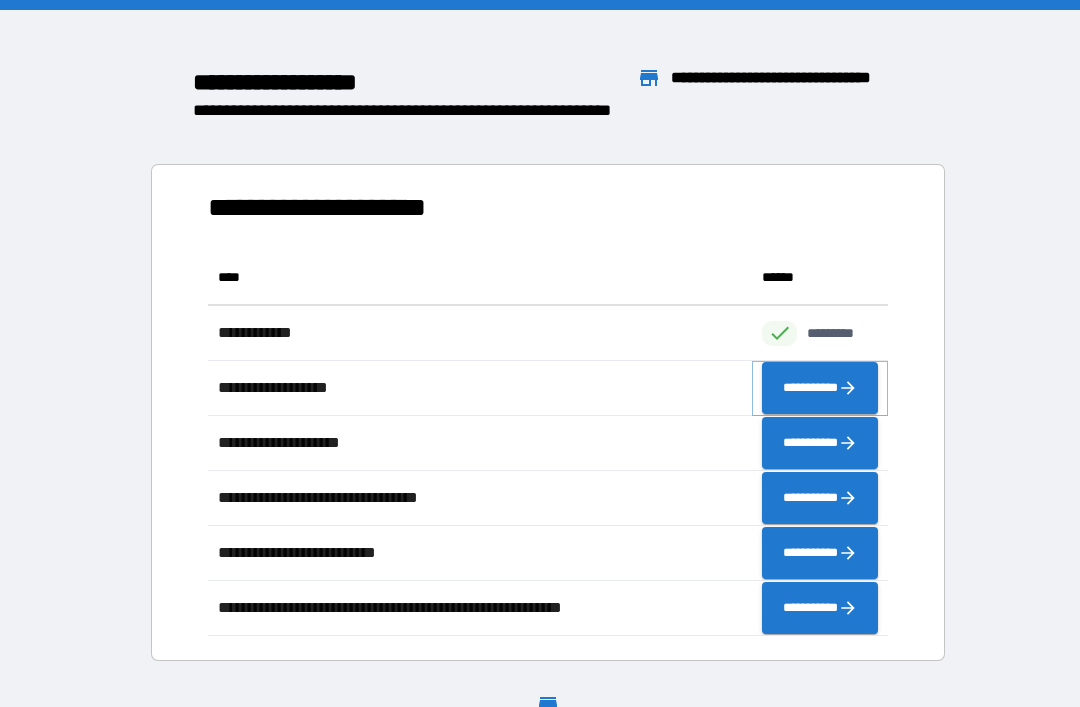 click on "**********" at bounding box center (820, 388) 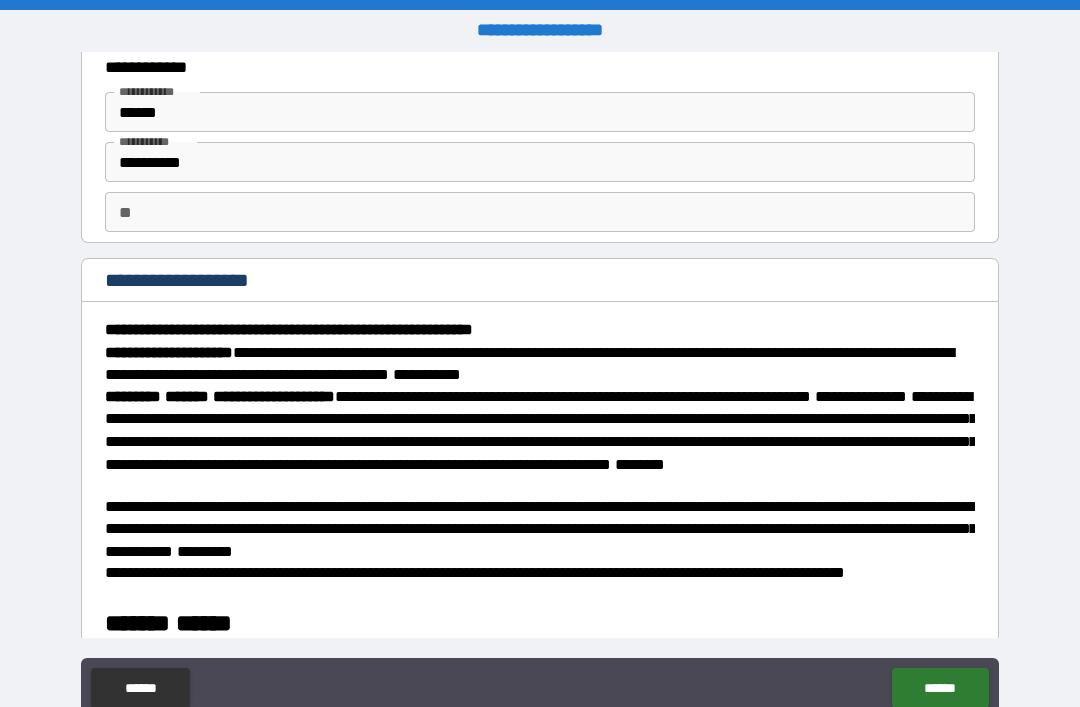 scroll, scrollTop: 54, scrollLeft: 0, axis: vertical 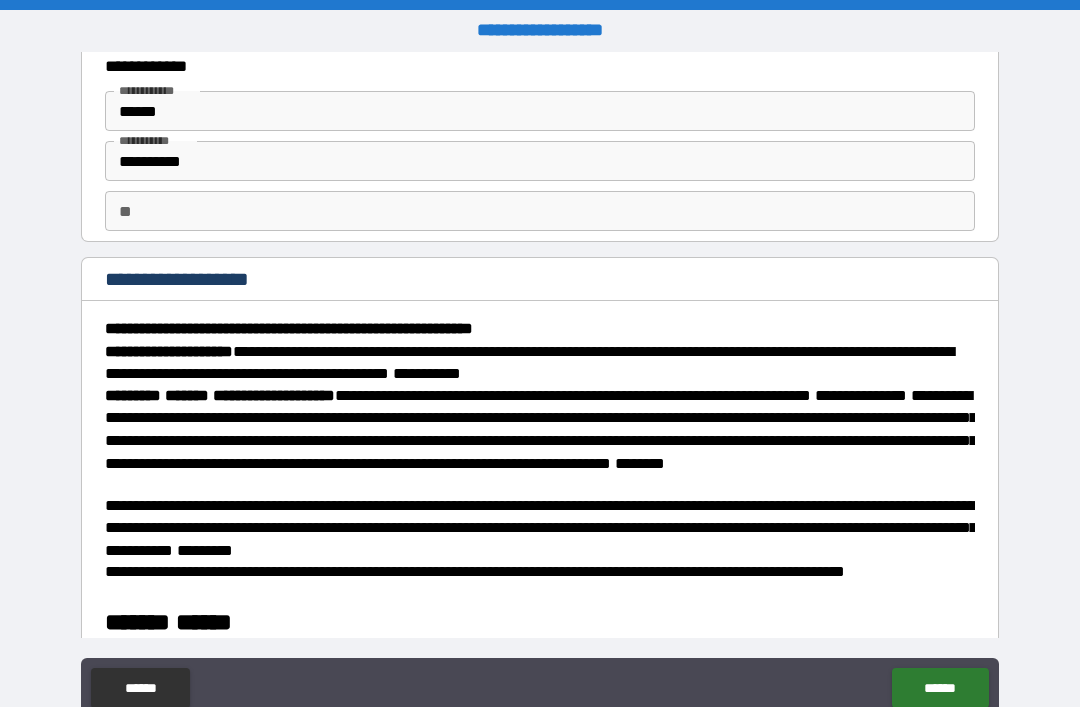 click on "******" at bounding box center [540, 111] 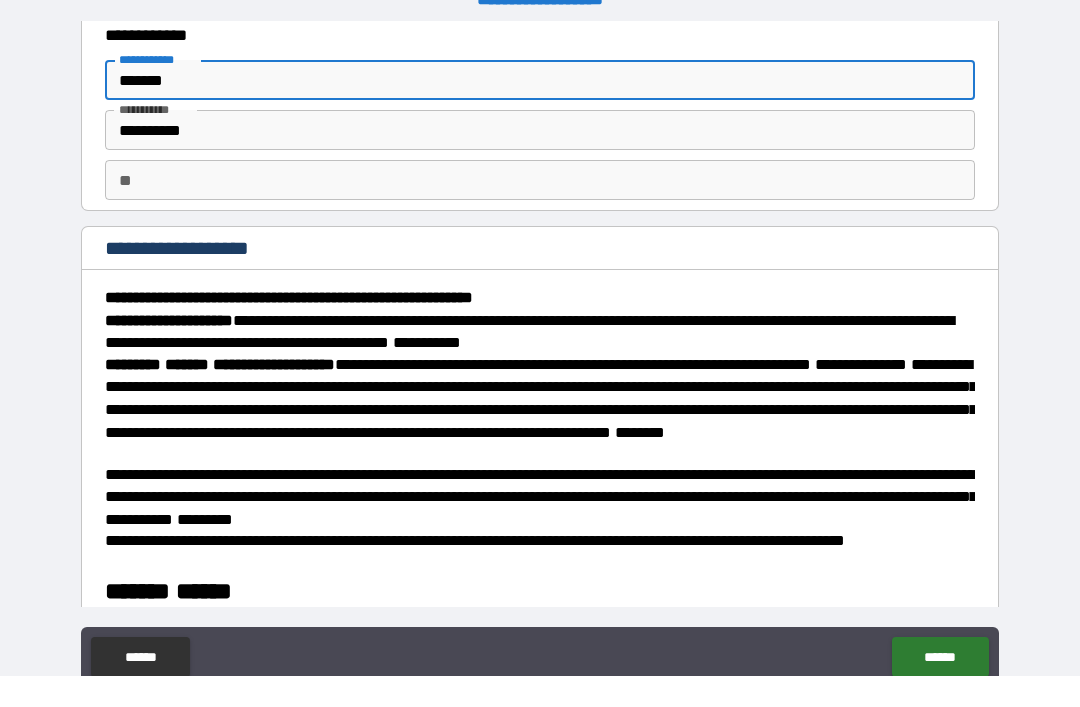 type on "*******" 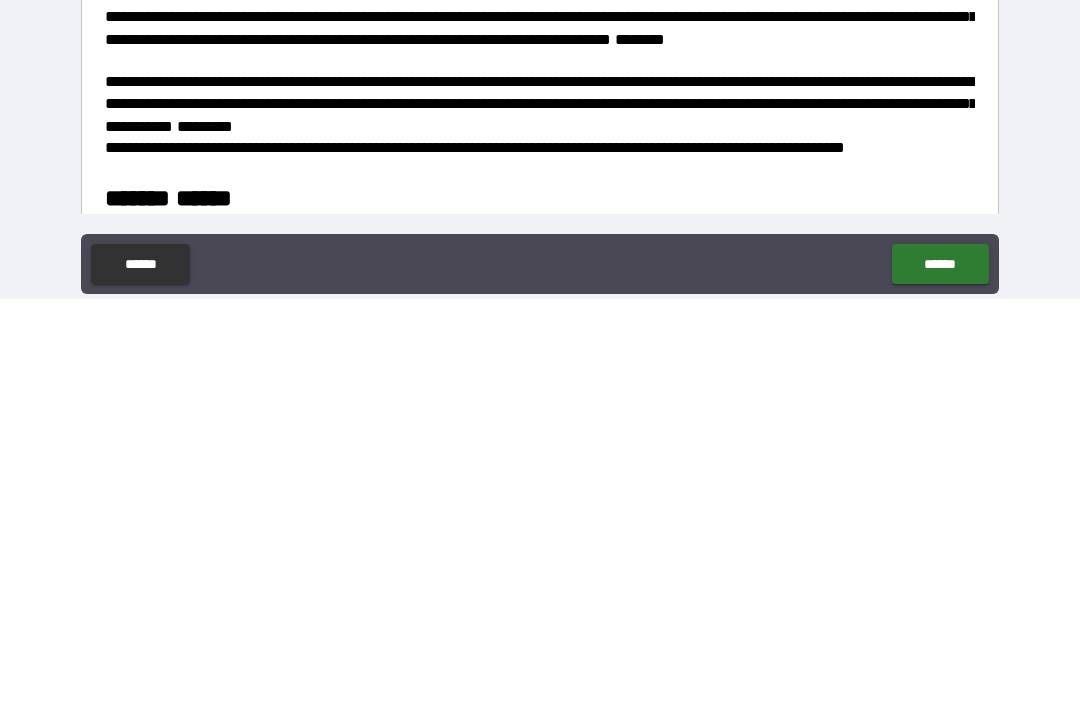 scroll, scrollTop: 64, scrollLeft: 0, axis: vertical 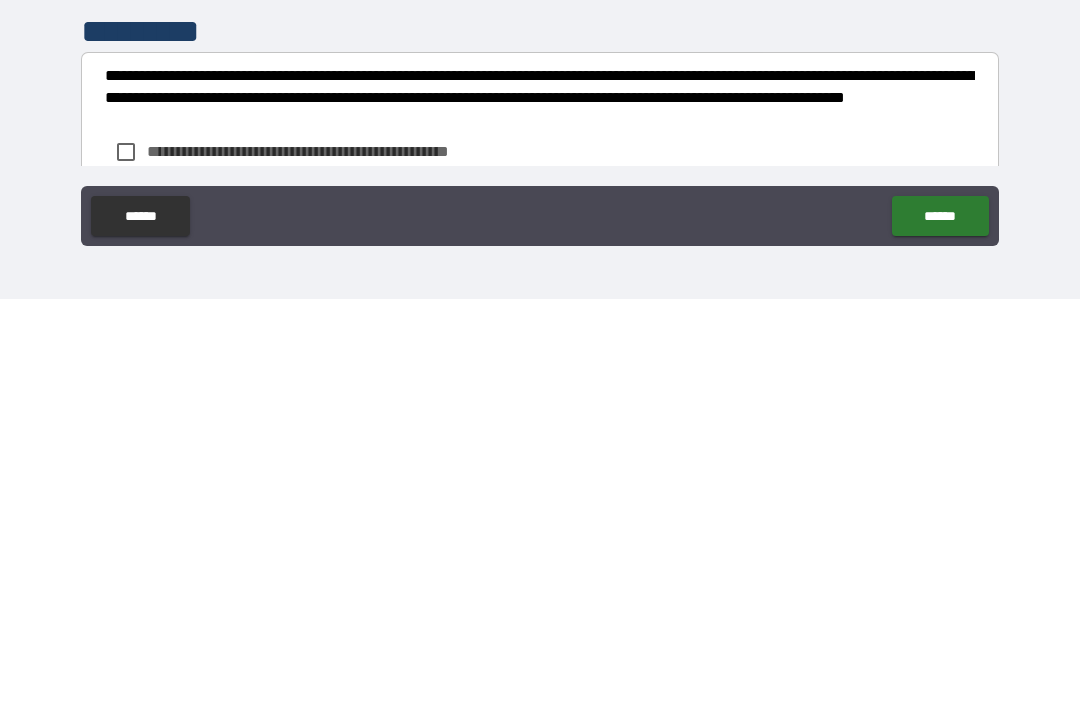 type on "***" 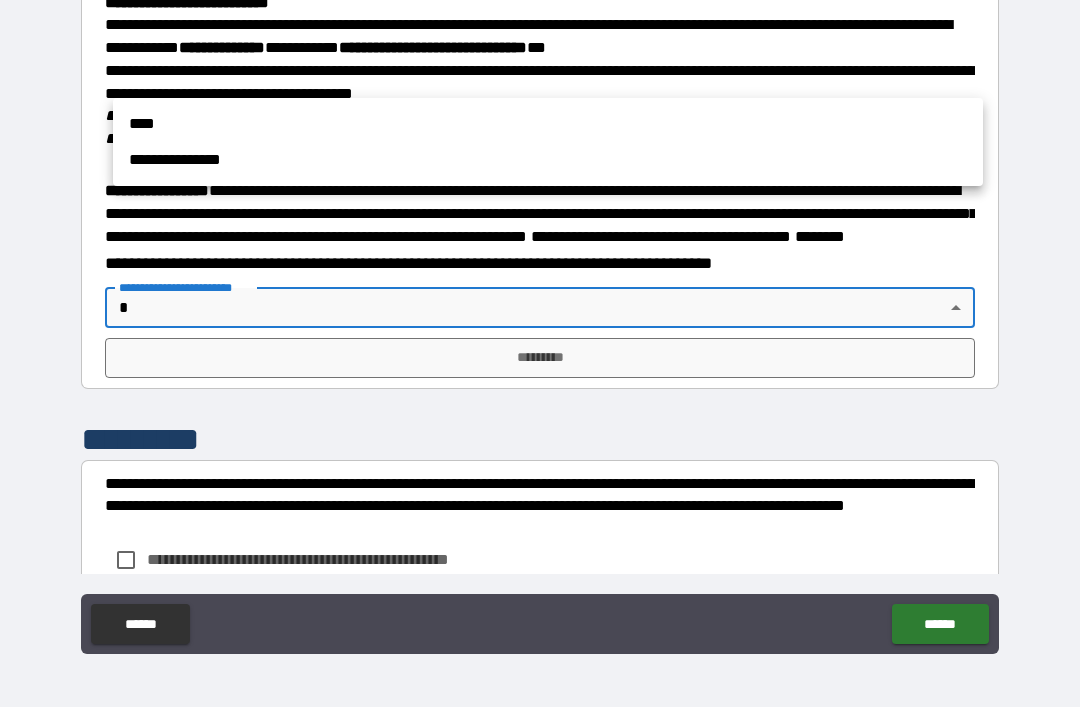 click on "**********" at bounding box center [548, 160] 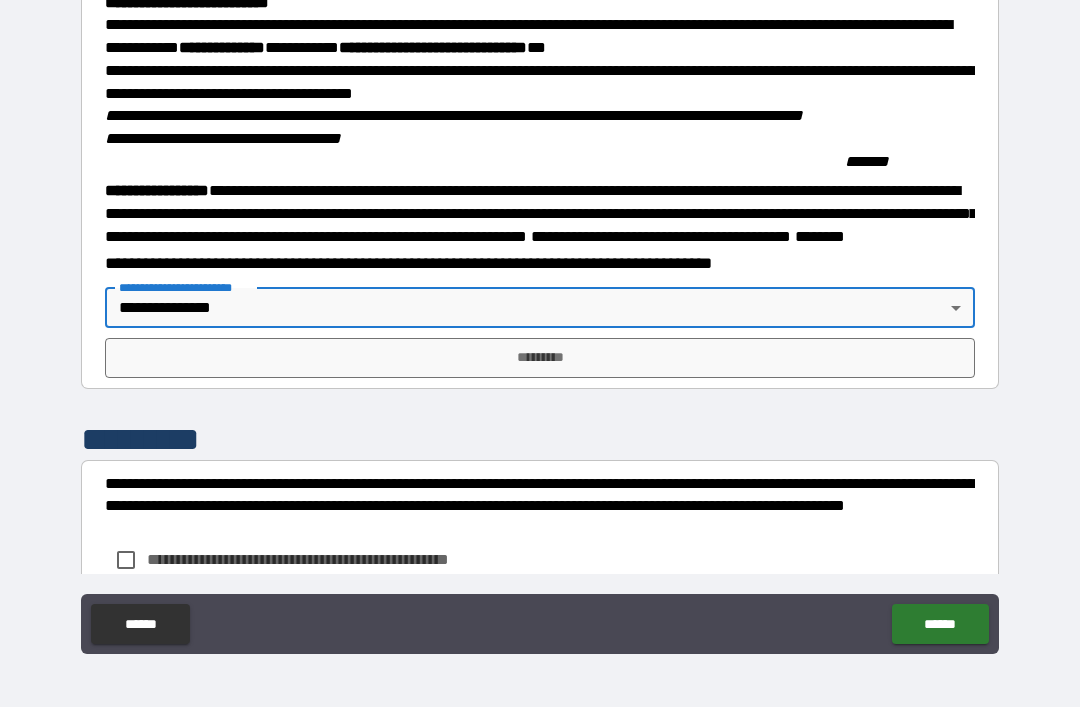 click on "*********" at bounding box center (540, 358) 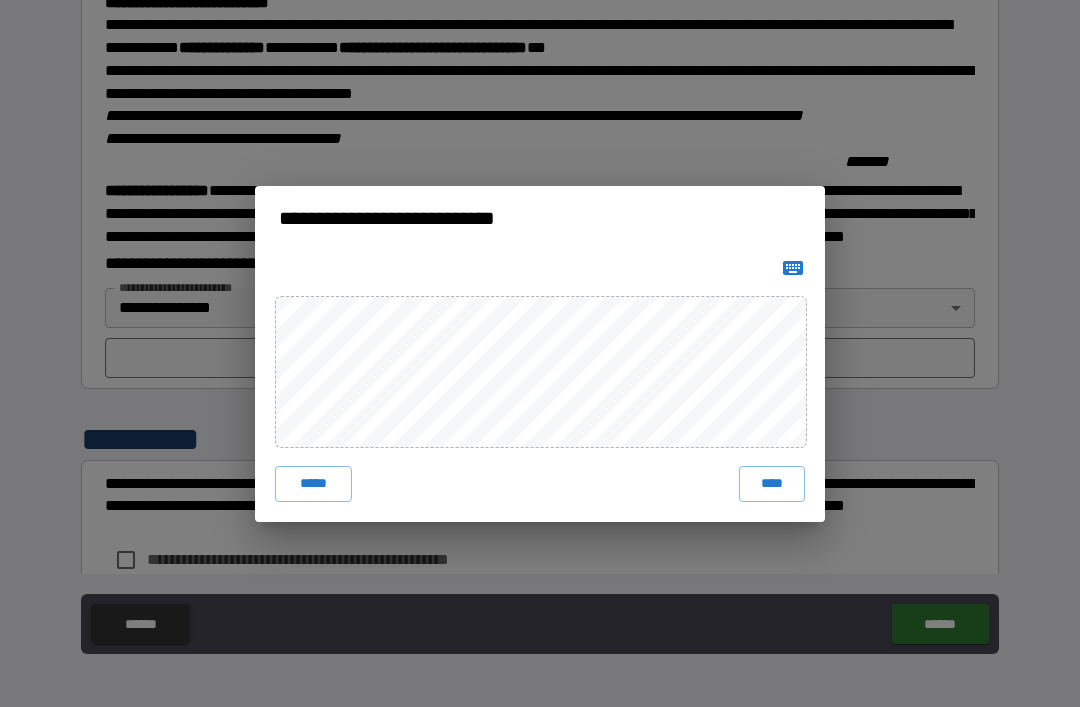 click on "****" at bounding box center (772, 484) 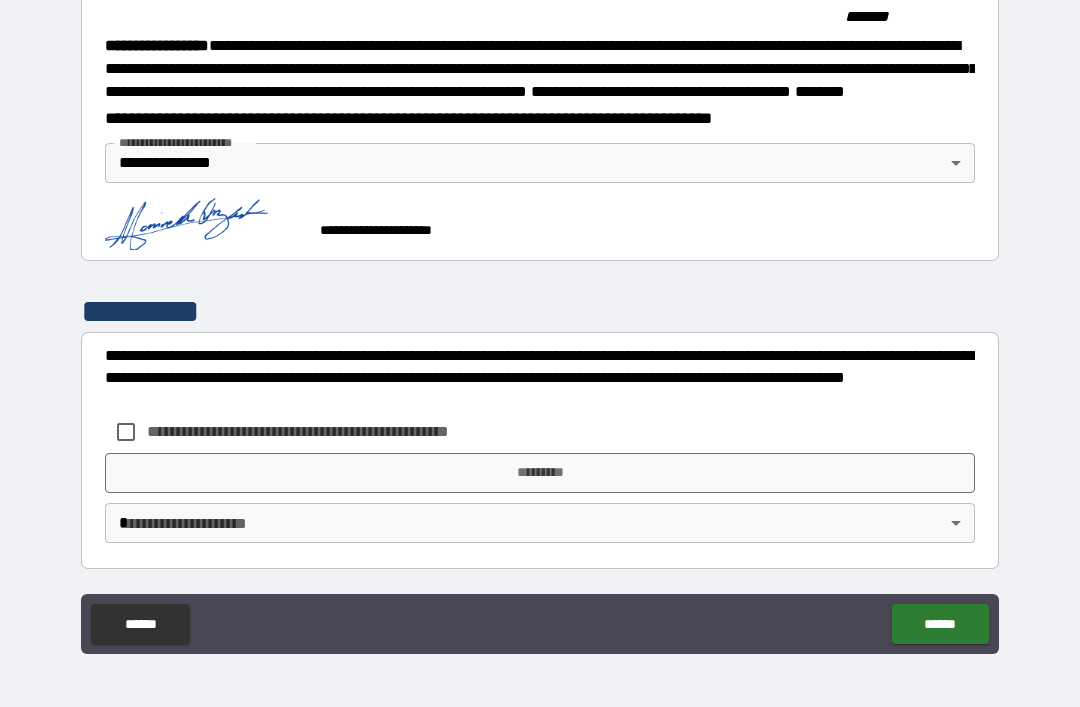 scroll, scrollTop: 2232, scrollLeft: 0, axis: vertical 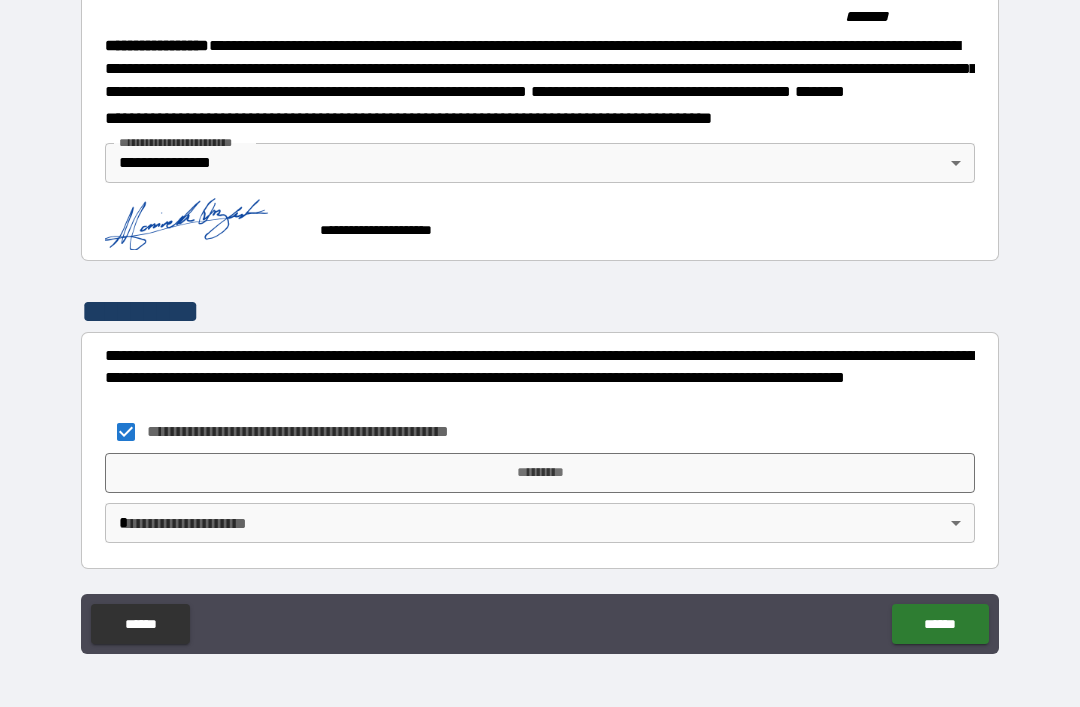click on "*********" at bounding box center [540, 473] 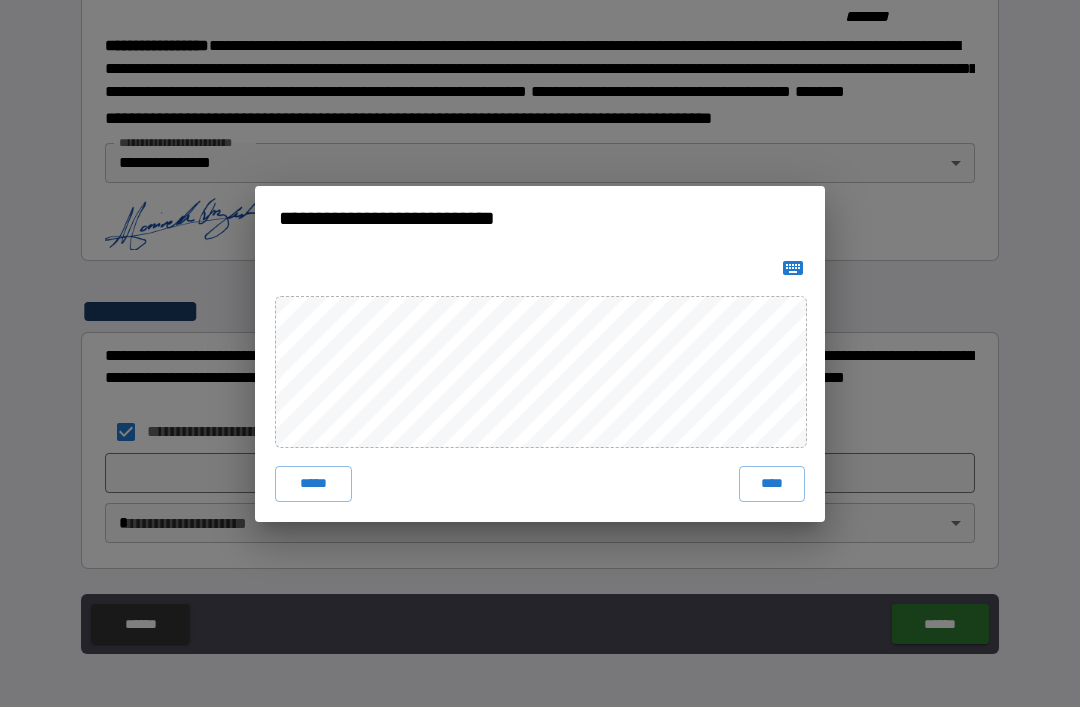 click on "*****" at bounding box center [313, 484] 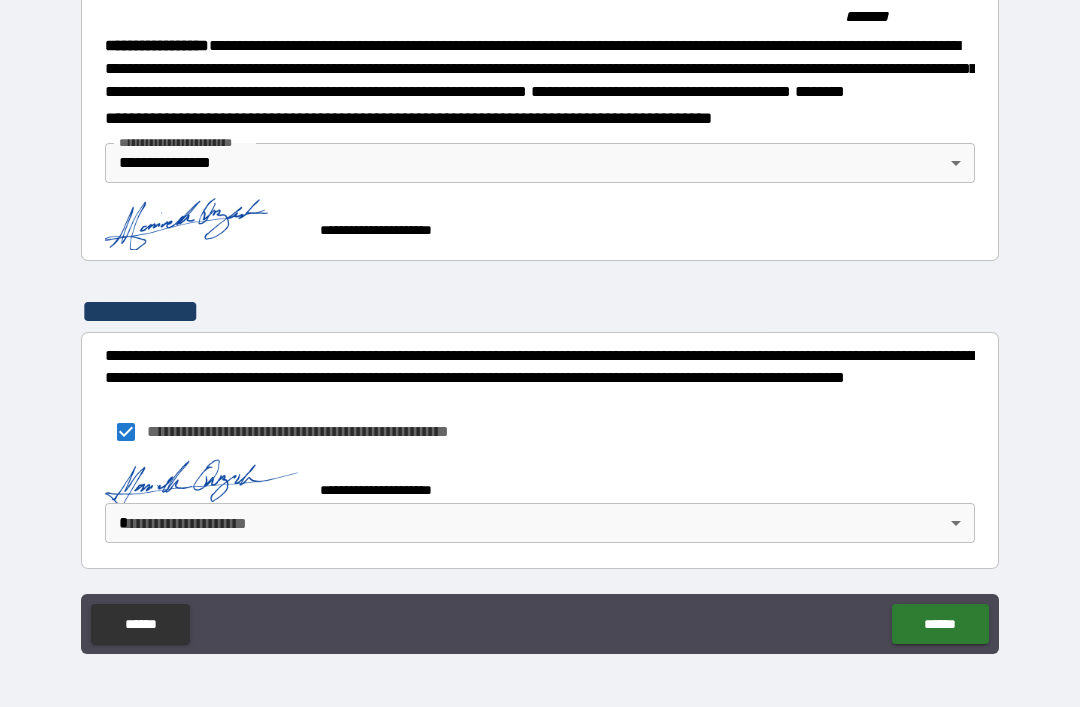 scroll, scrollTop: 2222, scrollLeft: 0, axis: vertical 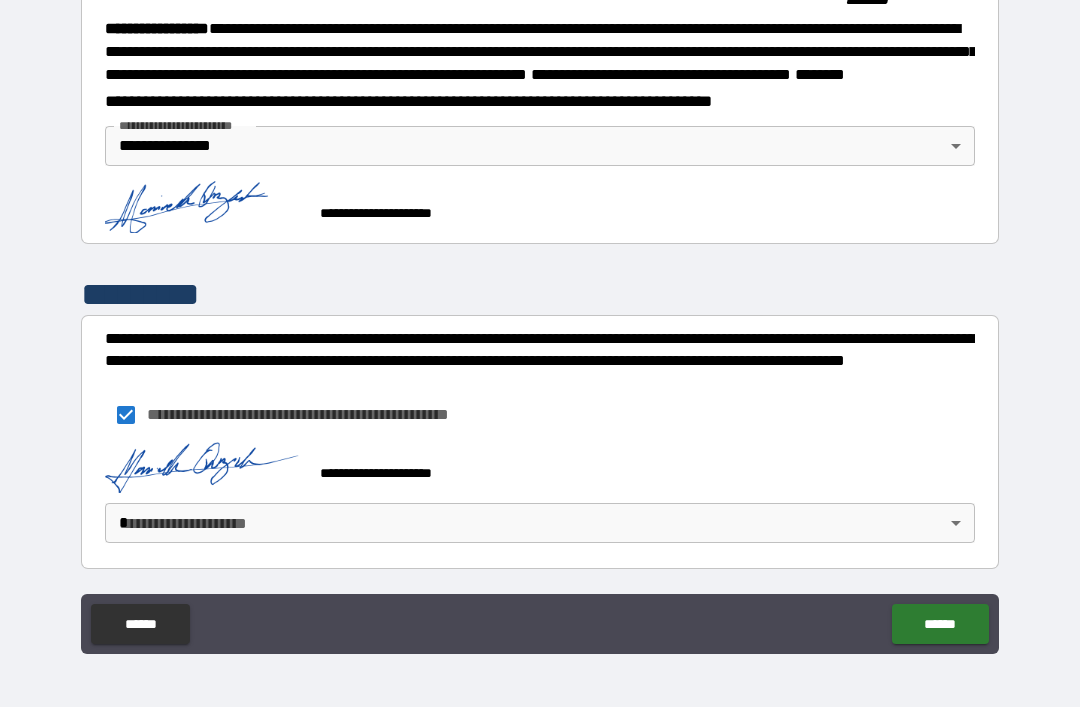click on "**********" at bounding box center [540, 321] 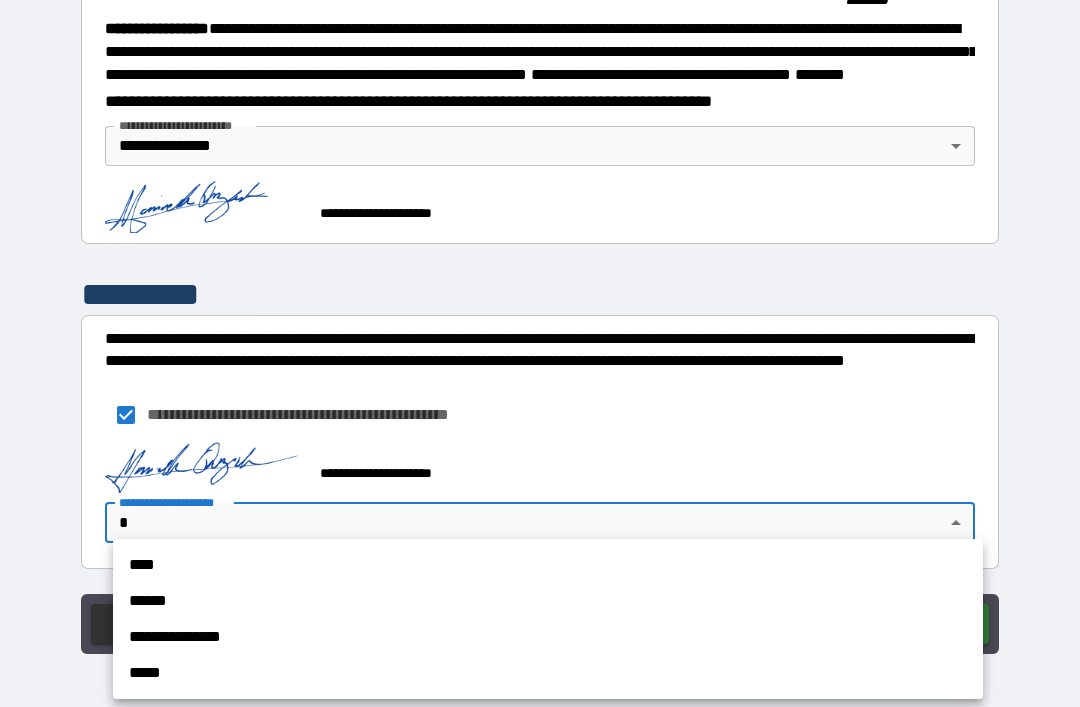 click on "**********" at bounding box center [548, 637] 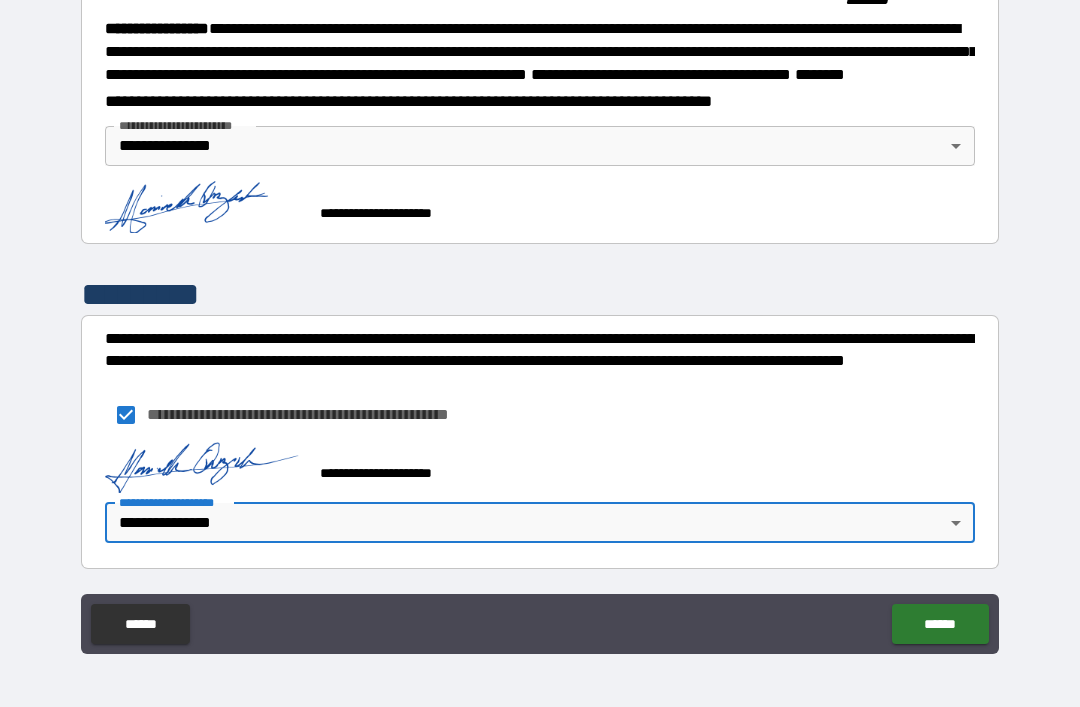 click on "******" at bounding box center [940, 624] 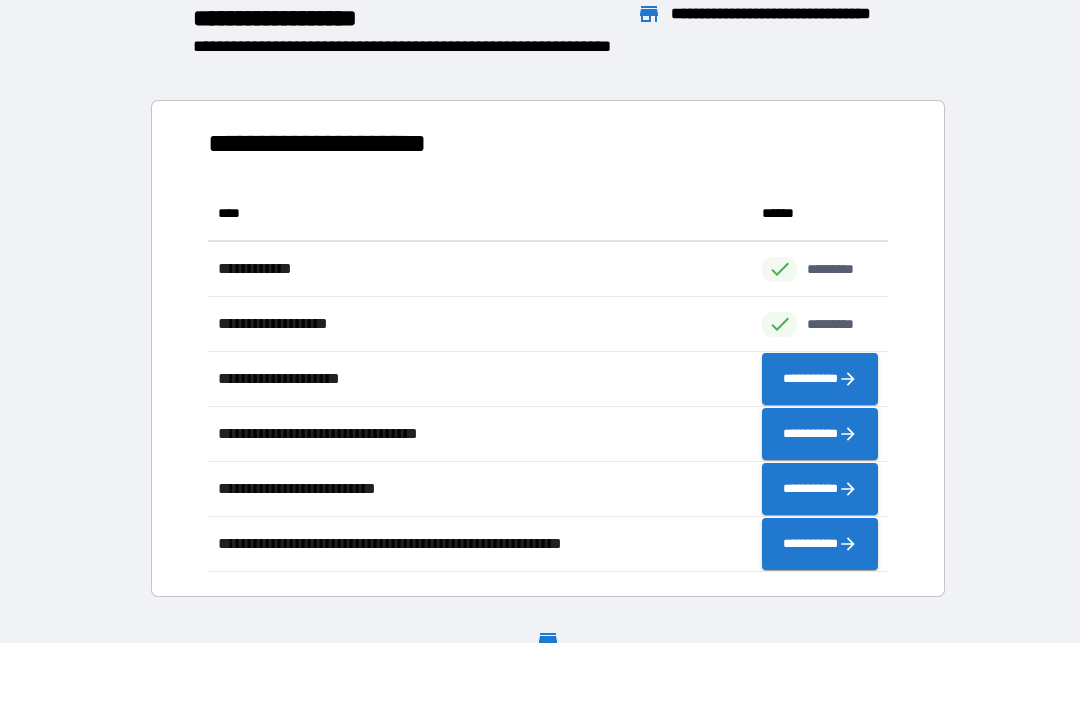 scroll, scrollTop: 1, scrollLeft: 1, axis: both 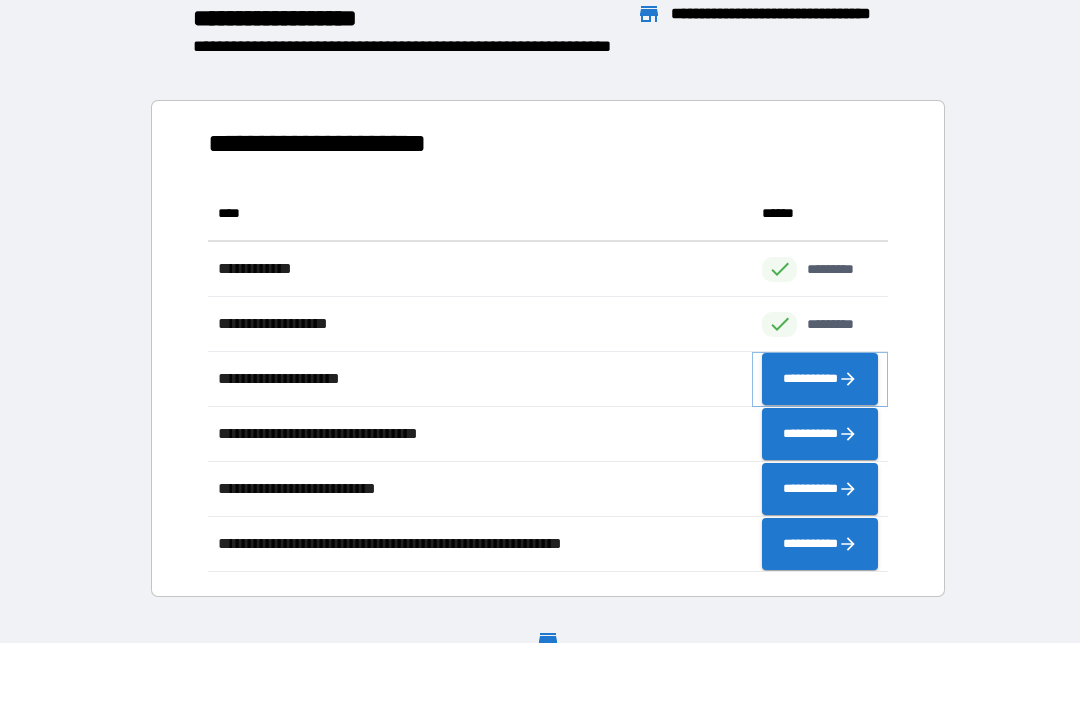 click on "**********" at bounding box center (820, 379) 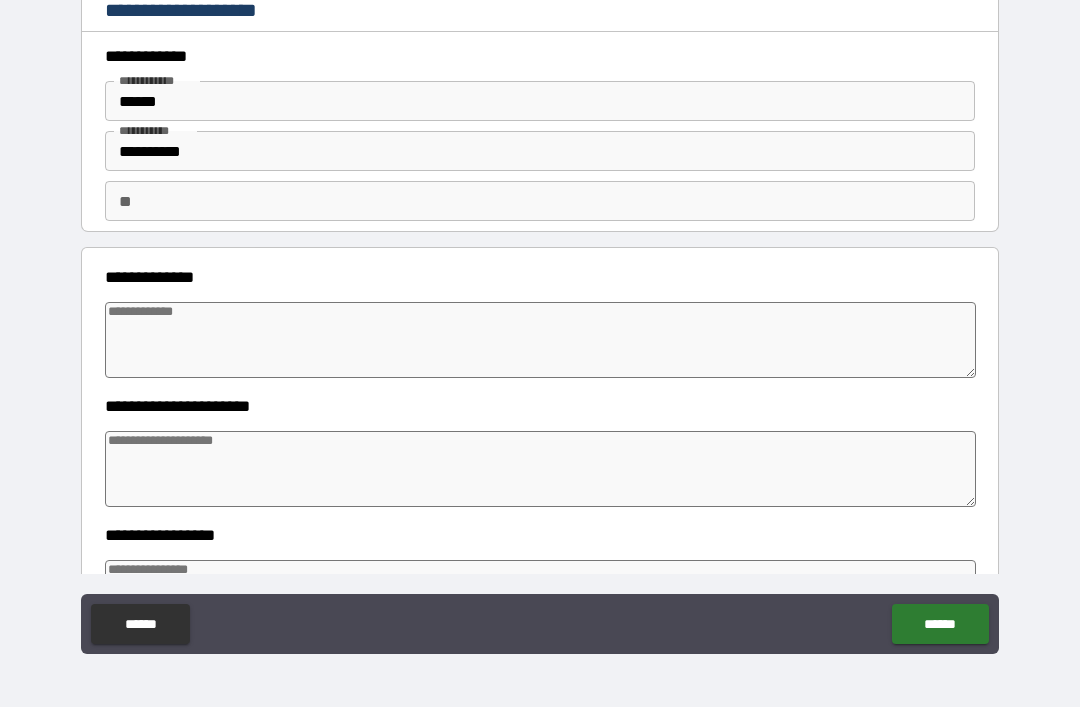 type on "*" 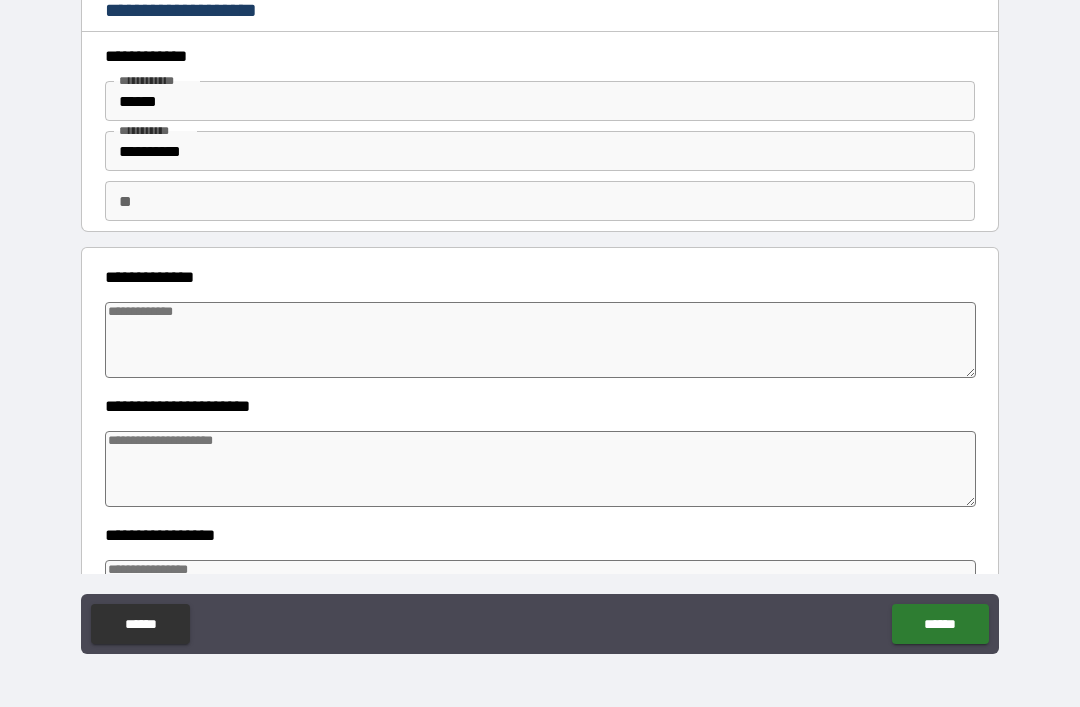 type on "*" 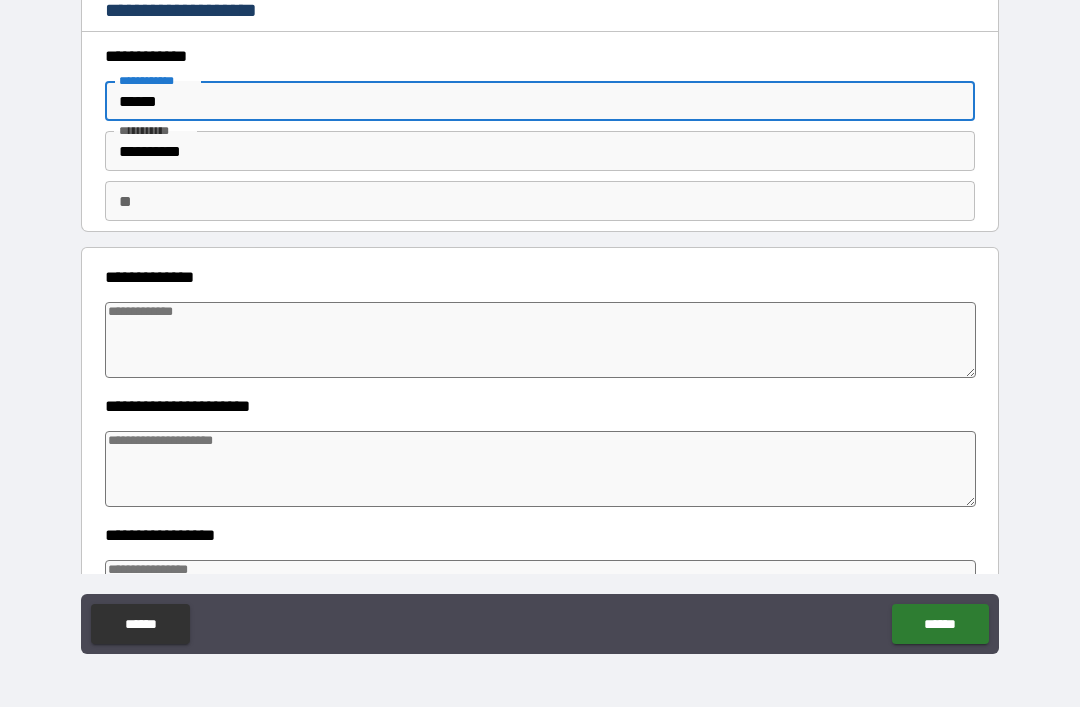 type on "*****" 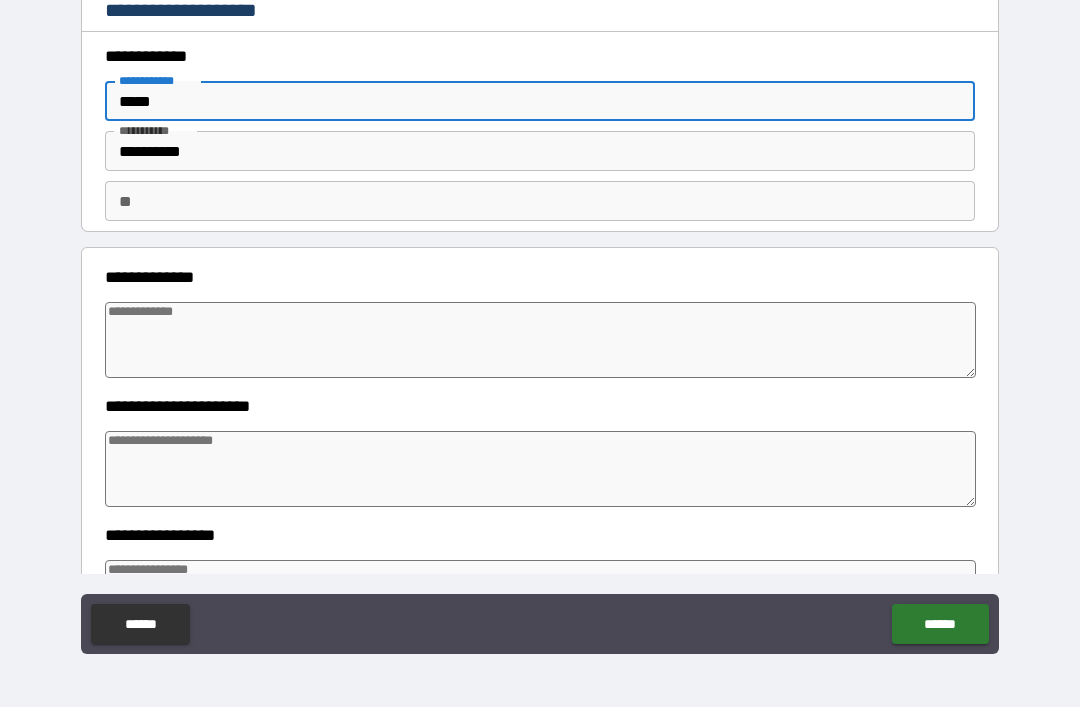 type on "*" 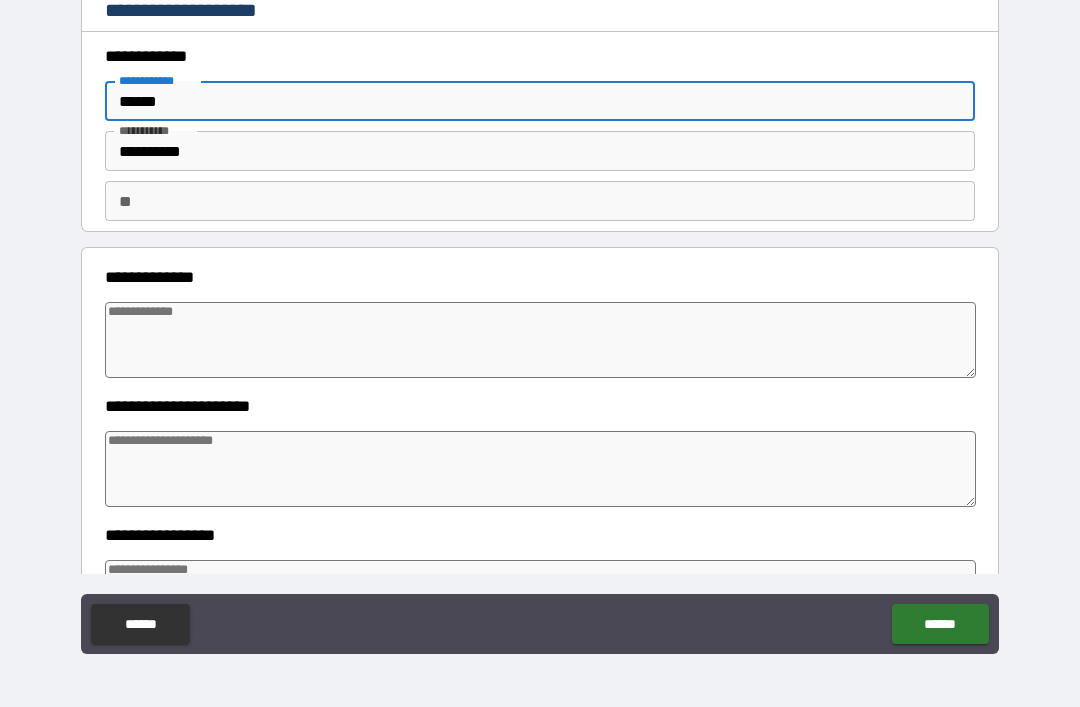 type on "*" 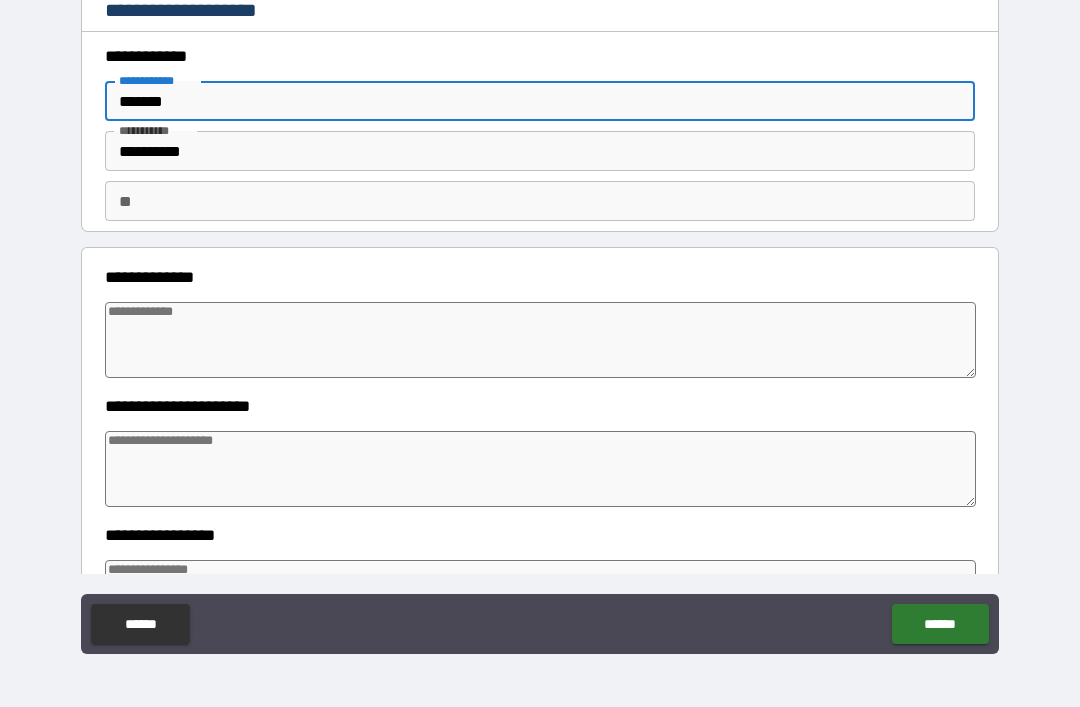 type on "*" 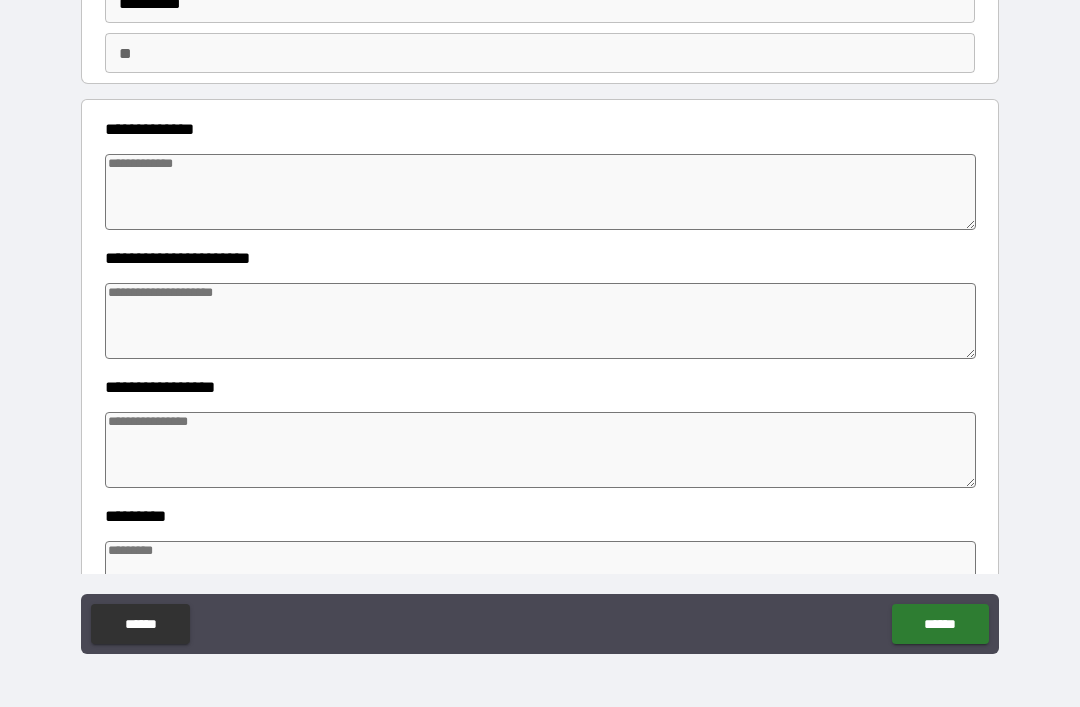scroll, scrollTop: 149, scrollLeft: 0, axis: vertical 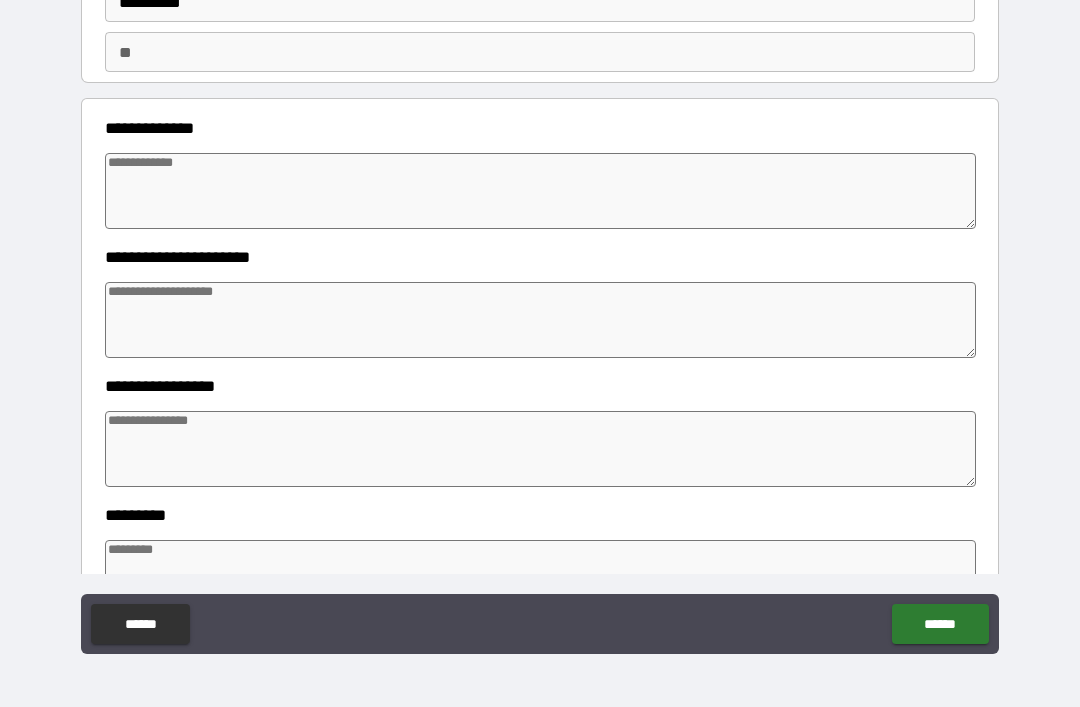 type on "*******" 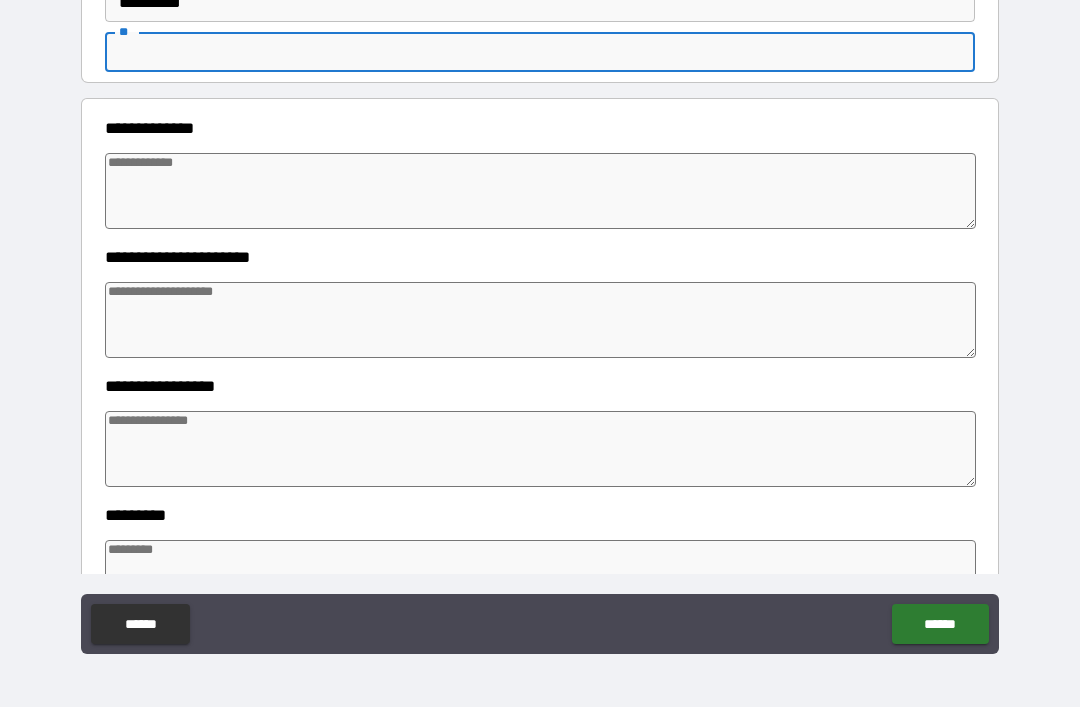 type on "*" 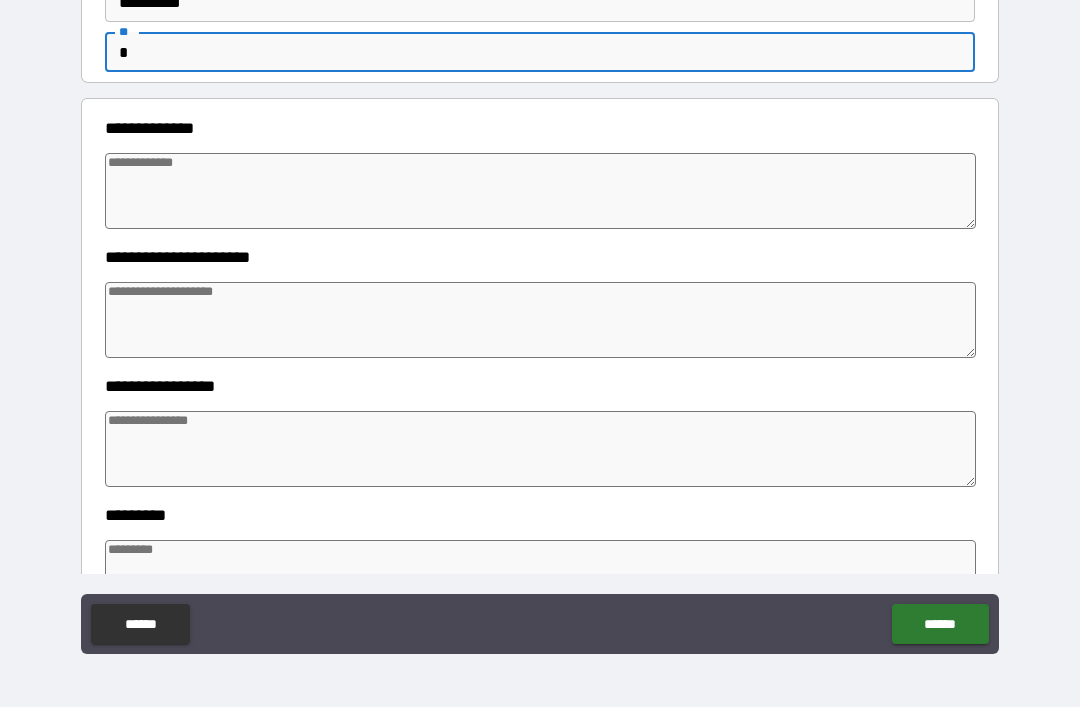 type on "*" 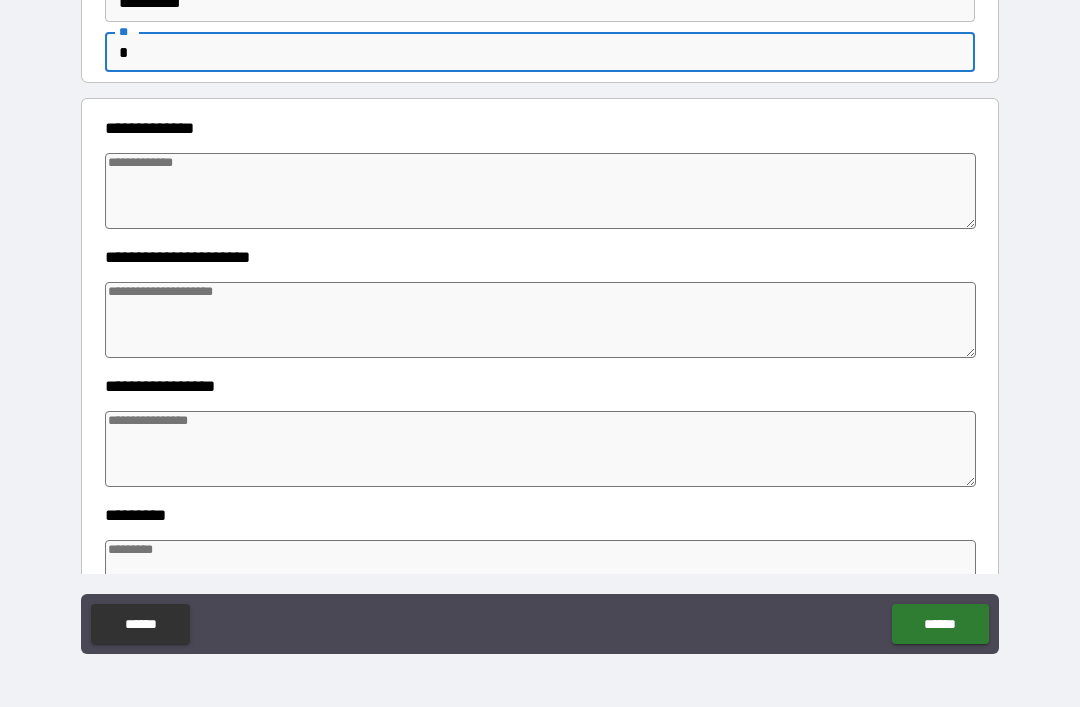 type on "**" 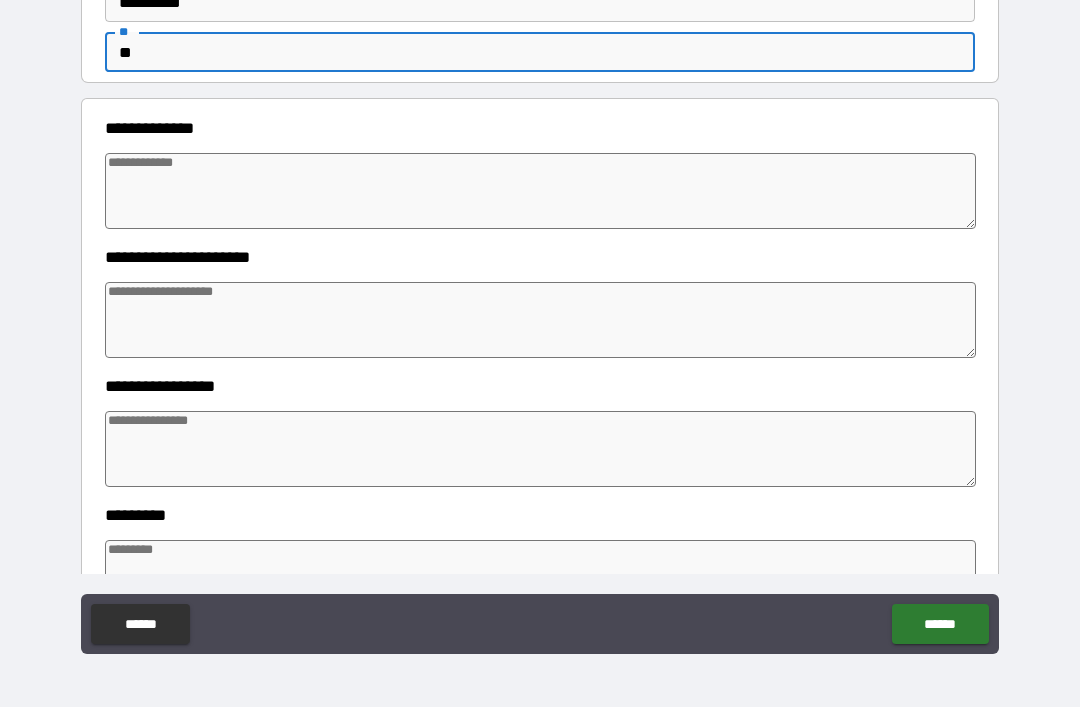type on "*" 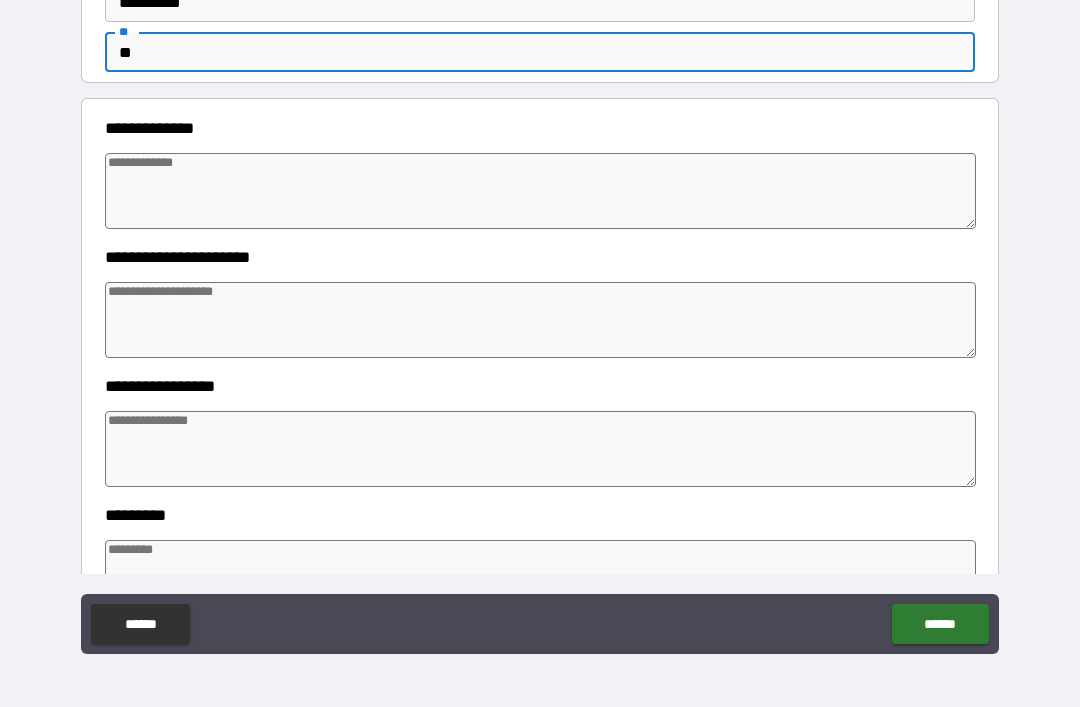 type on "***" 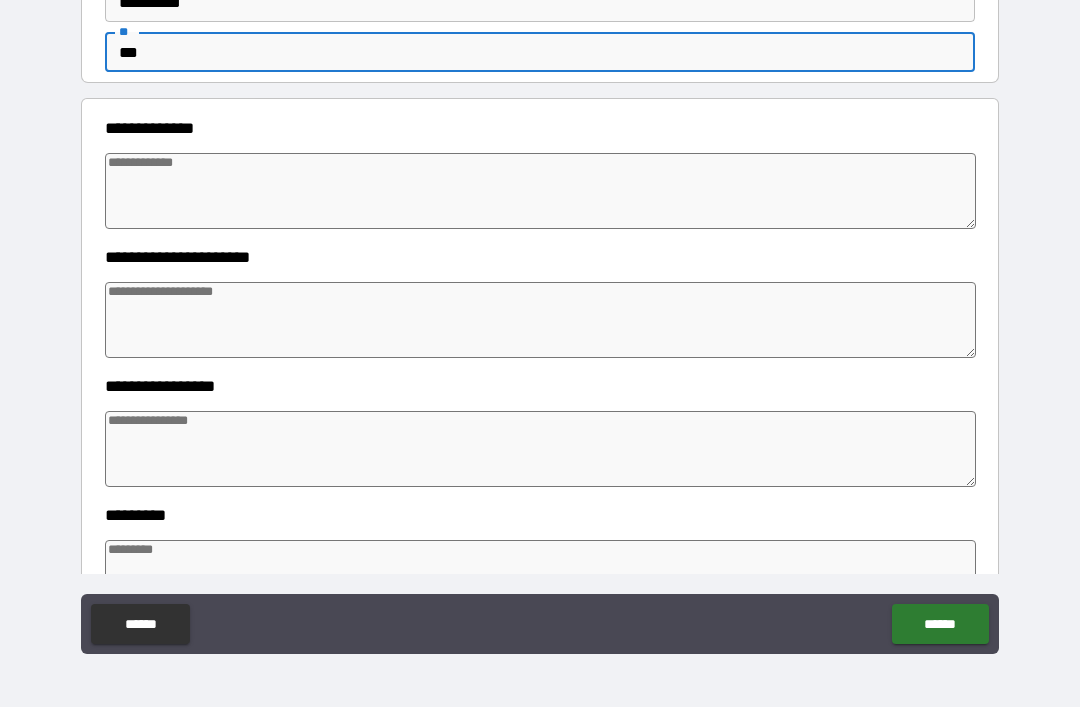 type on "*" 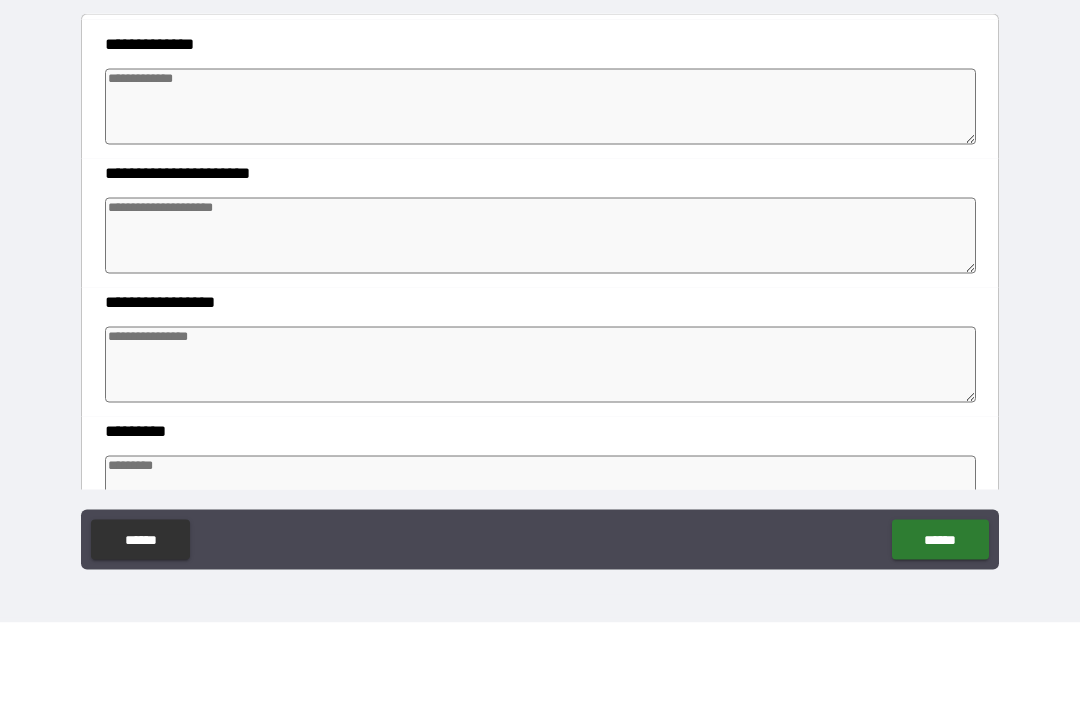 type on "***" 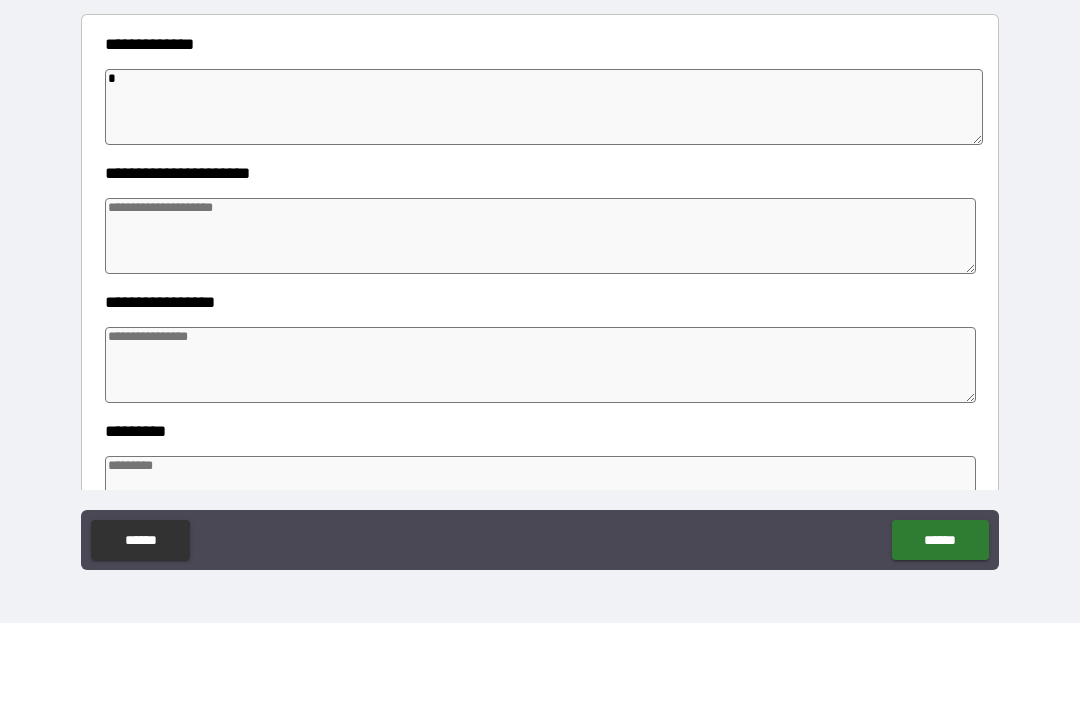 type on "*" 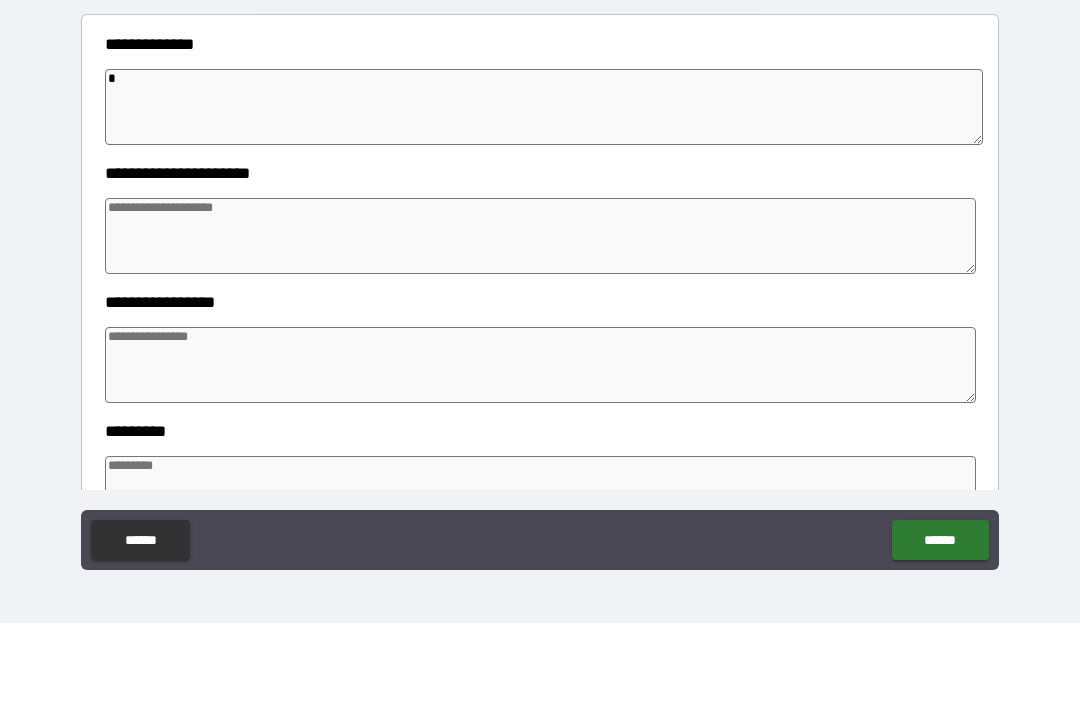 type on "*" 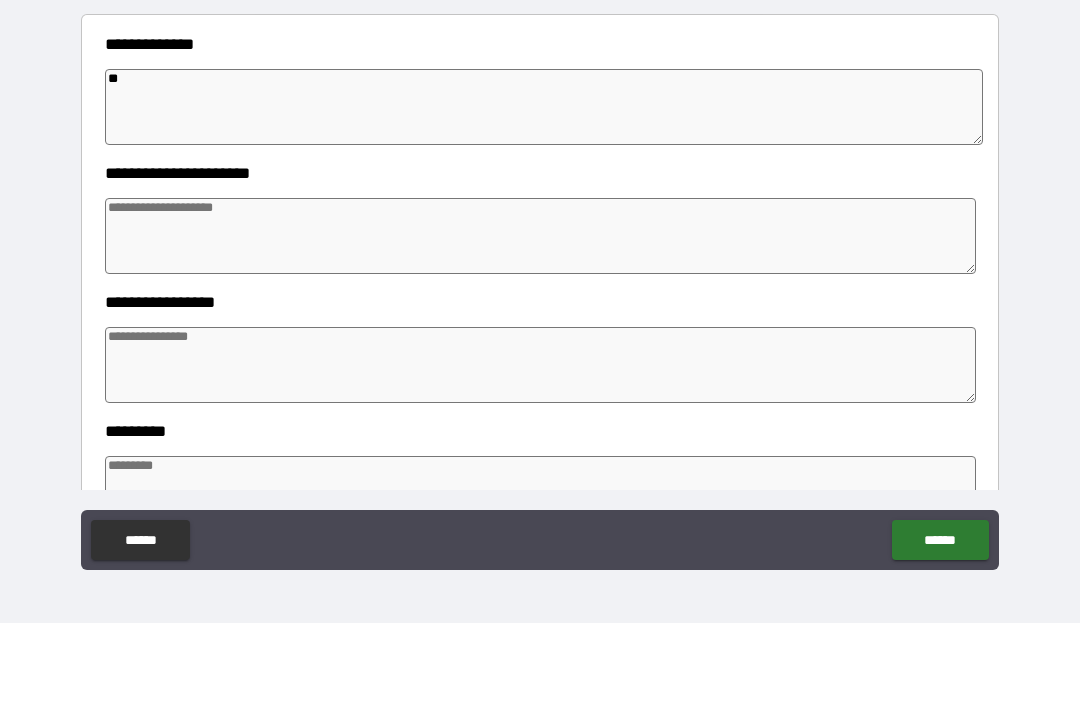 type on "*" 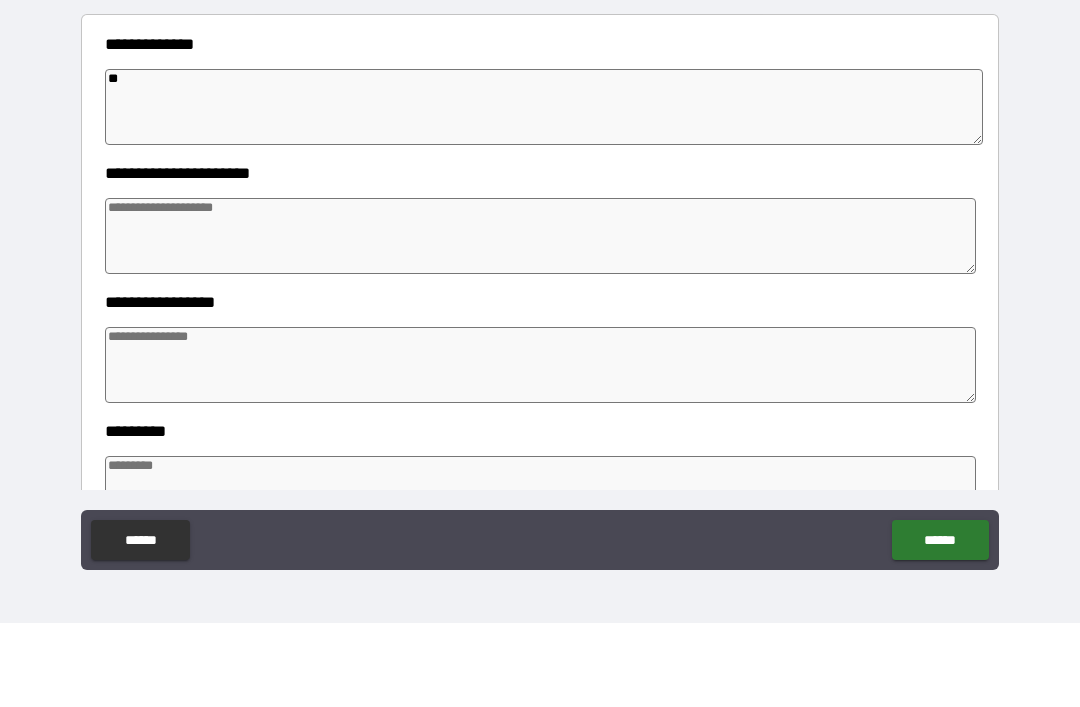 type on "***" 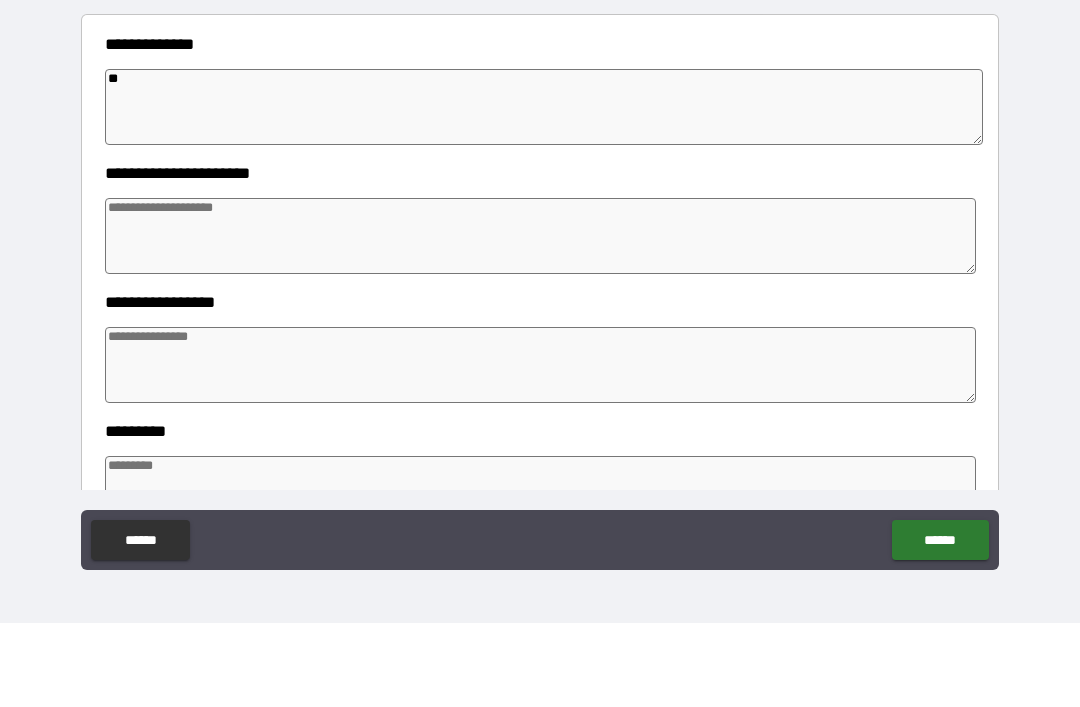 type on "*" 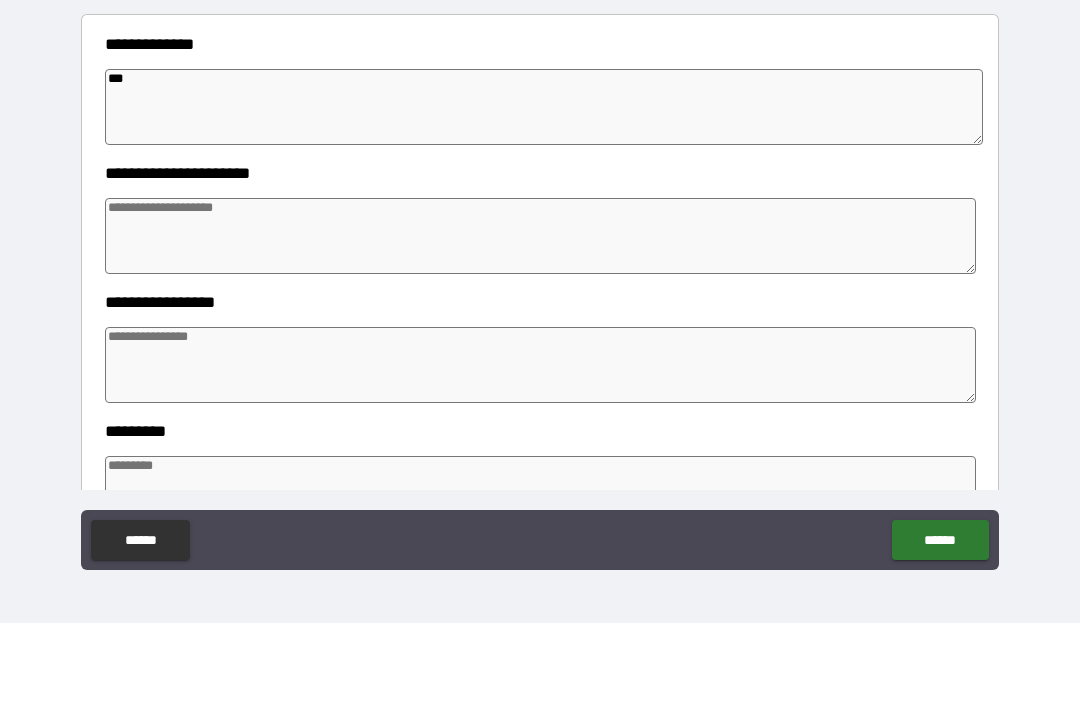 type on "*" 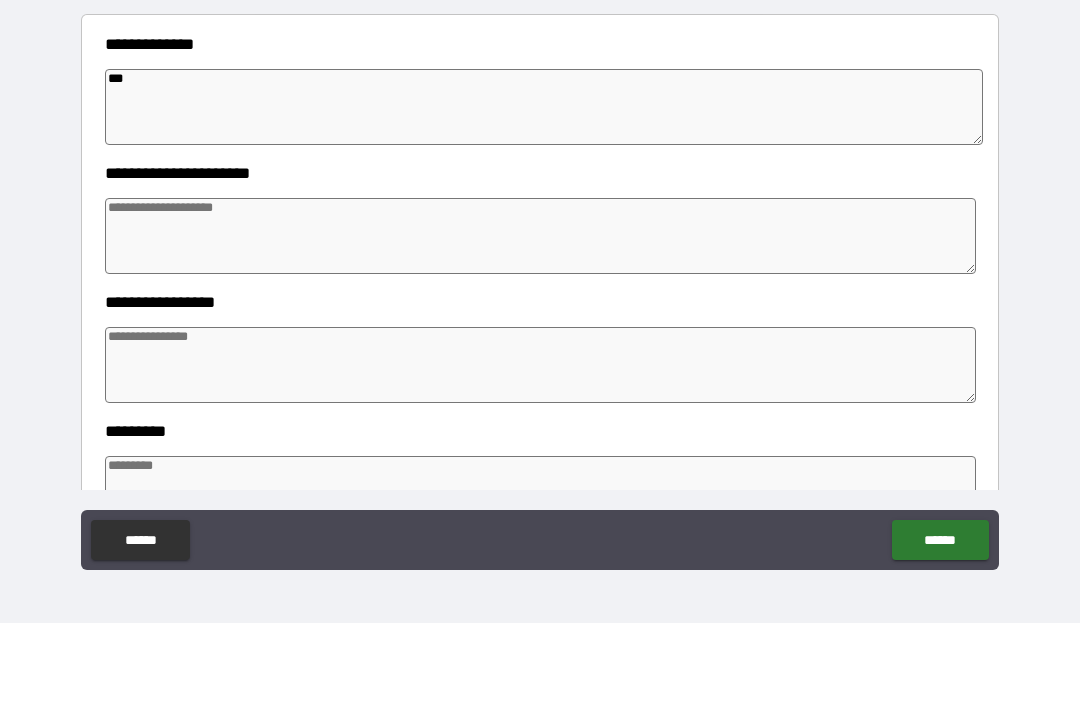 type on "*" 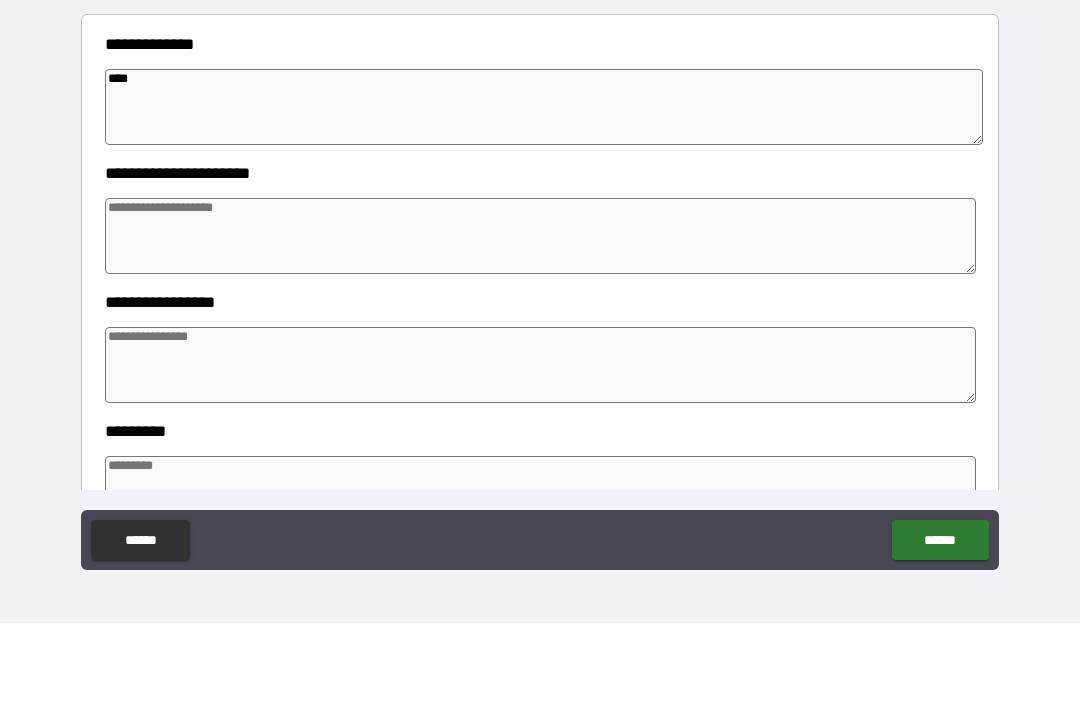 type on "*" 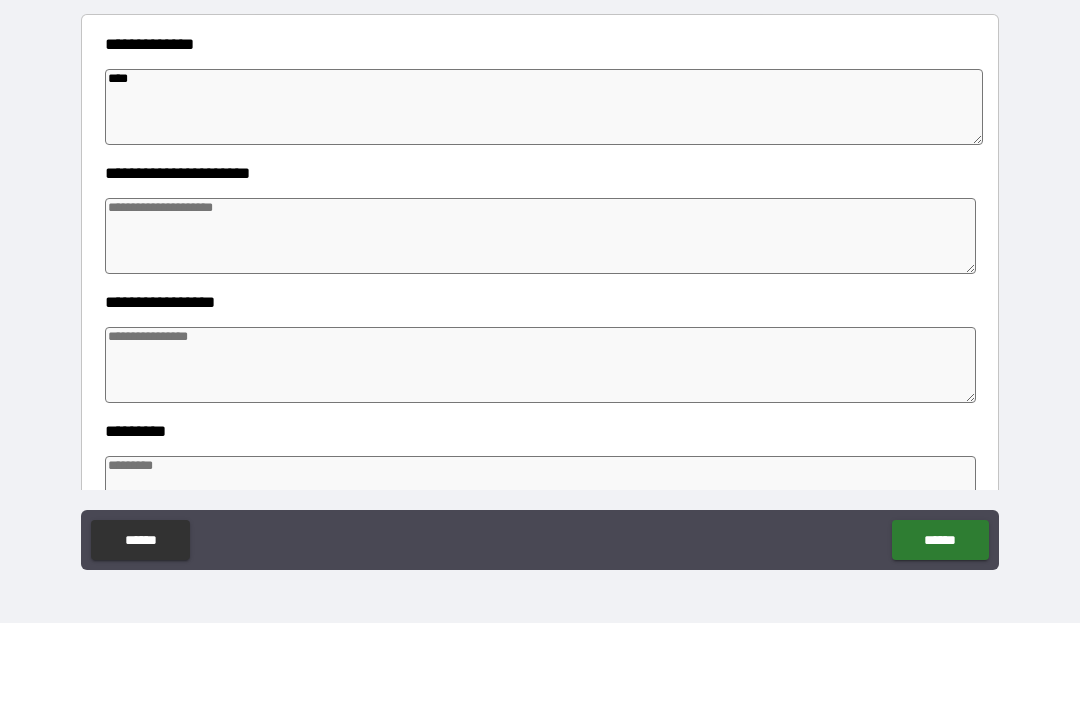 type on "*****" 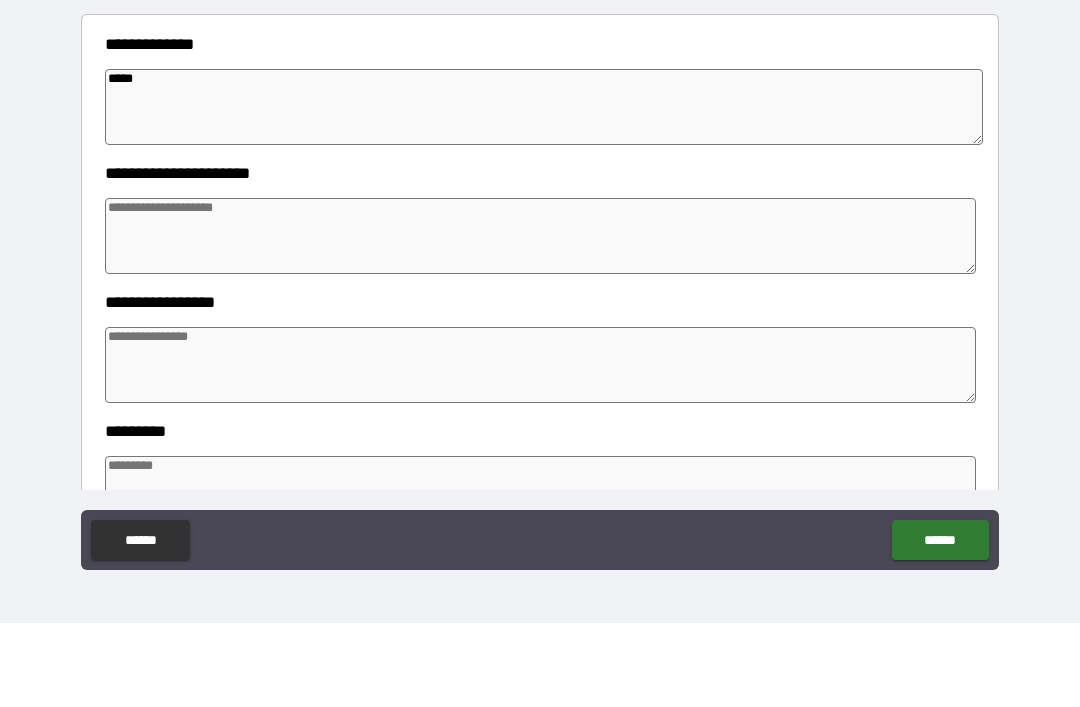 type on "*" 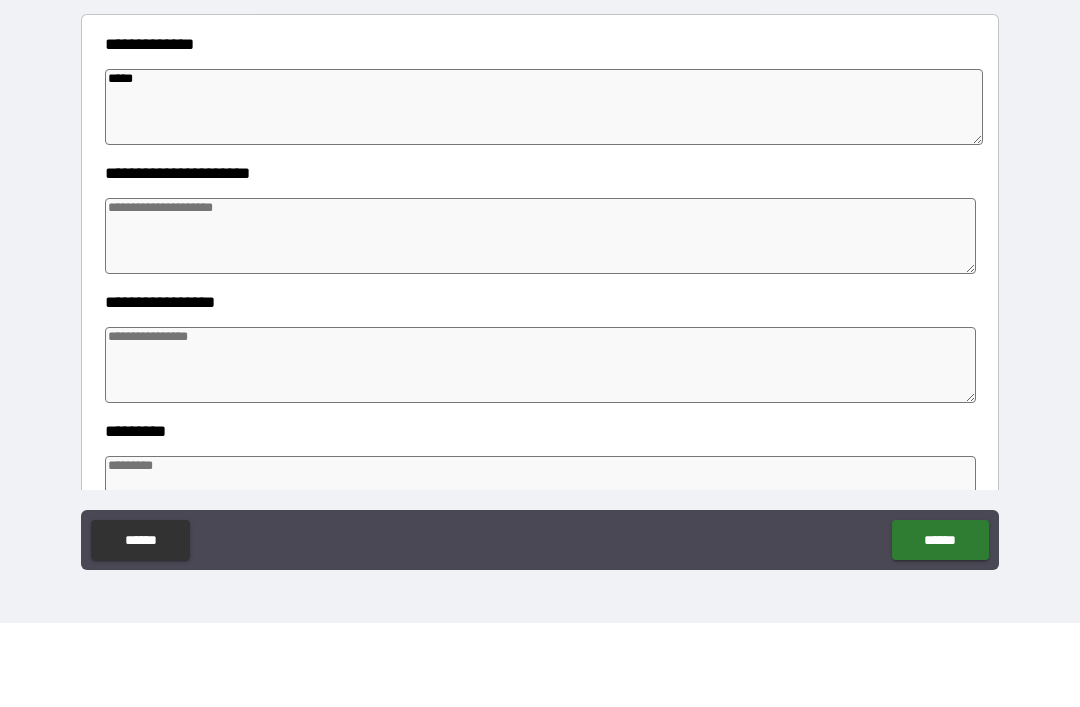 type on "*" 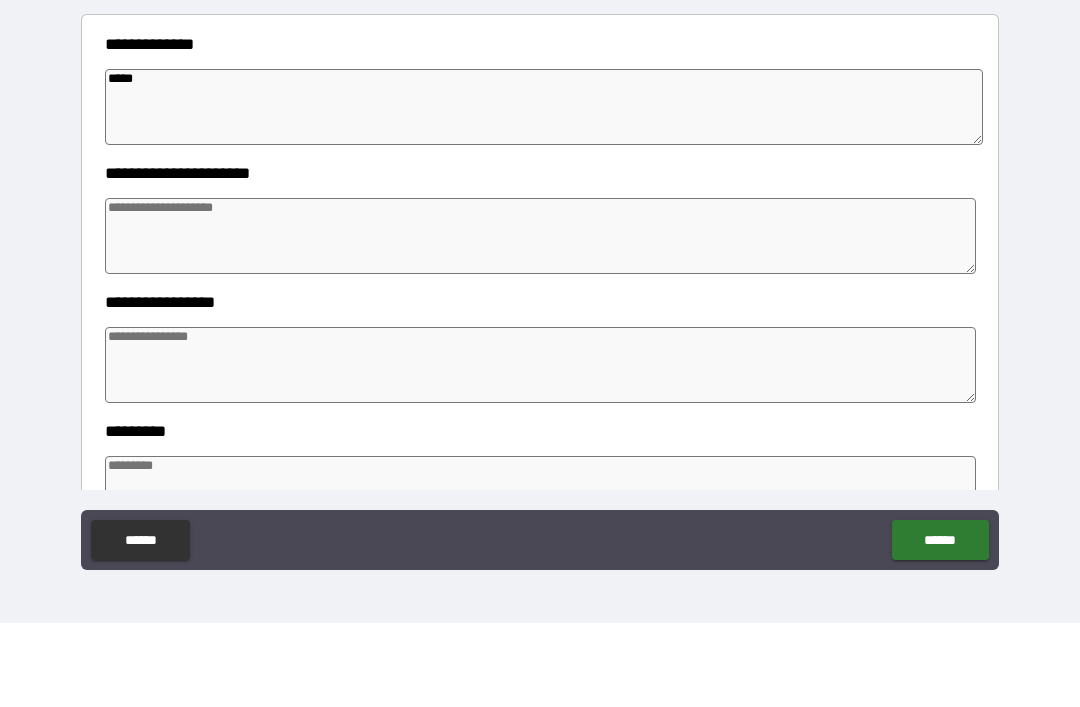 type on "*" 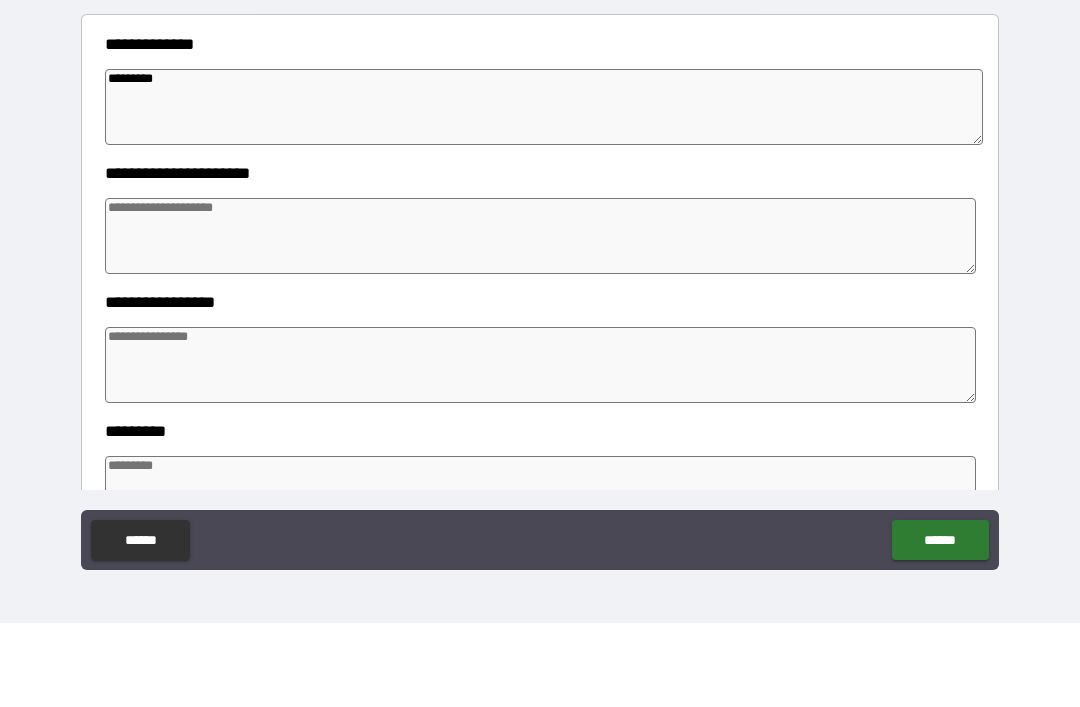 type on "*********" 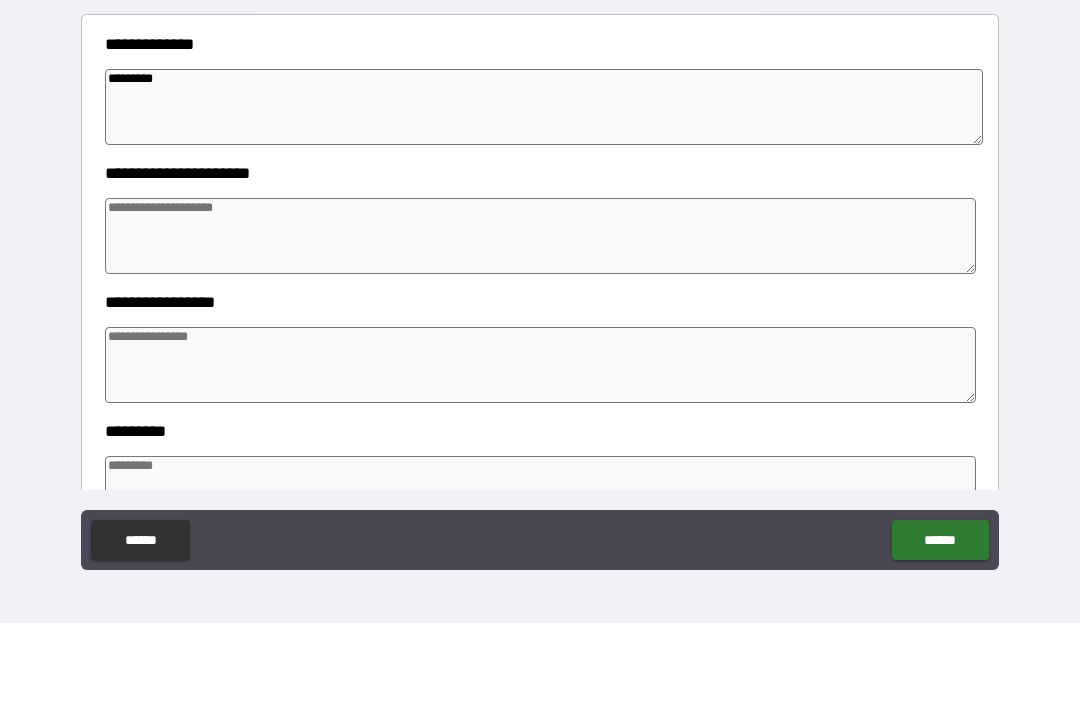 type on "*" 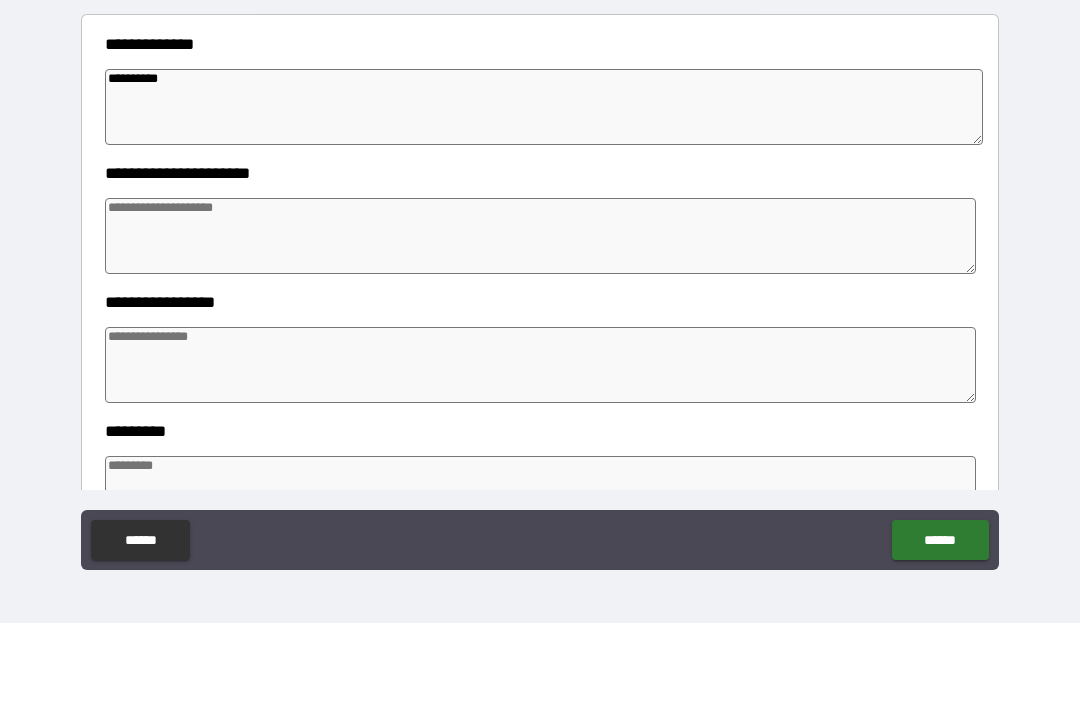 type on "*" 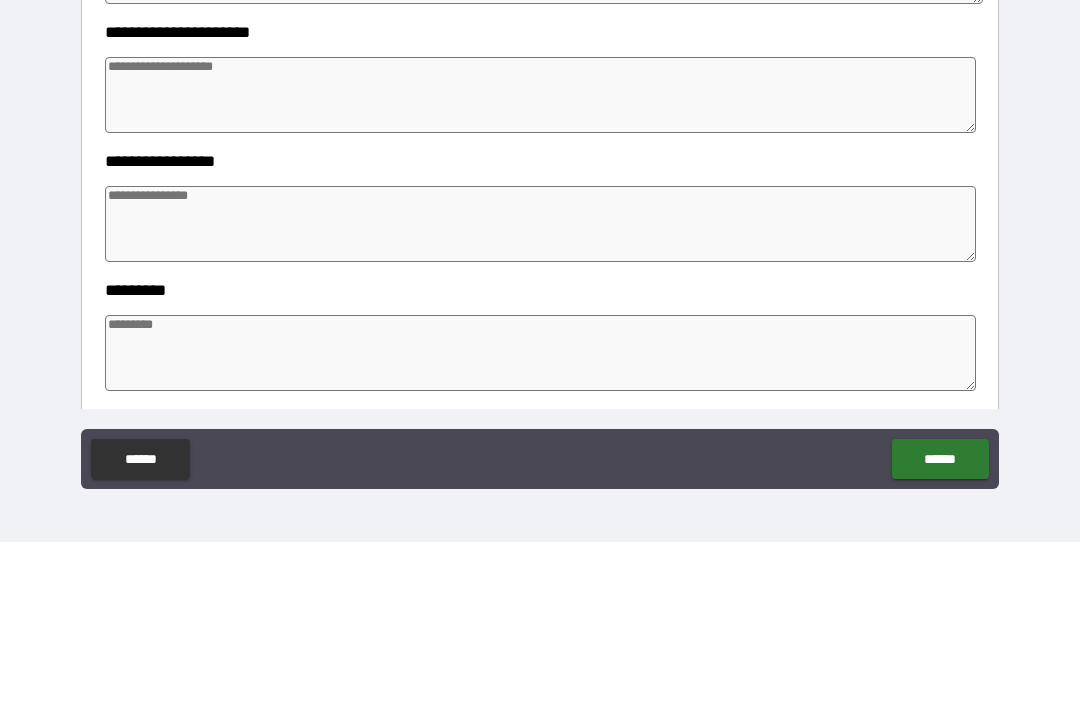 scroll, scrollTop: 214, scrollLeft: 0, axis: vertical 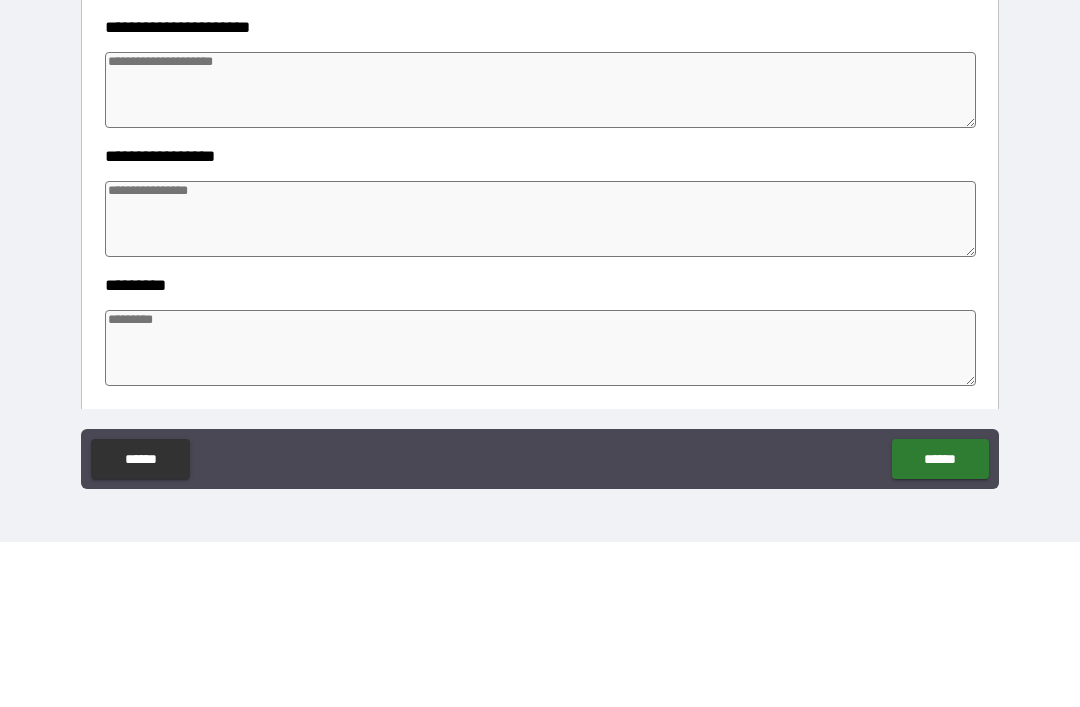 type on "*********" 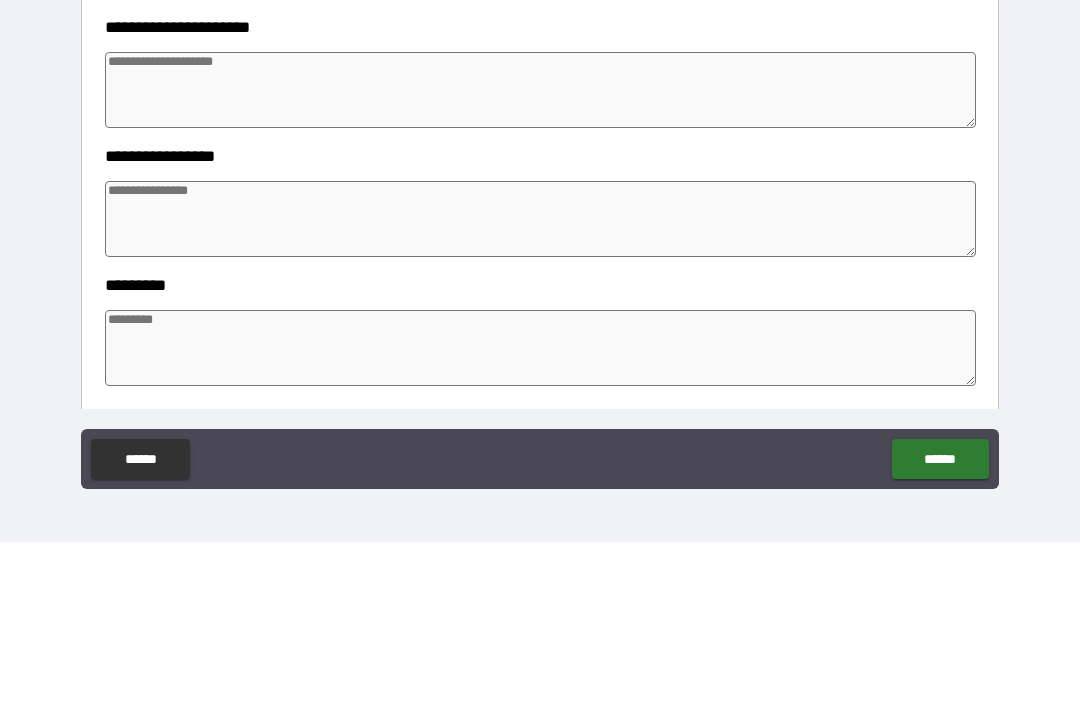 type on "*" 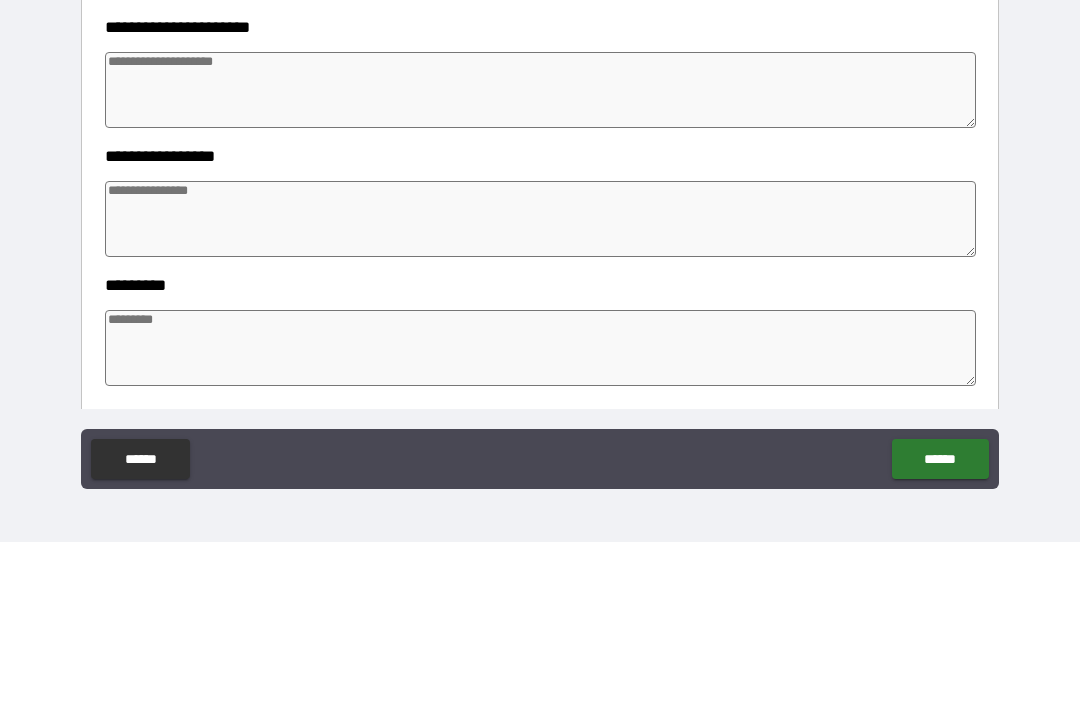 type on "*" 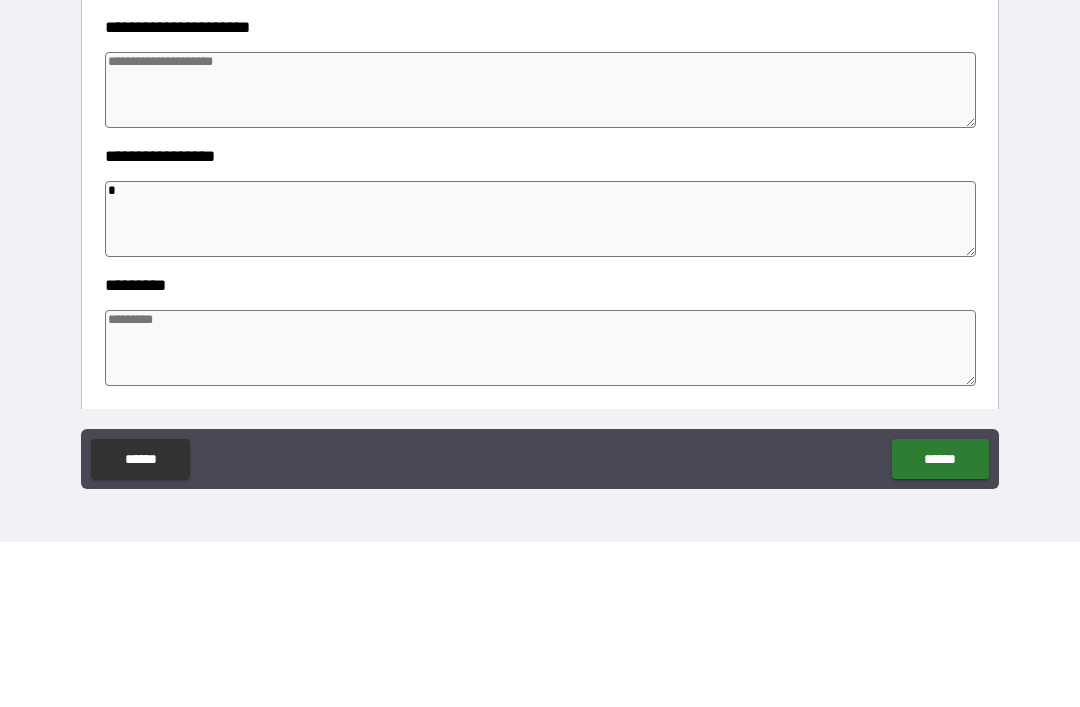 type on "*" 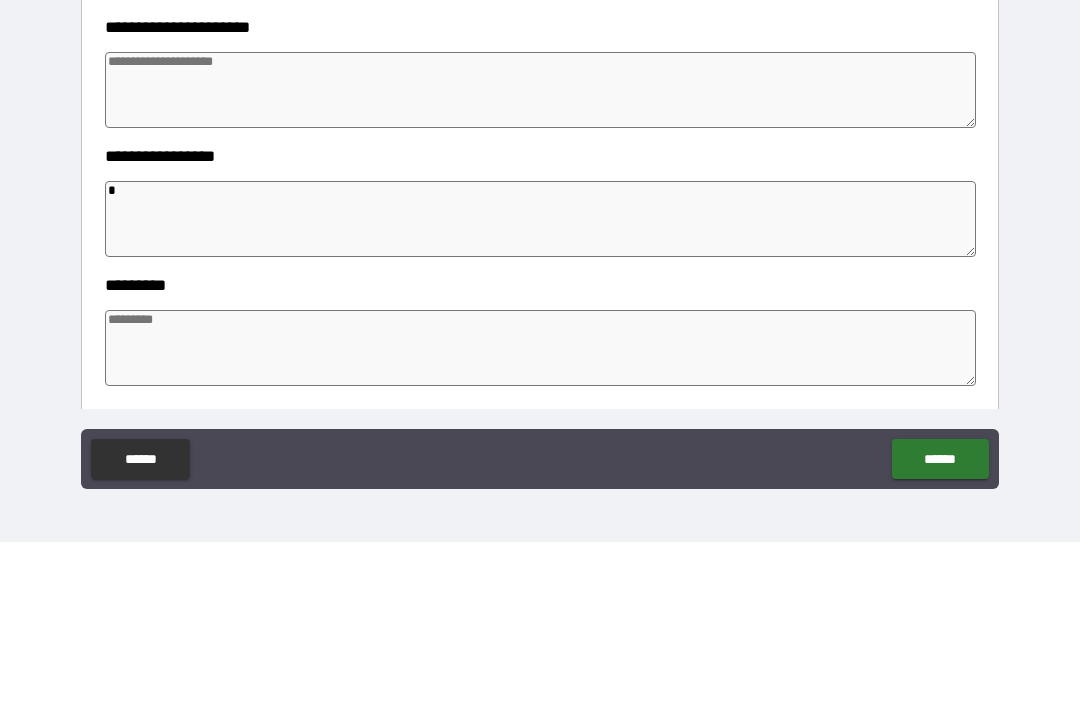 type on "*" 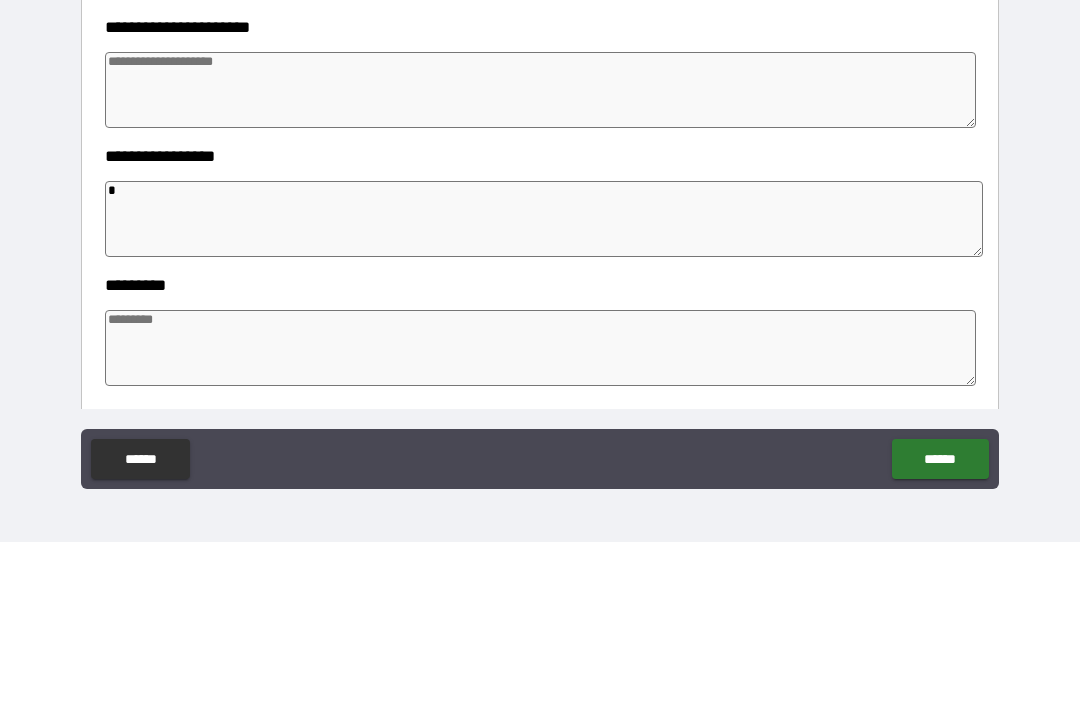 type on "*" 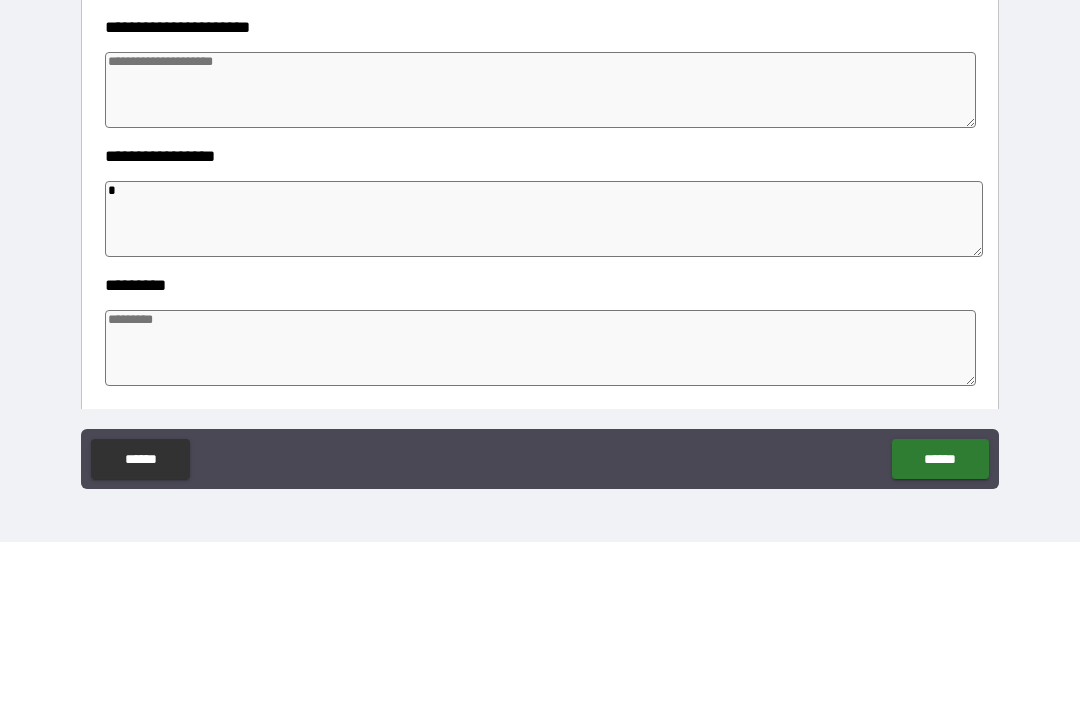 type on "*" 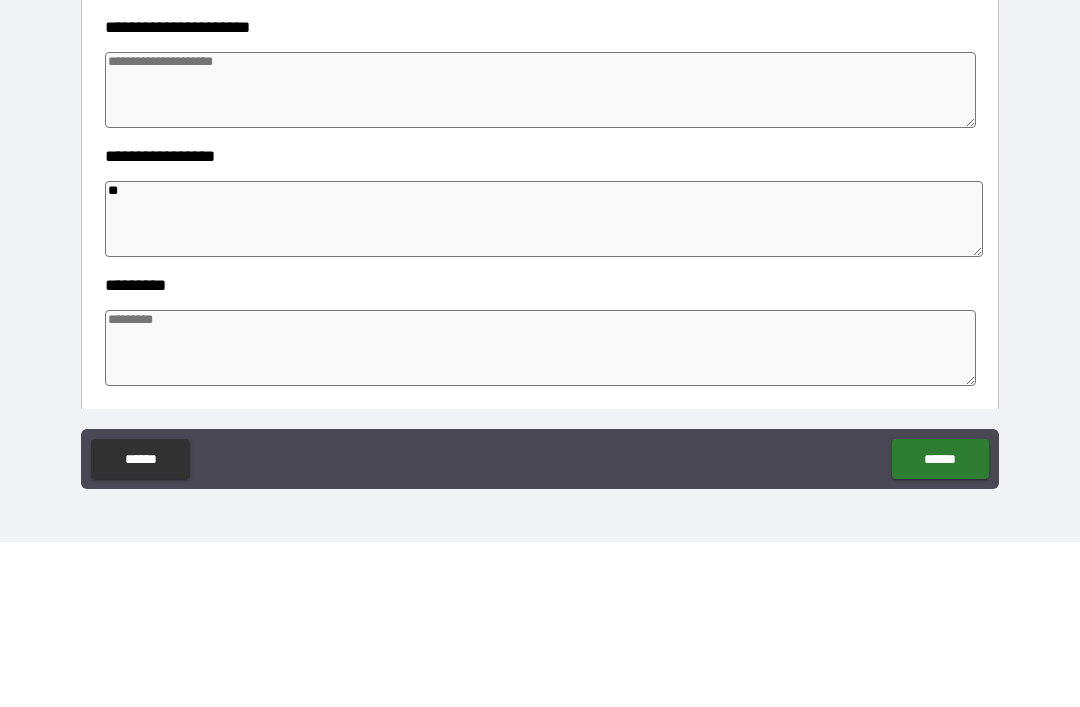 type on "*" 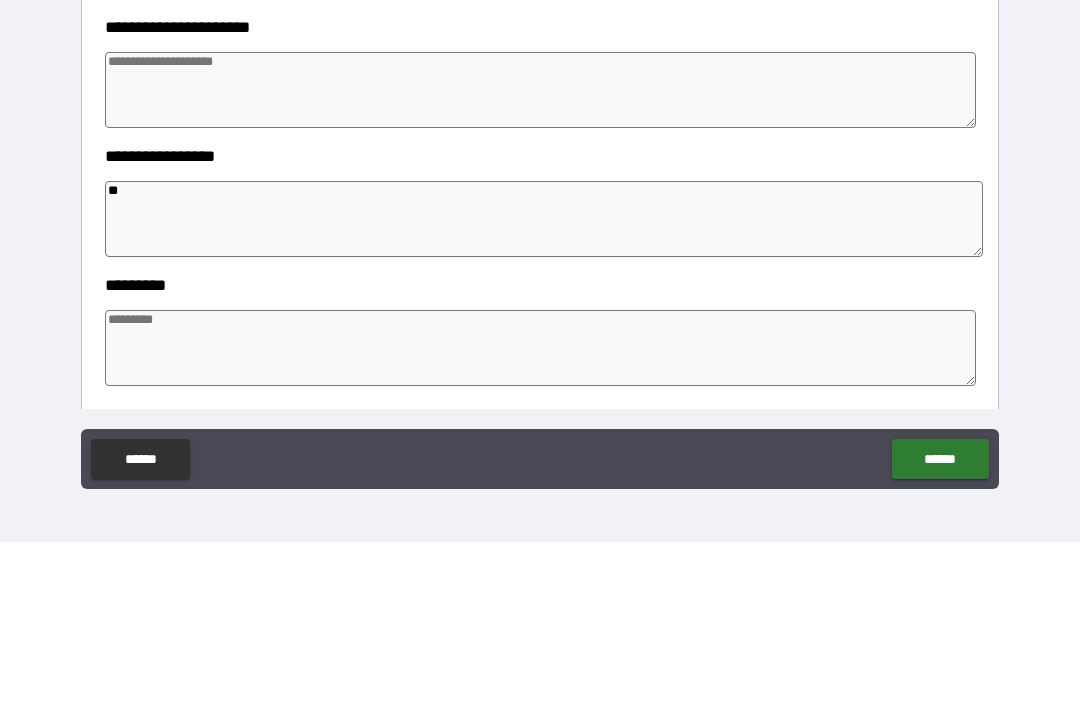 type on "***" 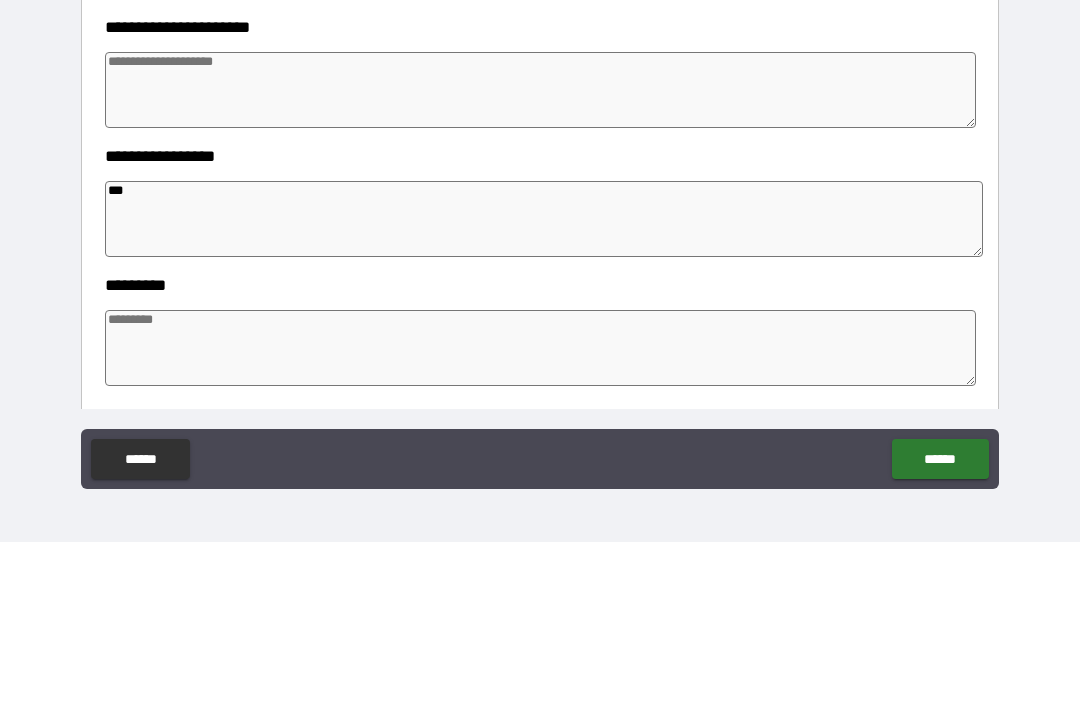 type on "*" 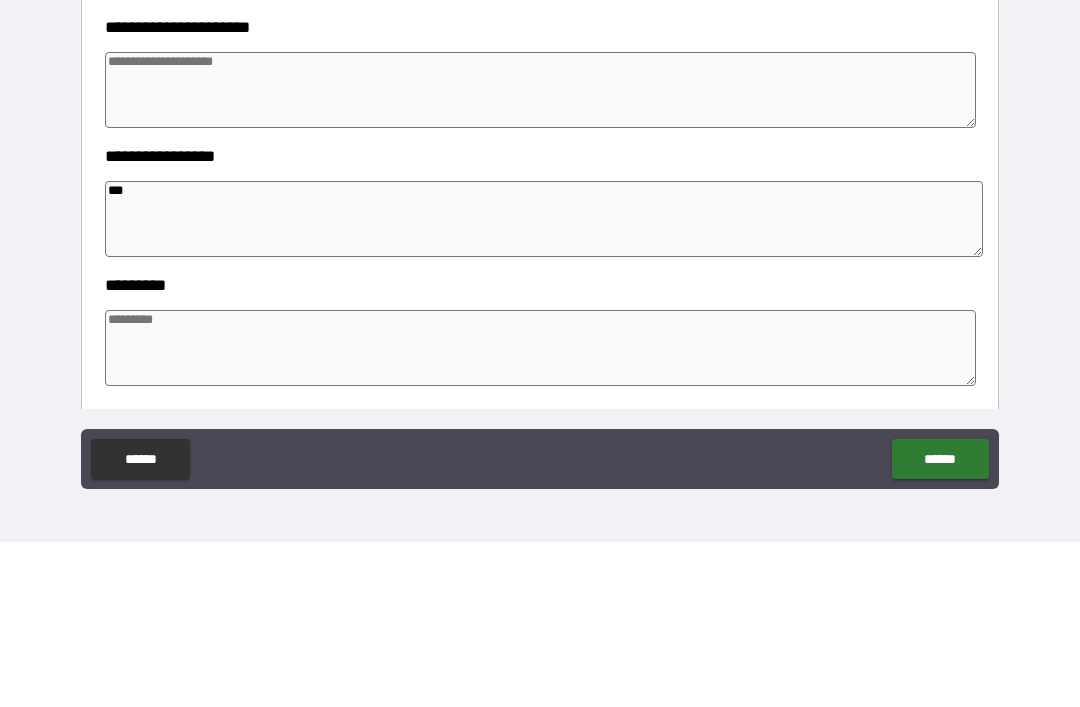 type on "*" 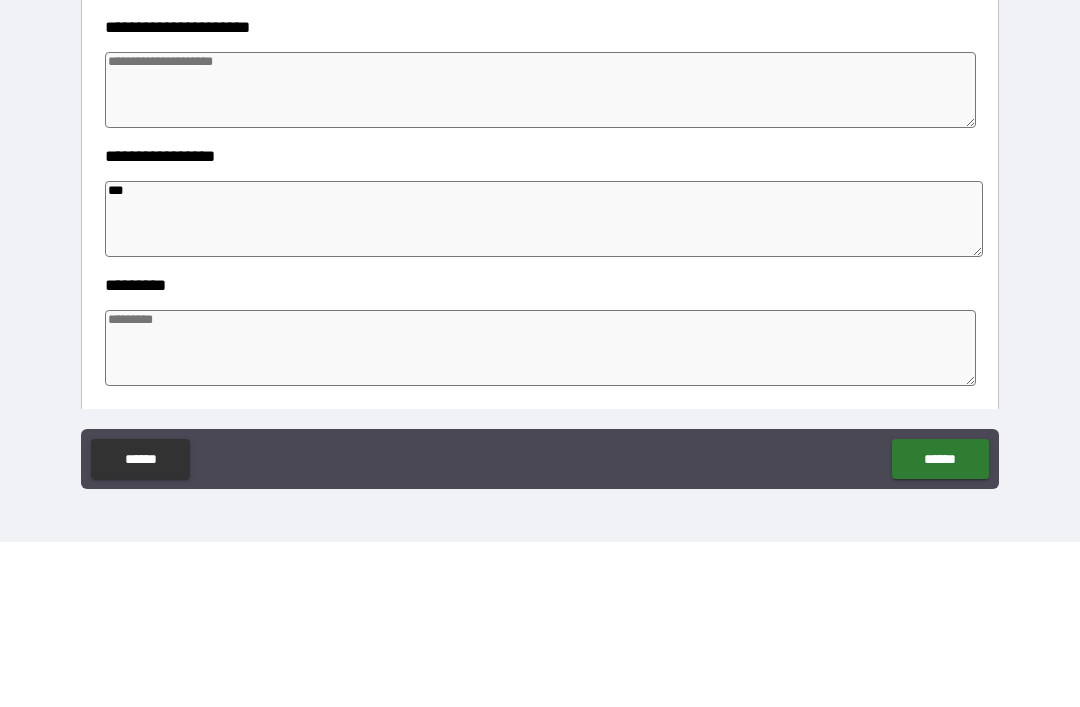 type on "*" 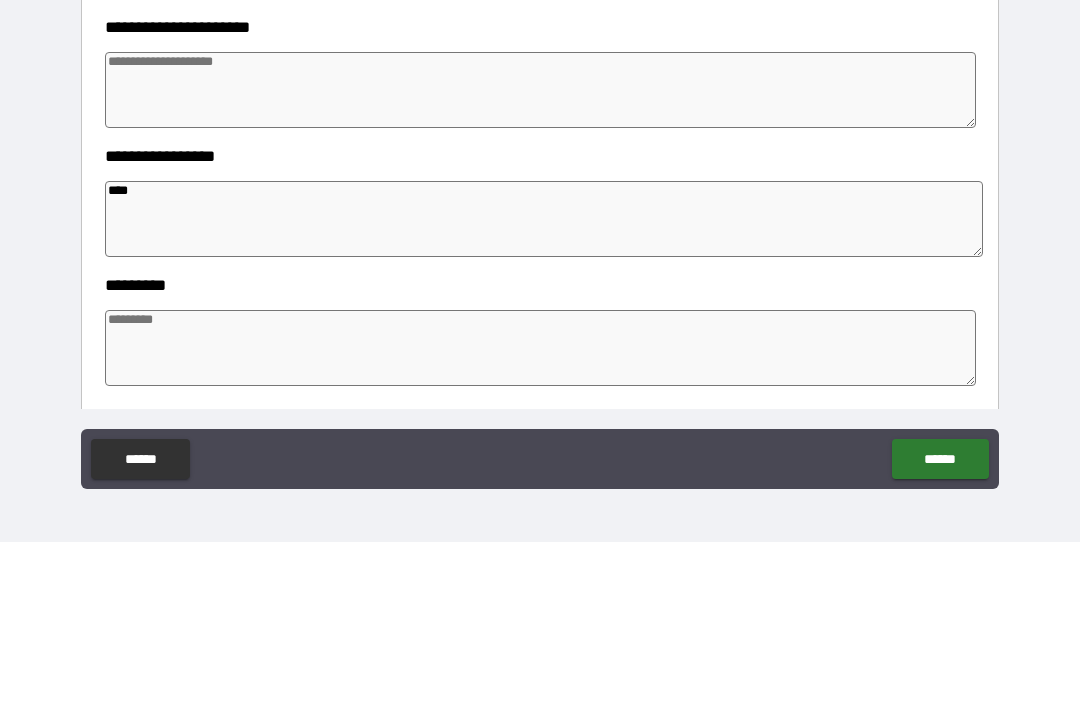 type on "*" 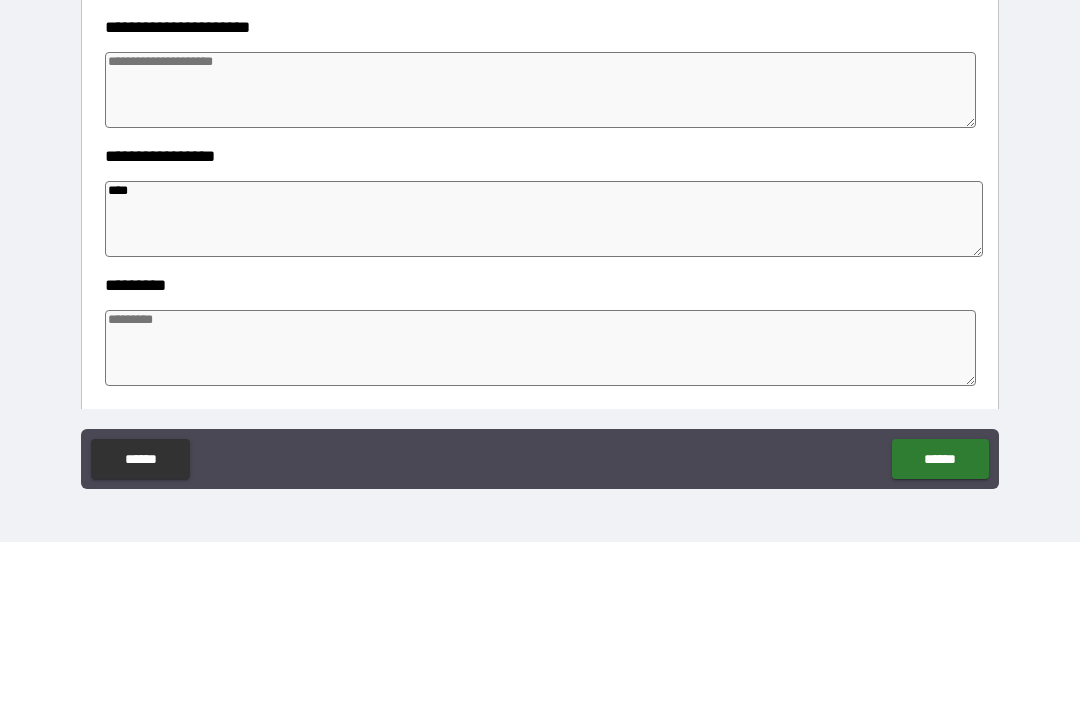 type on "***" 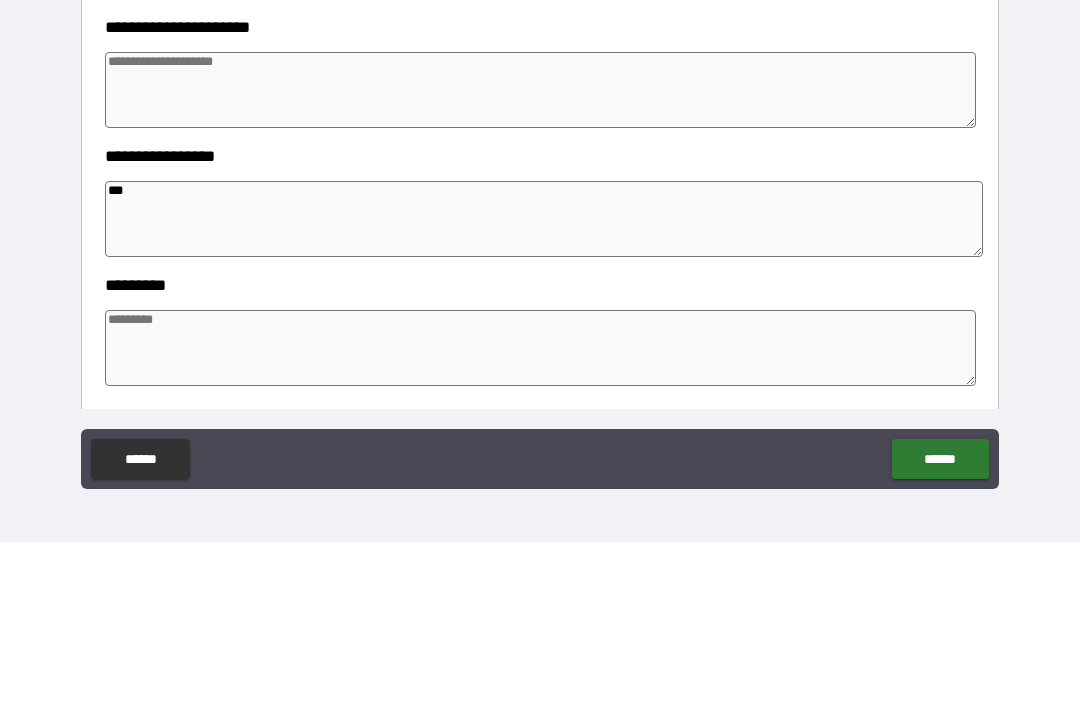 type on "*" 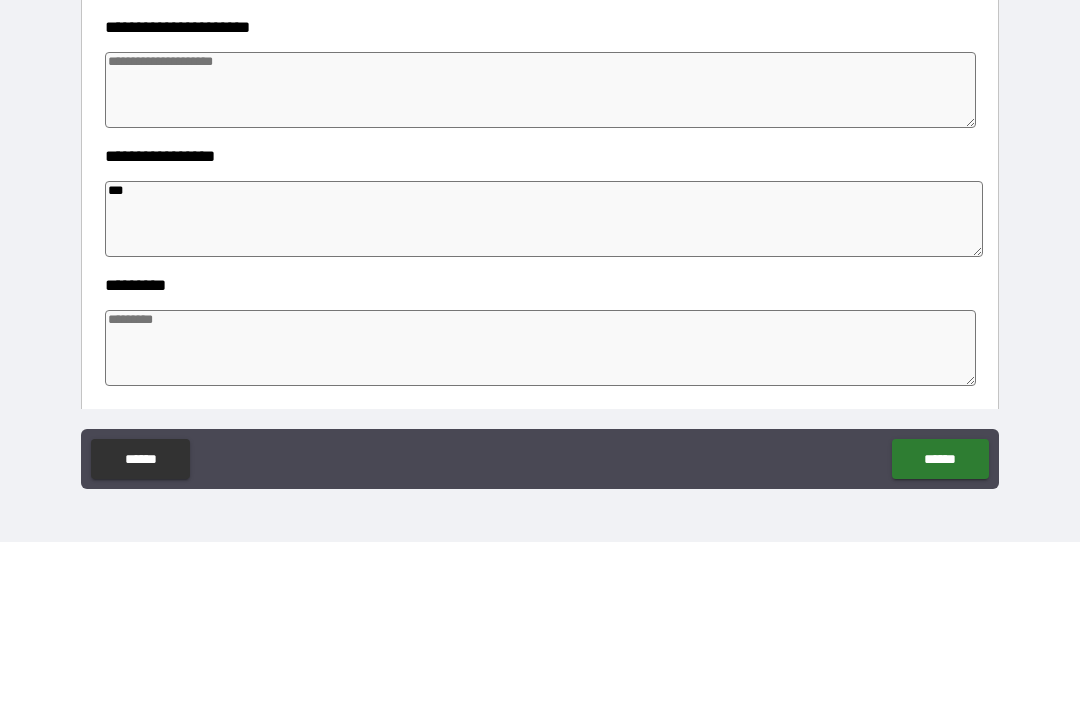 type on "*" 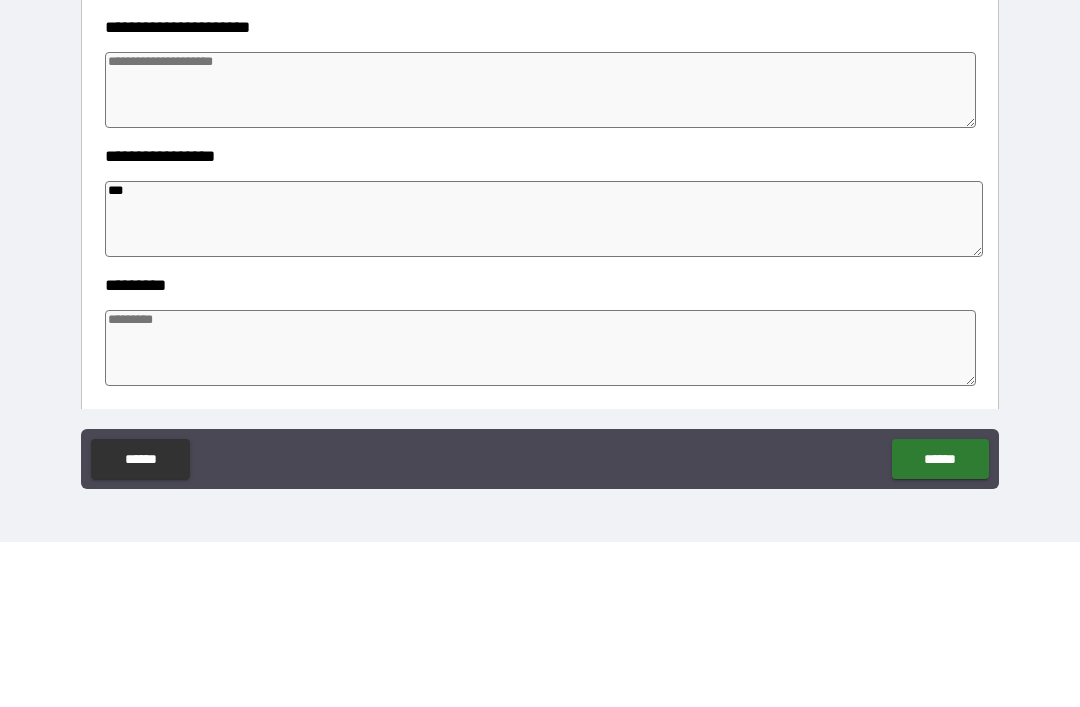 type on "*" 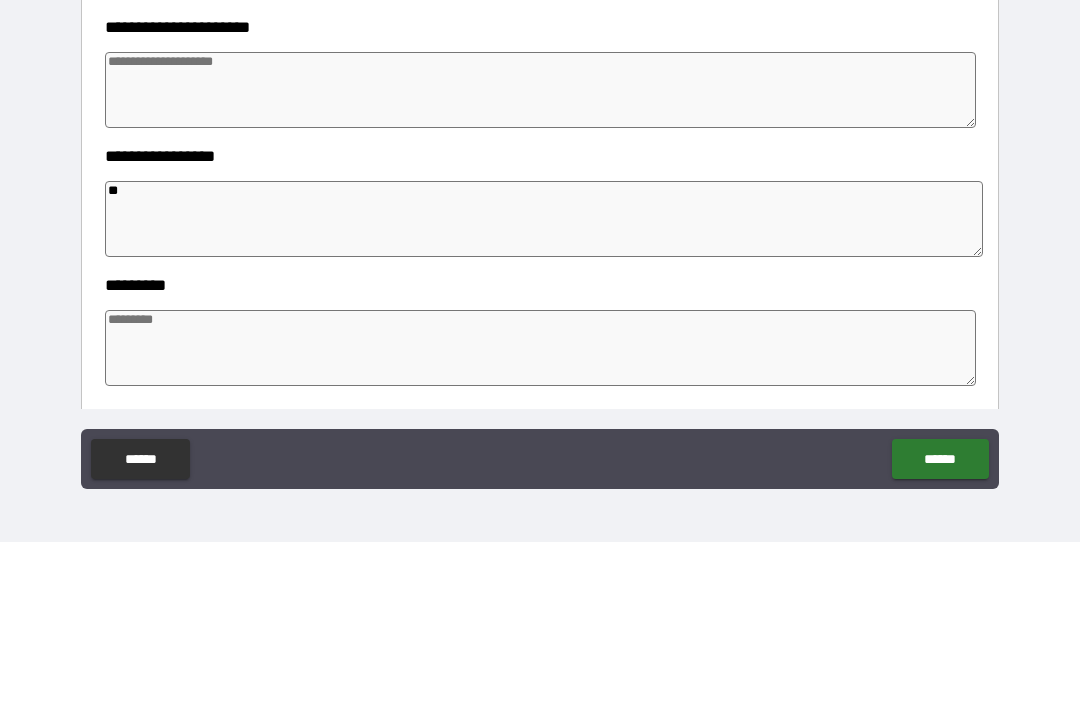 type on "*" 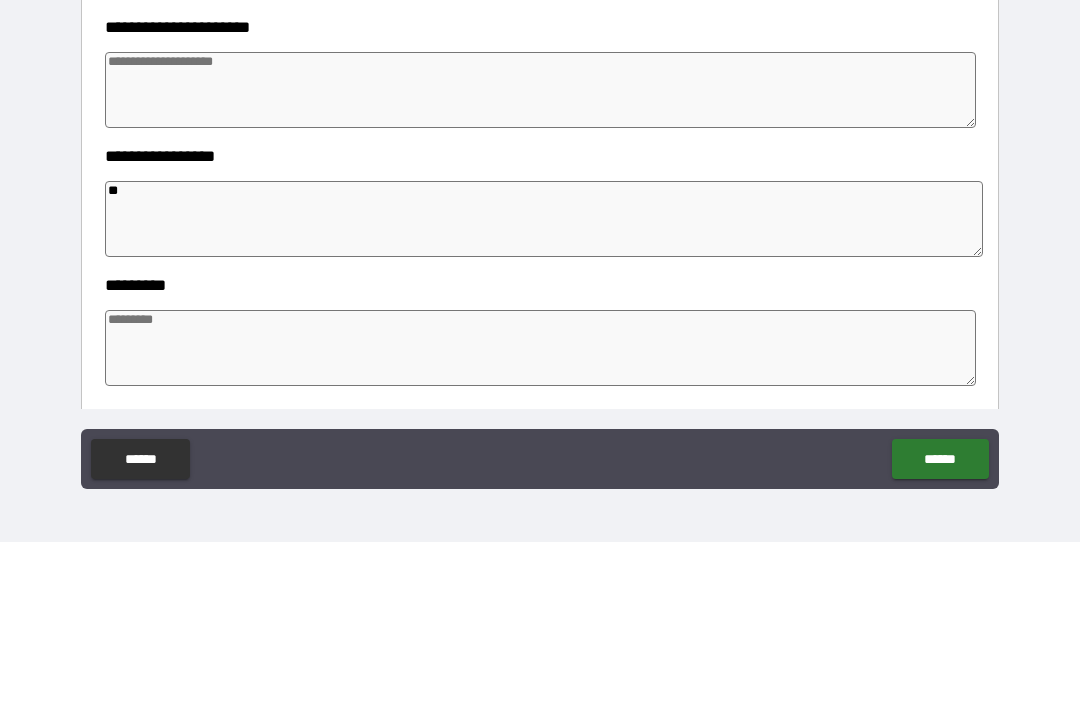 type on "*" 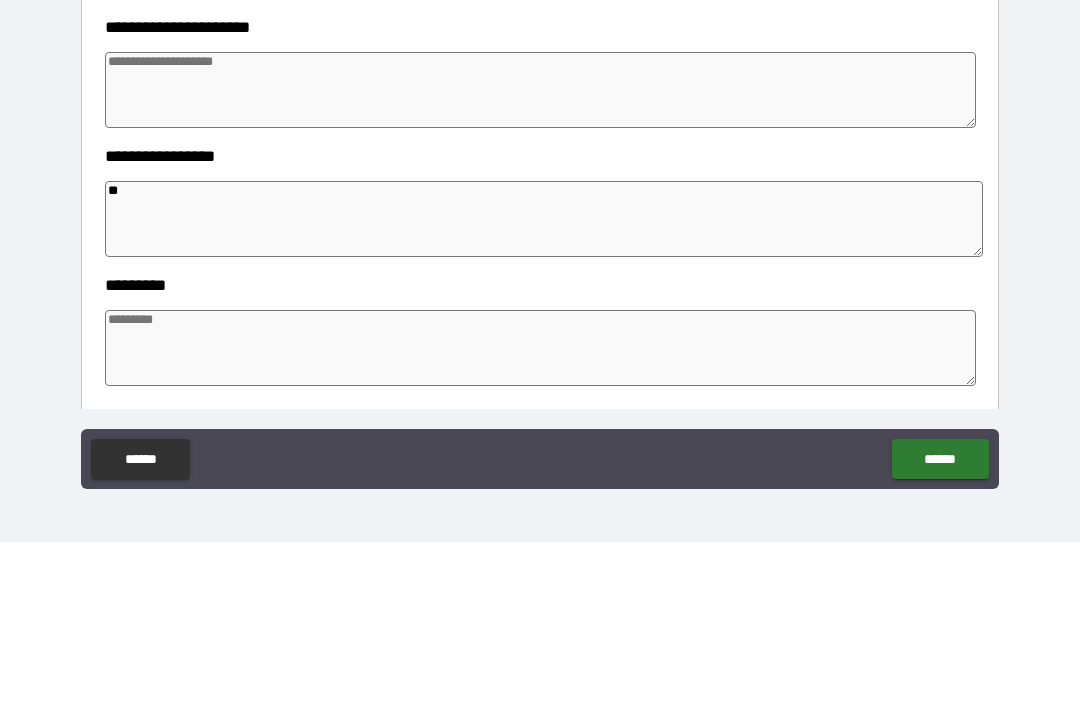 type on "*" 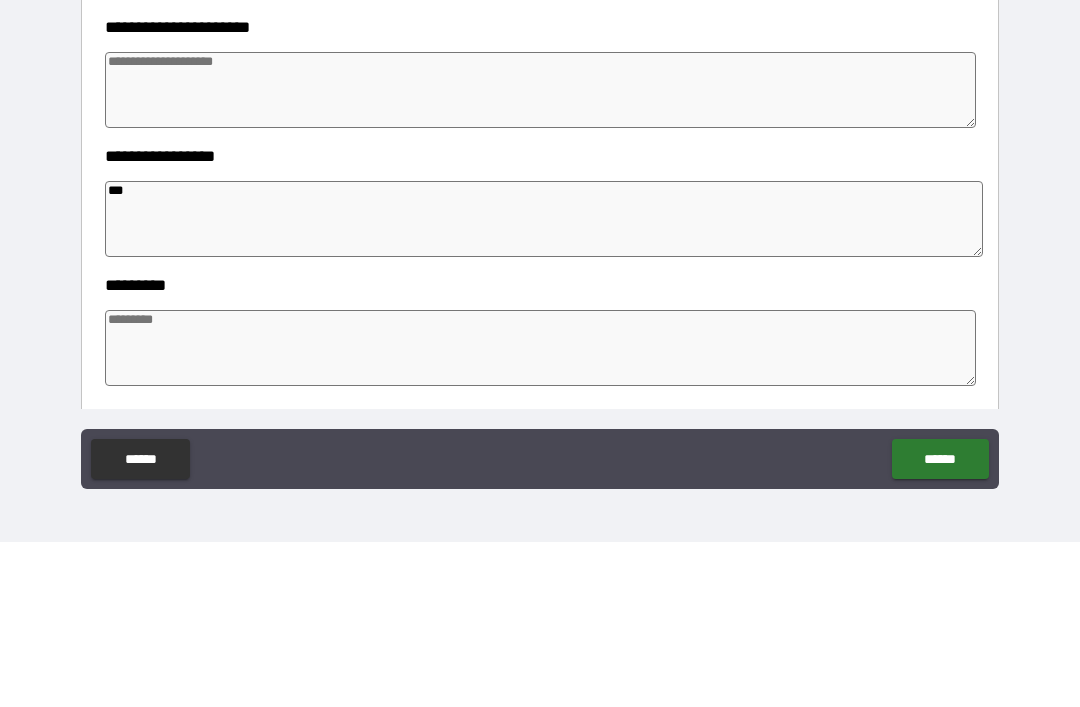 type on "*" 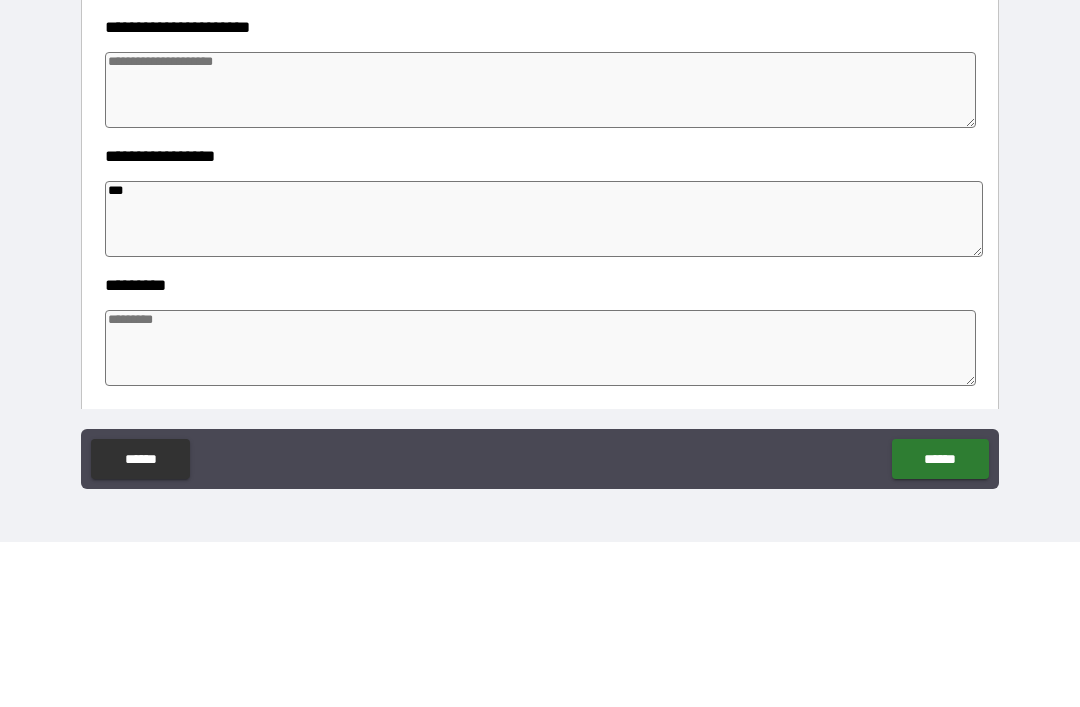 type on "****" 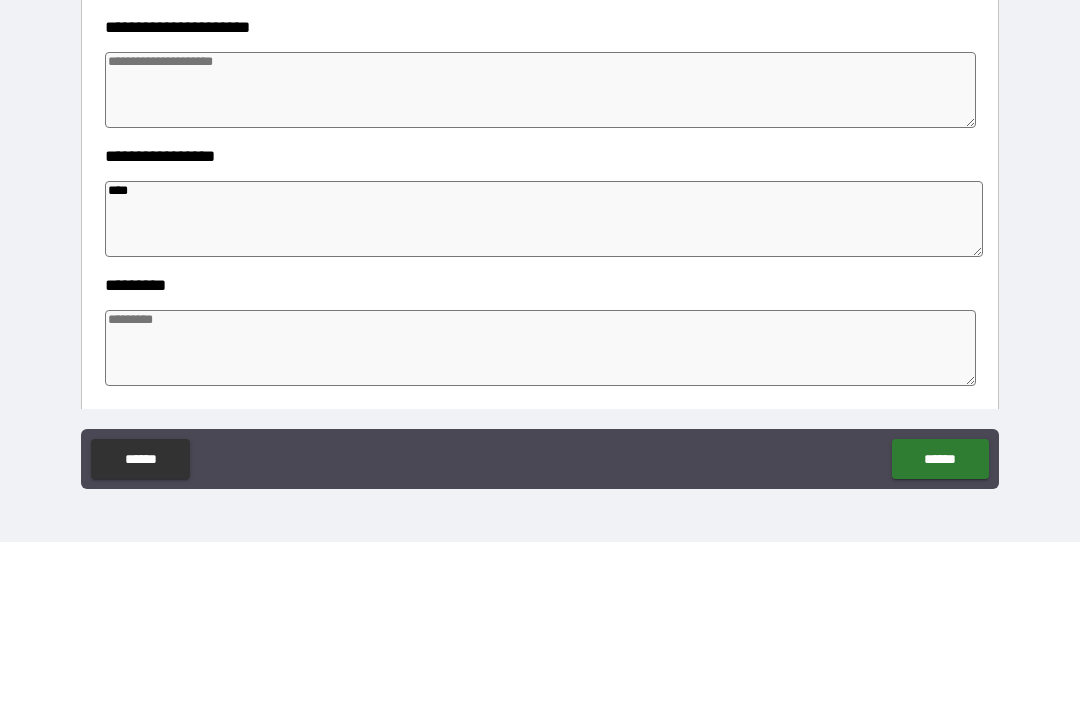 type on "*" 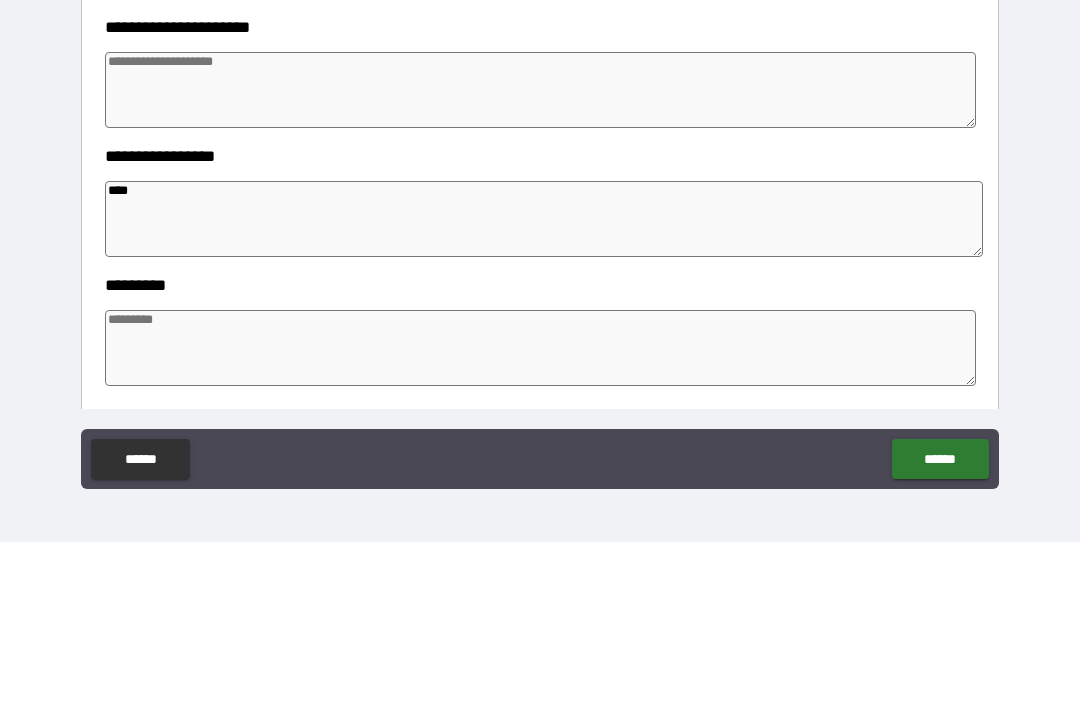 type on "*" 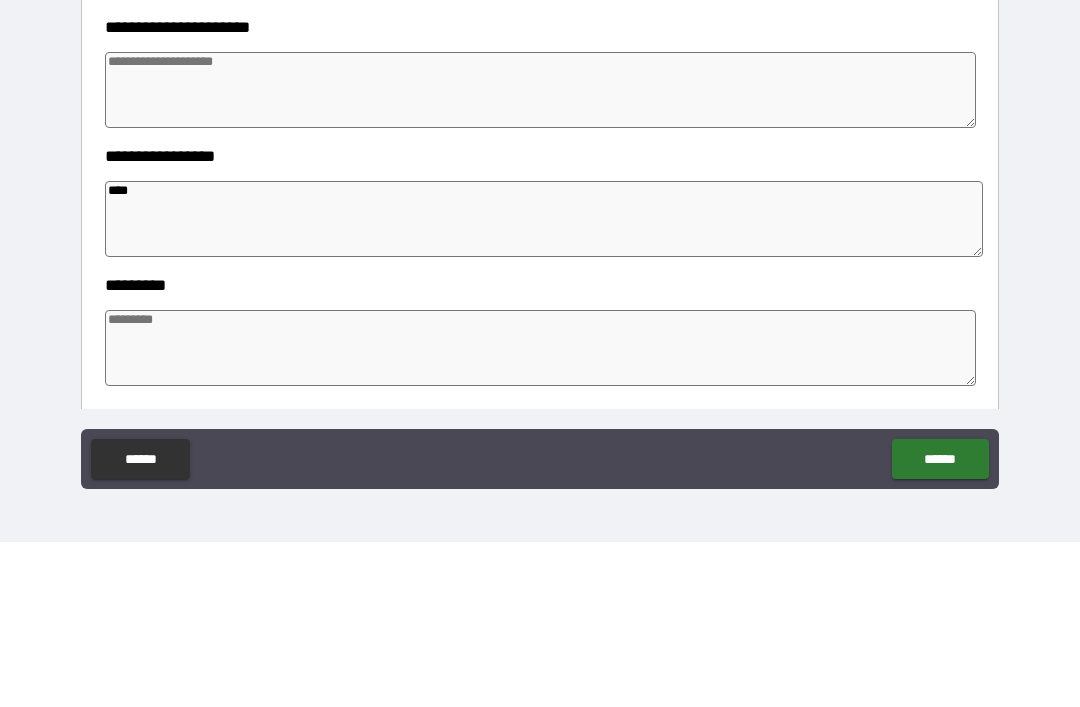 type on "*" 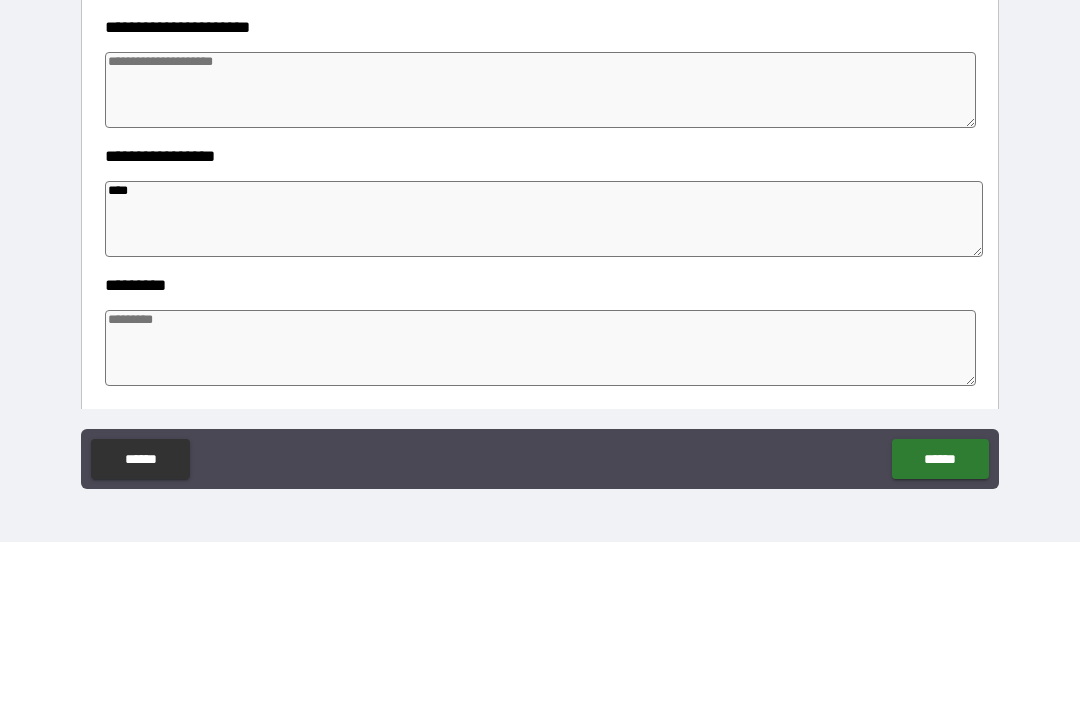 type on "***" 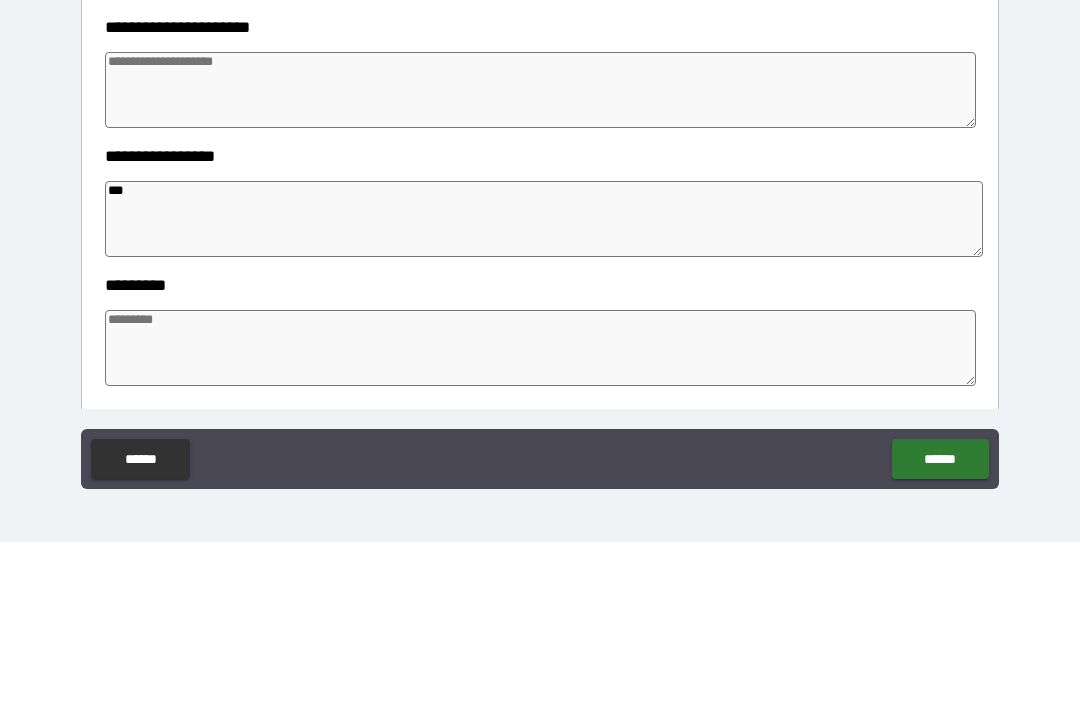 type on "*" 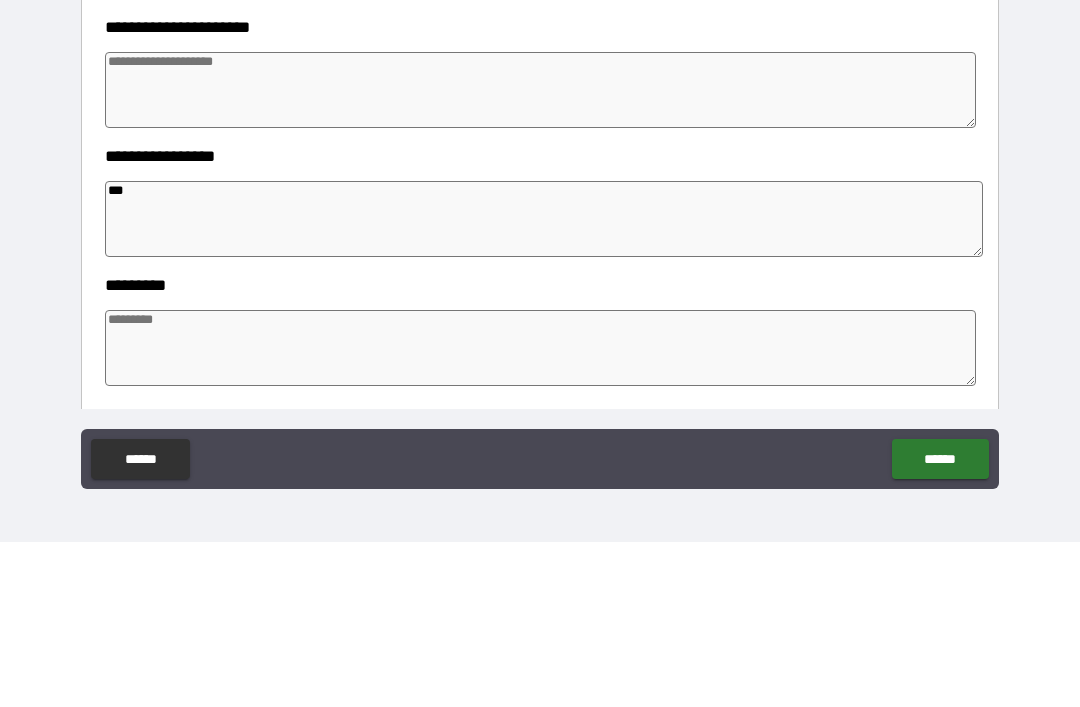 type on "*" 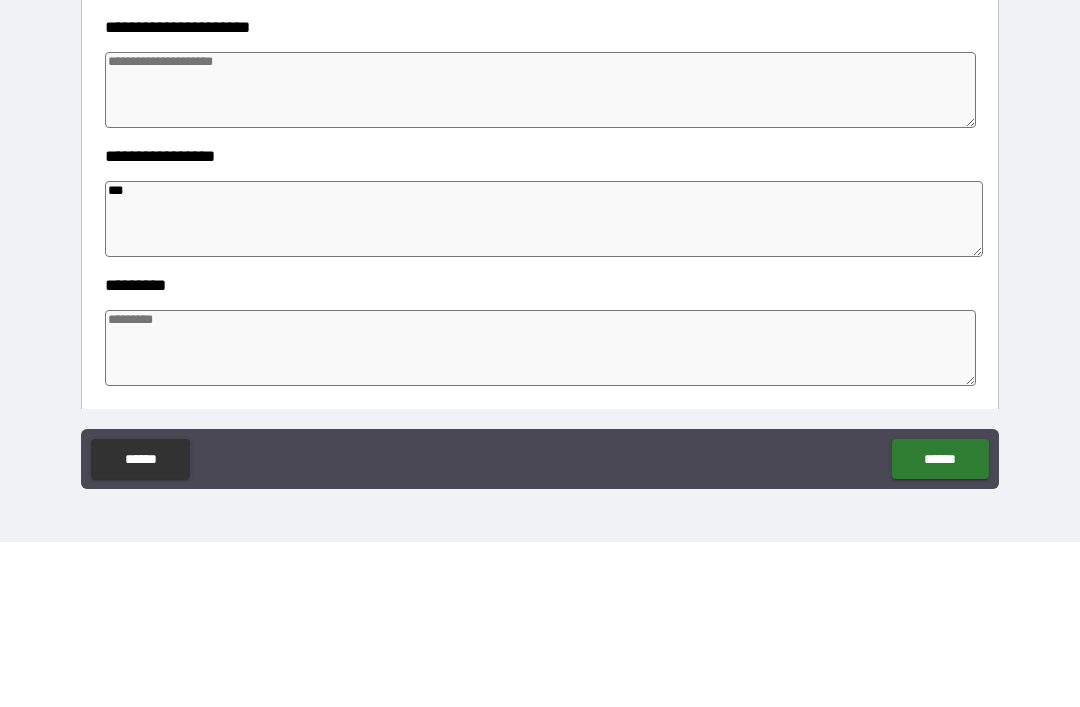 type on "*" 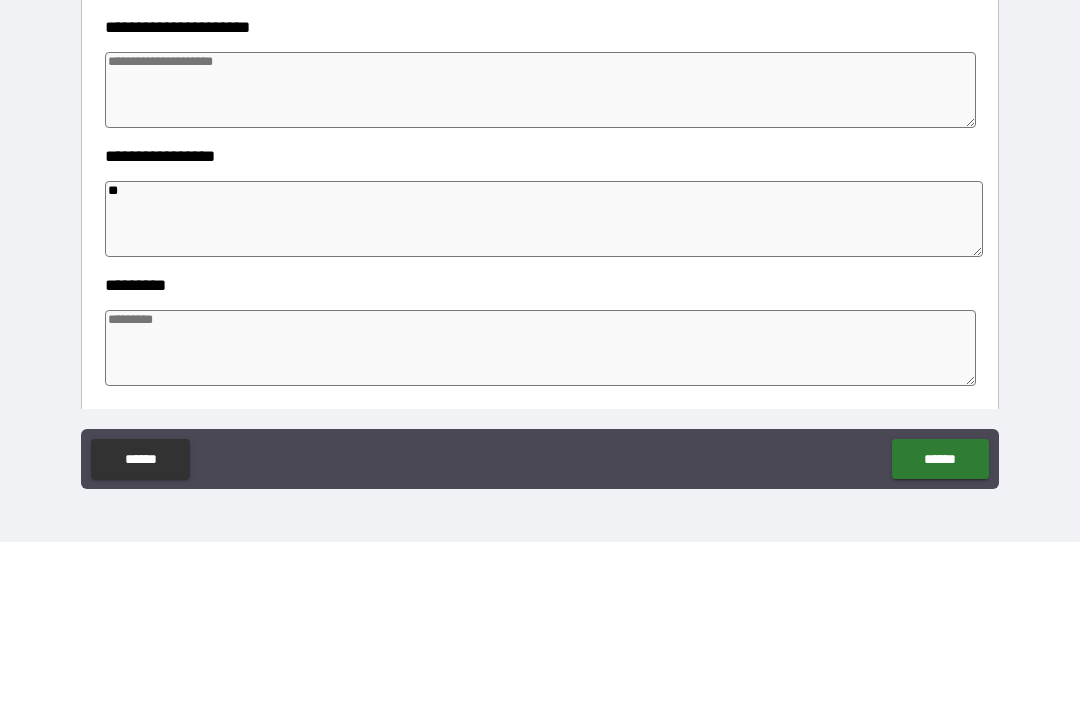 type on "*" 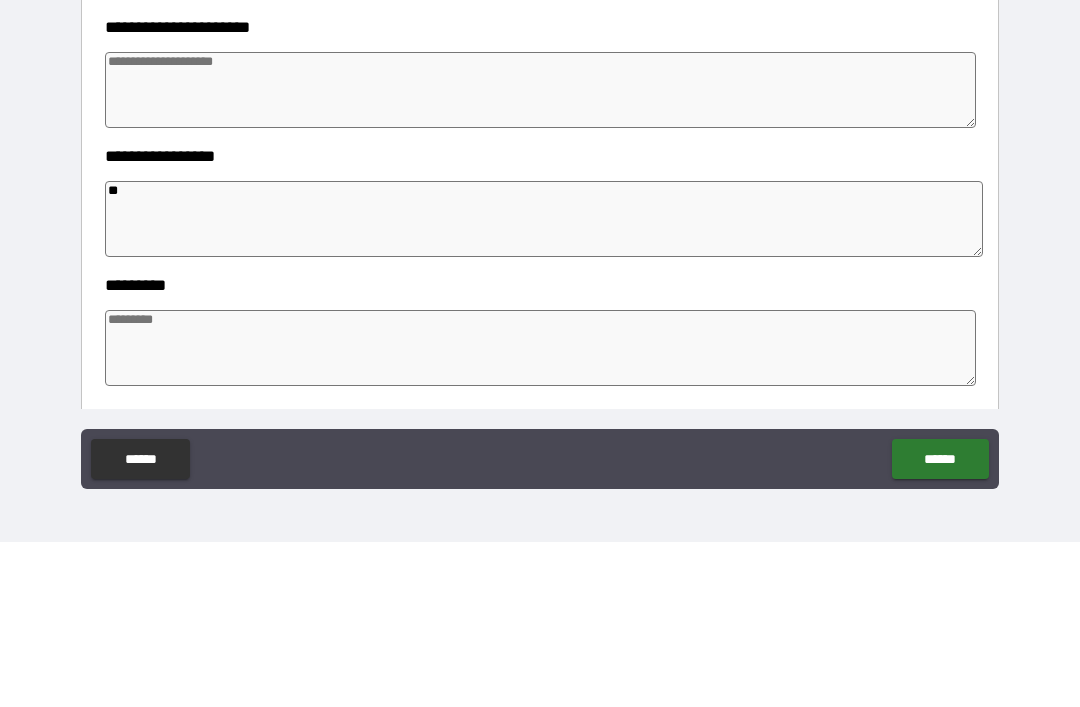 type on "***" 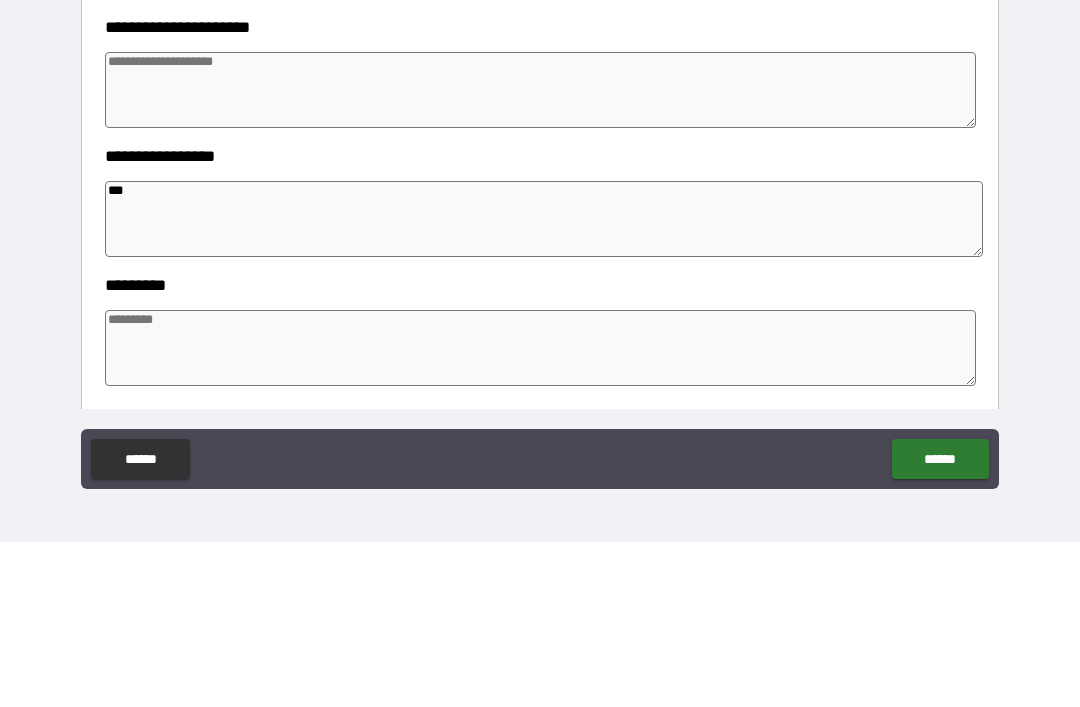 type on "*" 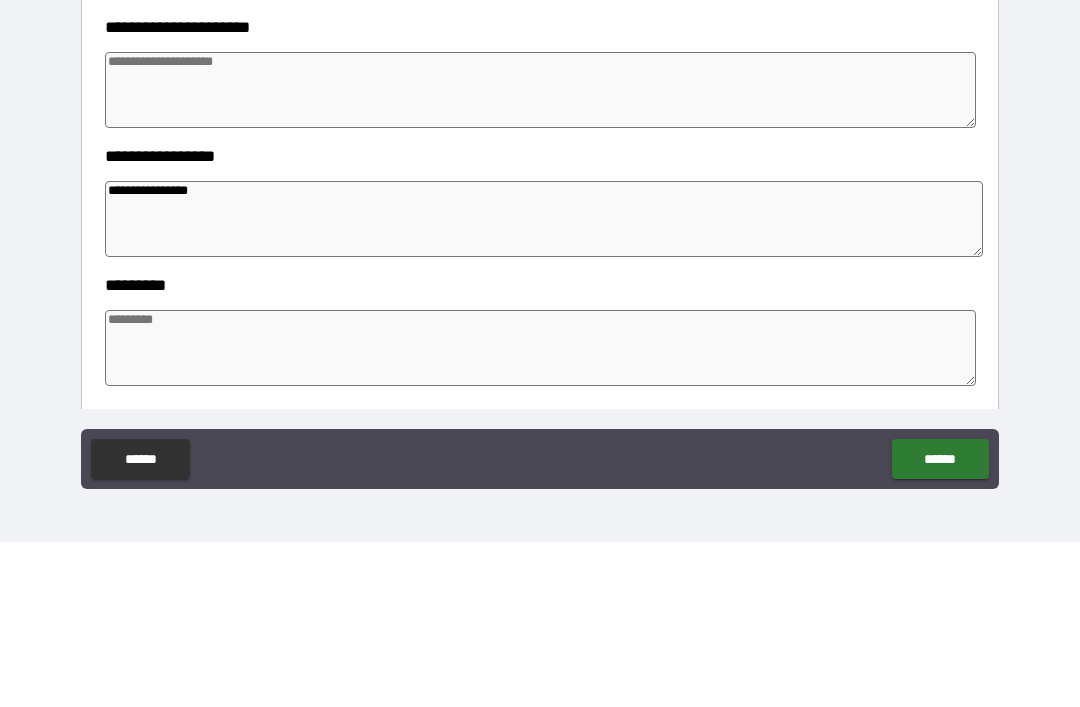click at bounding box center (540, 255) 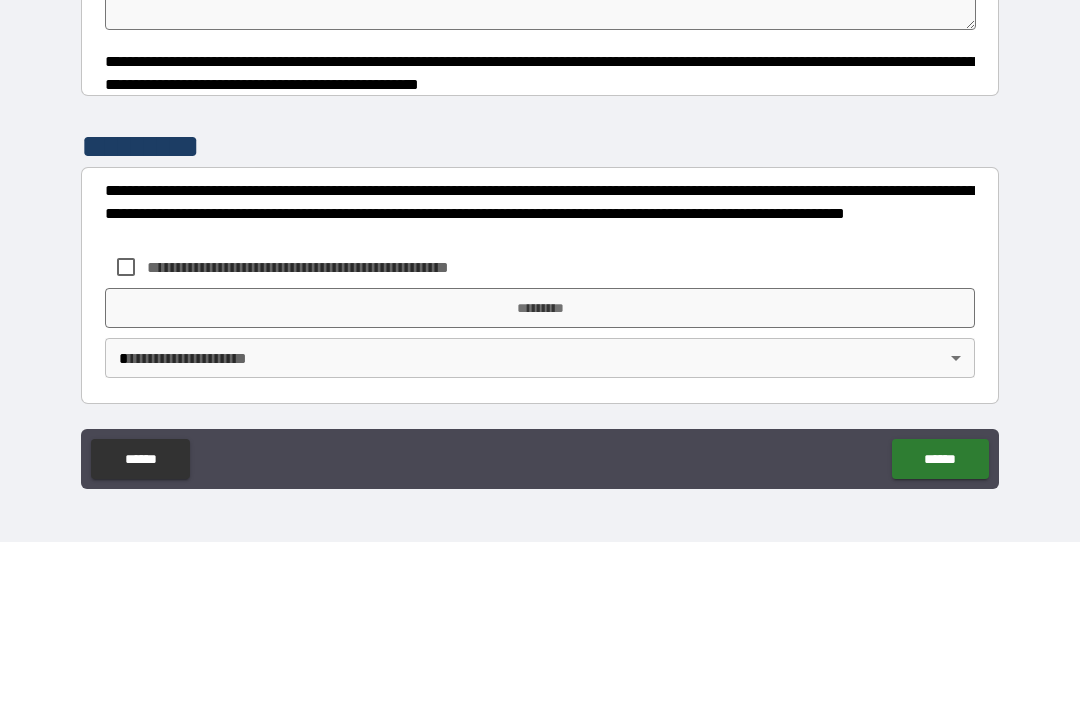 scroll, scrollTop: 570, scrollLeft: 0, axis: vertical 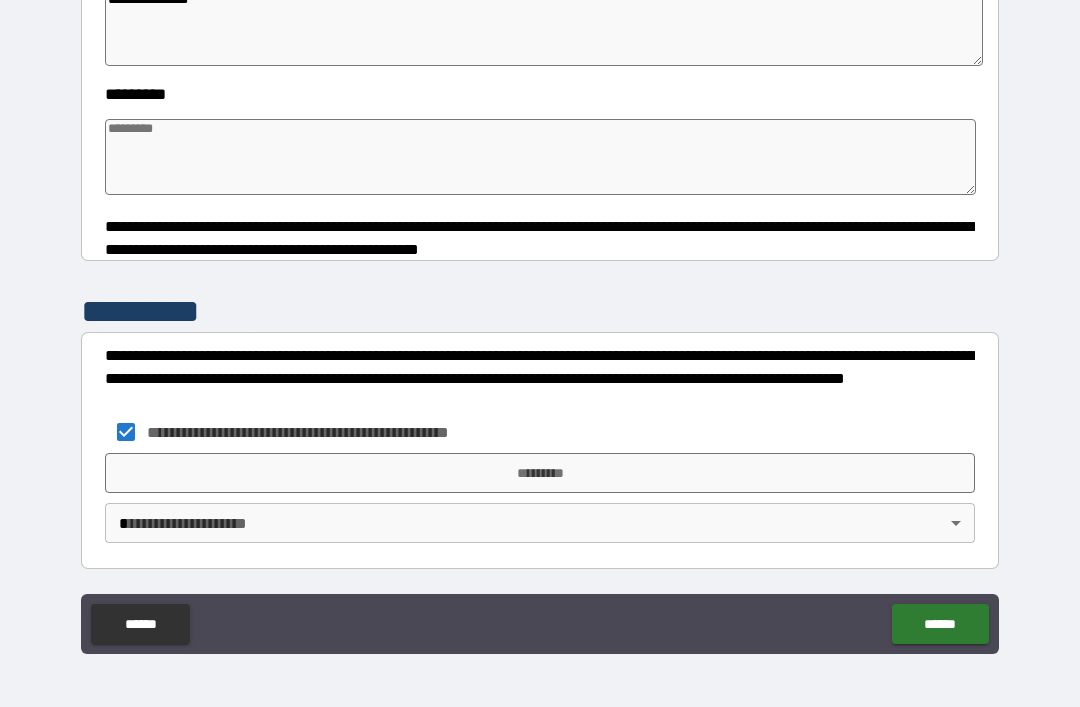 click on "*********" at bounding box center [540, 473] 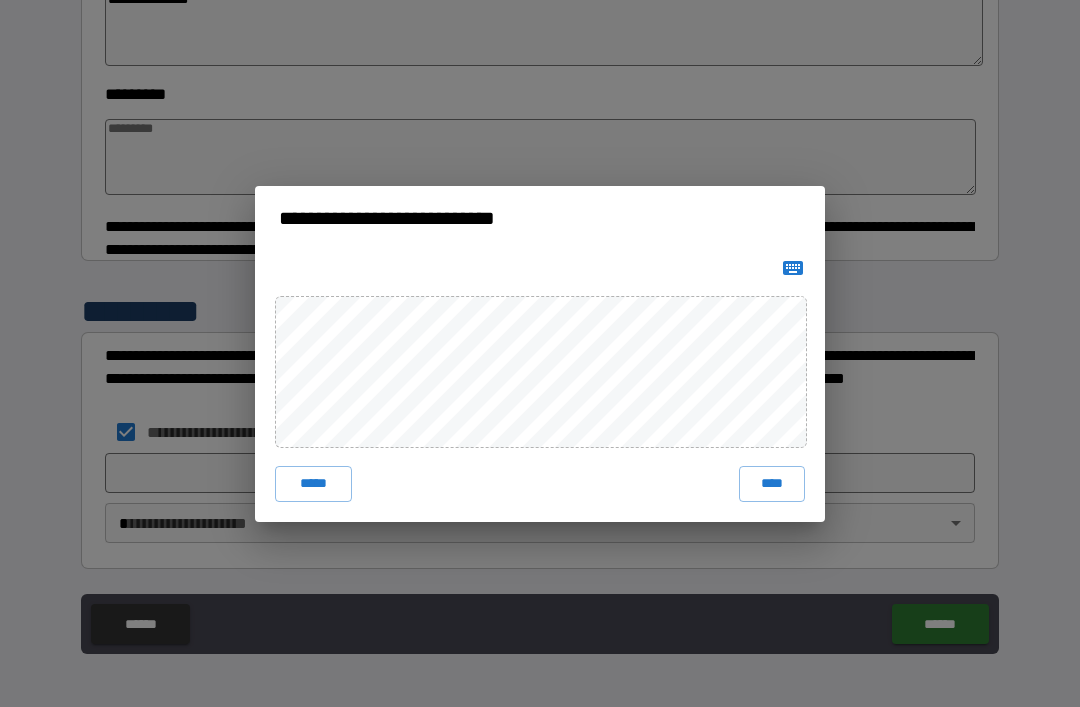 click on "****" at bounding box center [772, 484] 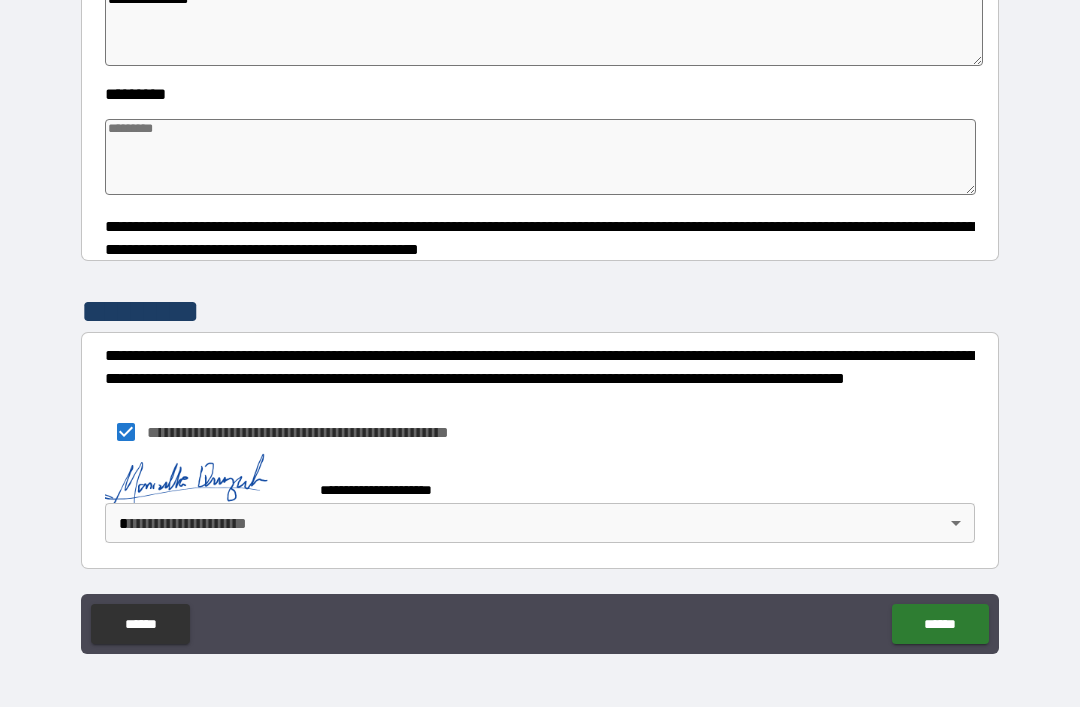 scroll, scrollTop: 560, scrollLeft: 0, axis: vertical 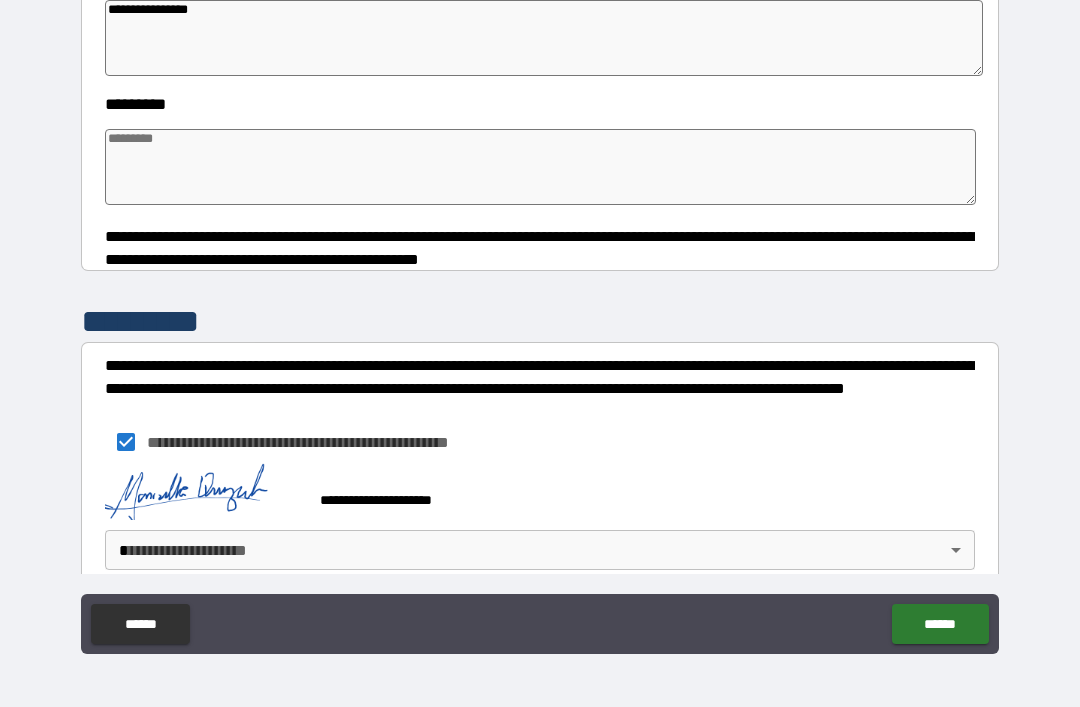 click on "**********" at bounding box center (540, 321) 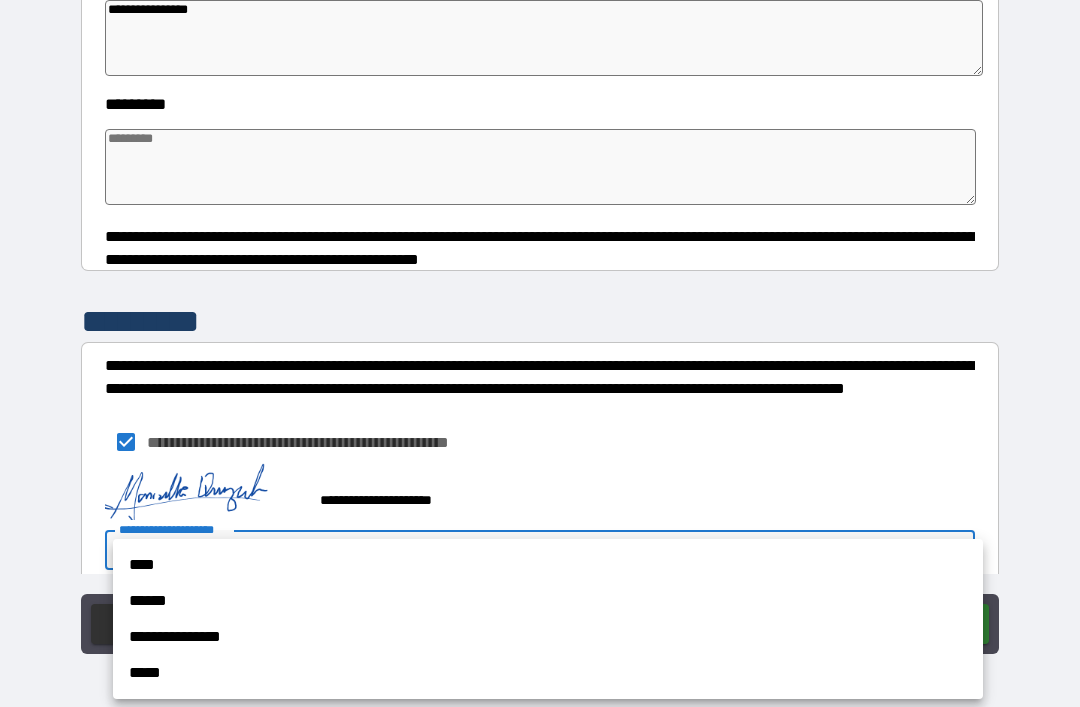 click on "**********" at bounding box center (548, 637) 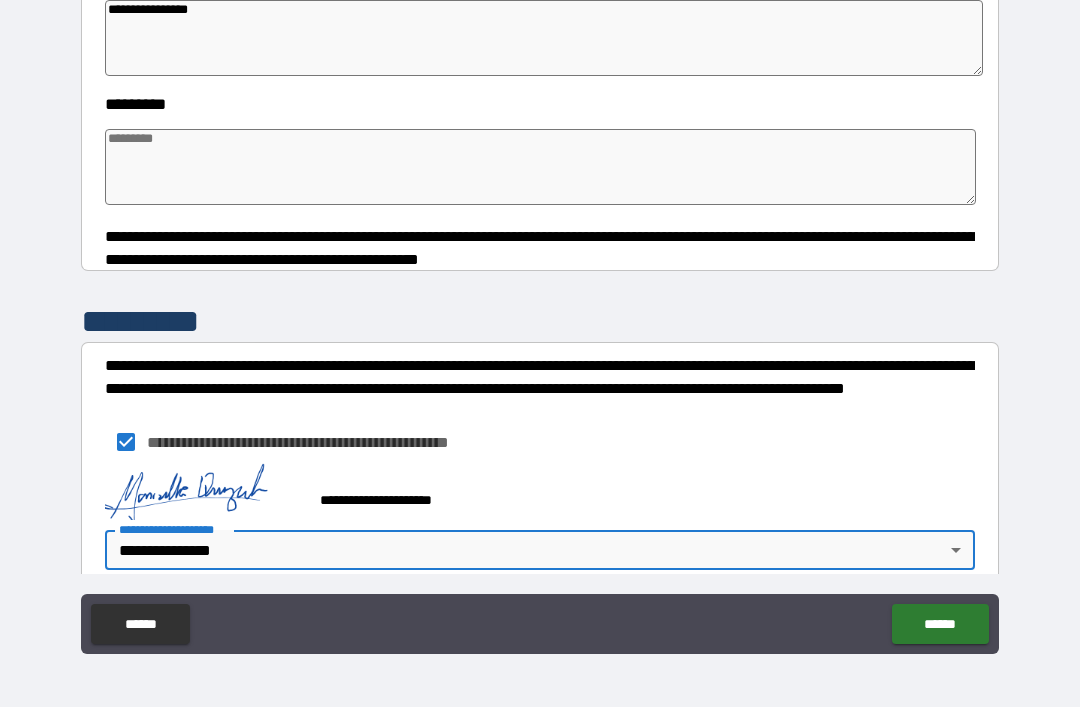 click on "******" at bounding box center [940, 624] 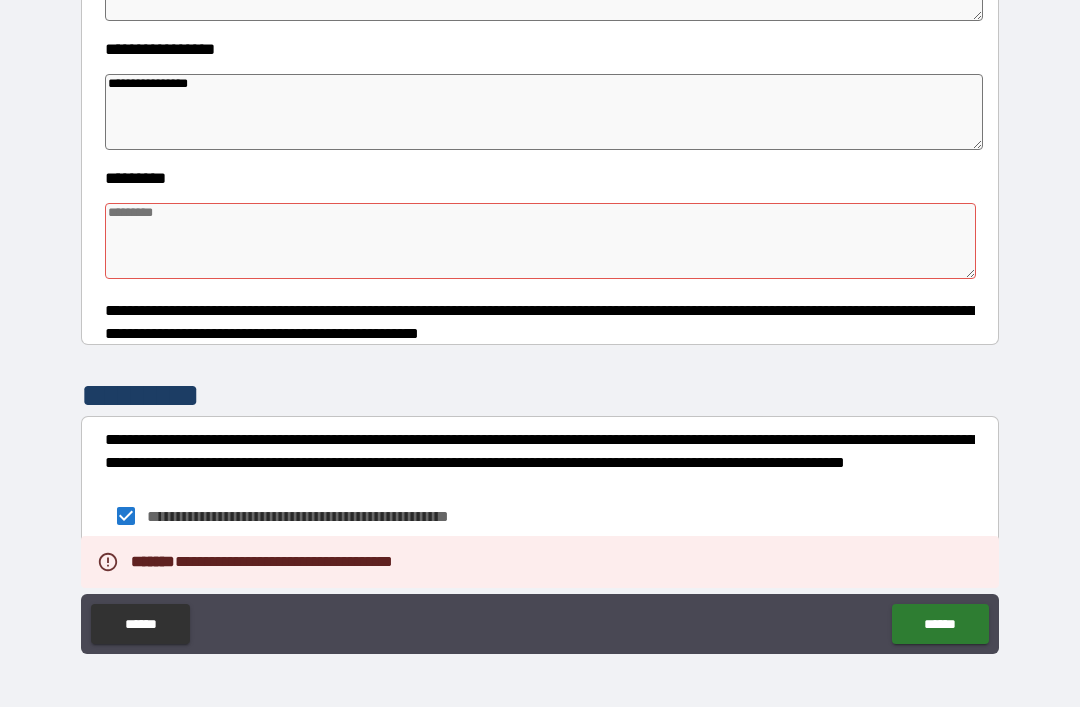 scroll, scrollTop: 467, scrollLeft: 0, axis: vertical 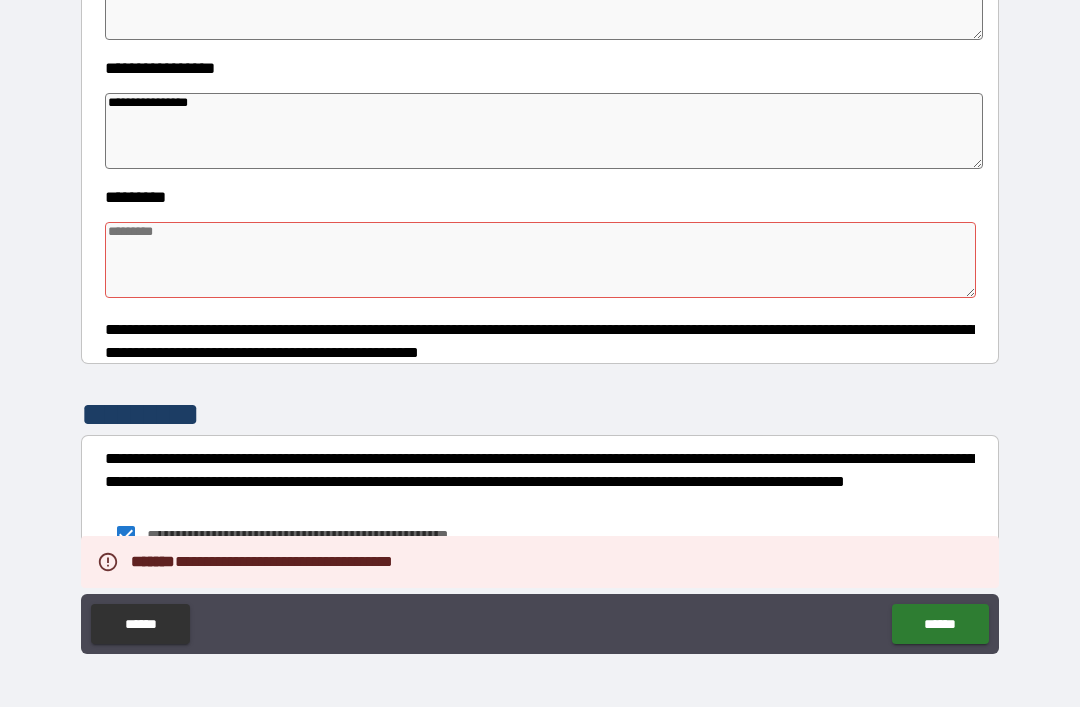 click at bounding box center [540, 260] 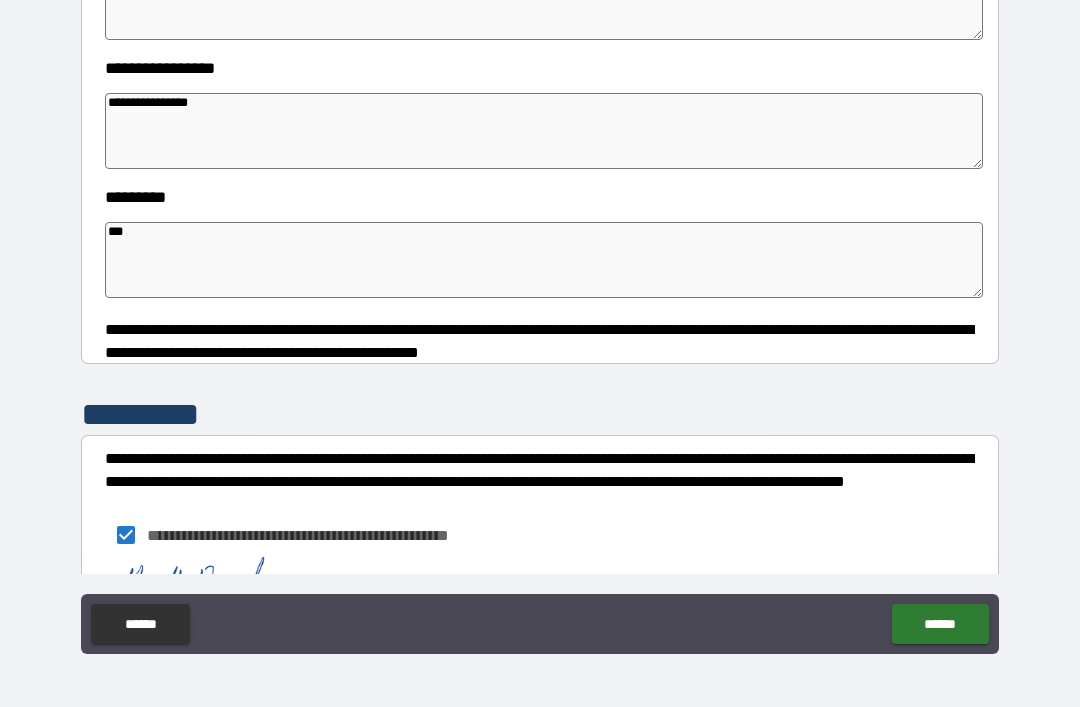 click on "******" at bounding box center [940, 624] 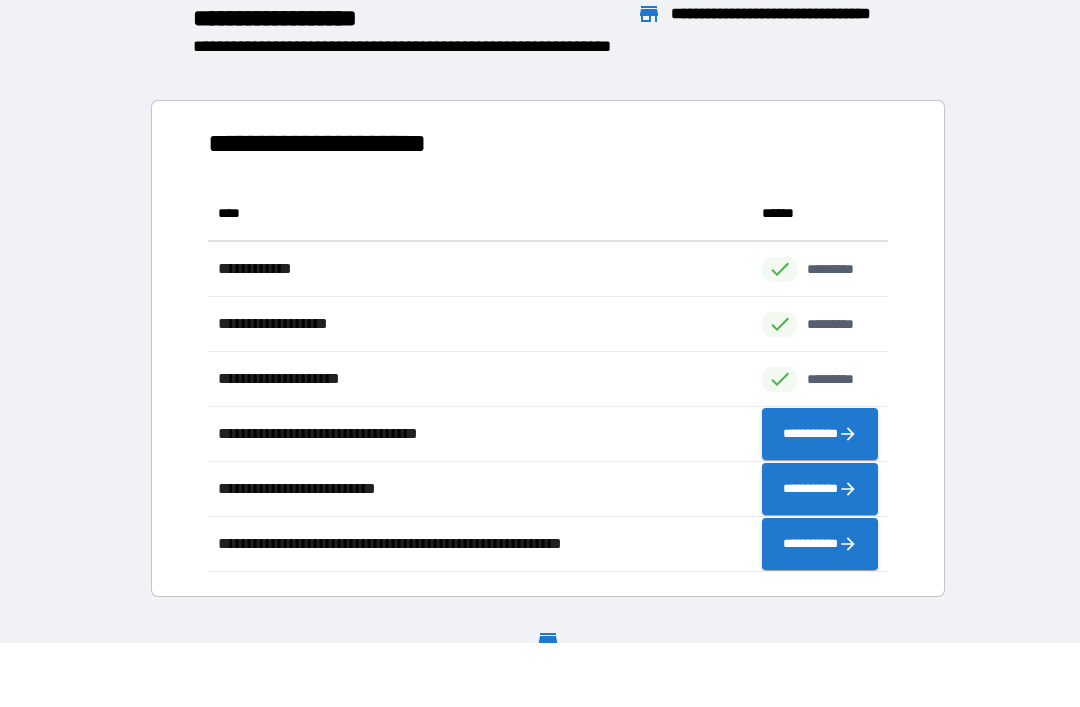 scroll, scrollTop: 1, scrollLeft: 1, axis: both 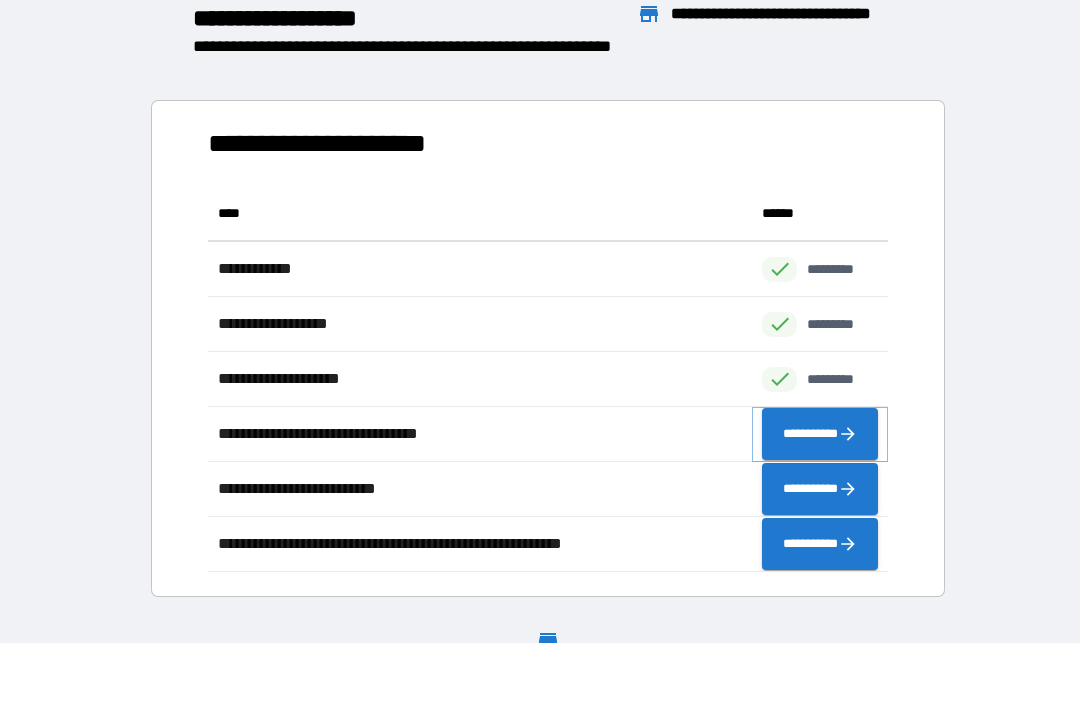 click on "**********" at bounding box center [820, 434] 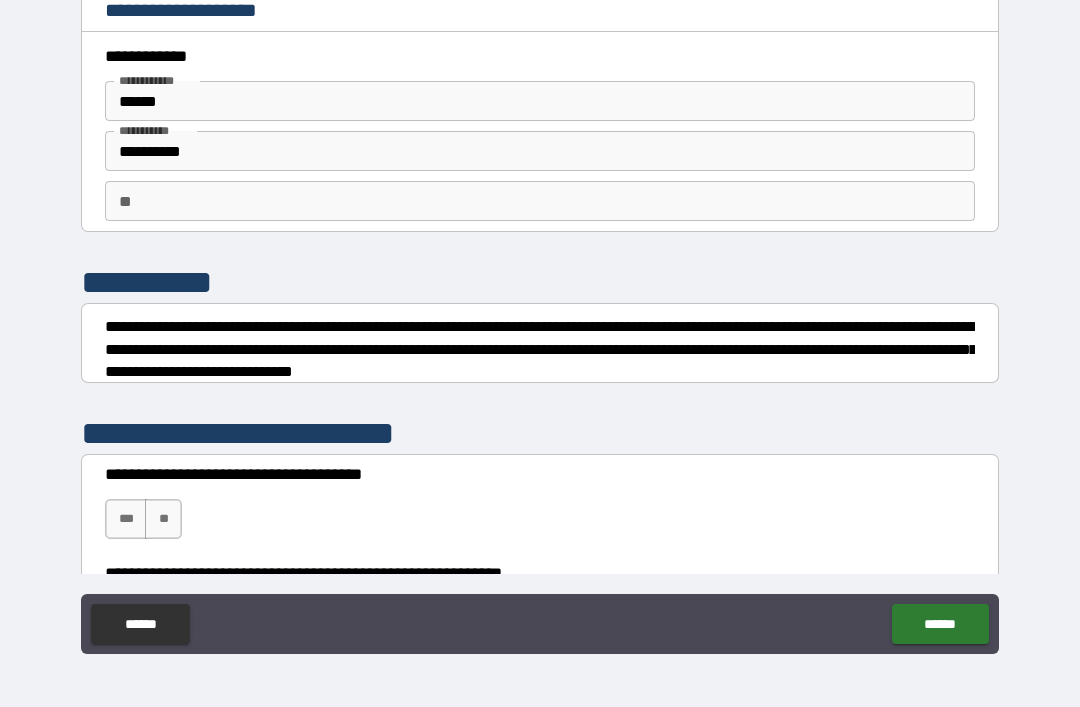click on "******" at bounding box center (540, 101) 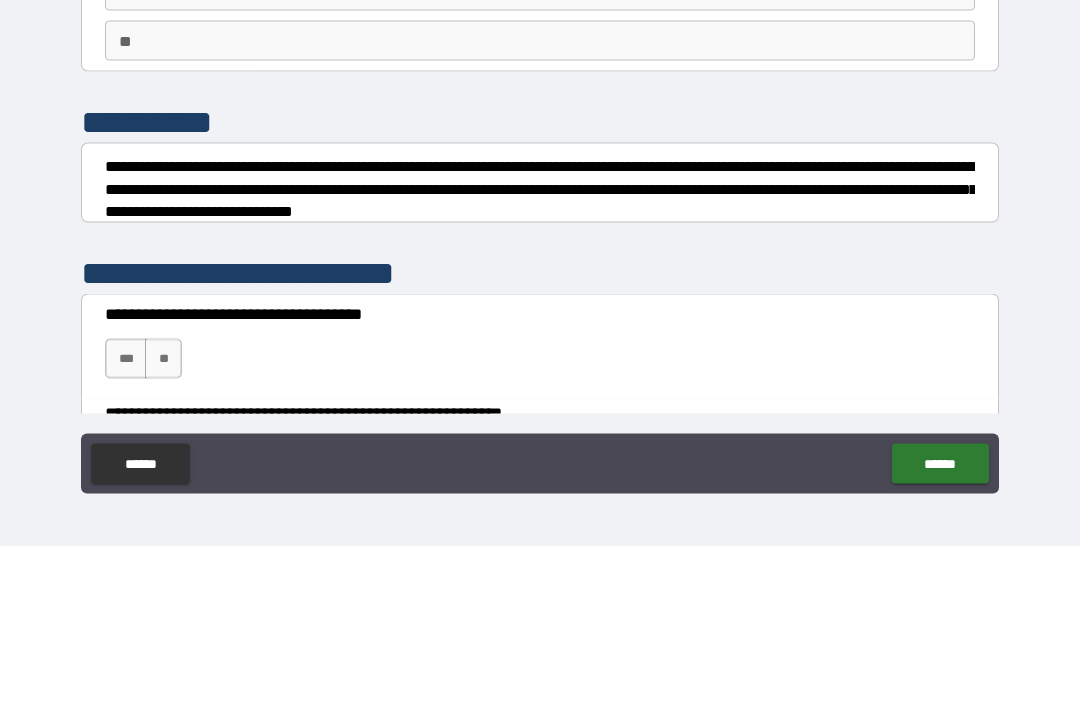 click on "** **" at bounding box center (540, 201) 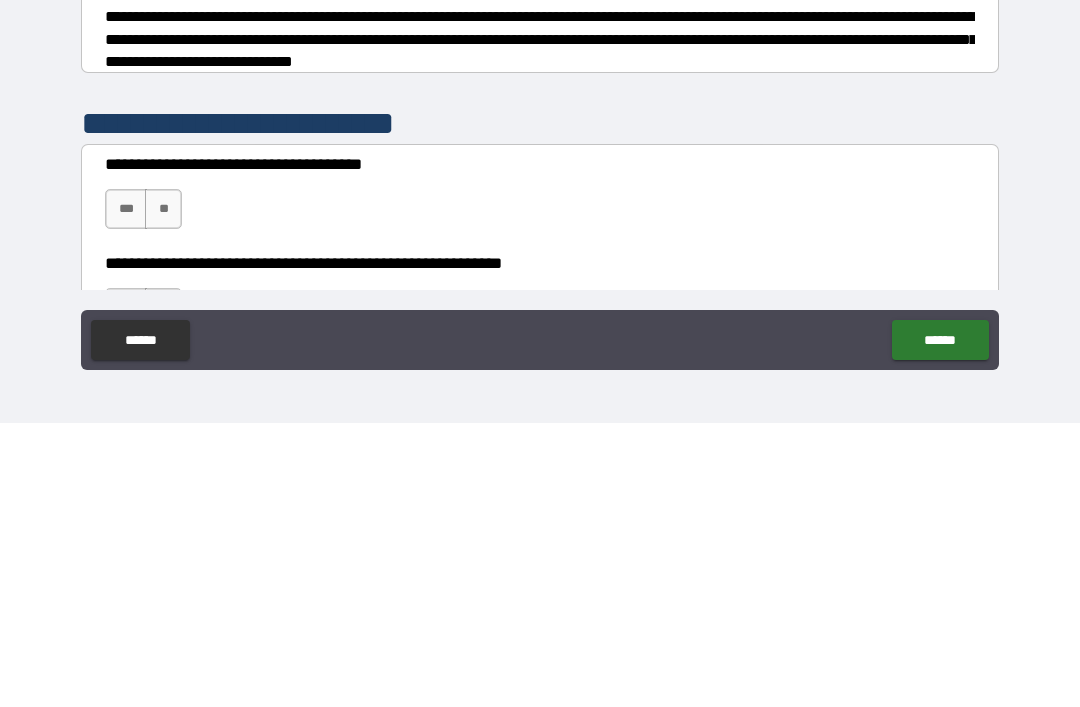scroll, scrollTop: 18, scrollLeft: 0, axis: vertical 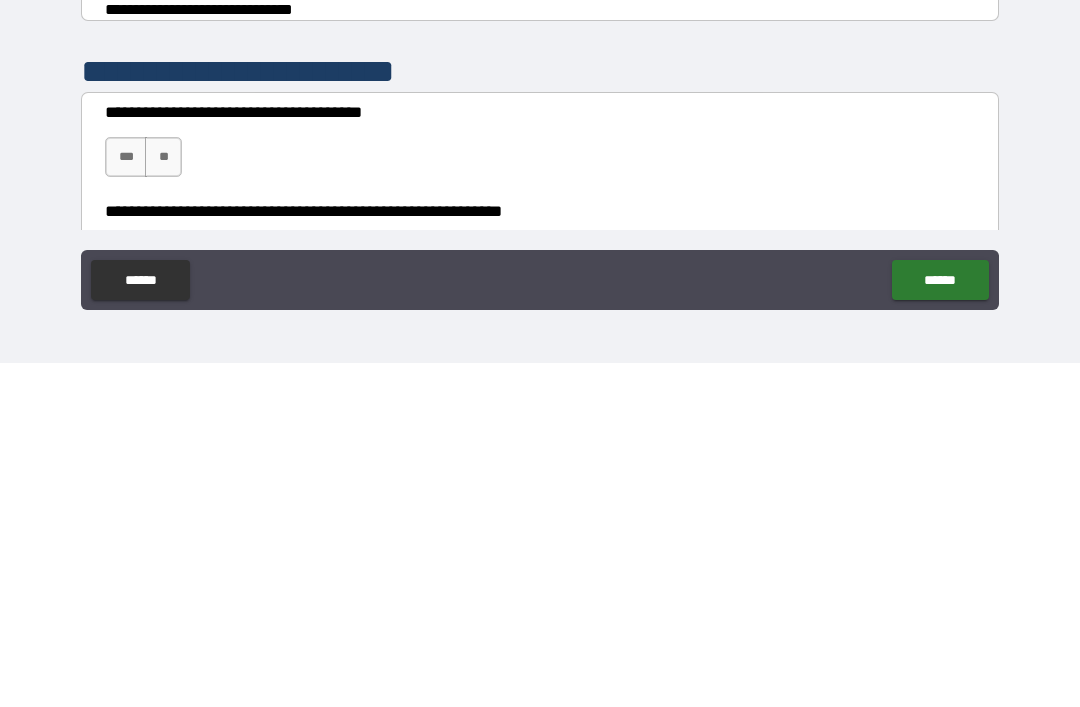 click on "**" at bounding box center [163, 501] 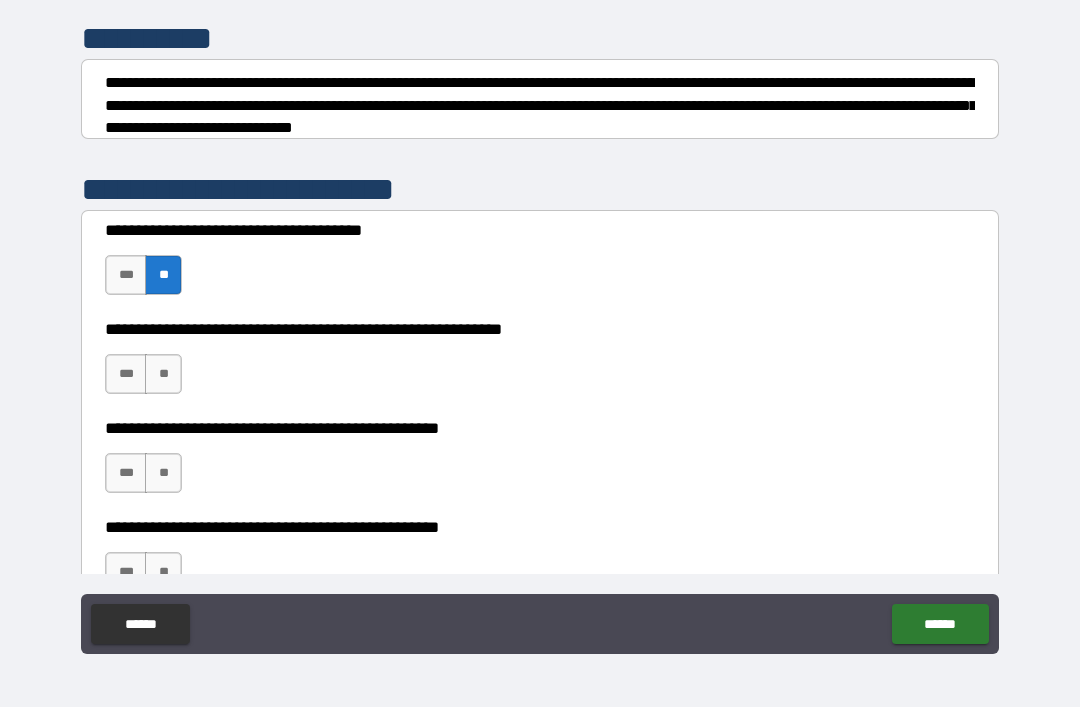 scroll, scrollTop: 250, scrollLeft: 0, axis: vertical 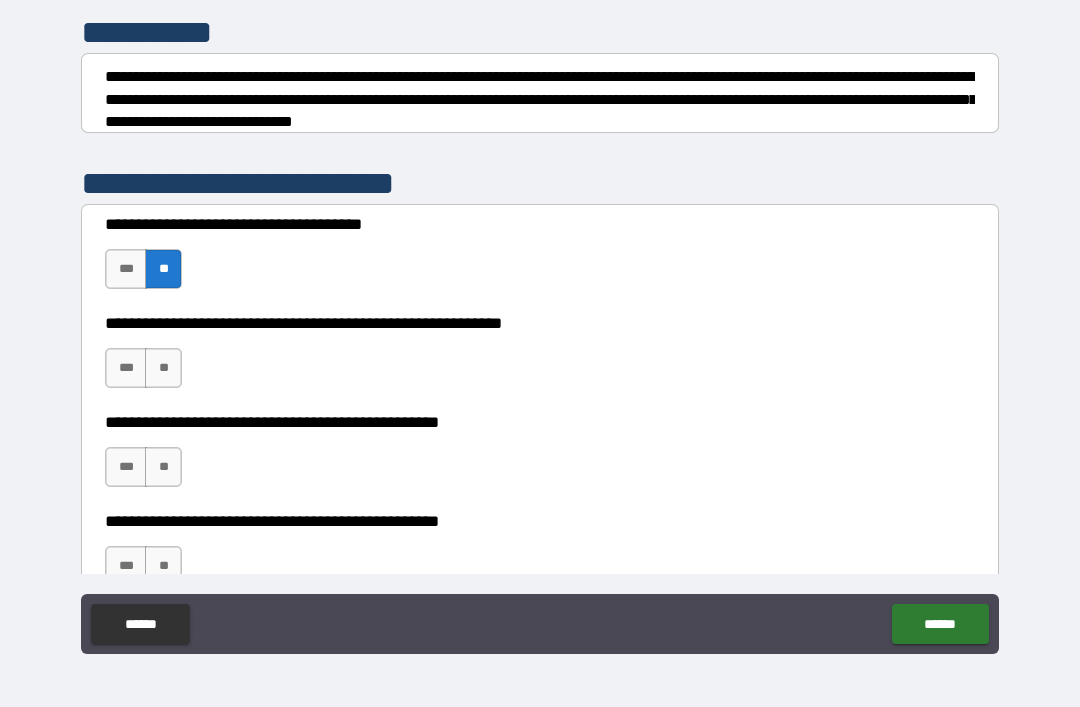 click on "**" at bounding box center (163, 467) 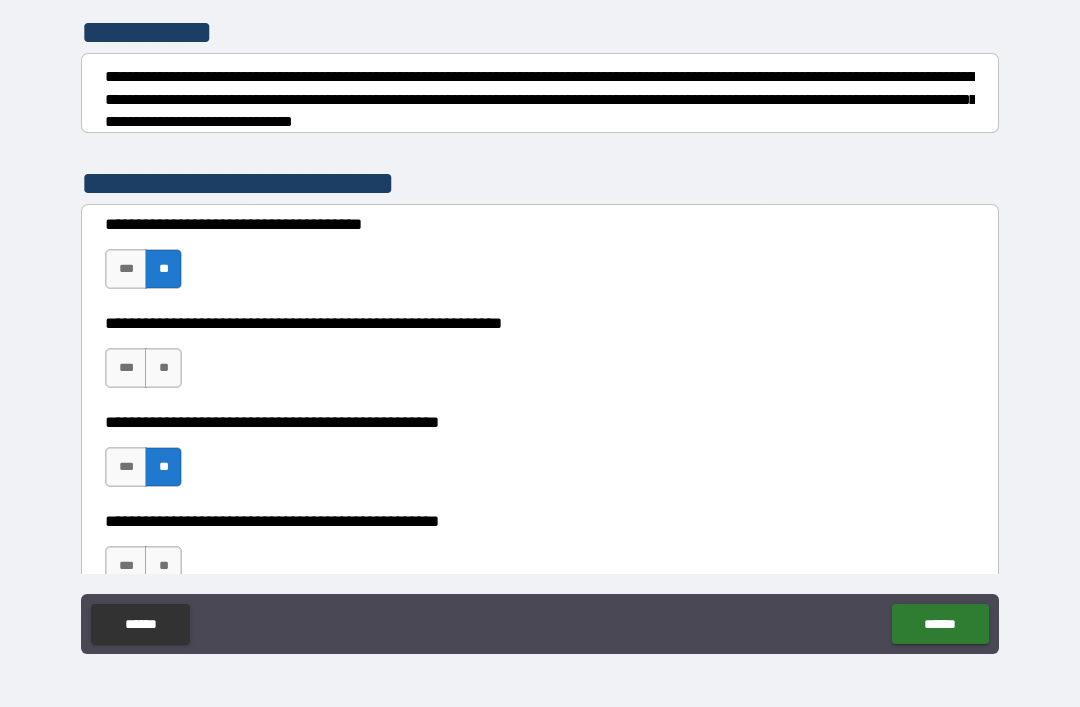 click on "**" at bounding box center [163, 566] 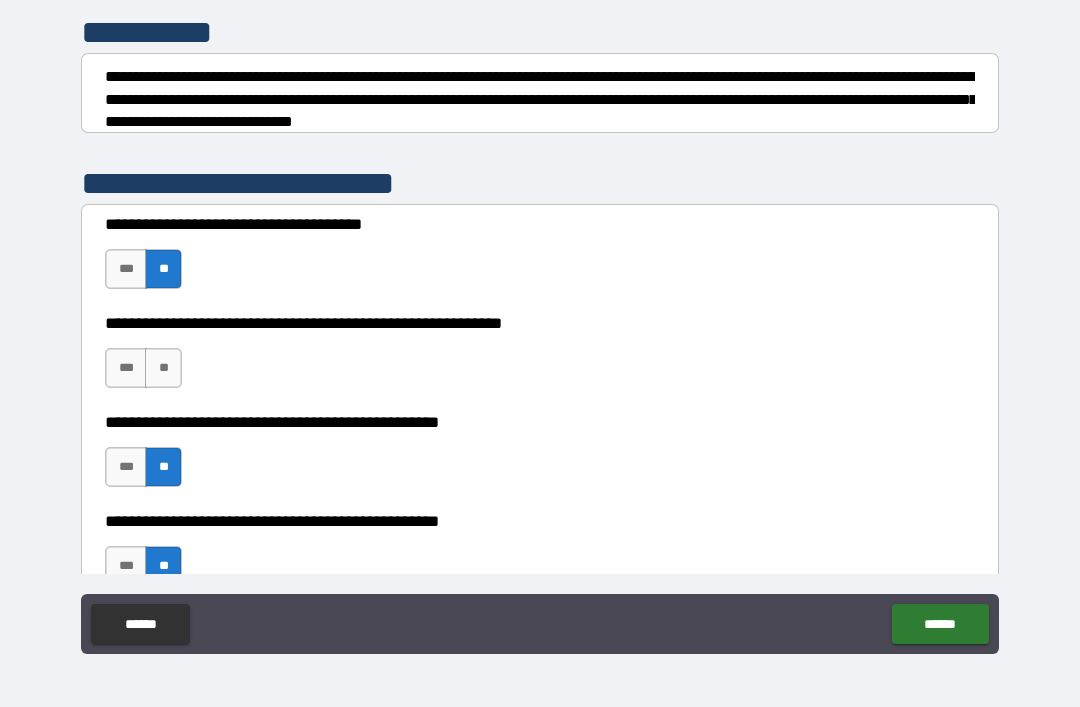 click on "***" at bounding box center (126, 368) 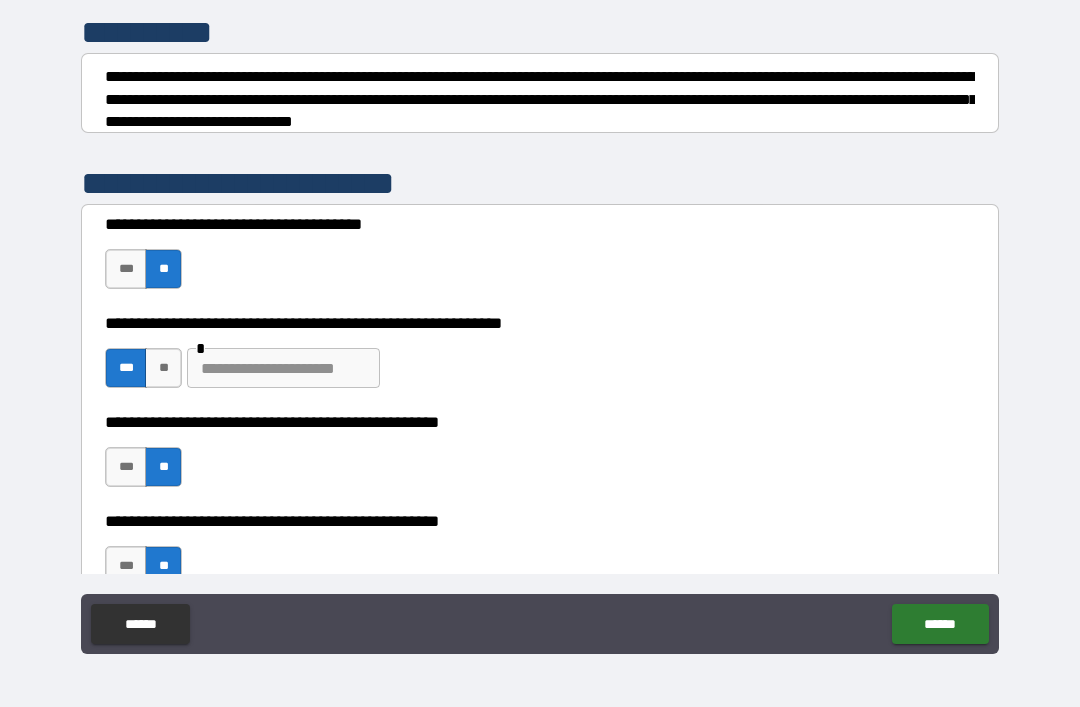 click on "**" at bounding box center (163, 368) 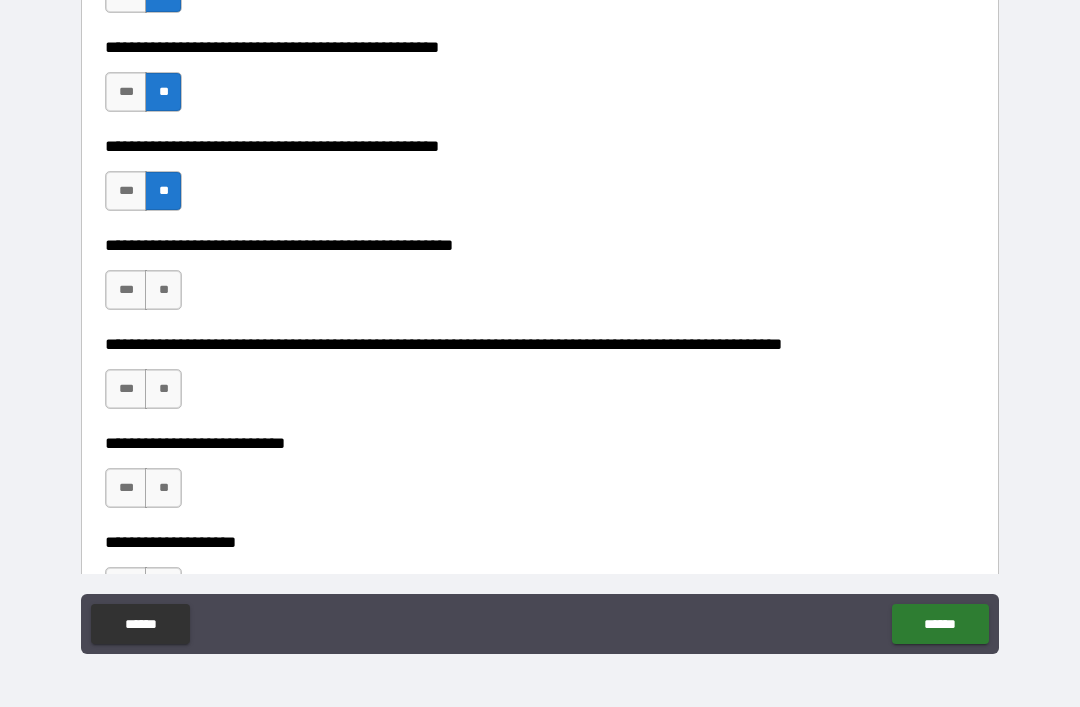 scroll, scrollTop: 626, scrollLeft: 0, axis: vertical 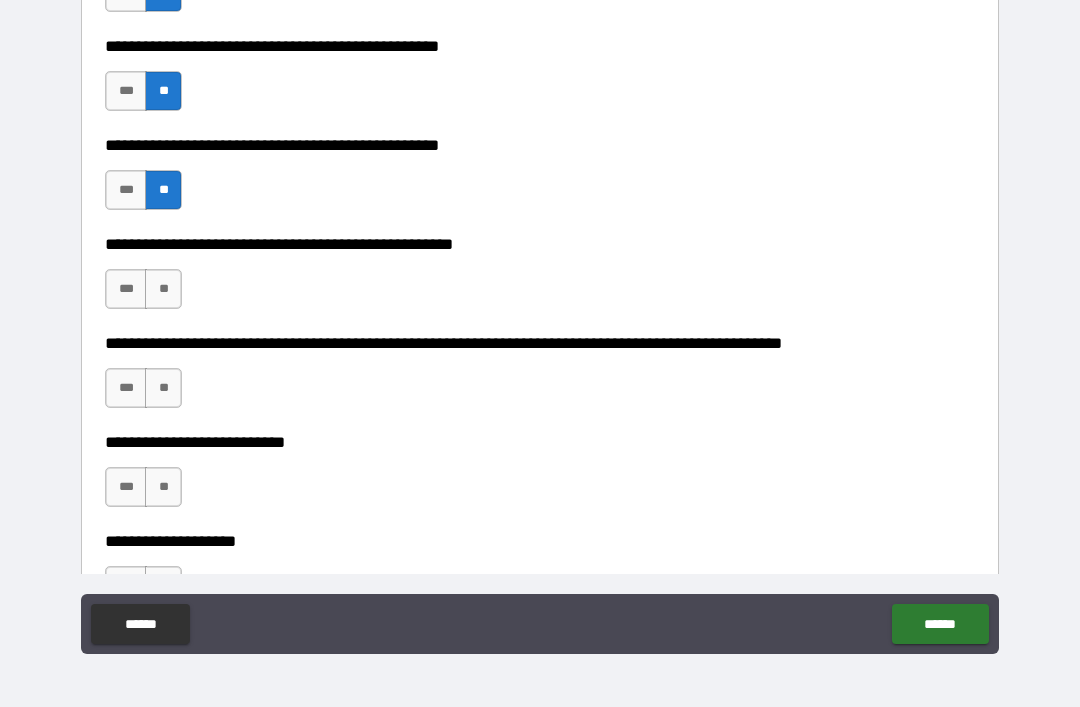 click on "**" at bounding box center [163, 289] 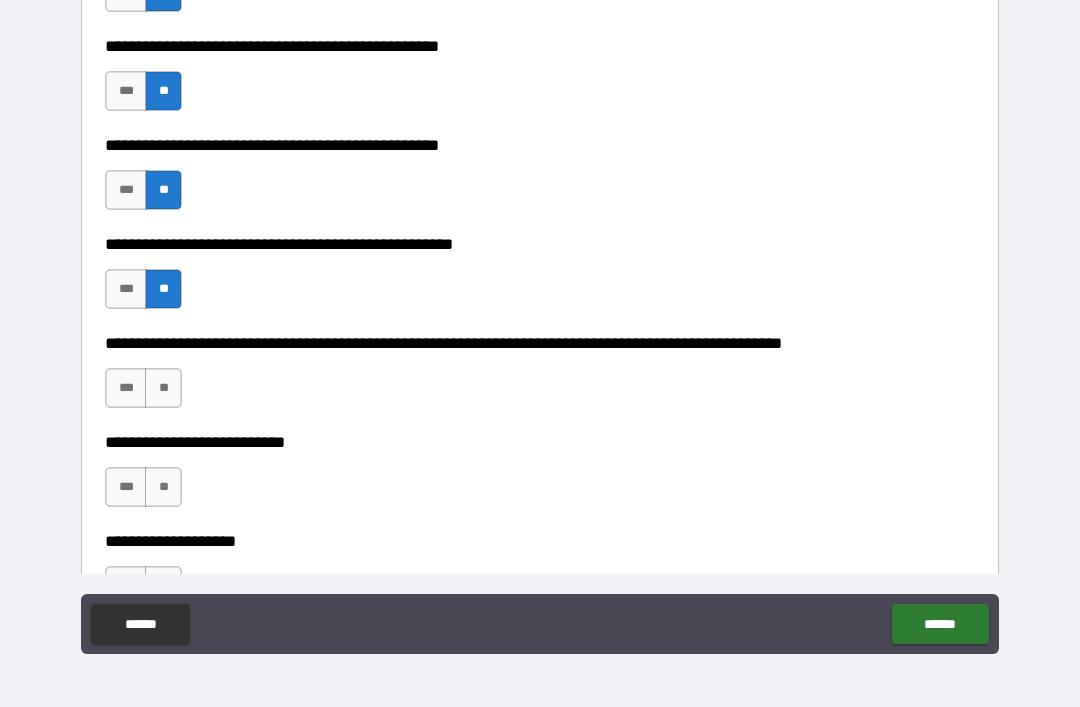 click on "**" at bounding box center [163, 388] 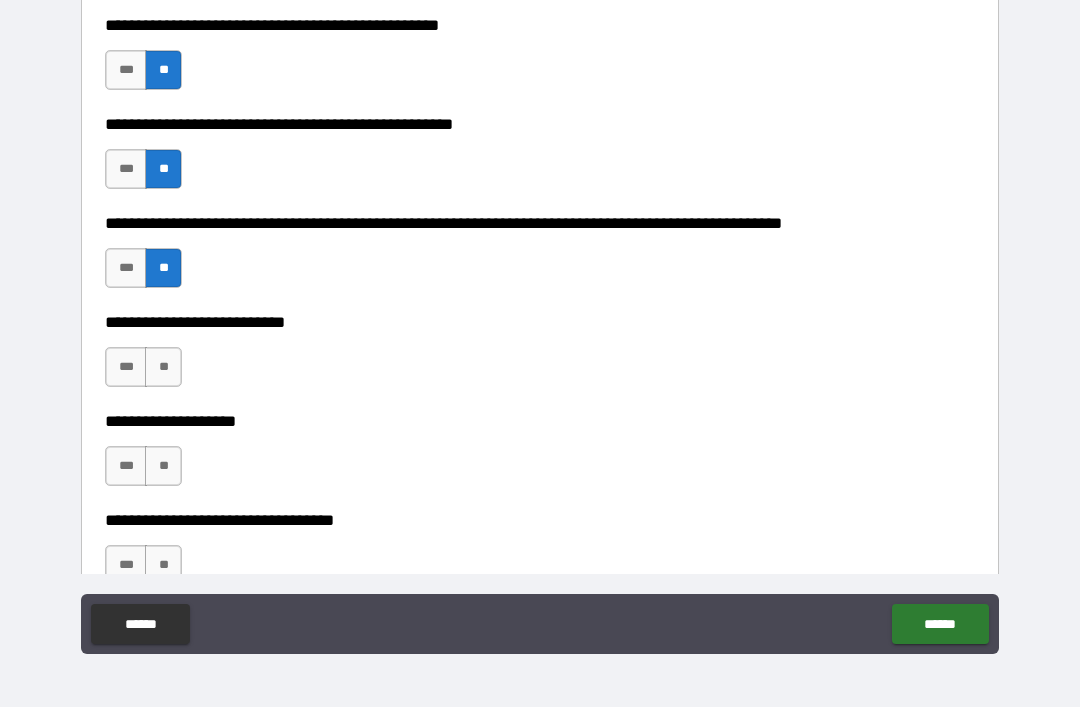scroll, scrollTop: 749, scrollLeft: 0, axis: vertical 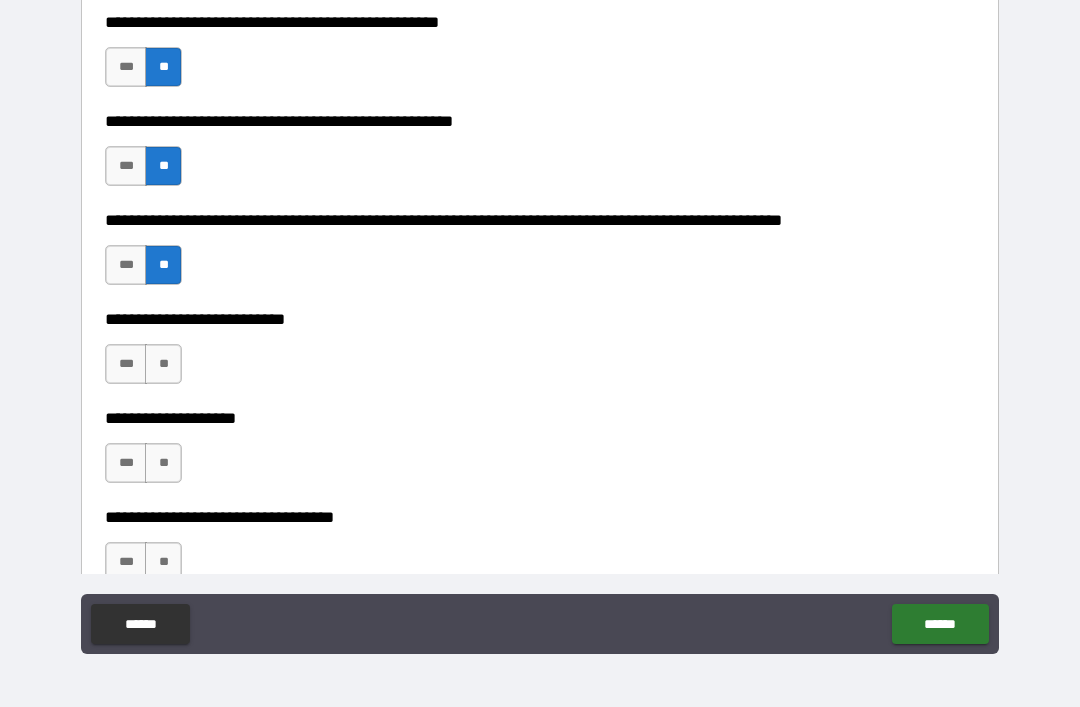 click on "**" at bounding box center [163, 364] 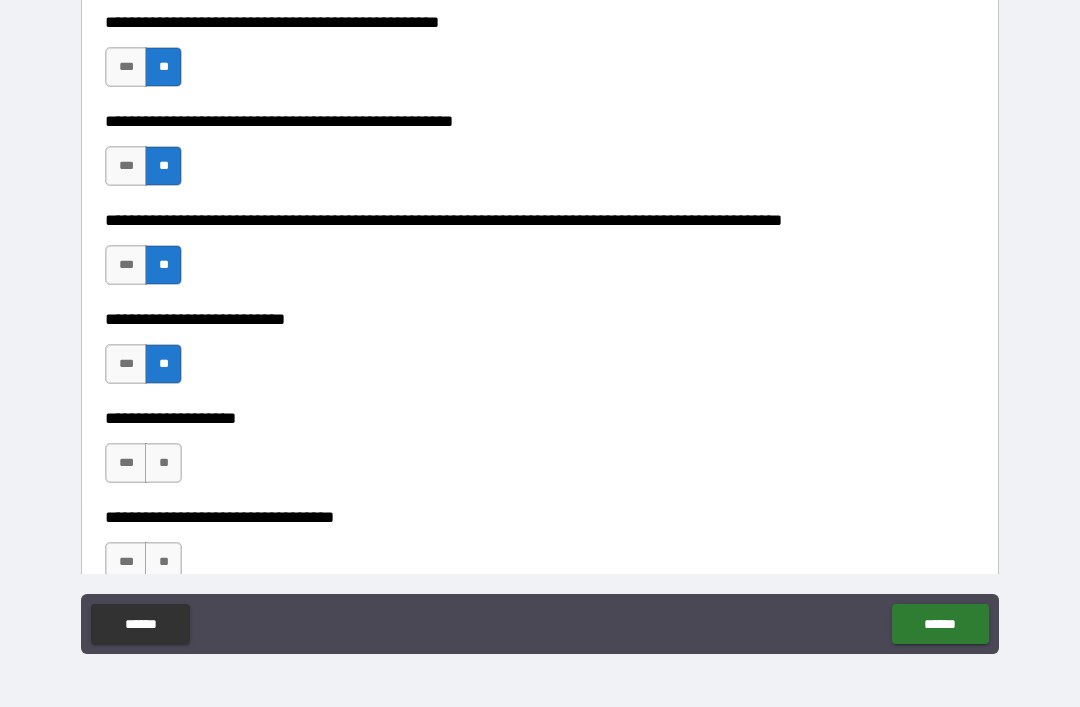 click on "**" at bounding box center (163, 463) 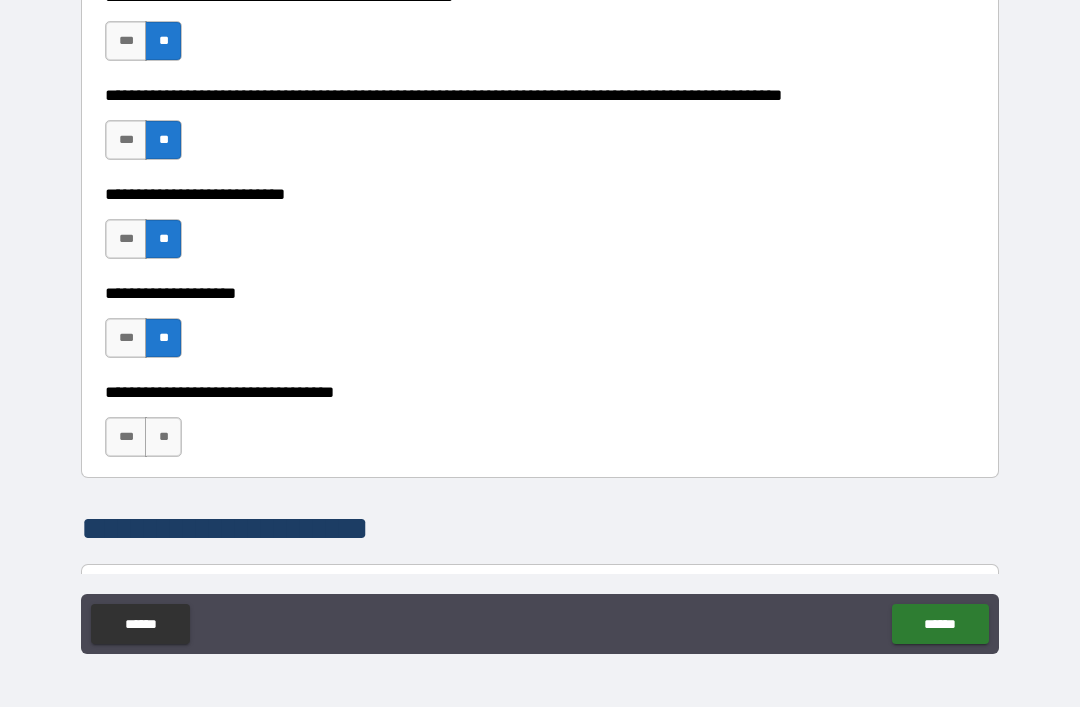 click on "**" at bounding box center (163, 437) 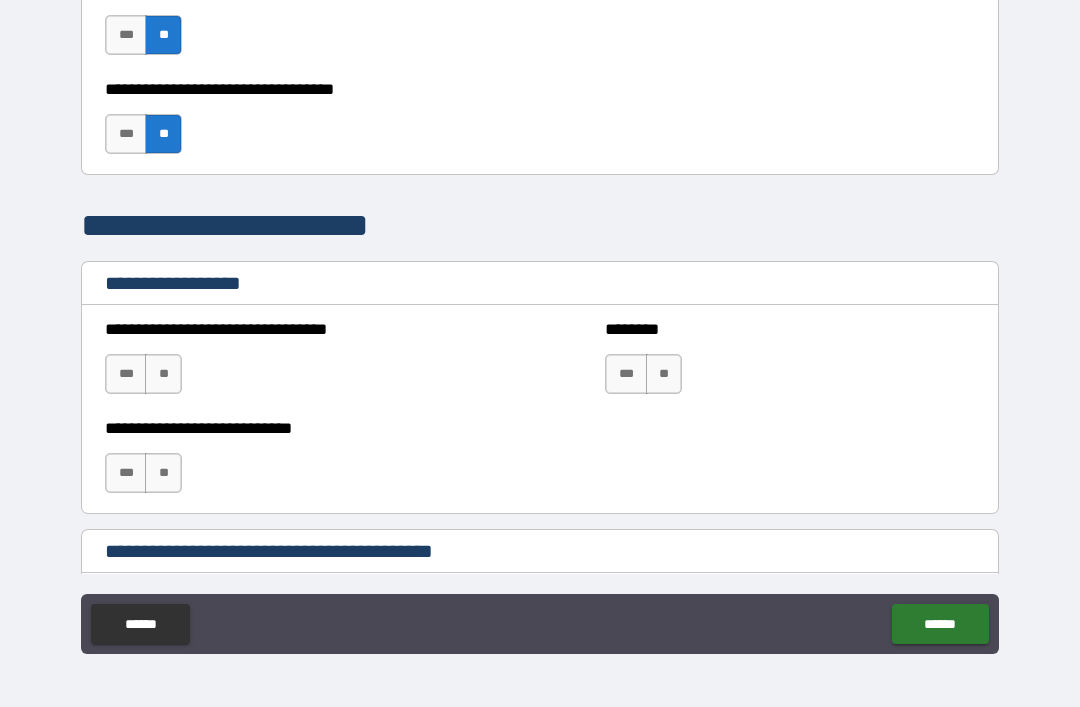 scroll, scrollTop: 1178, scrollLeft: 0, axis: vertical 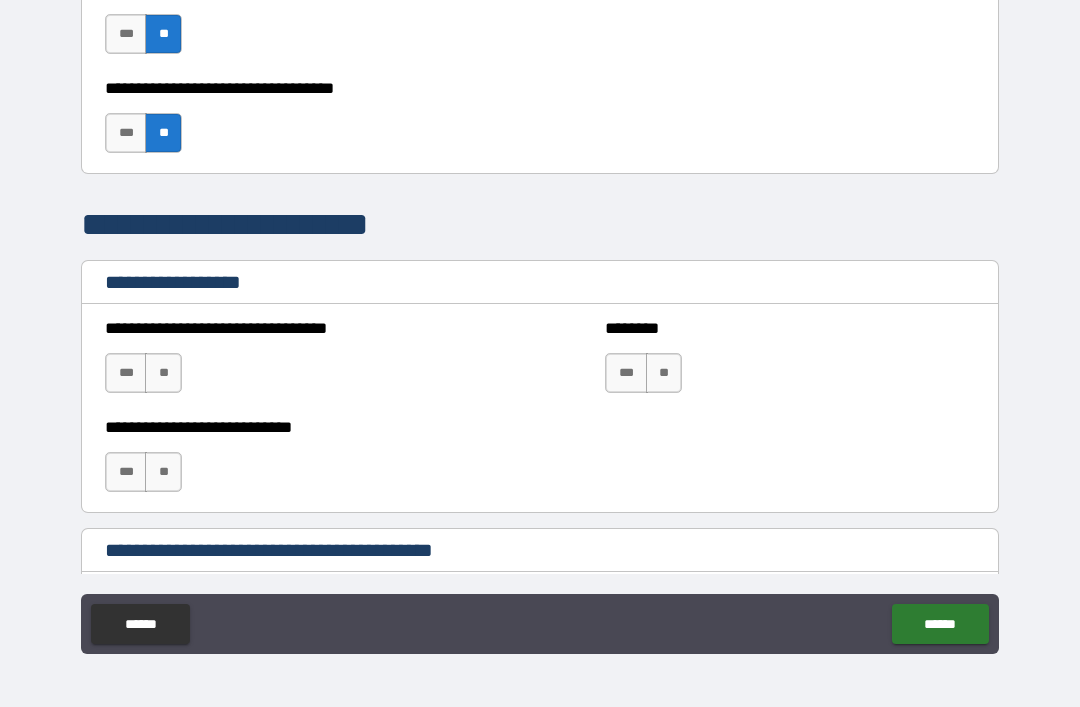 click on "**" at bounding box center (163, 373) 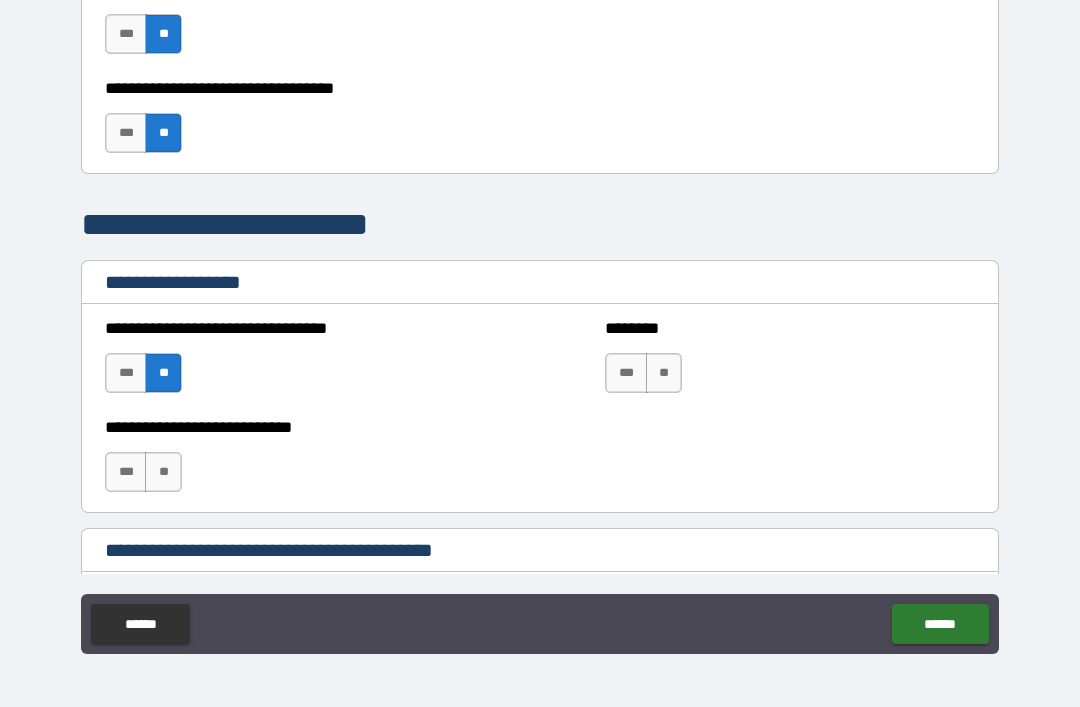 click on "**" at bounding box center [163, 472] 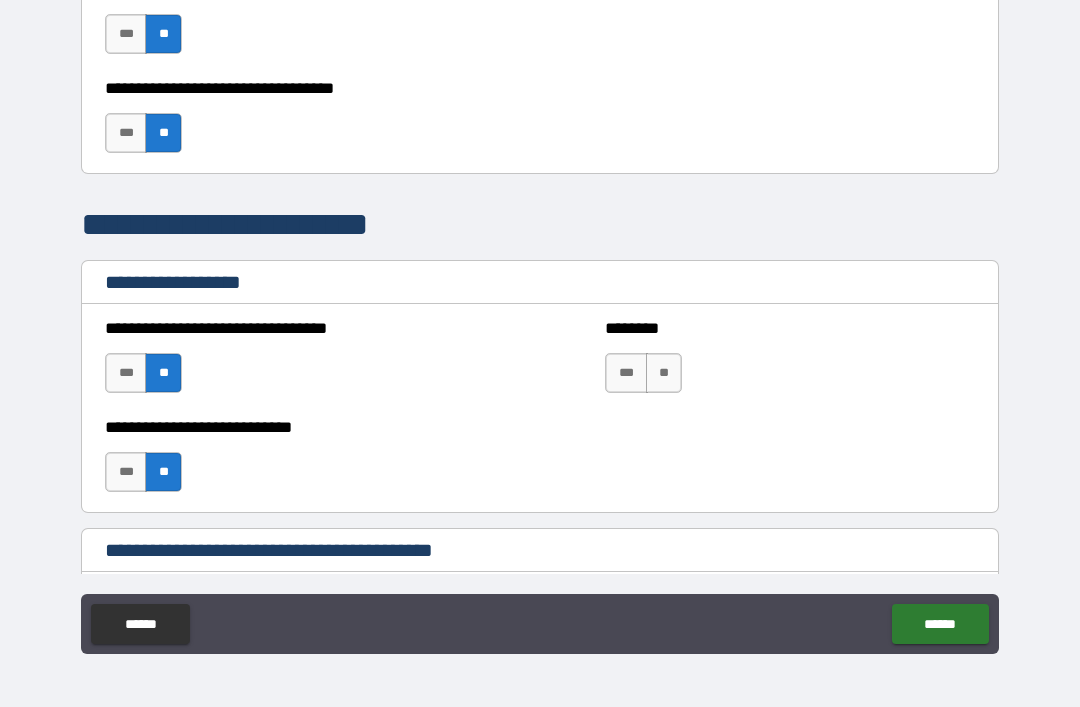 click on "**" at bounding box center (664, 373) 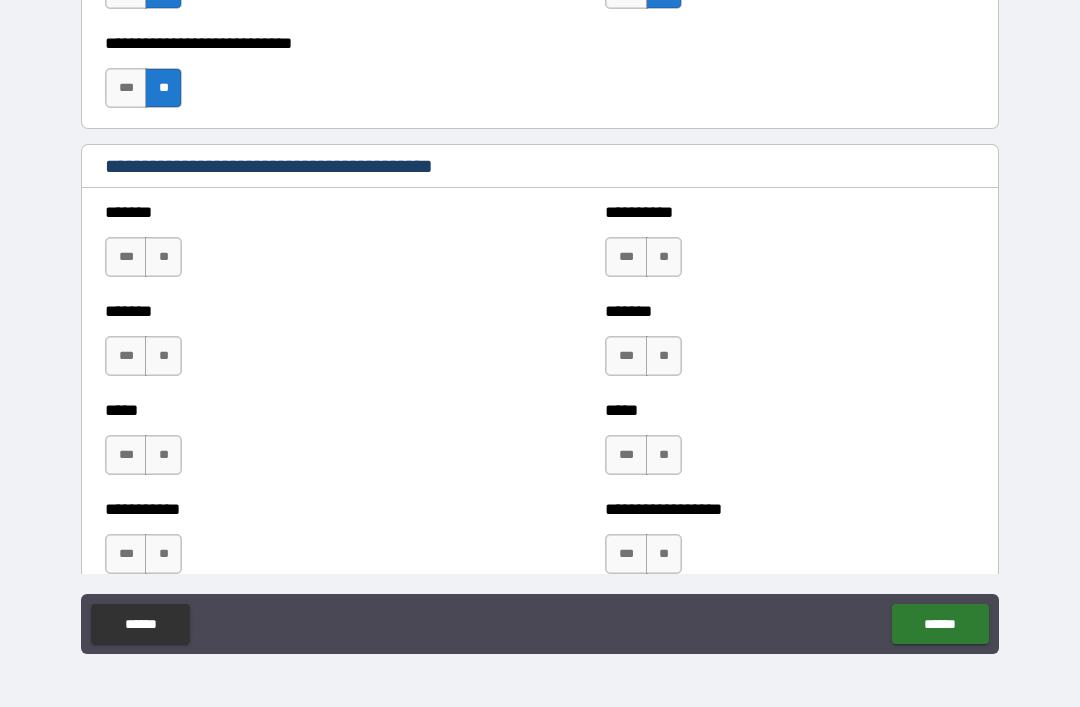 scroll, scrollTop: 1563, scrollLeft: 0, axis: vertical 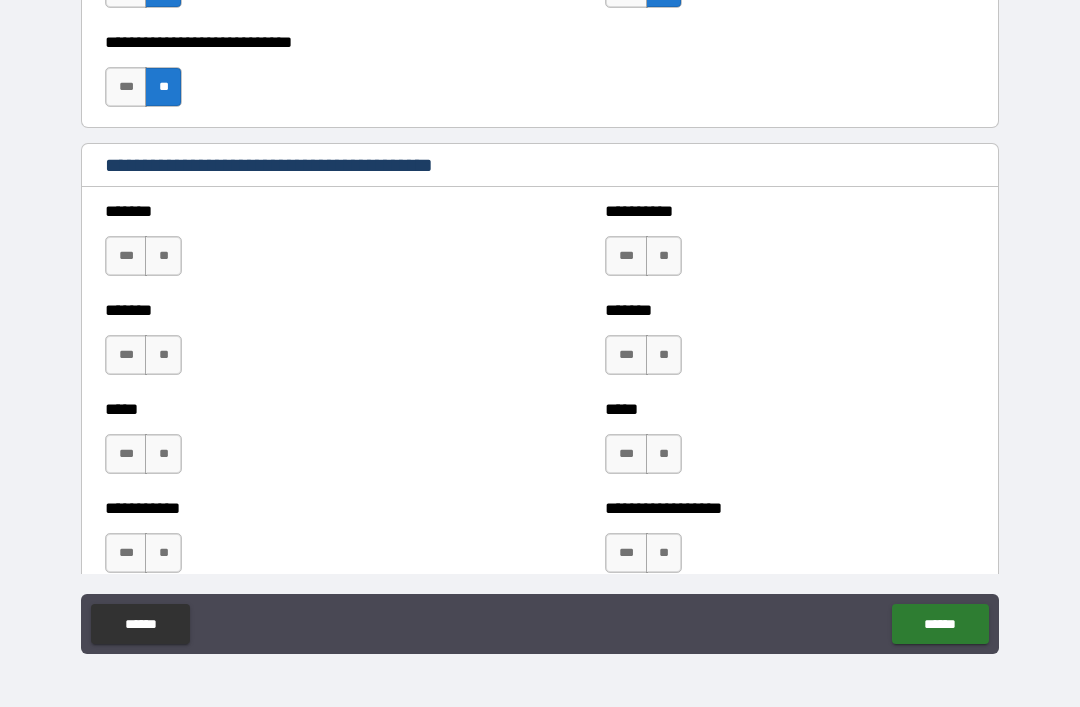 click on "**" at bounding box center [163, 256] 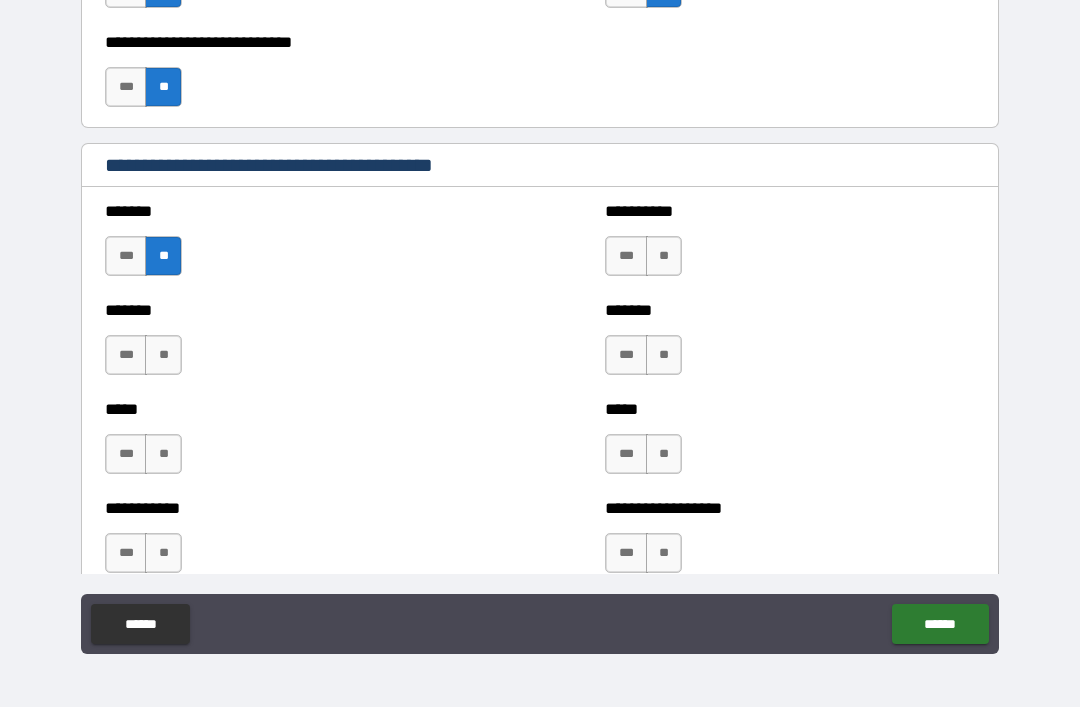 click on "**" at bounding box center [163, 355] 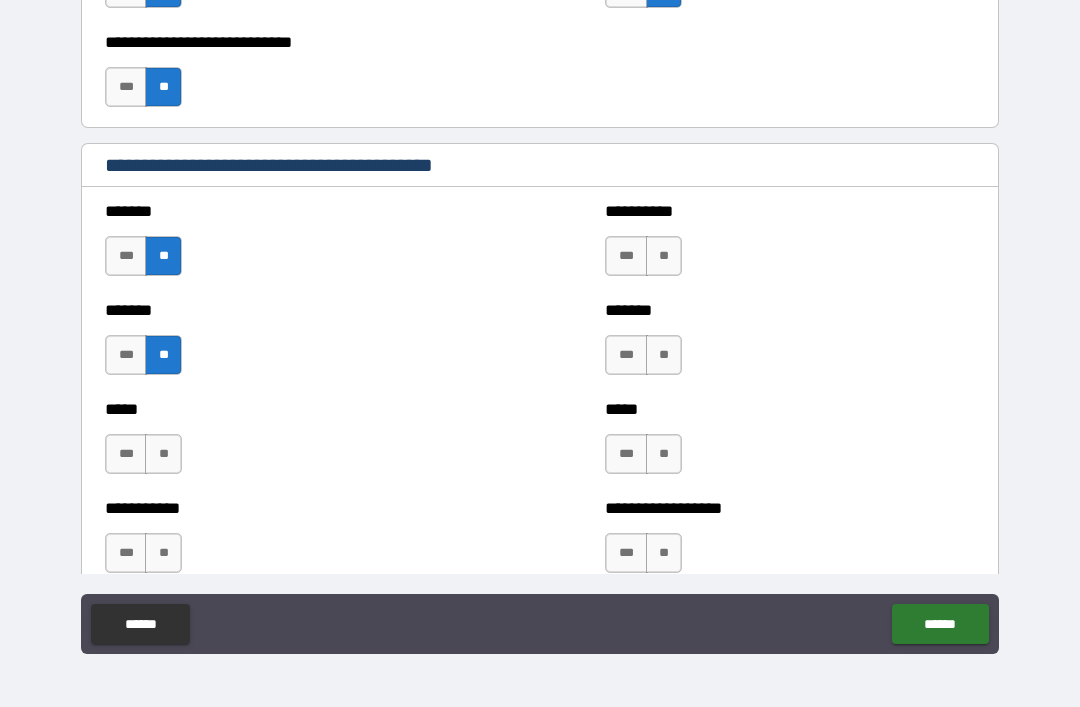 click on "**" at bounding box center (664, 256) 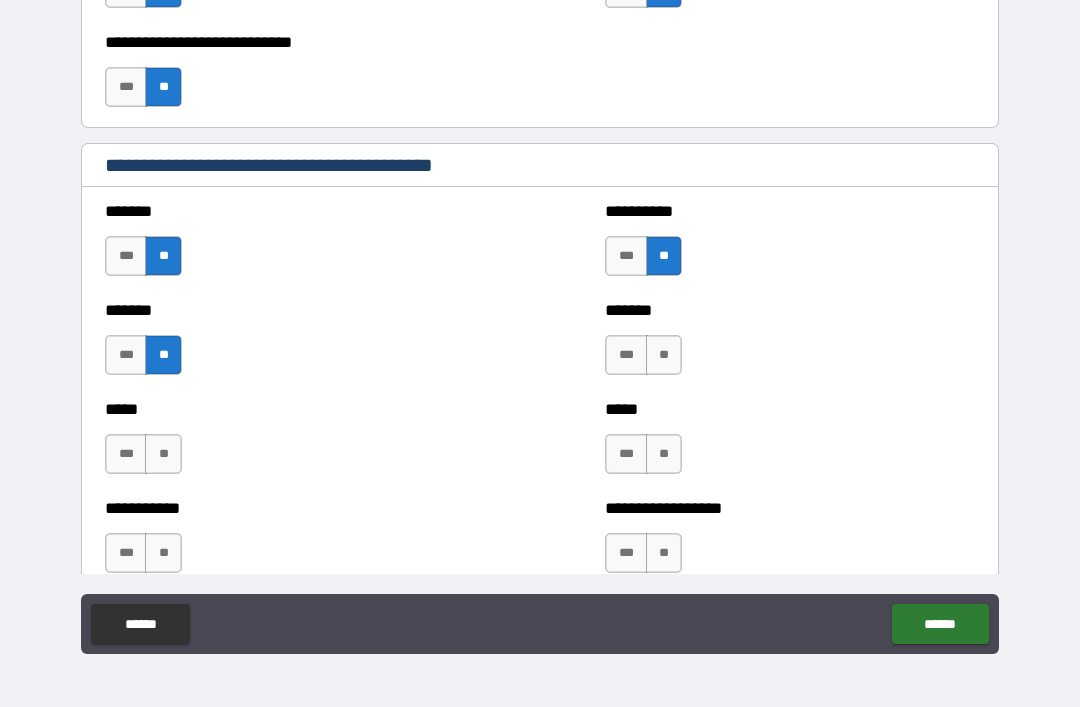 click on "**" at bounding box center (664, 355) 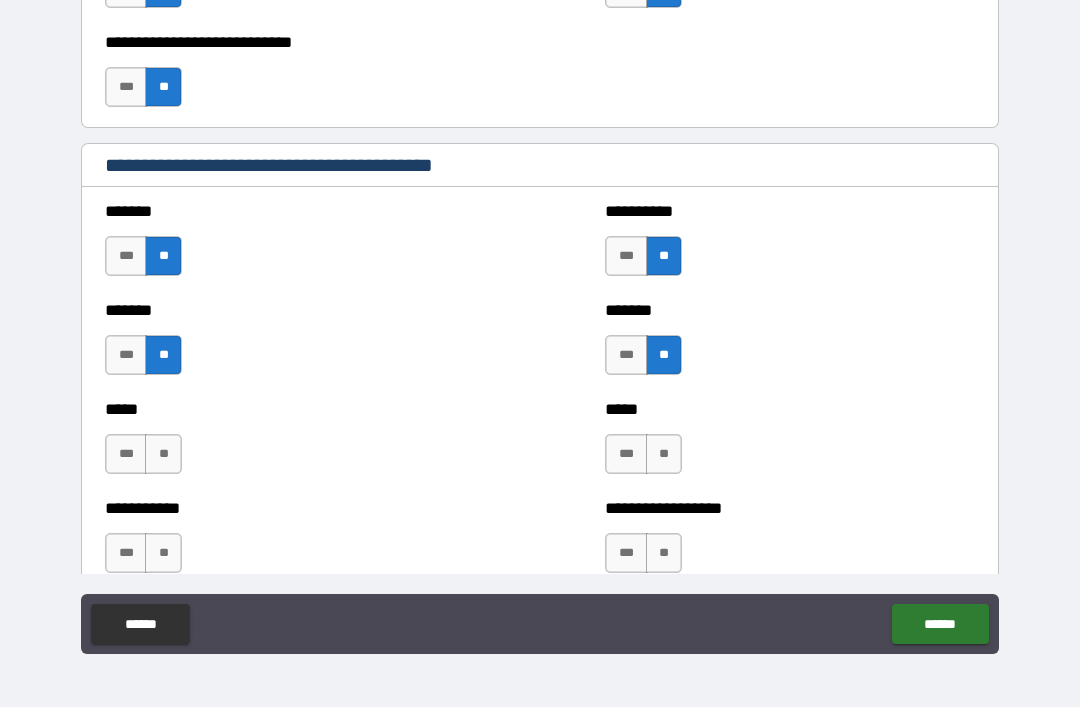 click on "**" at bounding box center [163, 454] 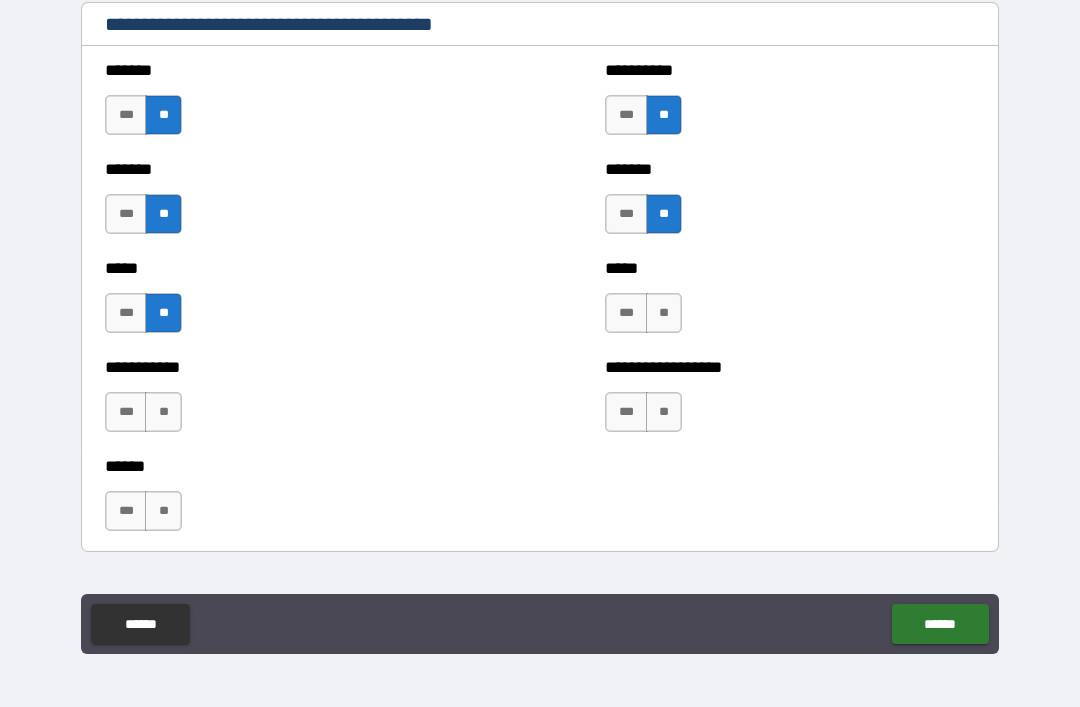 scroll, scrollTop: 1731, scrollLeft: 0, axis: vertical 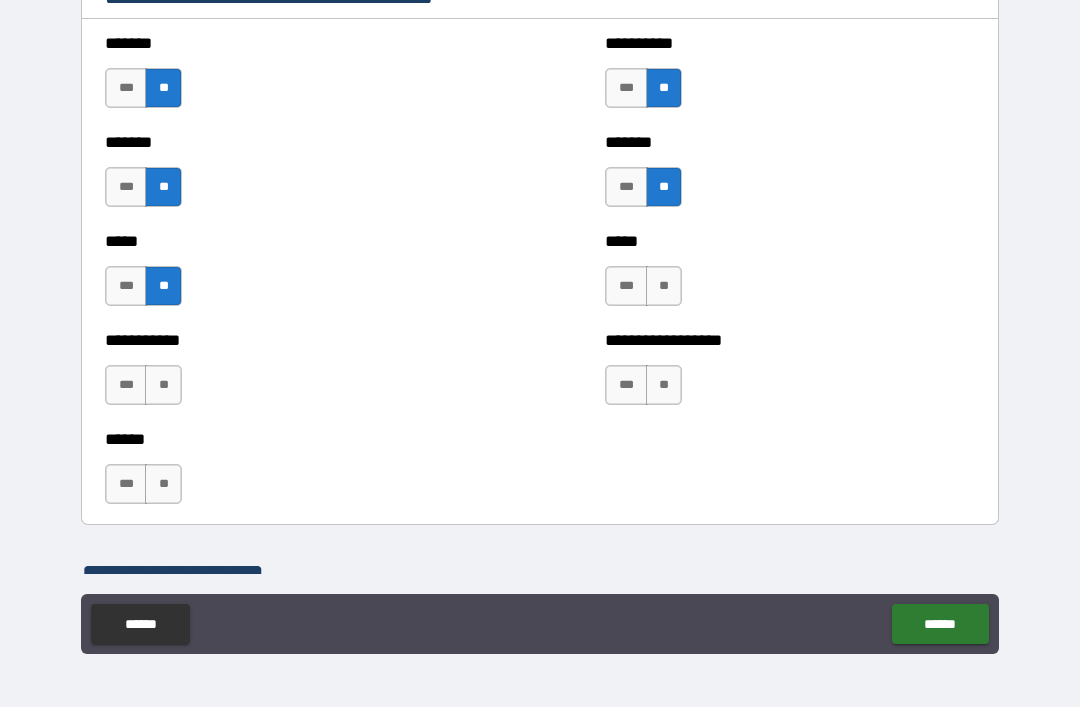 click on "**" at bounding box center (664, 286) 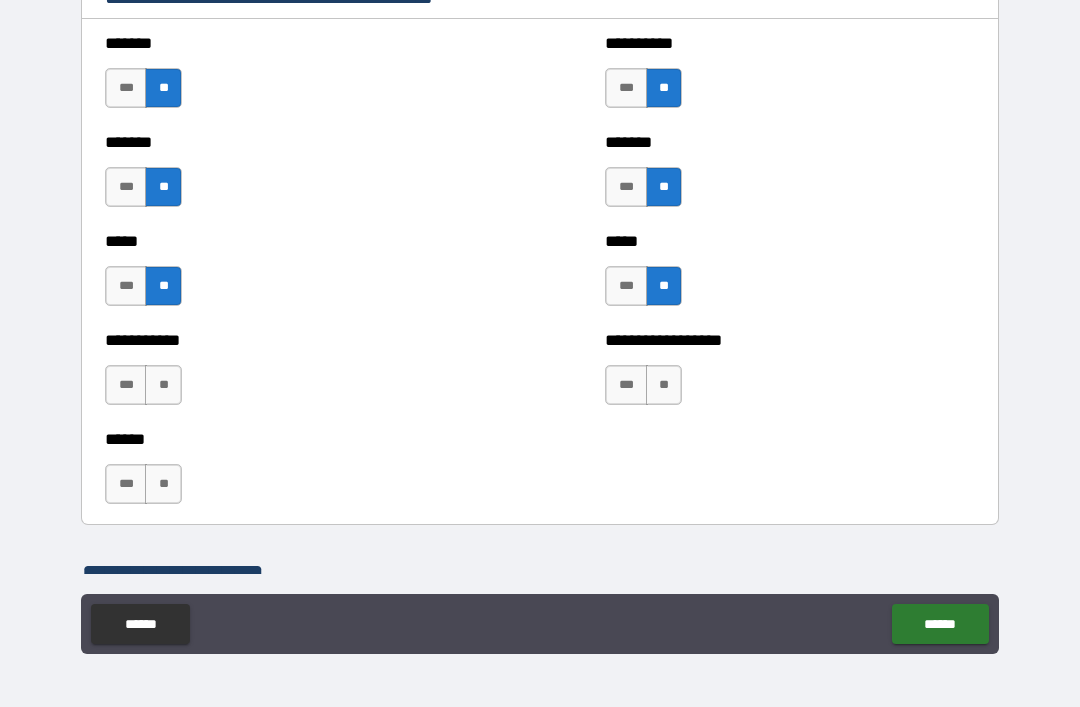 click on "**" at bounding box center (163, 385) 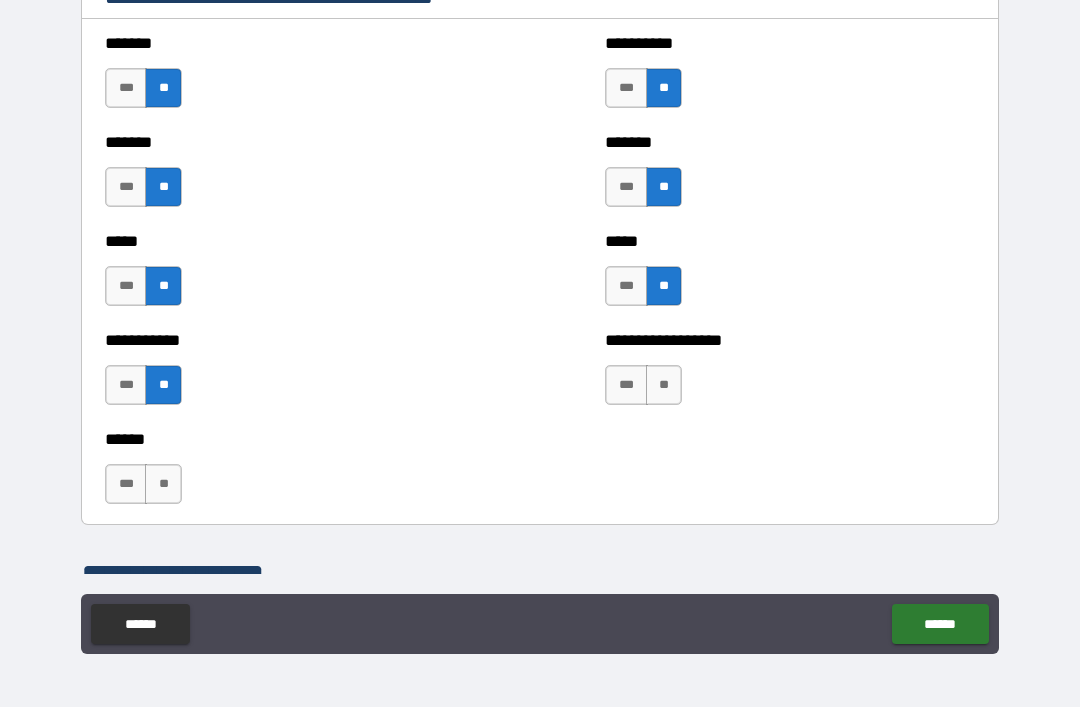 click on "**" at bounding box center (664, 385) 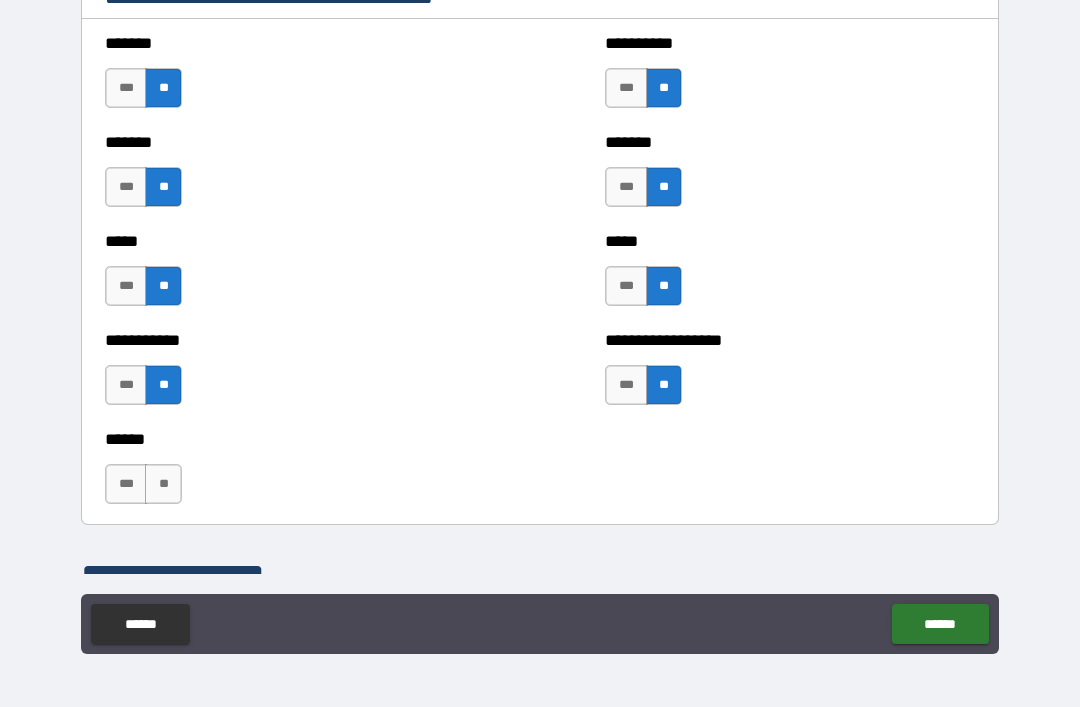 click on "**" at bounding box center [163, 484] 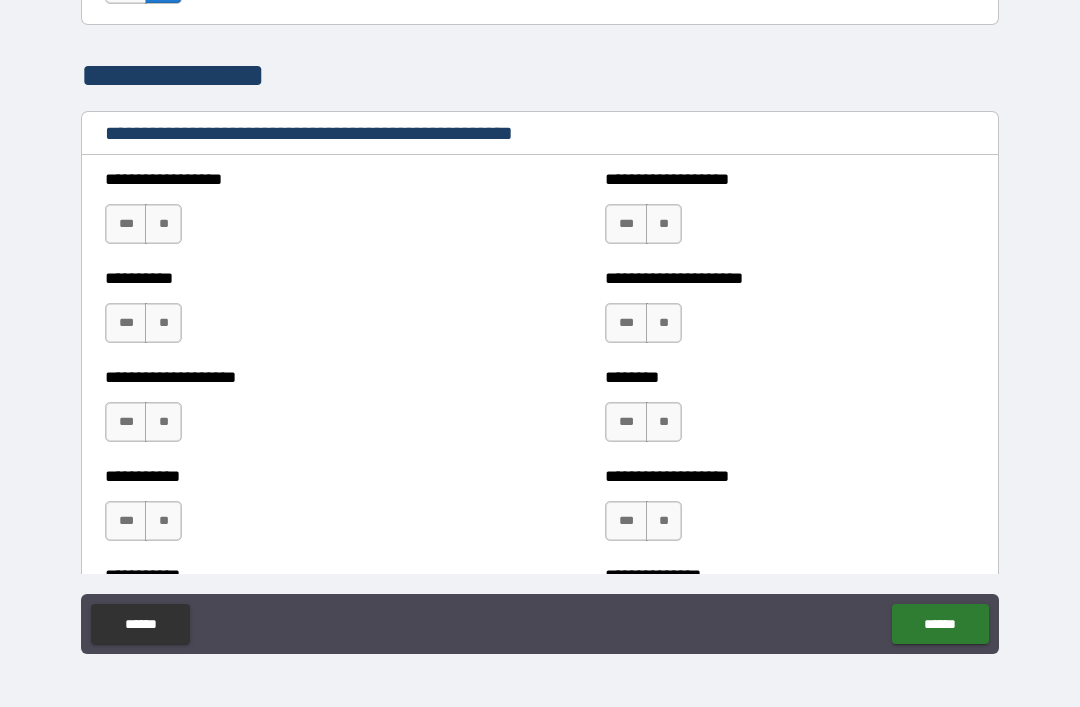 scroll, scrollTop: 2240, scrollLeft: 0, axis: vertical 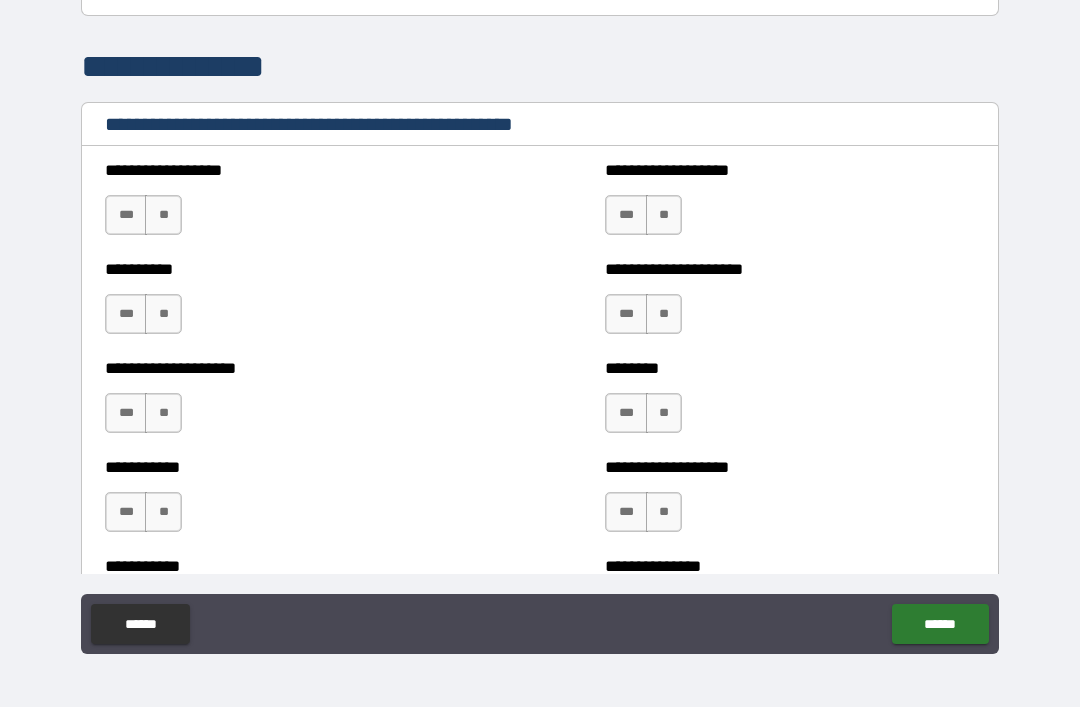 click on "**" at bounding box center (163, 215) 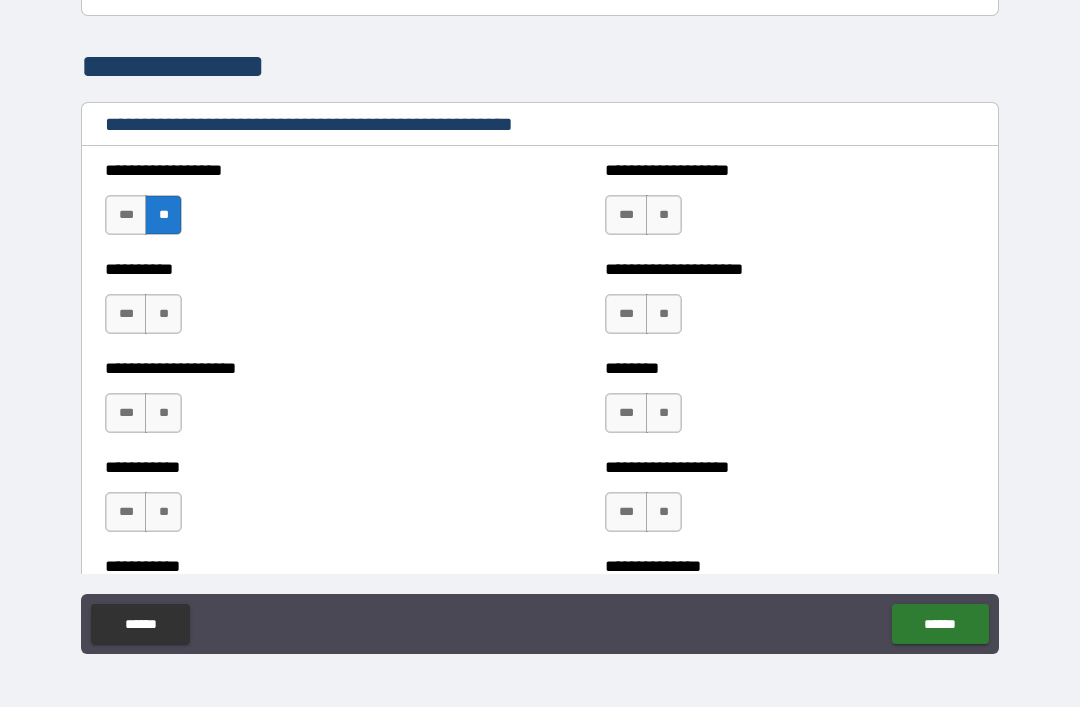 click on "**" at bounding box center [664, 215] 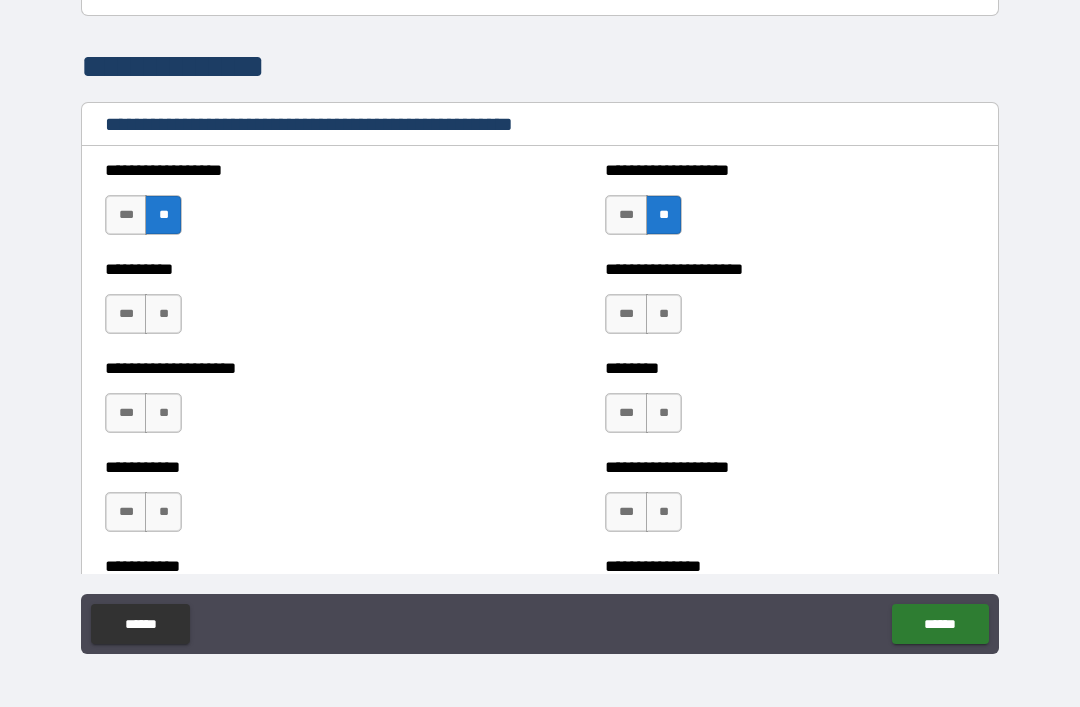 click on "**" at bounding box center [664, 314] 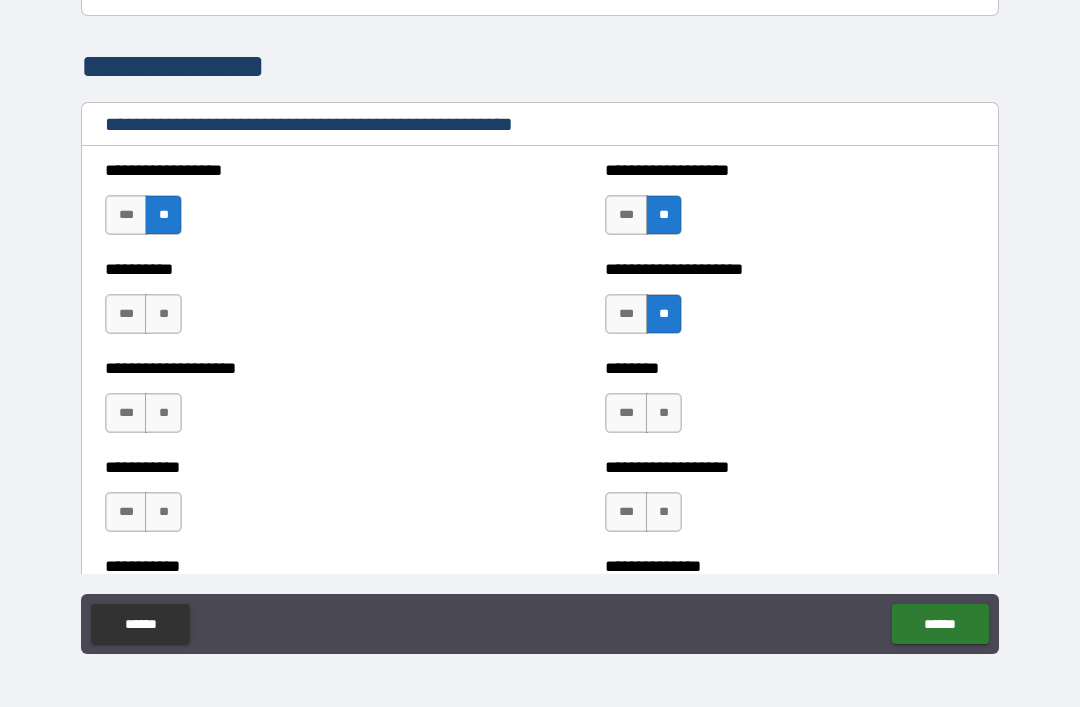 click on "**" at bounding box center [163, 314] 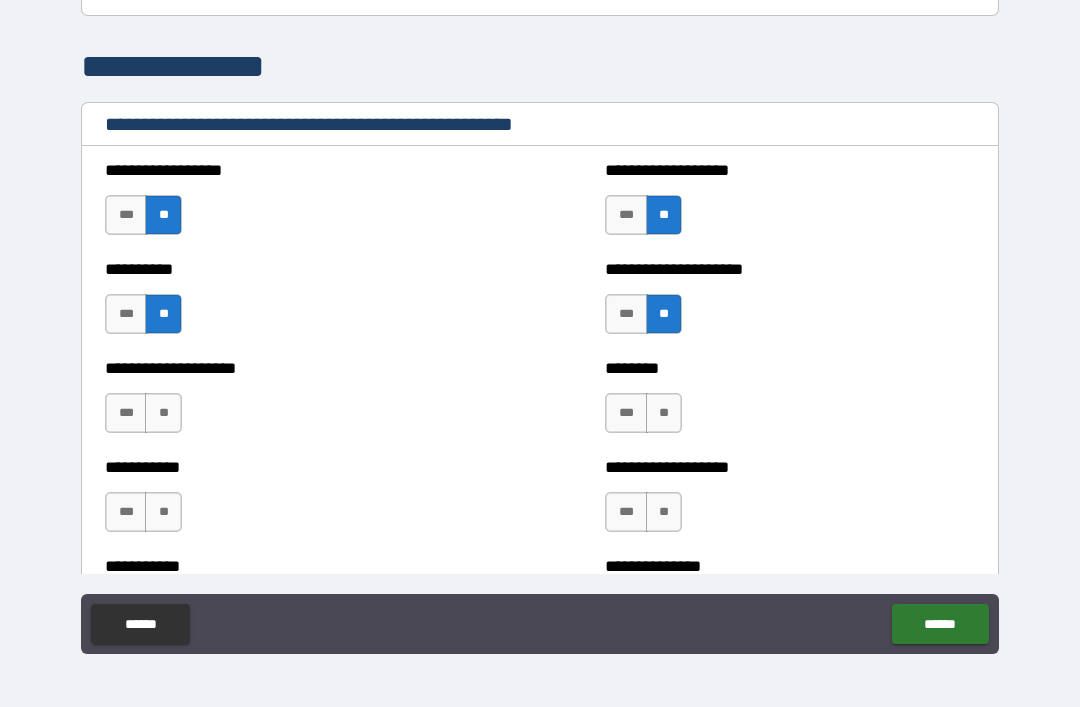 click on "**" at bounding box center [163, 413] 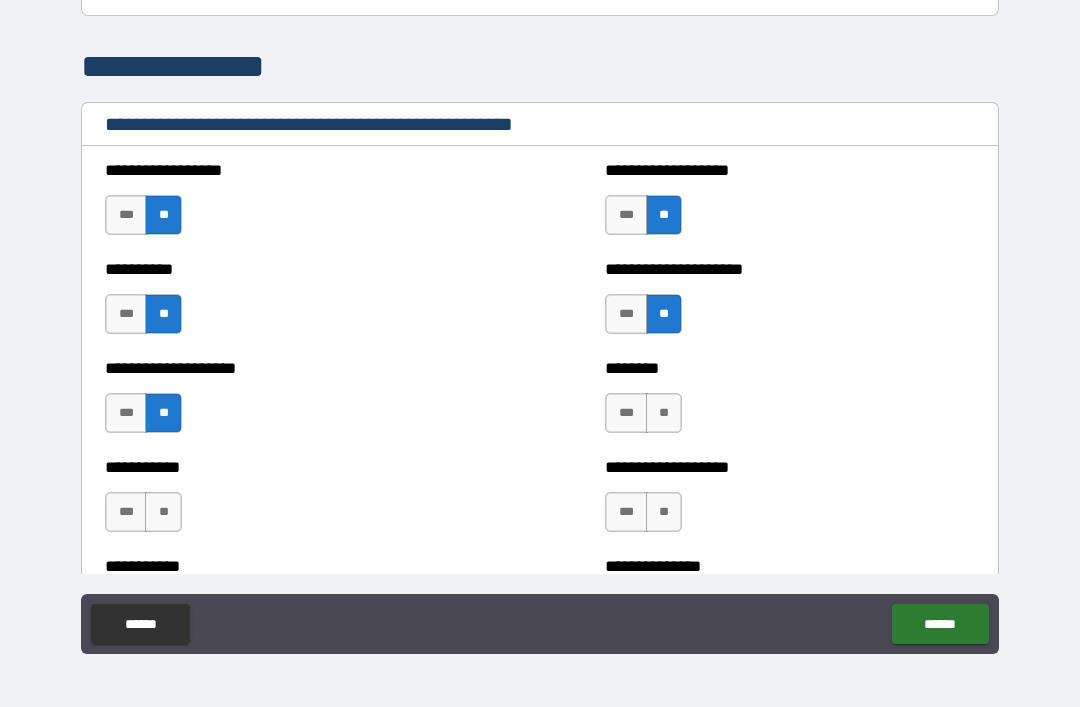 click on "**" at bounding box center (664, 413) 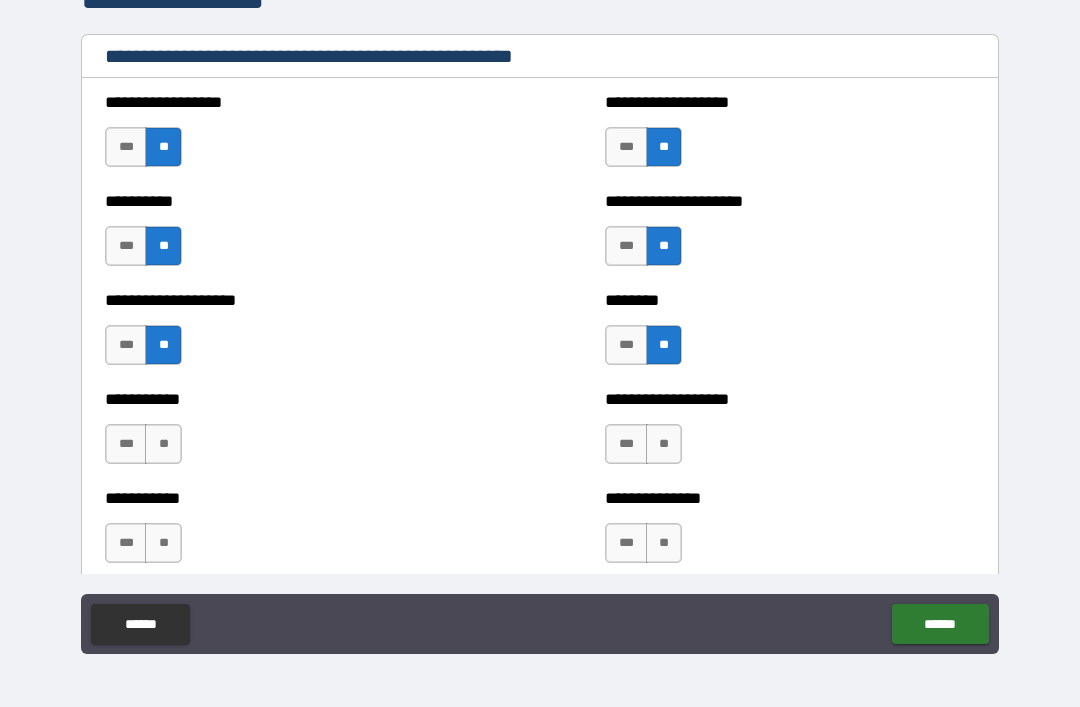 scroll, scrollTop: 2329, scrollLeft: 0, axis: vertical 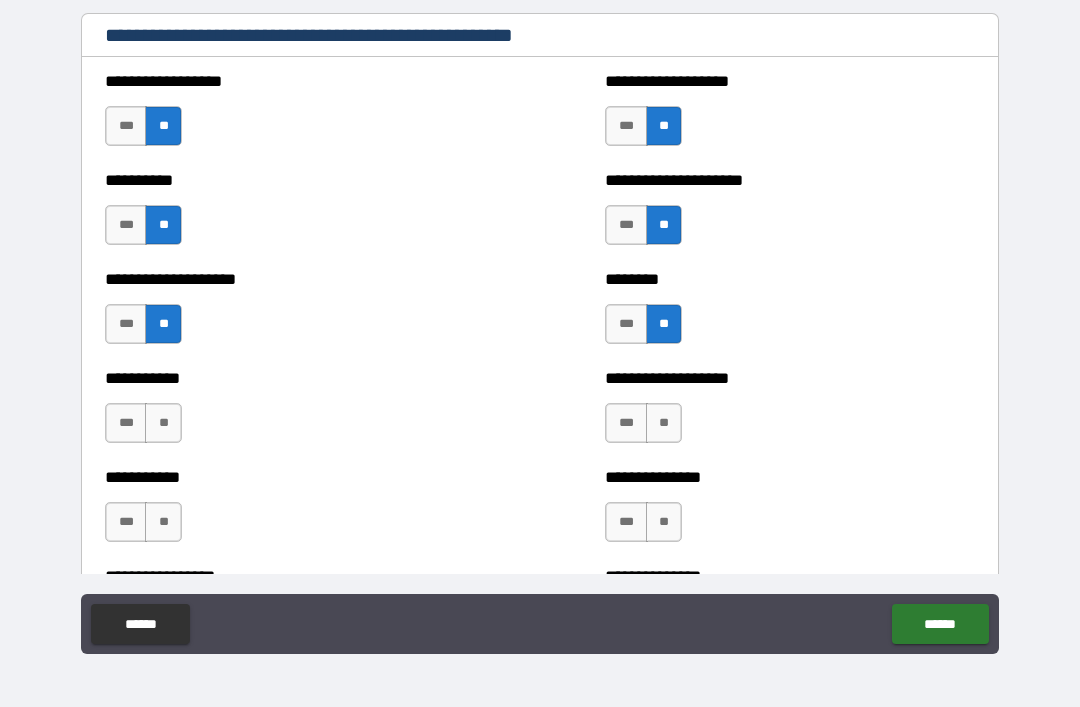 click on "**" at bounding box center [664, 423] 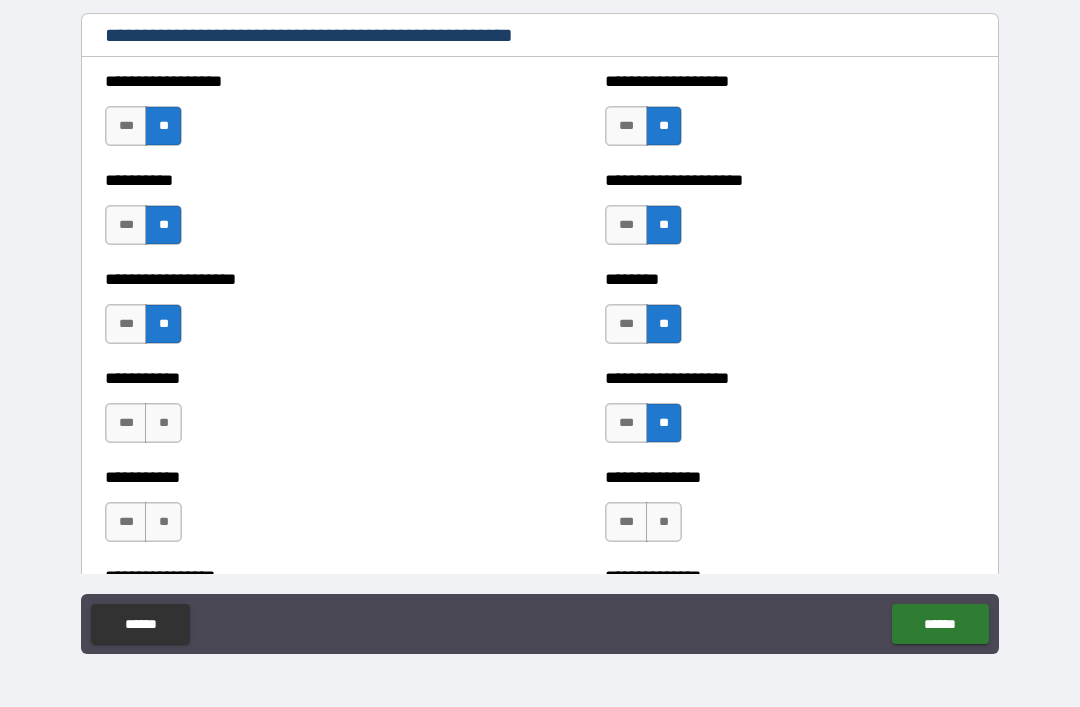 click on "**" at bounding box center (163, 423) 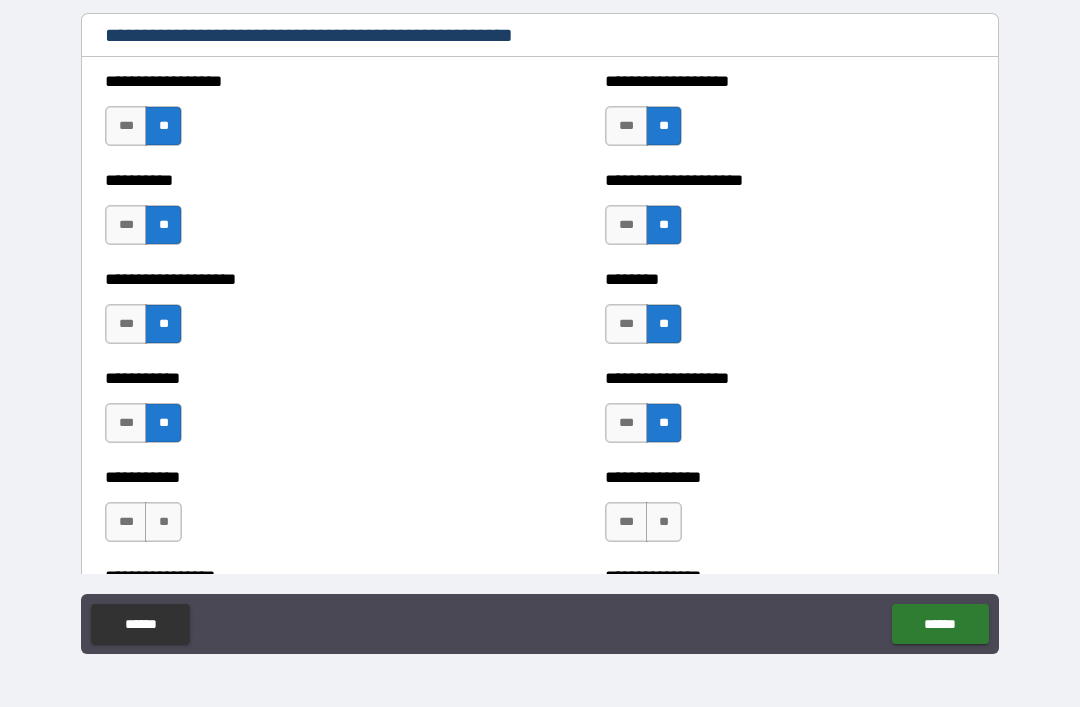 click on "**" at bounding box center (664, 522) 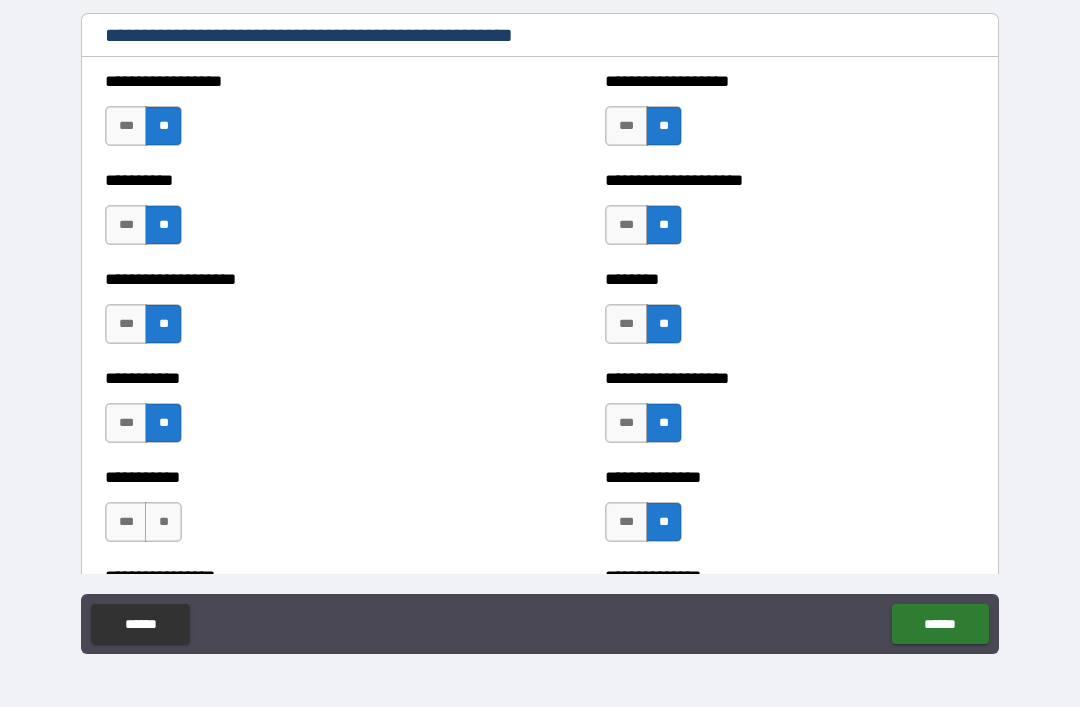 click on "**" at bounding box center [163, 522] 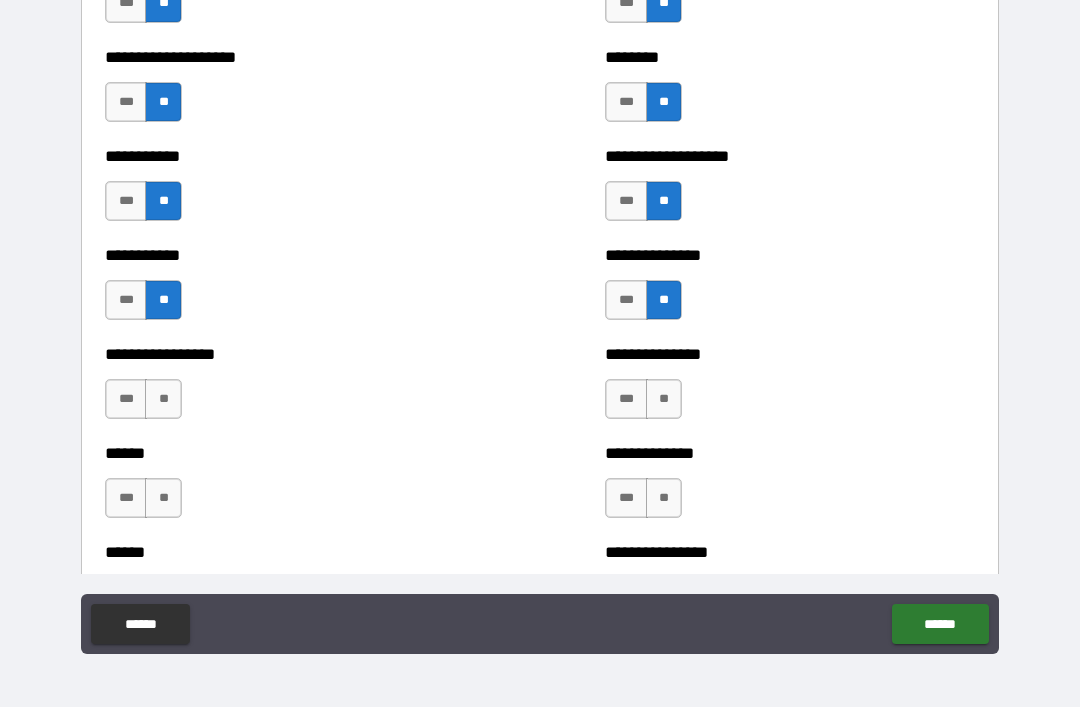 scroll, scrollTop: 2554, scrollLeft: 0, axis: vertical 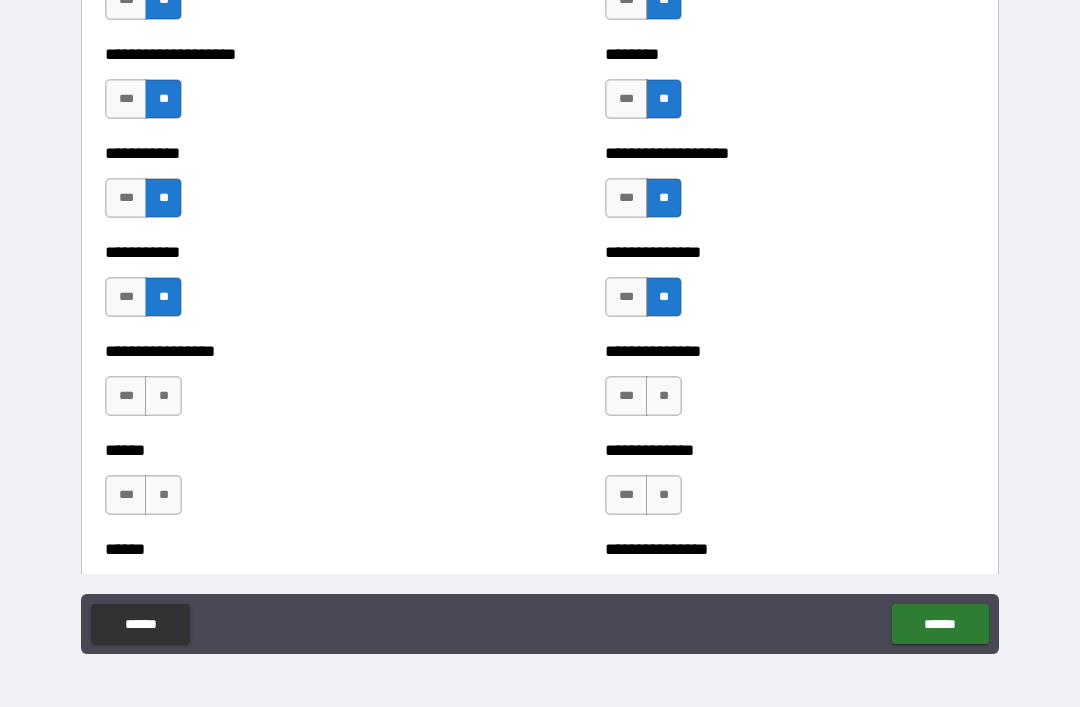 click on "**" at bounding box center (664, 396) 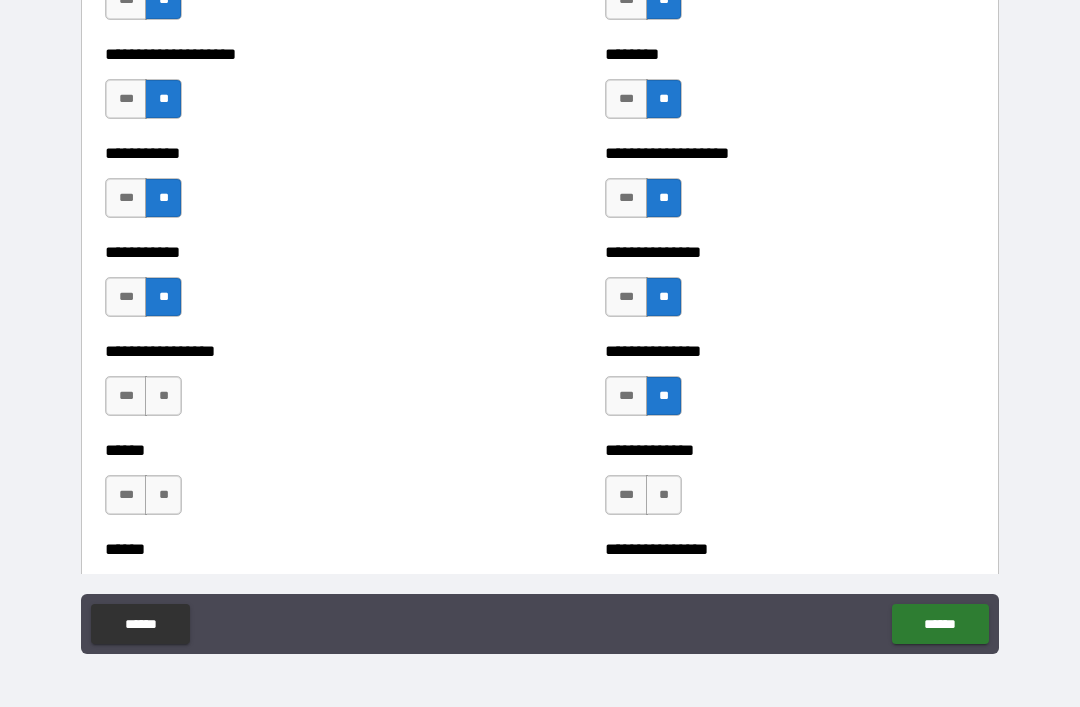 click on "**" at bounding box center (664, 495) 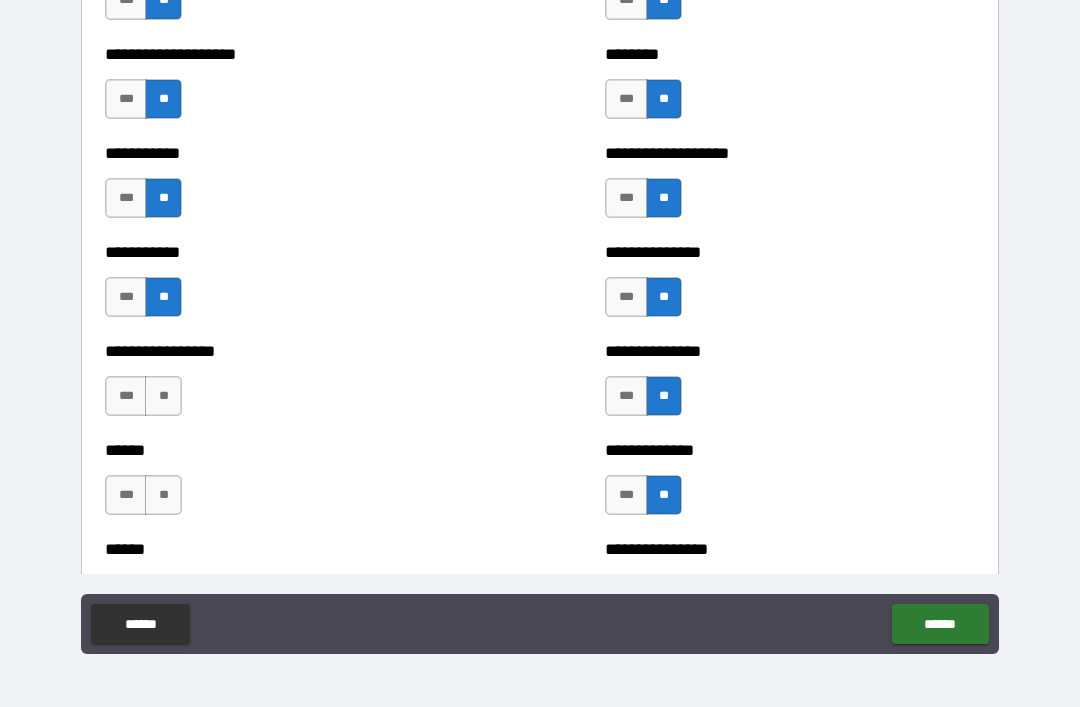 click on "**" at bounding box center [163, 396] 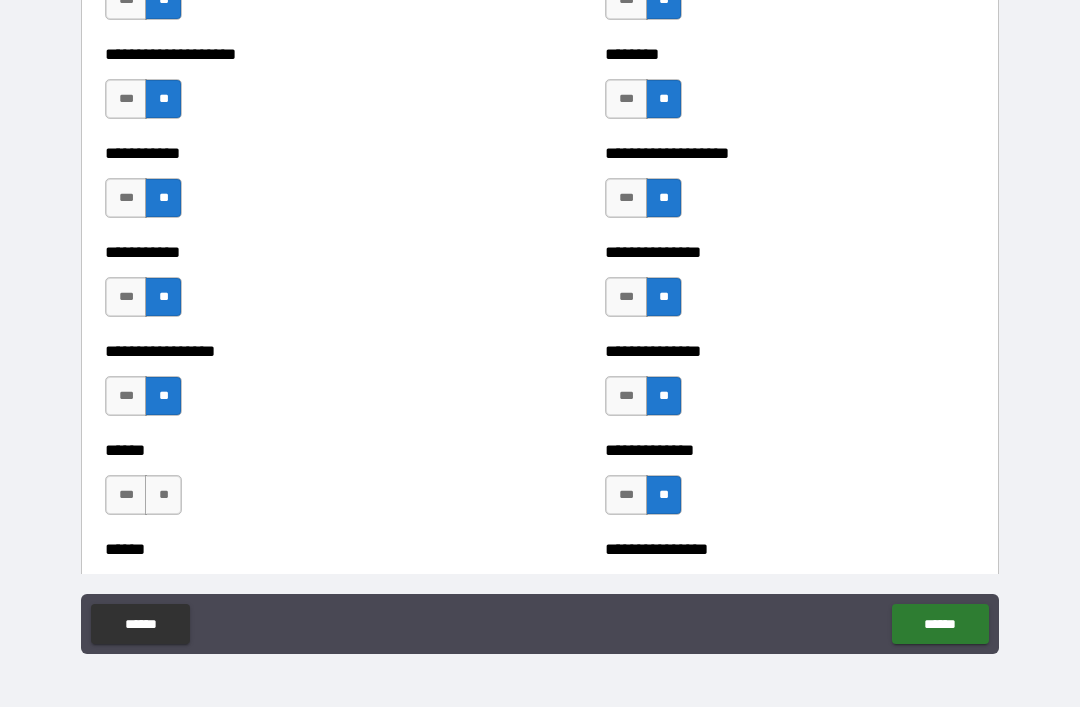 click on "**" at bounding box center [163, 495] 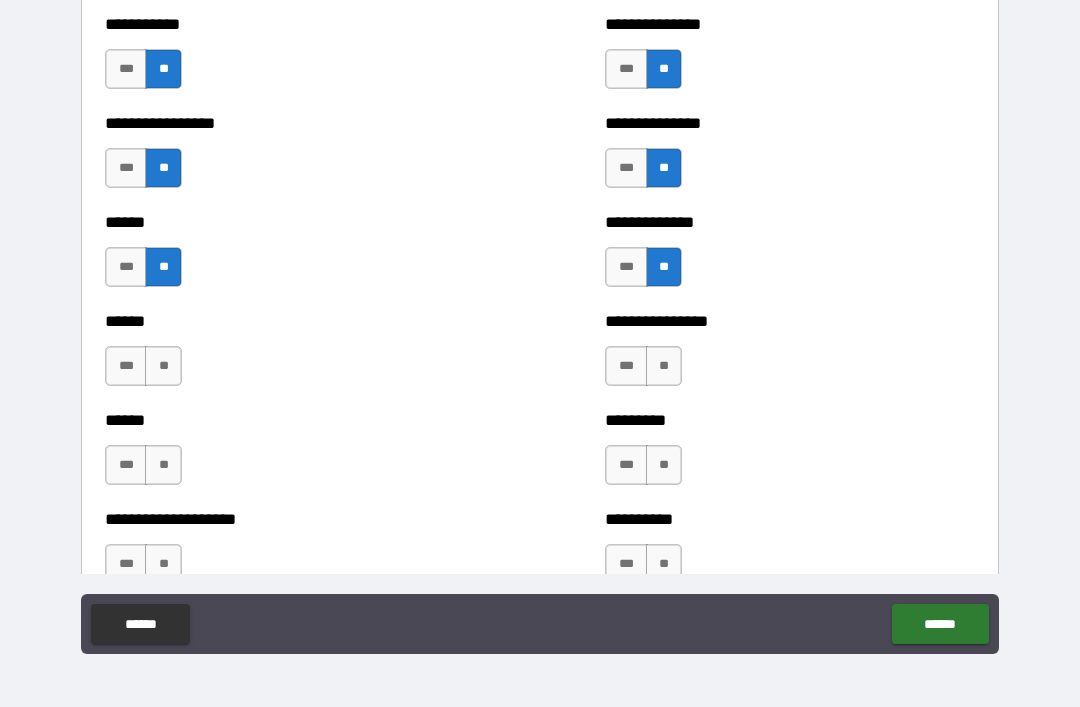 scroll, scrollTop: 2783, scrollLeft: 0, axis: vertical 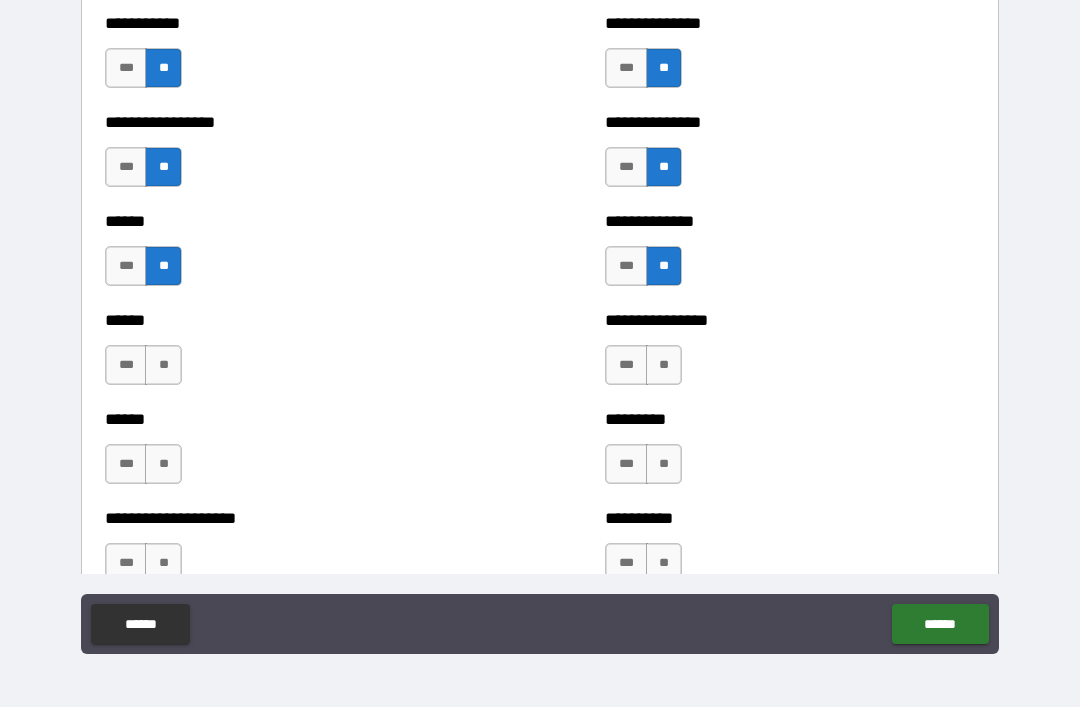 click on "**" at bounding box center (664, 365) 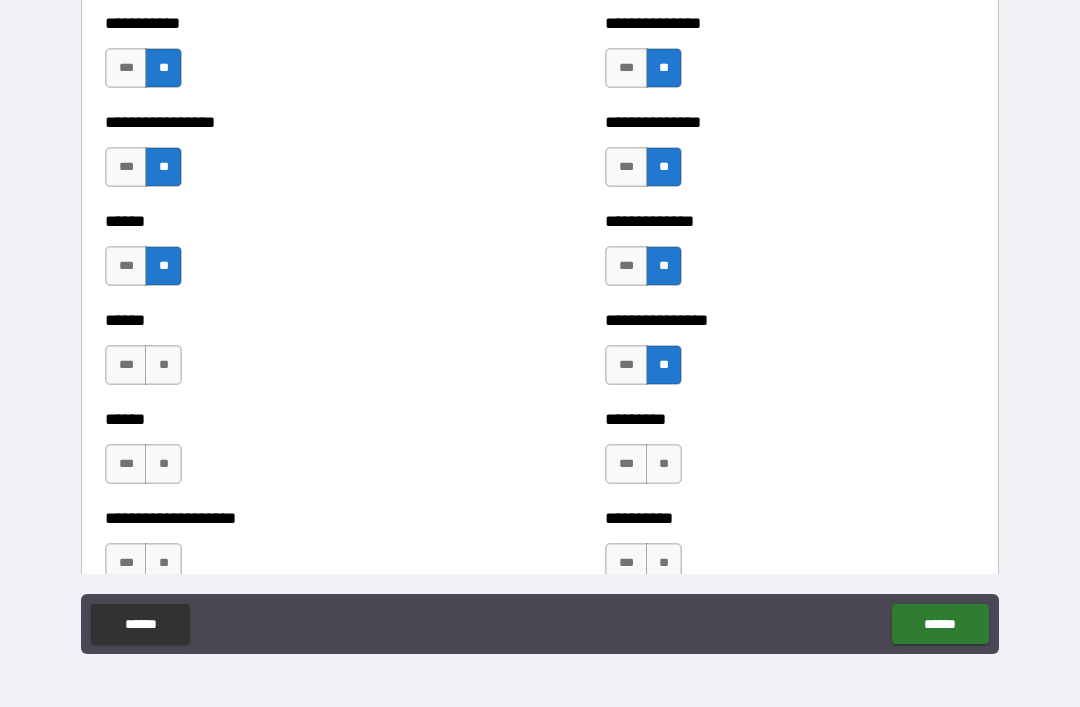 click on "**" at bounding box center [664, 464] 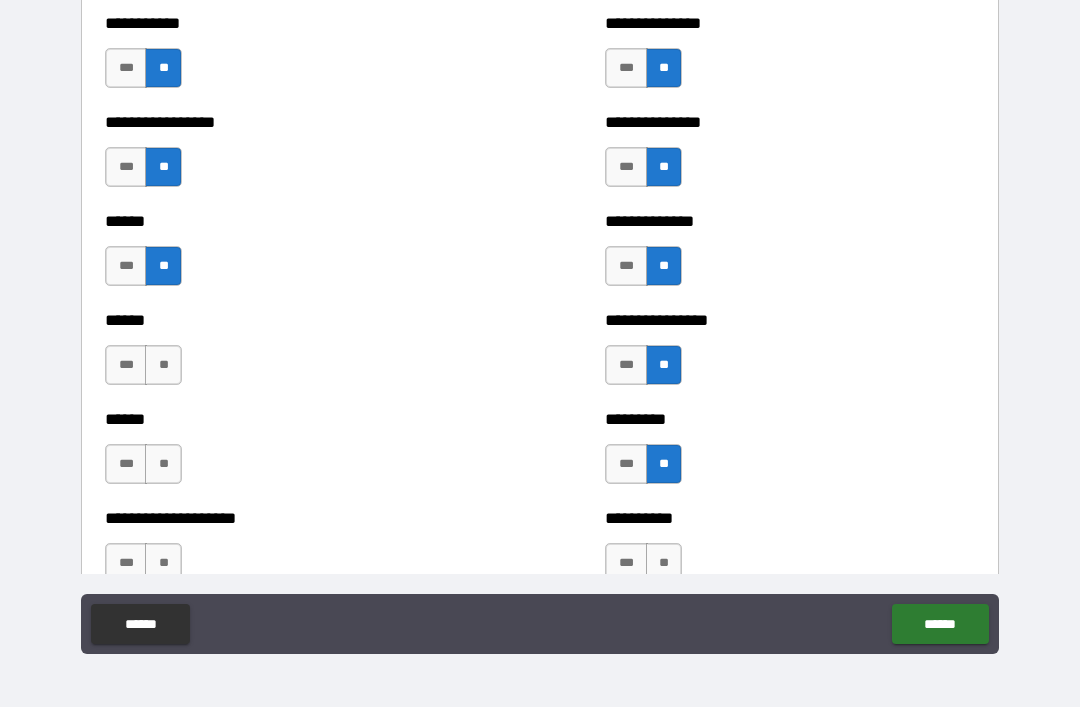 click on "**" at bounding box center [664, 563] 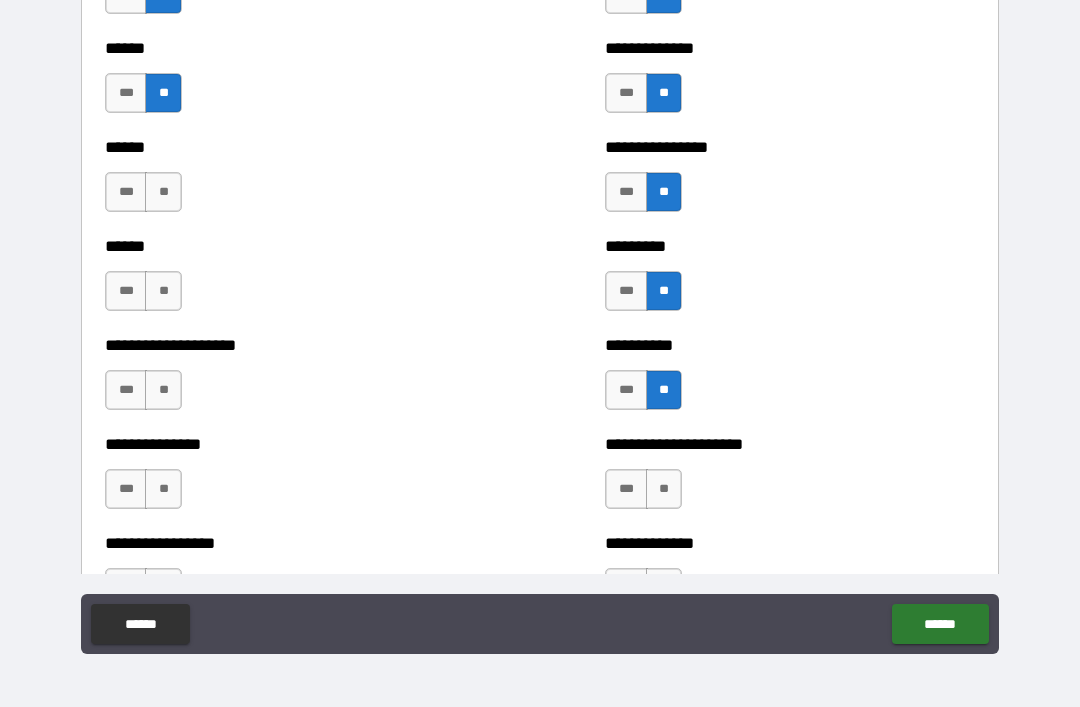 scroll, scrollTop: 2961, scrollLeft: 0, axis: vertical 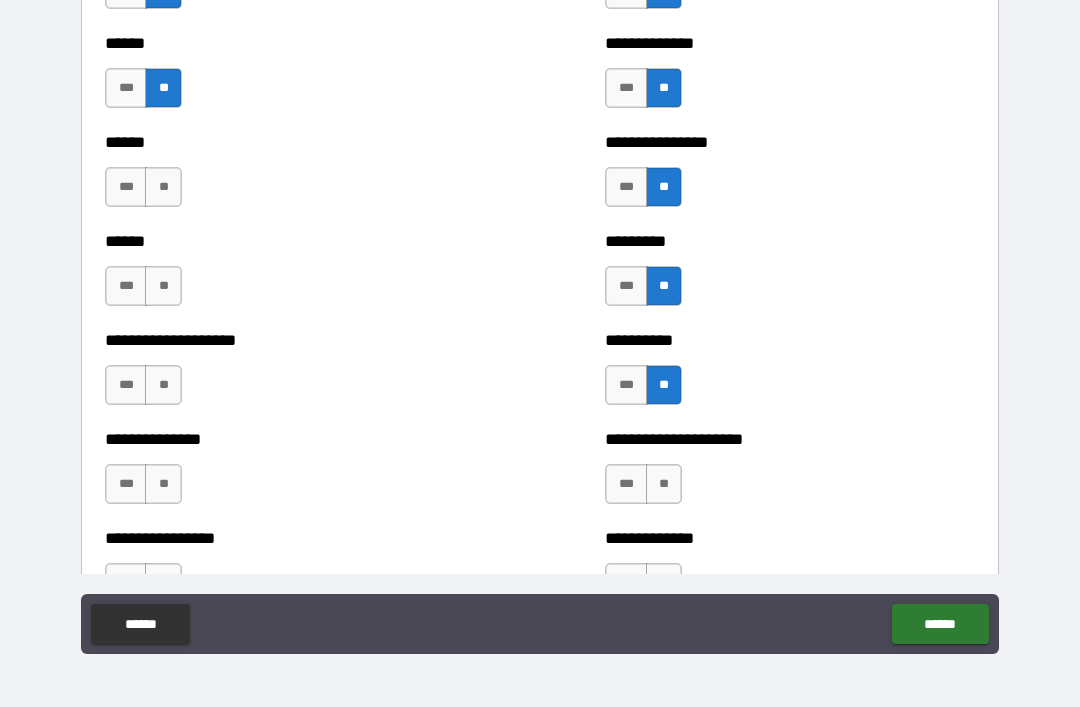 click on "**" at bounding box center (163, 187) 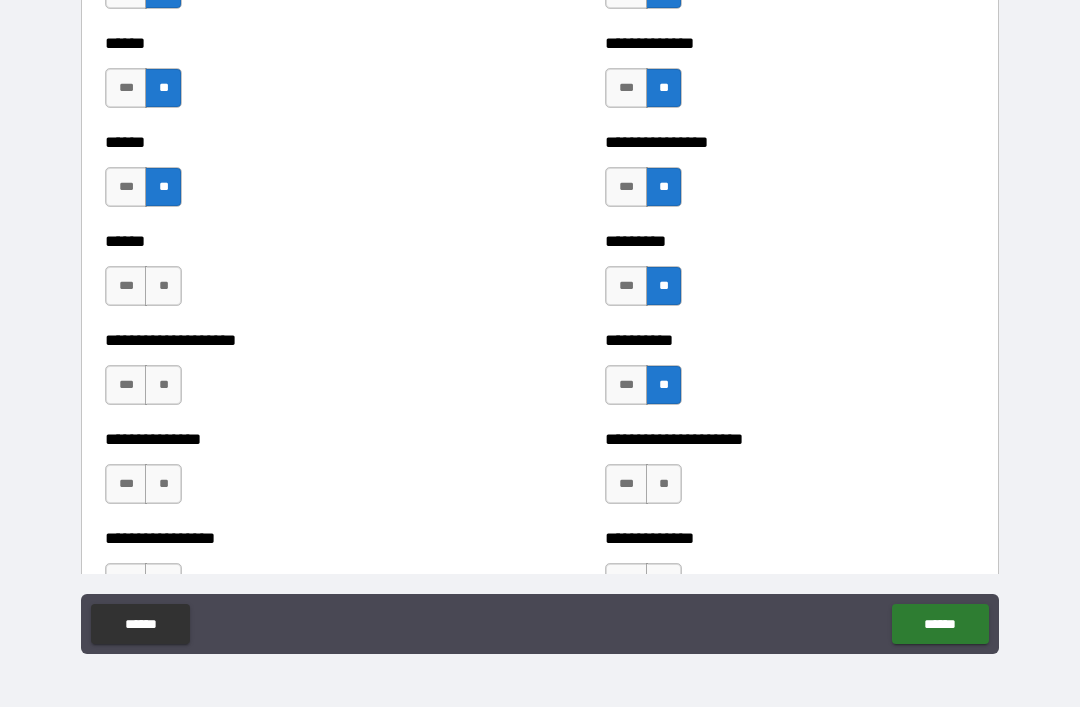 click on "**" at bounding box center [163, 286] 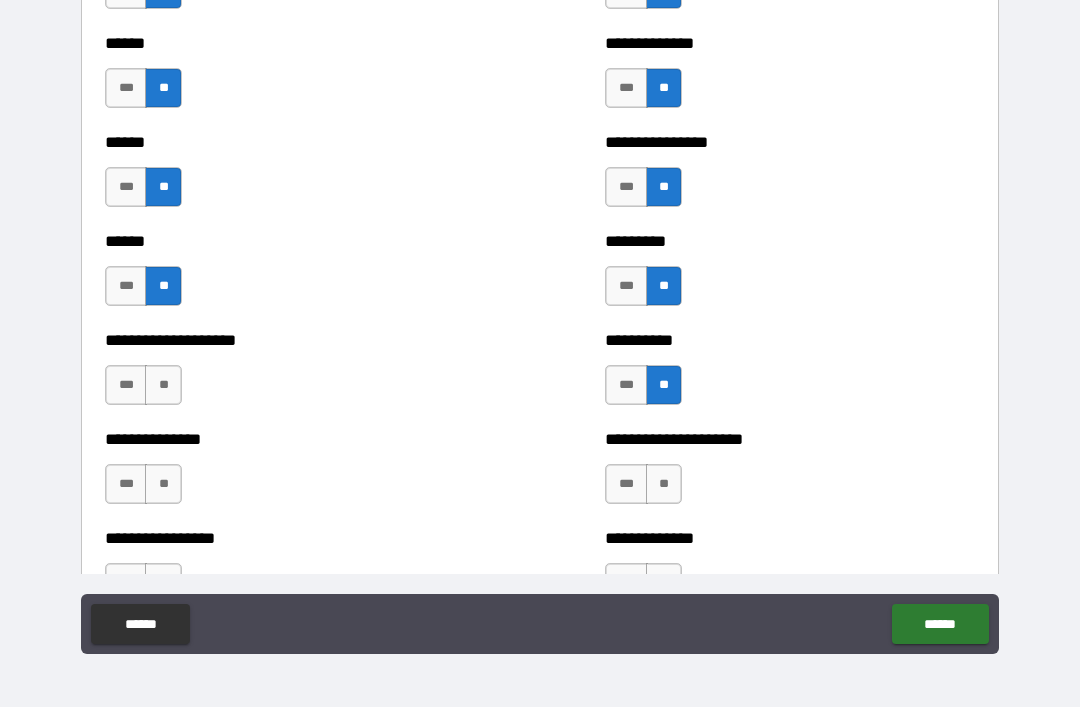 click on "**" at bounding box center [163, 385] 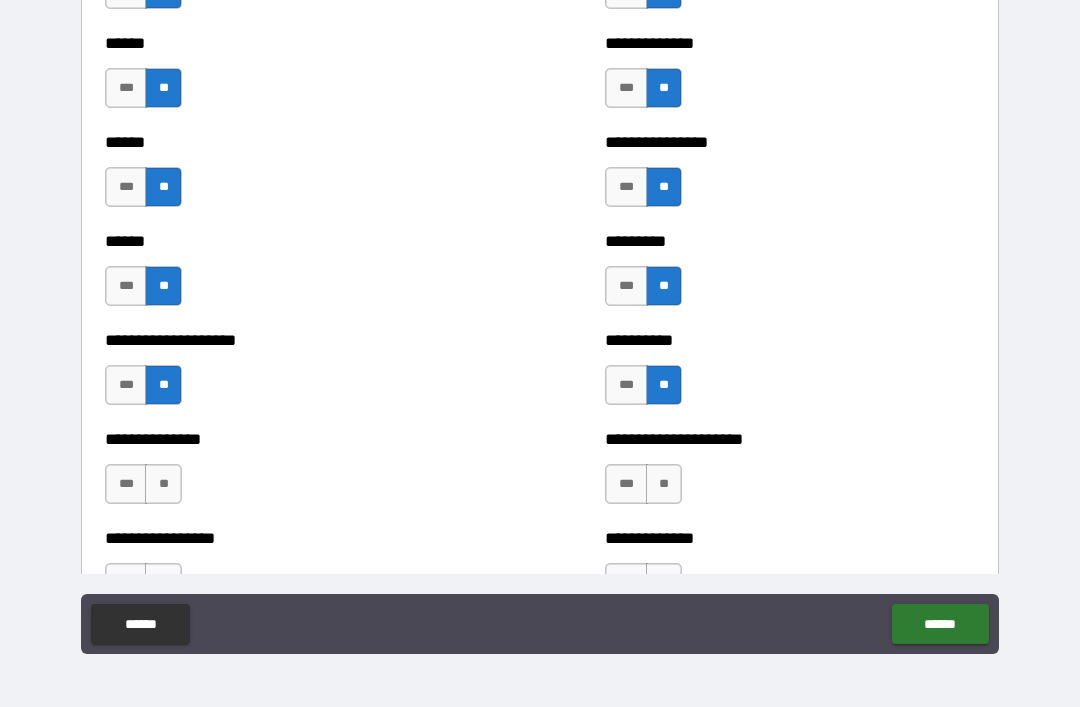 click on "**" at bounding box center (163, 484) 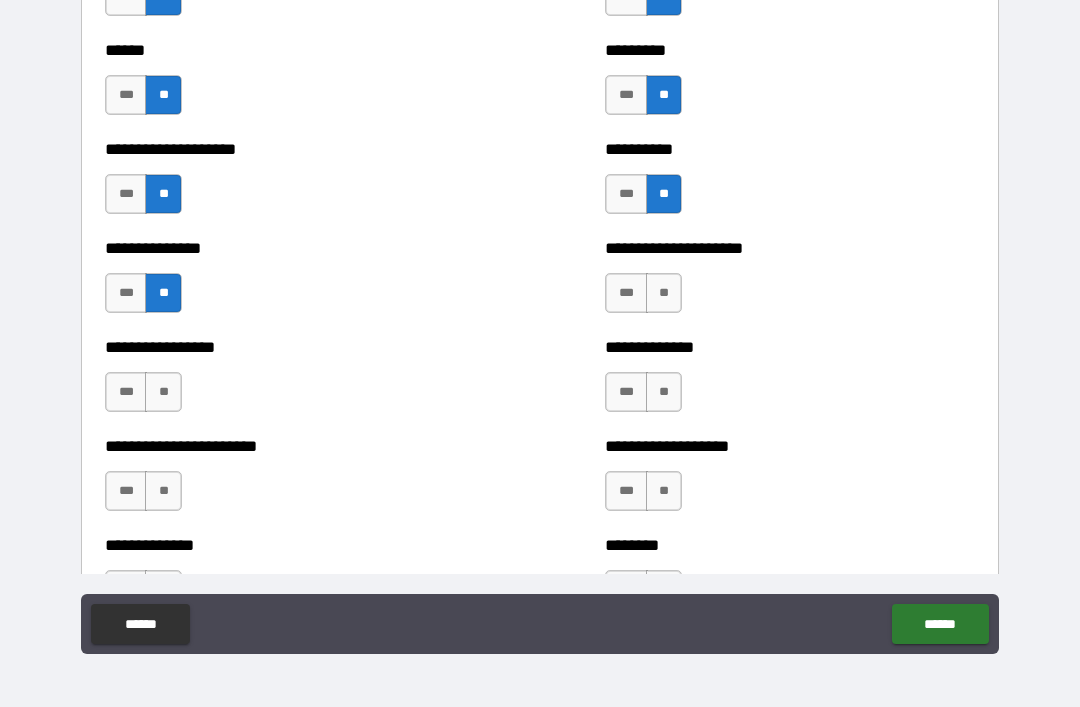 scroll, scrollTop: 3152, scrollLeft: 0, axis: vertical 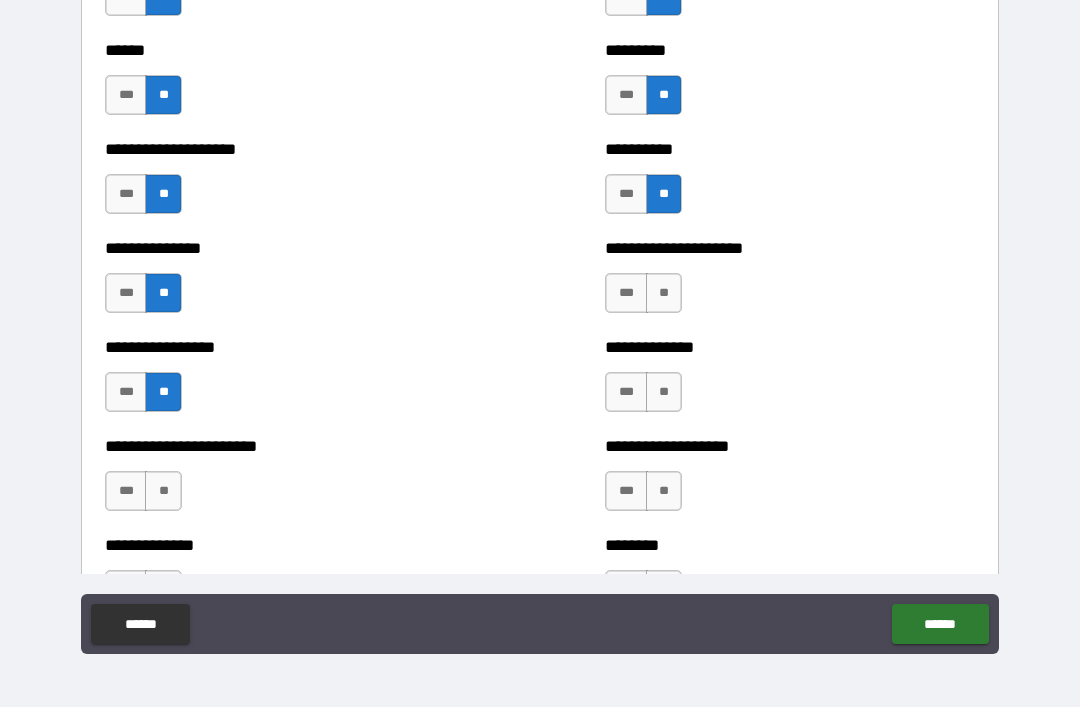 click on "**" at bounding box center [163, 491] 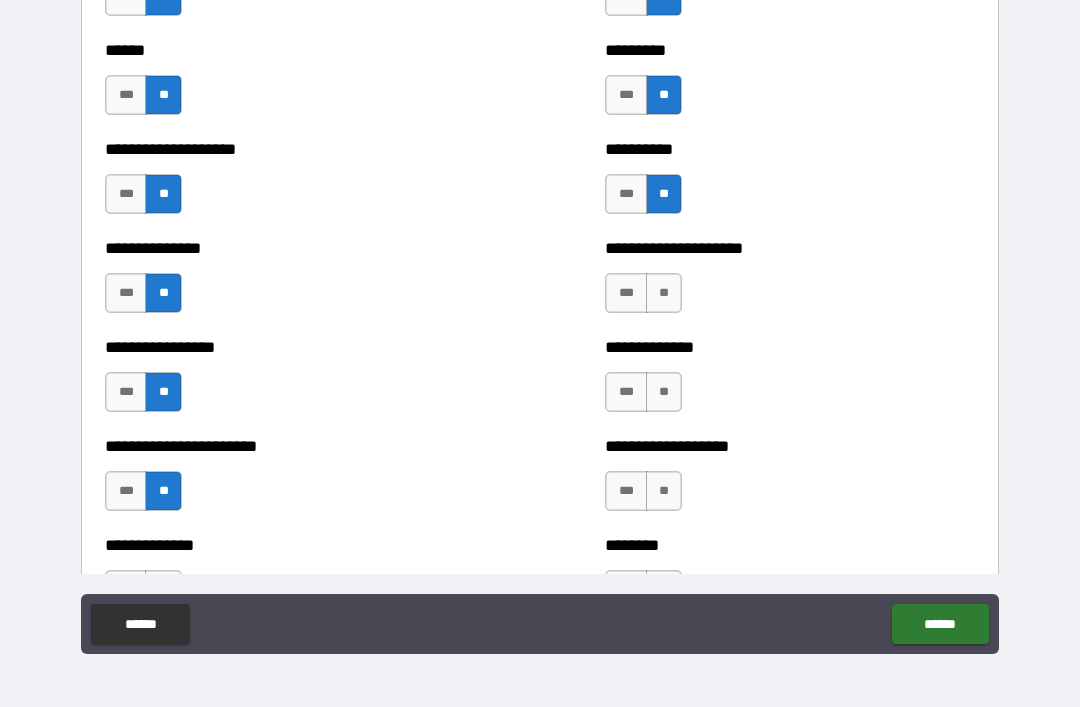 click on "**" at bounding box center [664, 293] 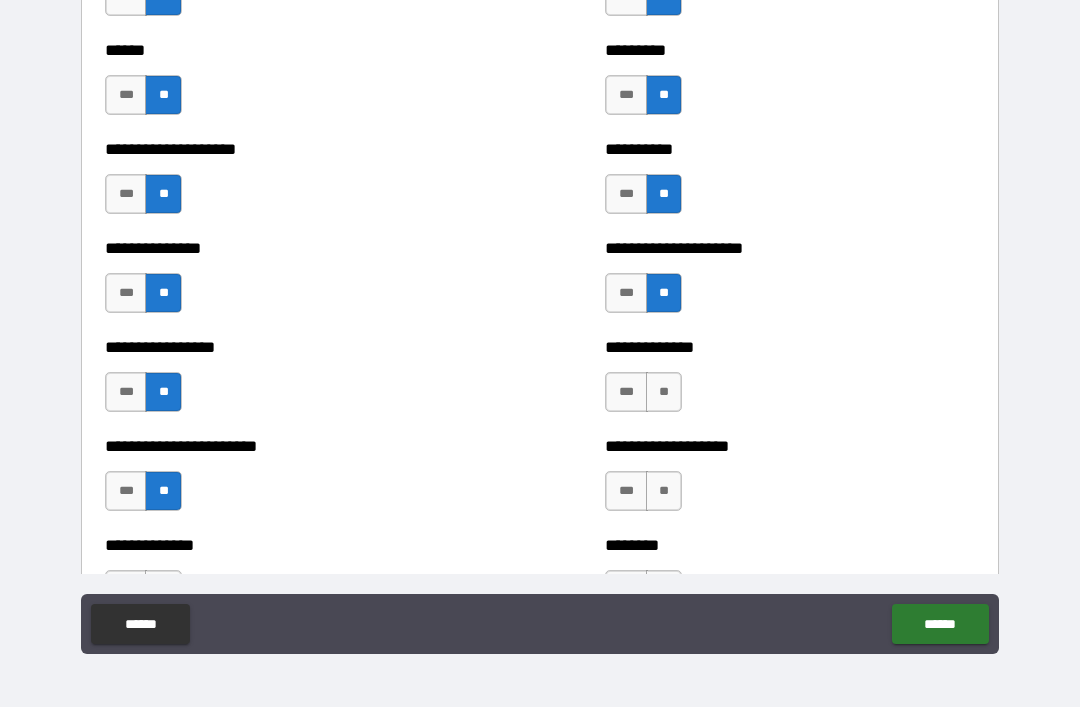 click on "**" at bounding box center (664, 392) 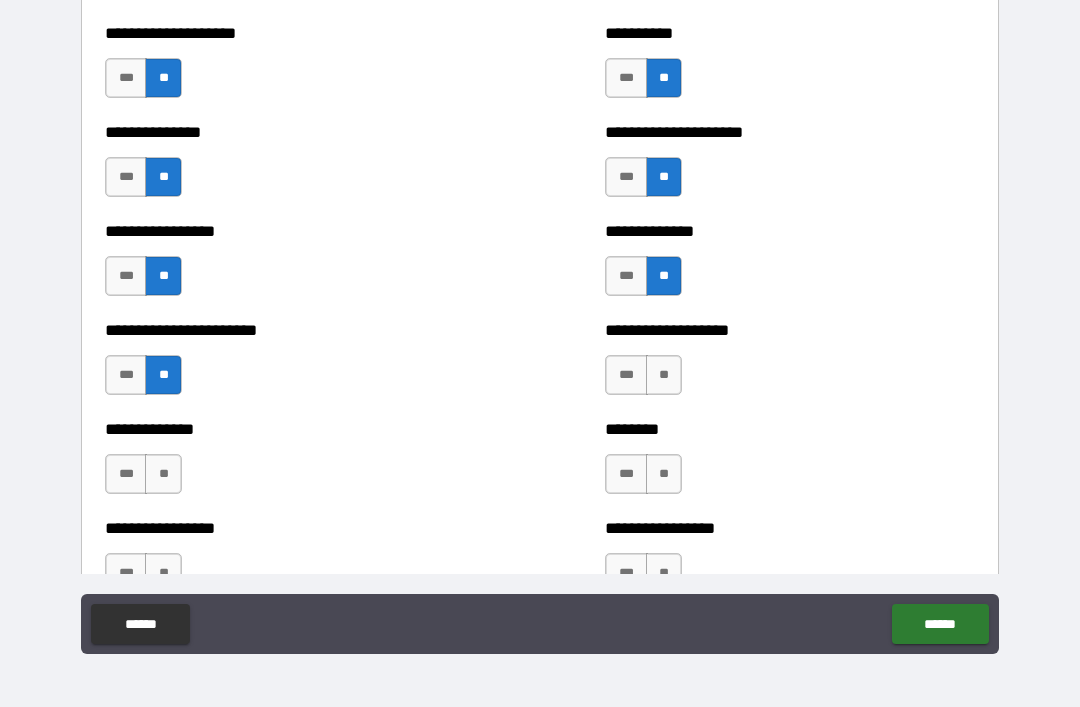 scroll, scrollTop: 3269, scrollLeft: 0, axis: vertical 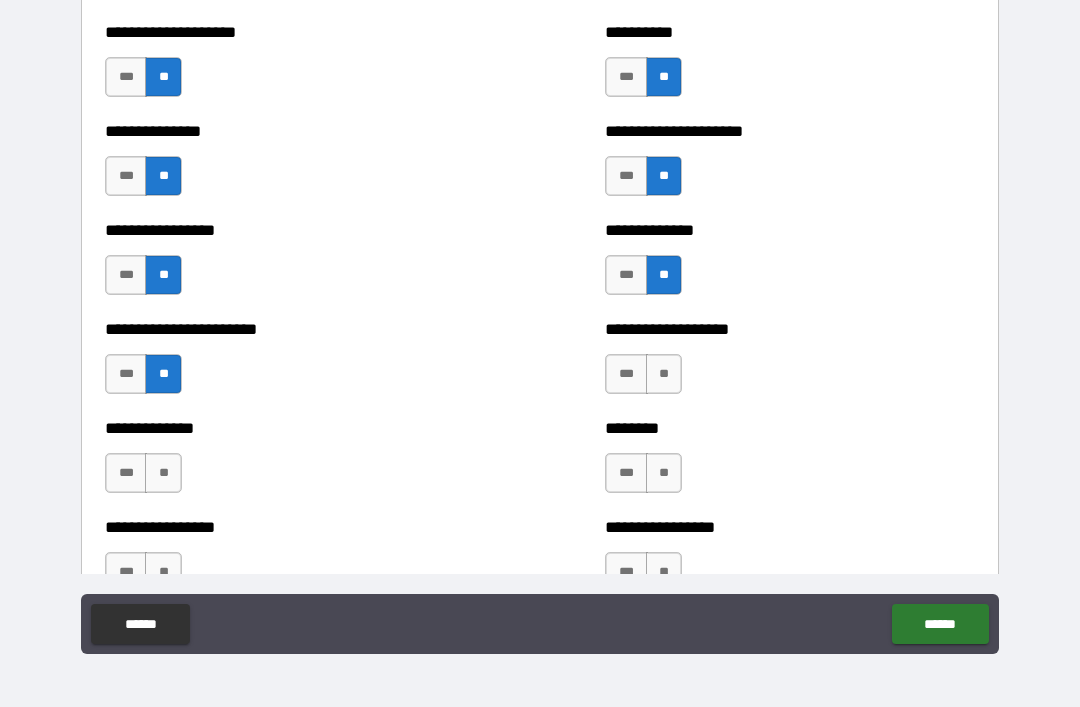 click on "**" at bounding box center (664, 374) 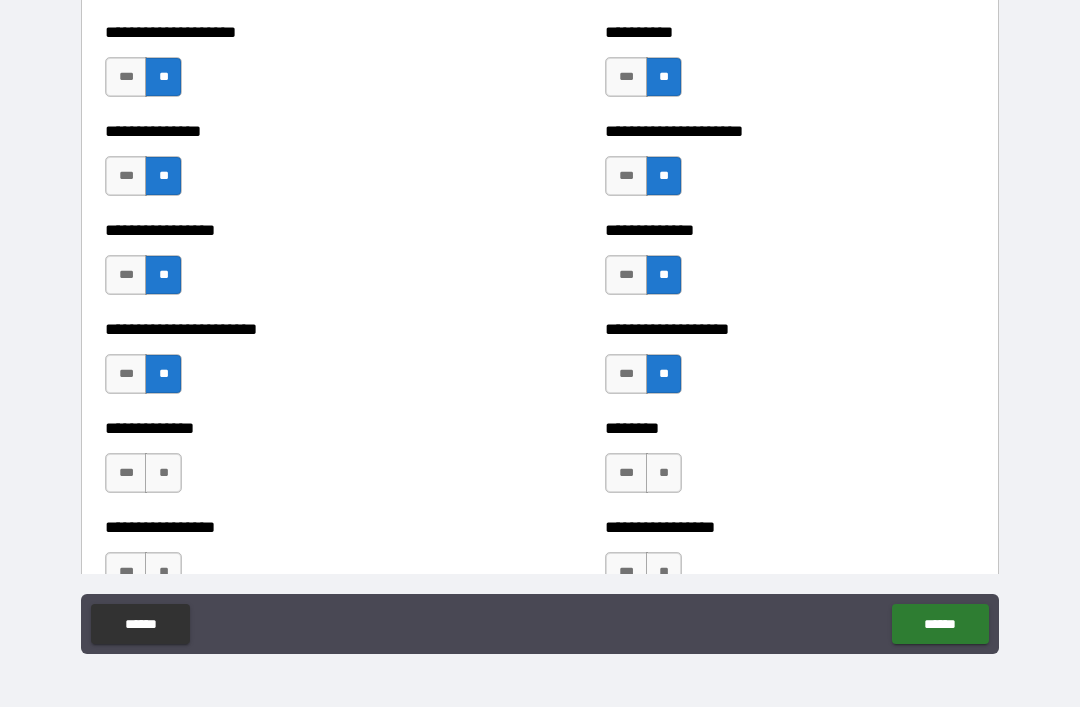 click on "**" at bounding box center [664, 473] 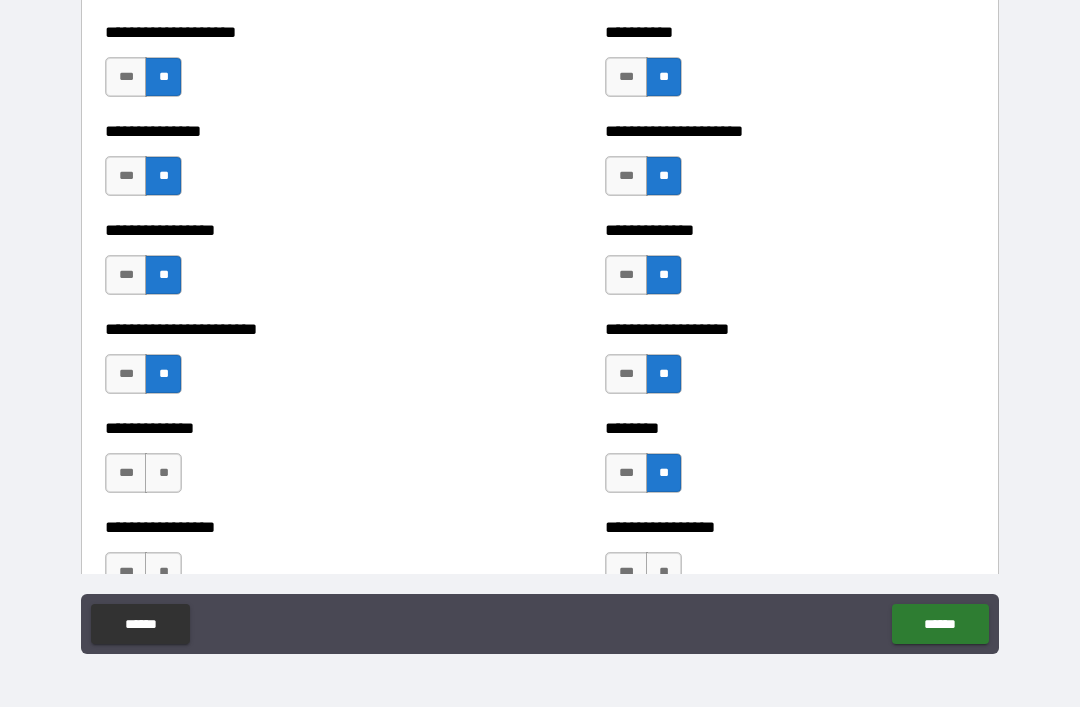 click on "**" at bounding box center [163, 473] 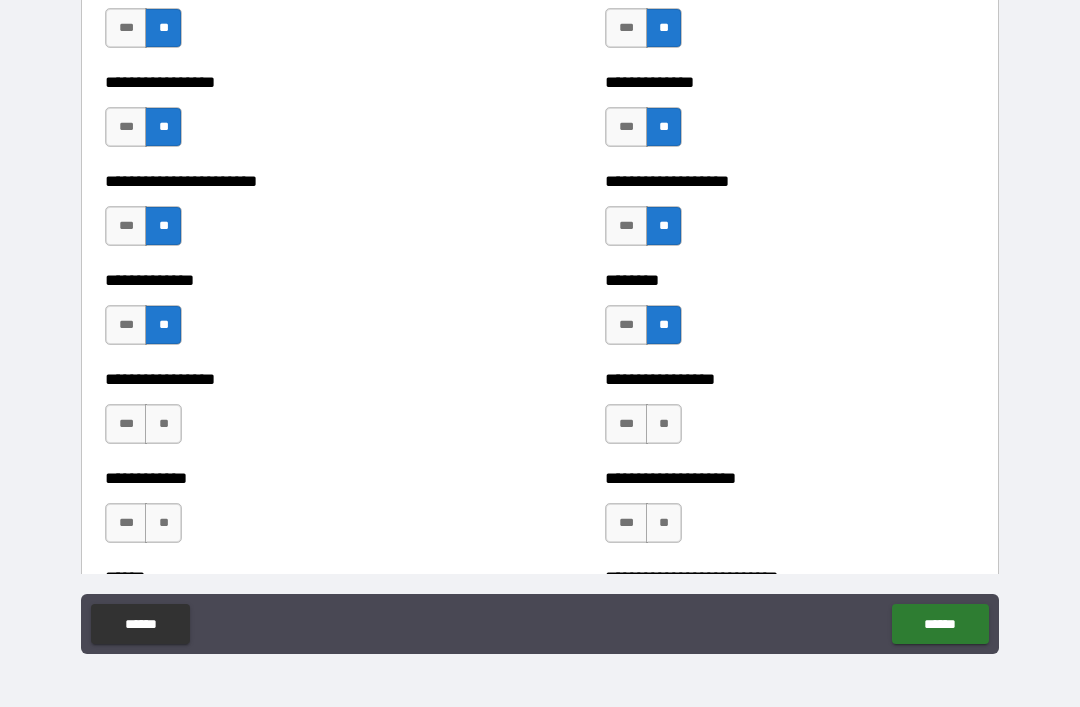 scroll, scrollTop: 3416, scrollLeft: 0, axis: vertical 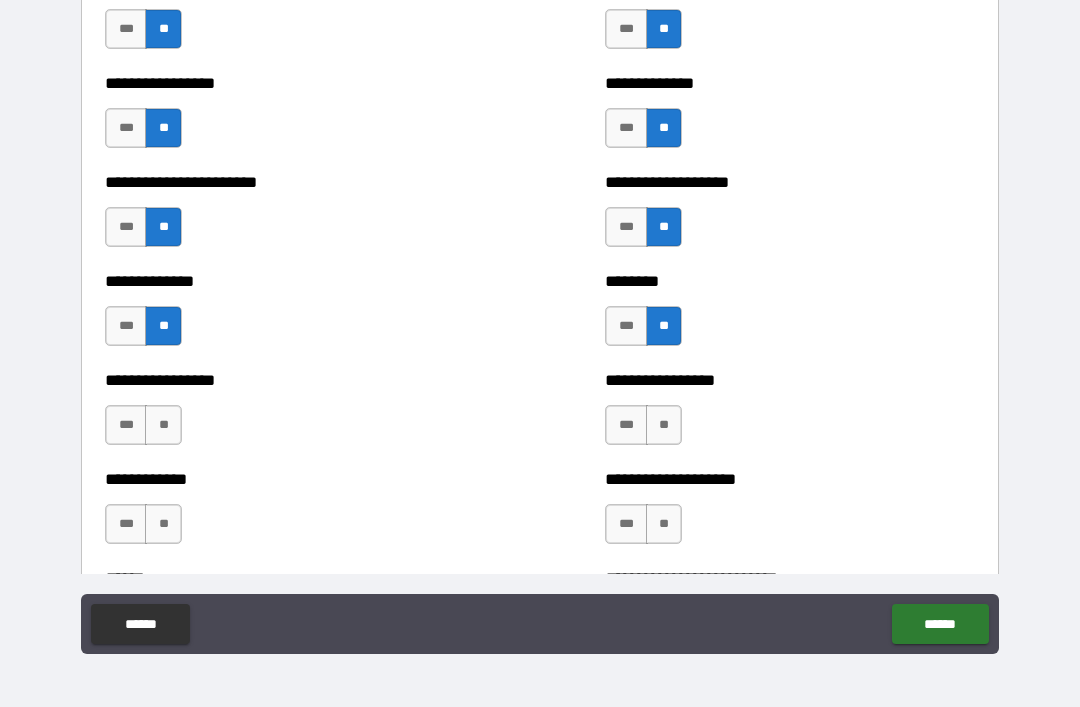 click on "**" at bounding box center (163, 425) 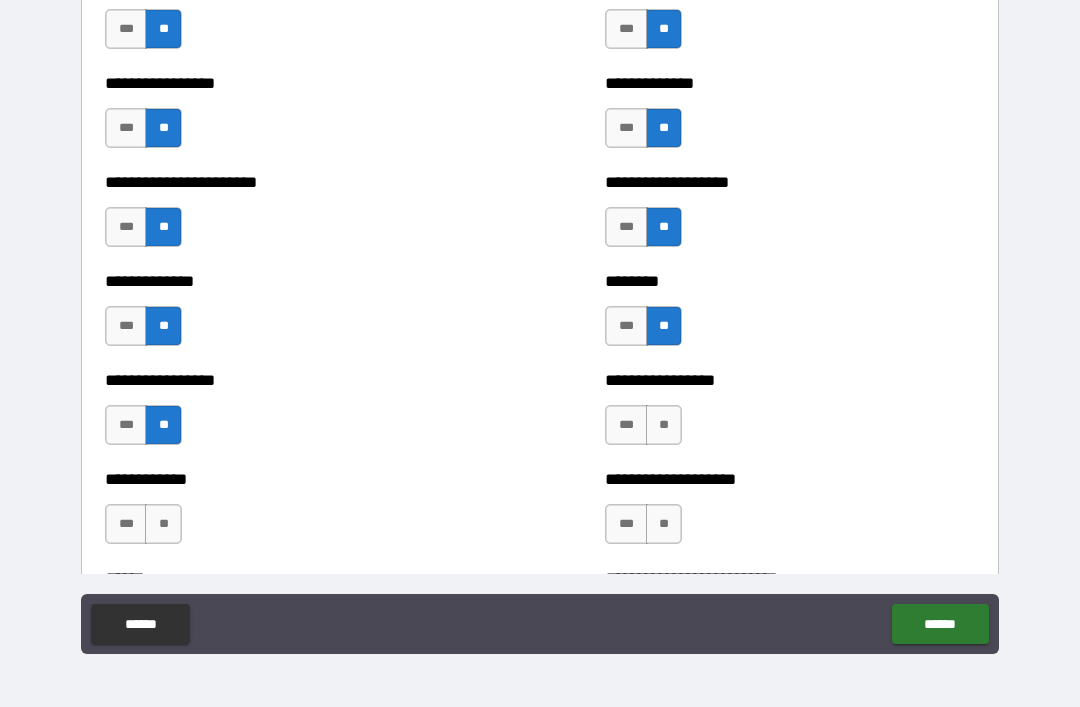 click on "**" at bounding box center (163, 524) 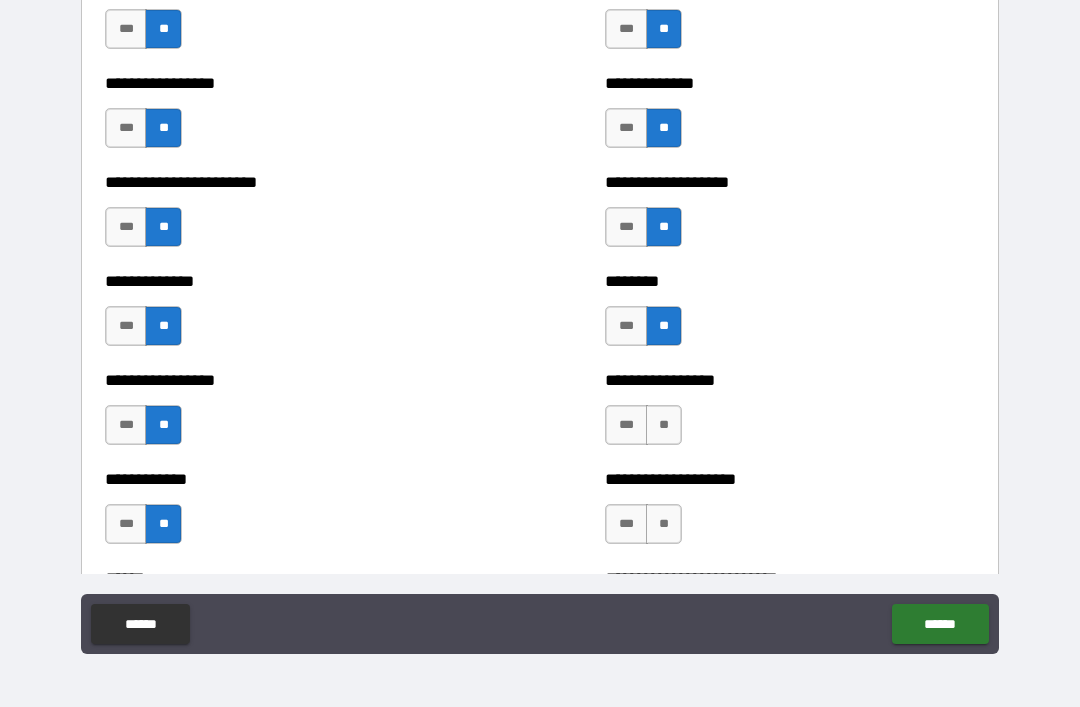 click on "**" at bounding box center (664, 425) 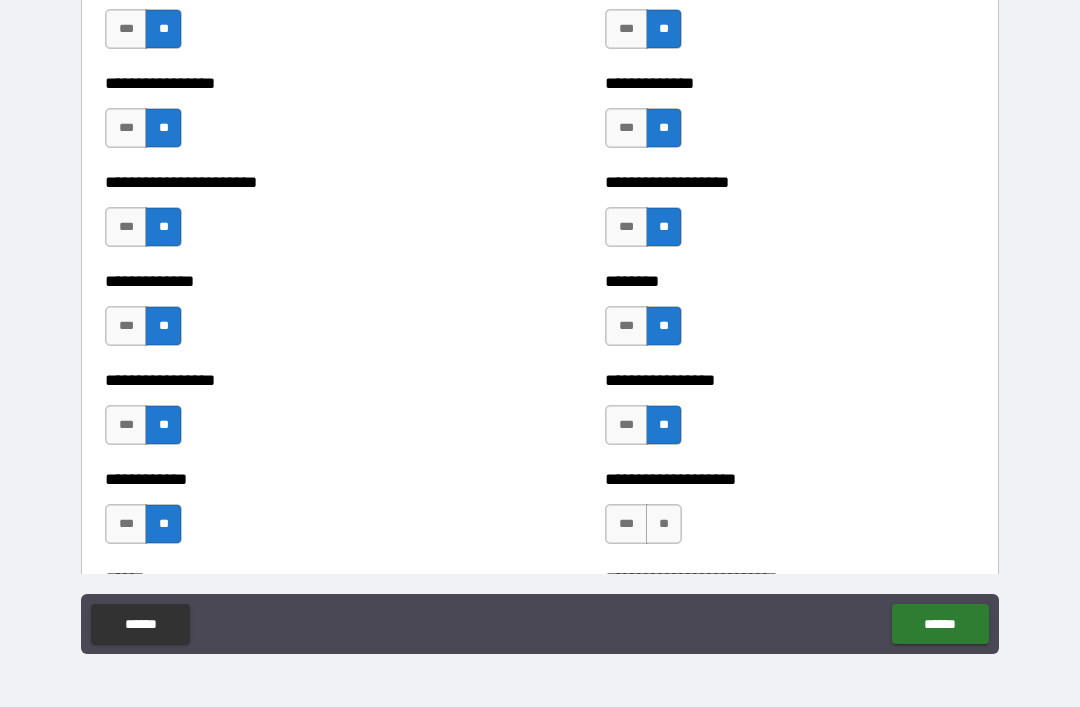 click on "**" at bounding box center (664, 524) 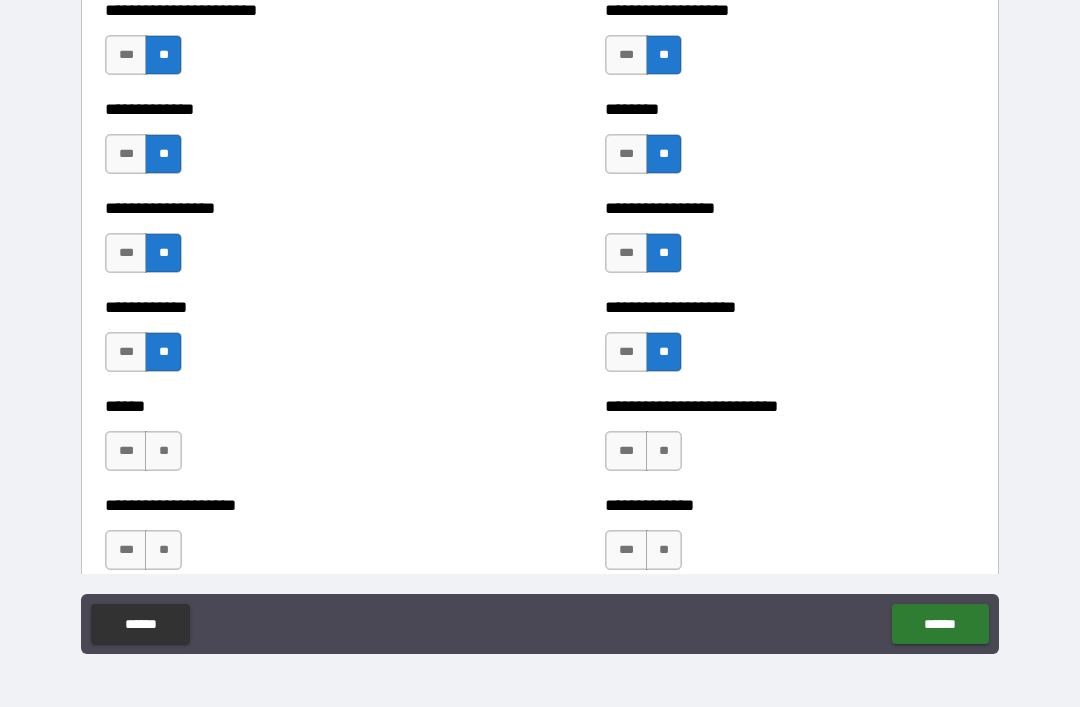 scroll, scrollTop: 3591, scrollLeft: 0, axis: vertical 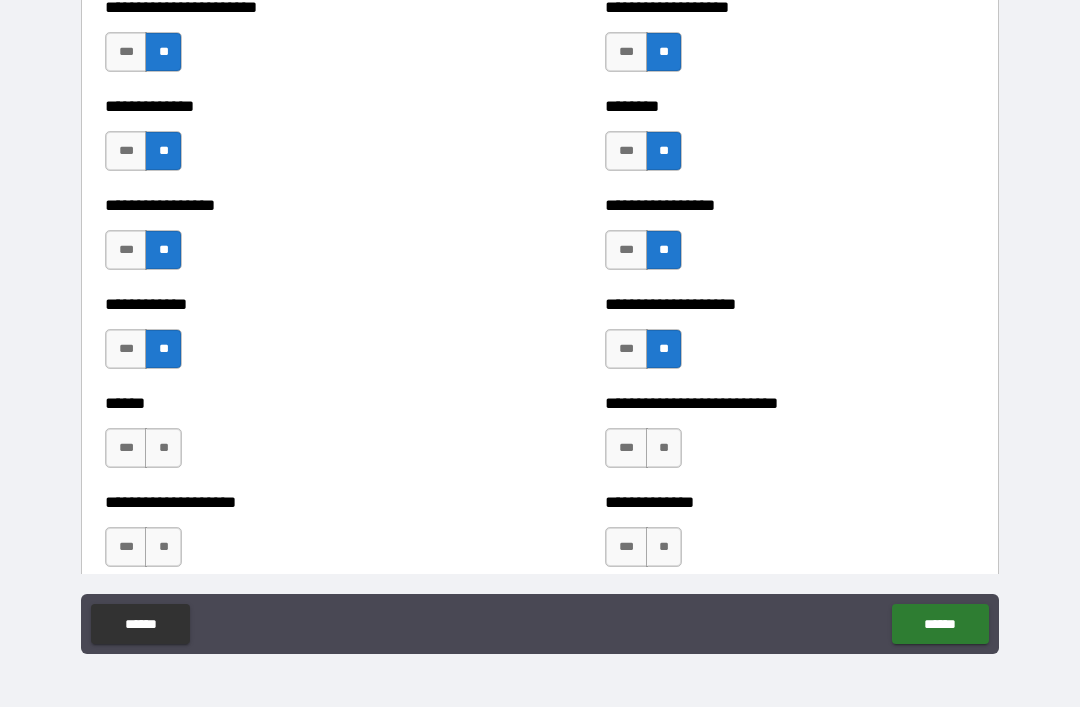 click on "**" at bounding box center [664, 448] 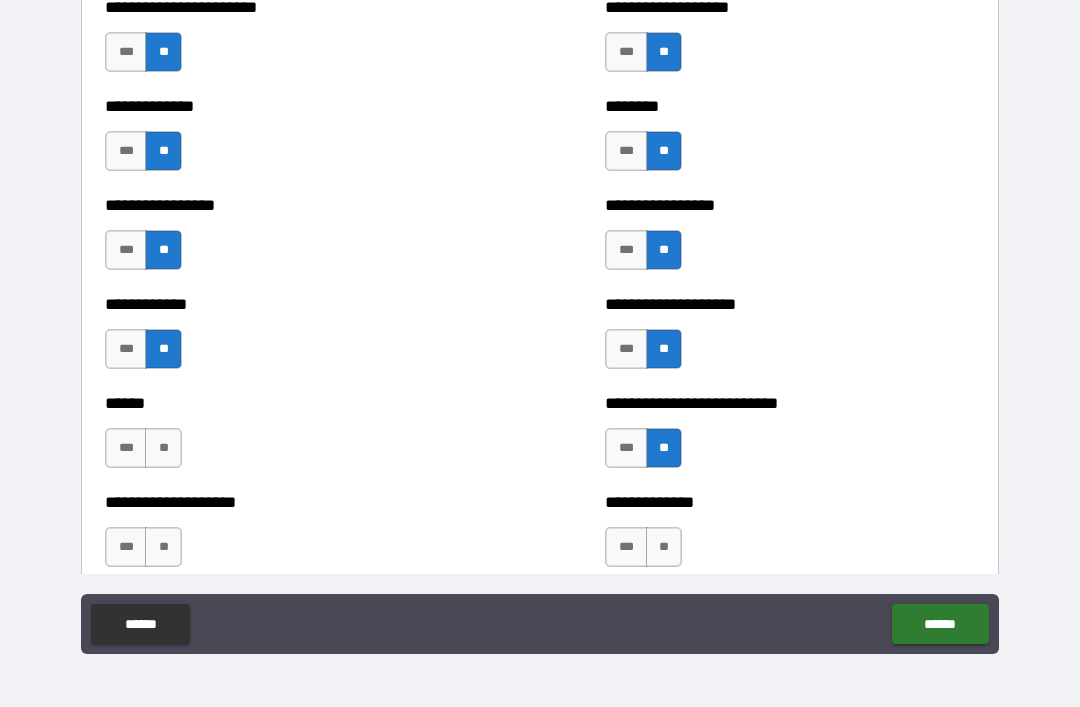click on "**" at bounding box center (163, 448) 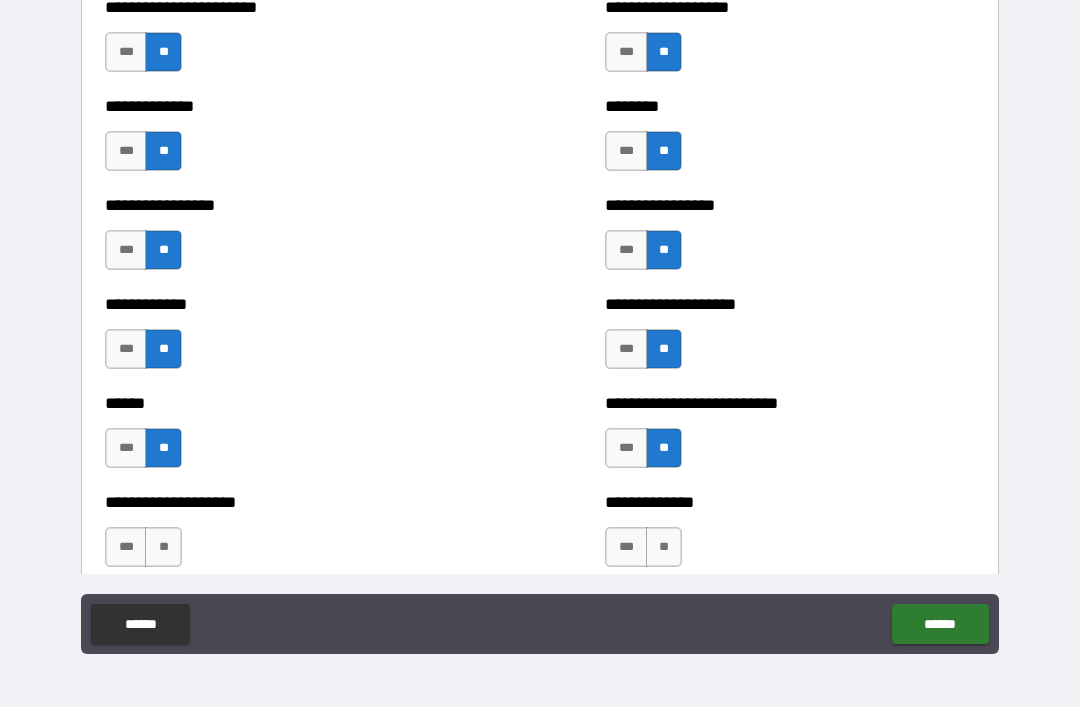 click on "**" at bounding box center (163, 547) 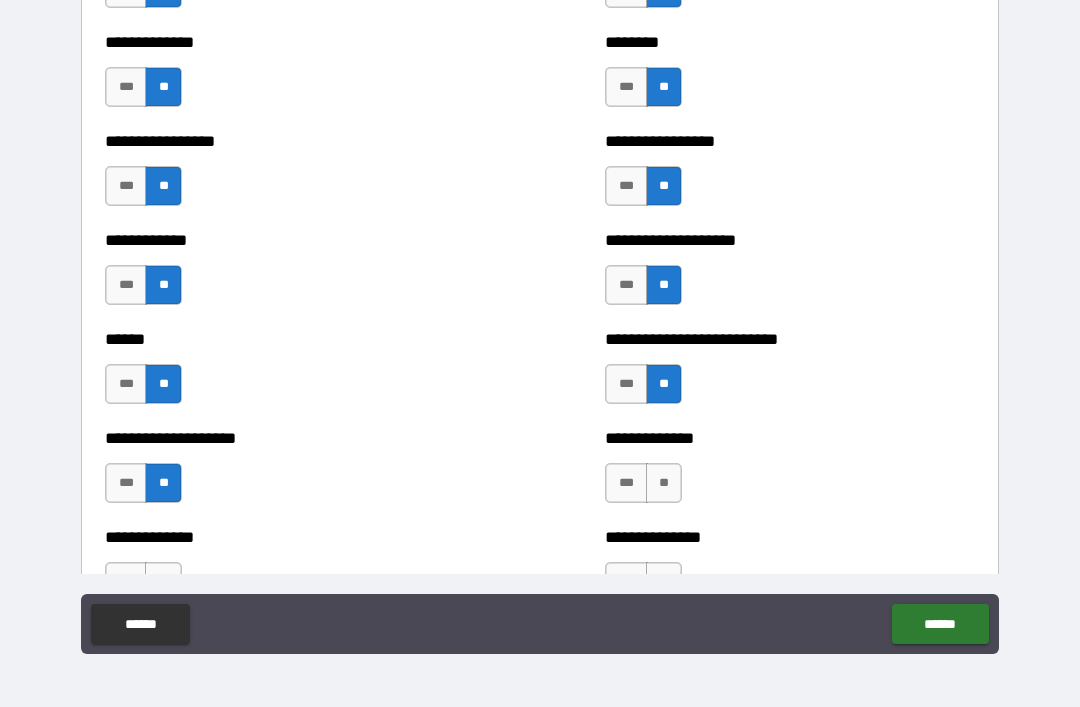 scroll, scrollTop: 3730, scrollLeft: 0, axis: vertical 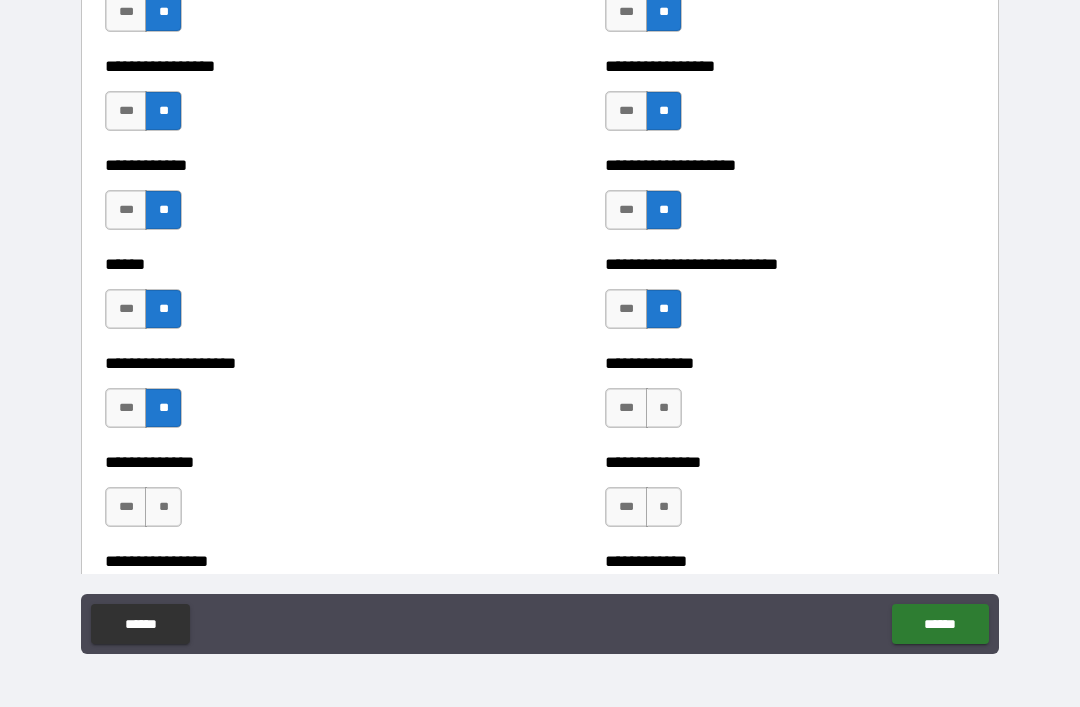click on "**" at bounding box center (664, 408) 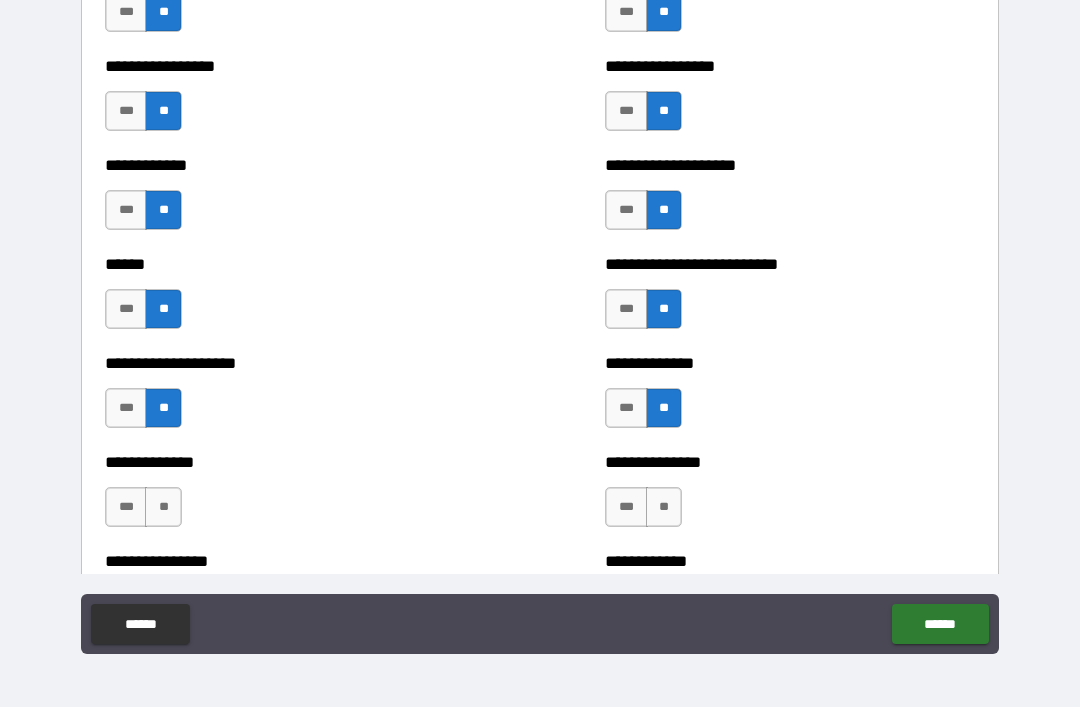 click on "**" at bounding box center [664, 507] 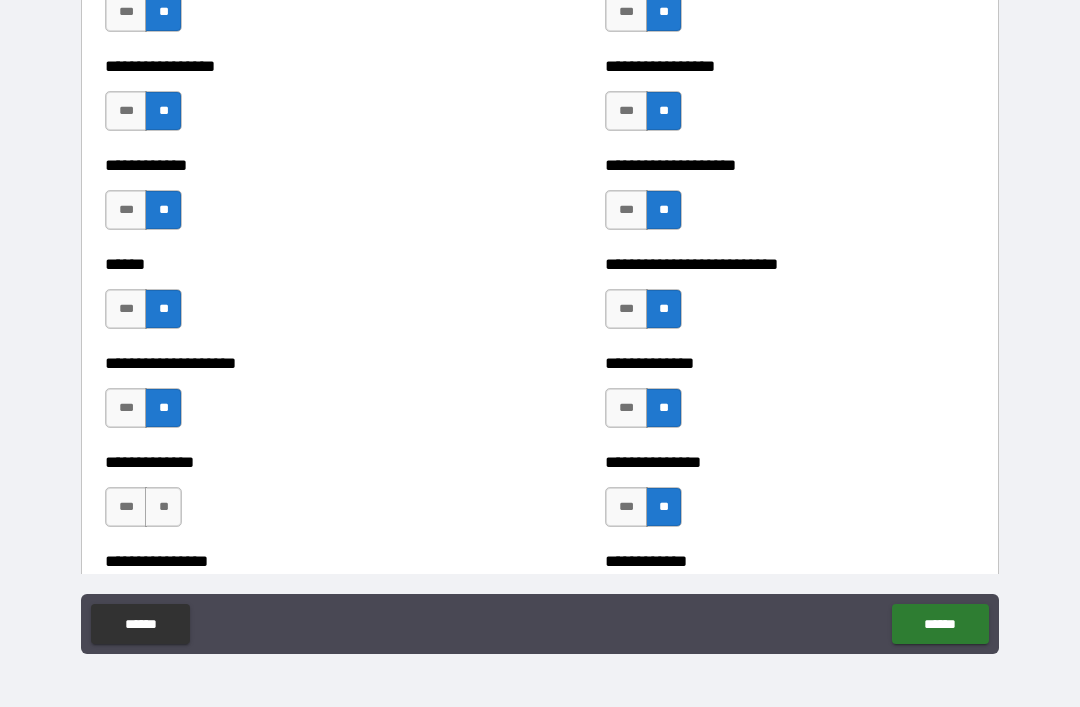click on "**" at bounding box center [163, 507] 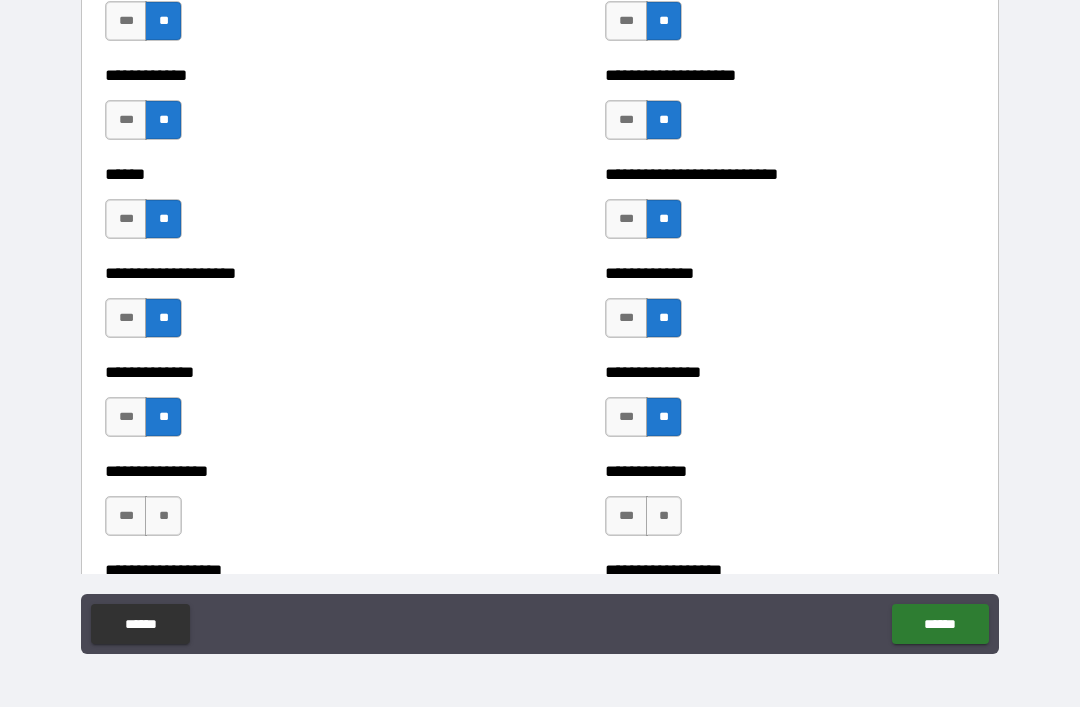 scroll, scrollTop: 3981, scrollLeft: 0, axis: vertical 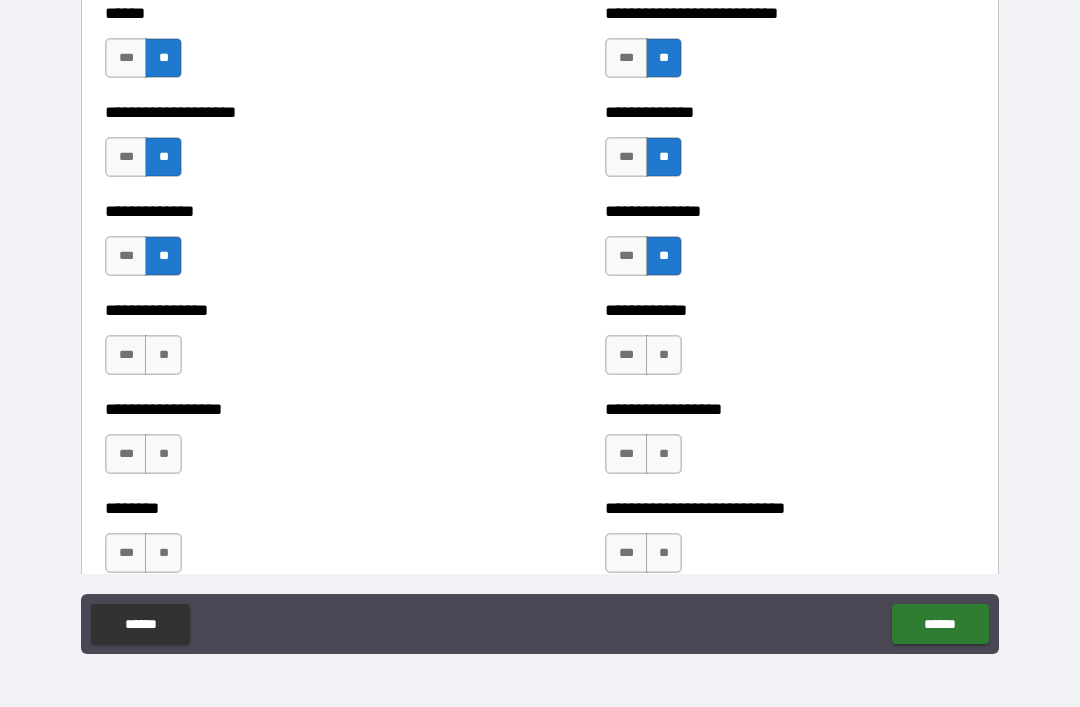 click on "**" at bounding box center (163, 355) 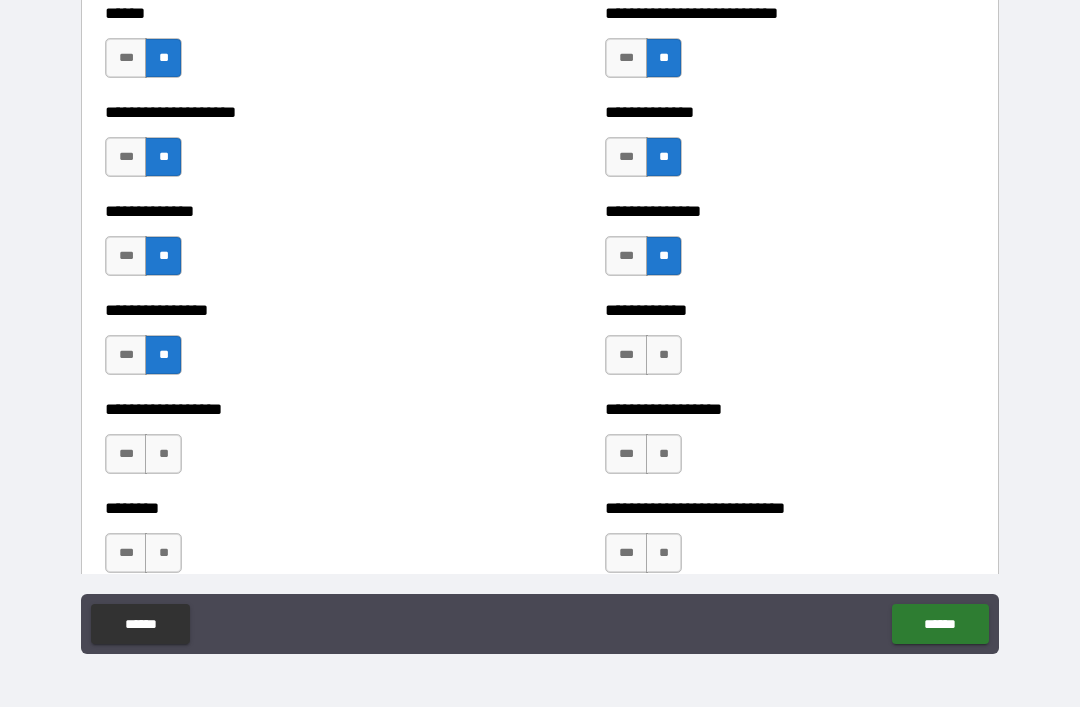 click on "**" at bounding box center (163, 454) 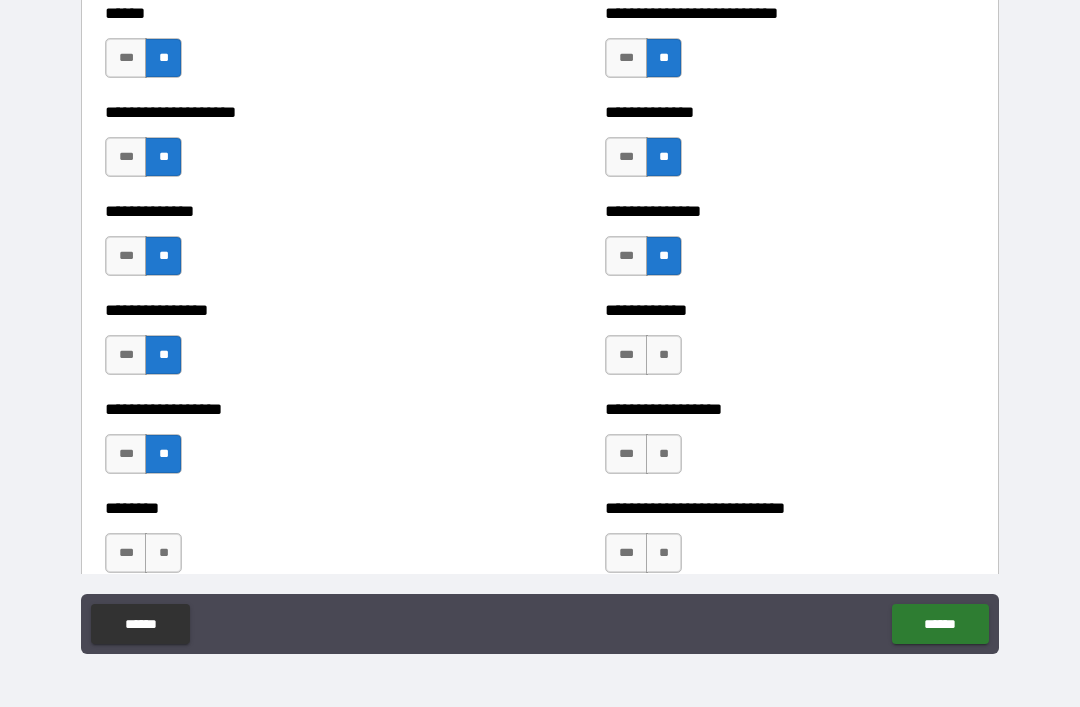 click on "**" at bounding box center [664, 355] 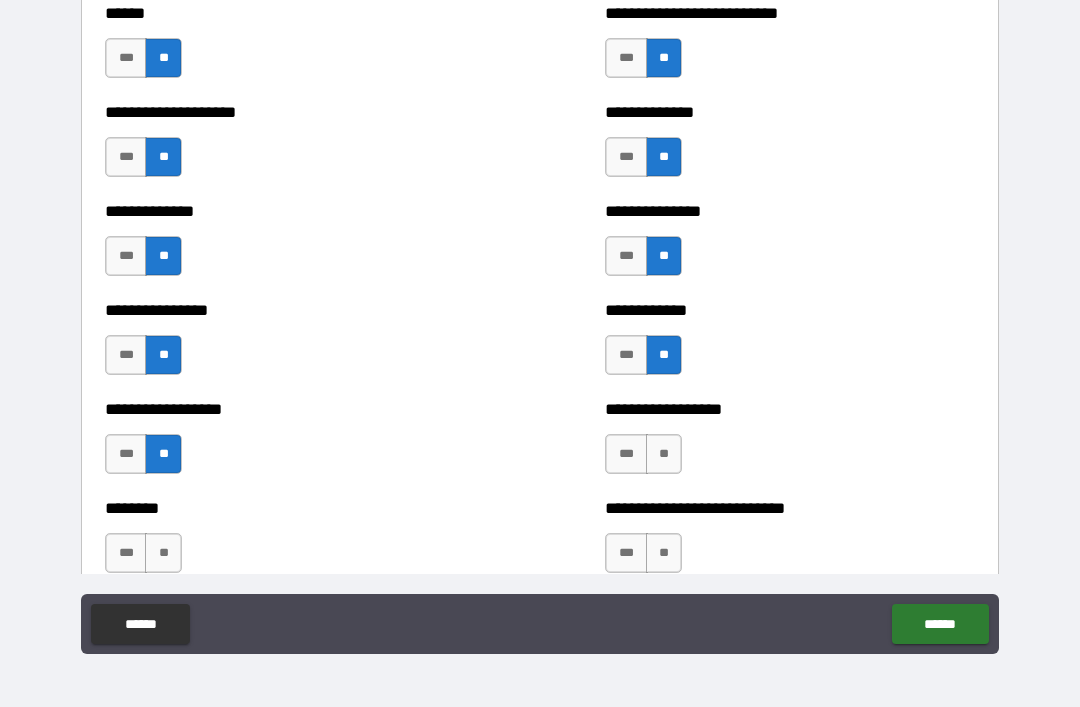 click on "**" at bounding box center (664, 454) 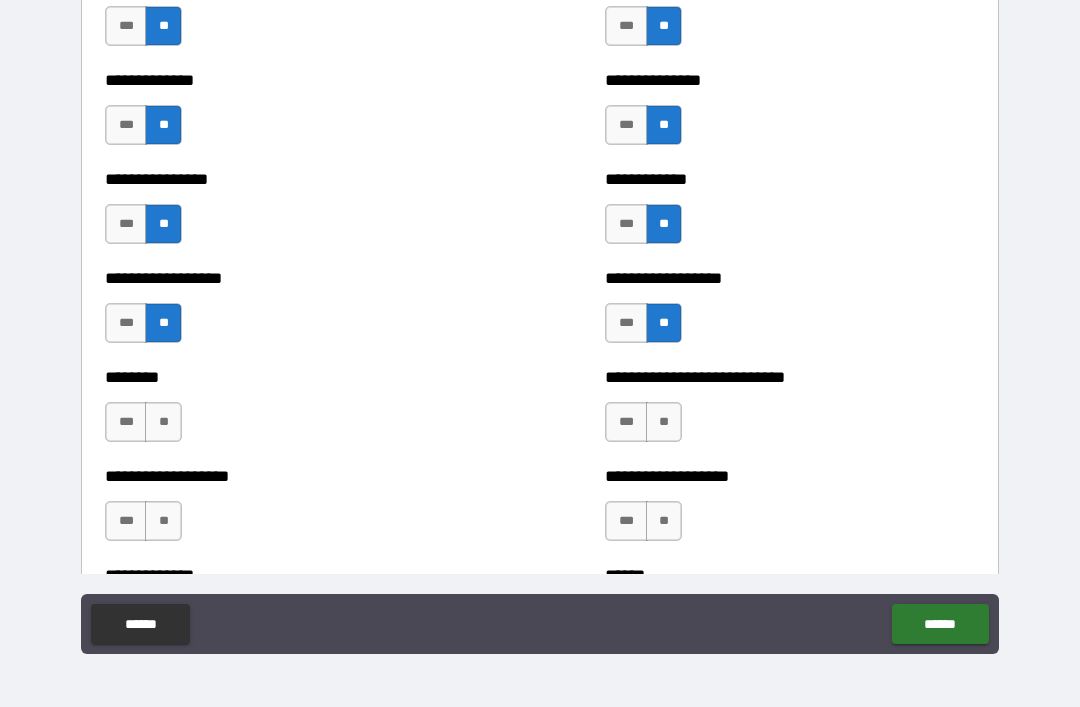scroll, scrollTop: 4114, scrollLeft: 0, axis: vertical 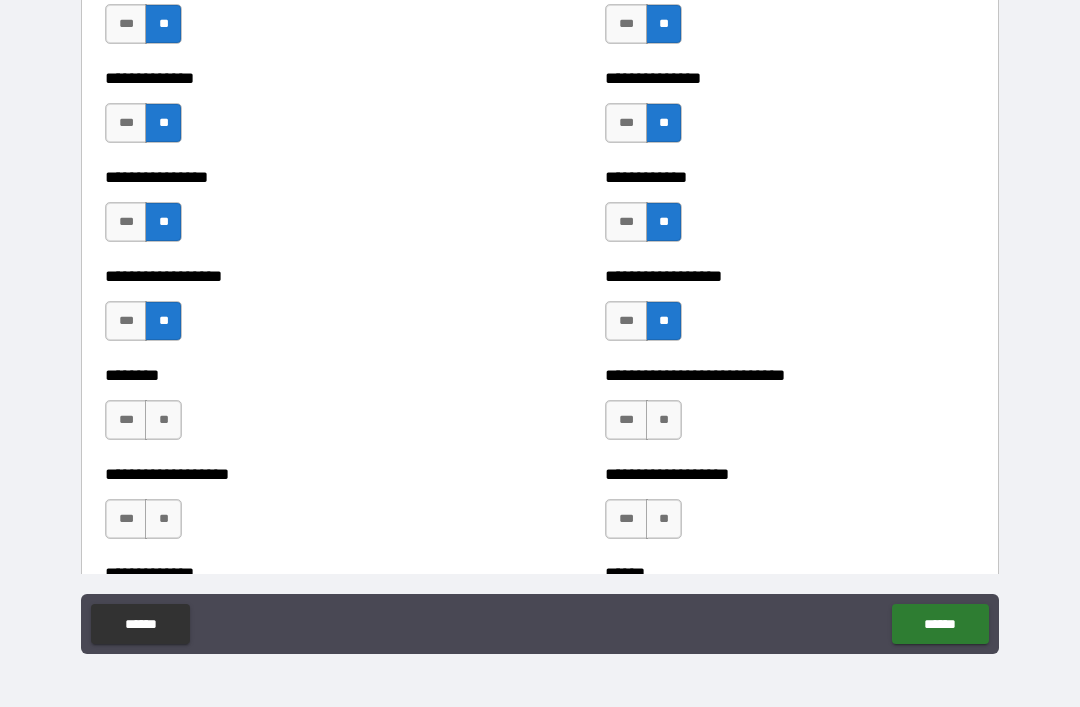 click on "**" at bounding box center [664, 420] 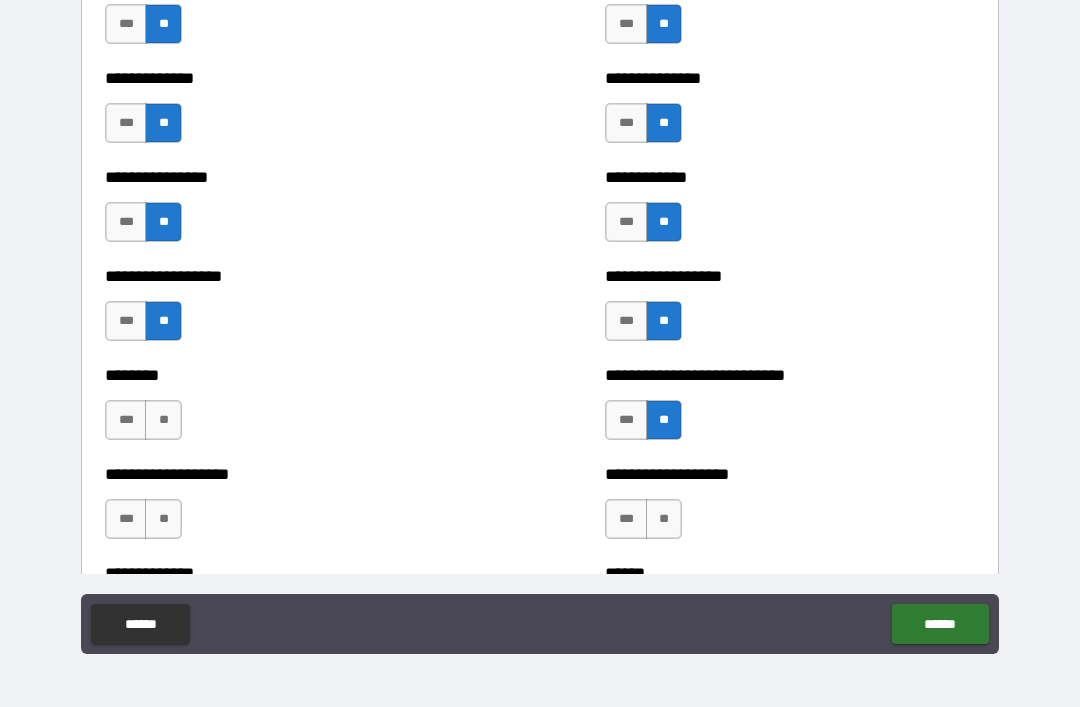 click on "**" at bounding box center (664, 519) 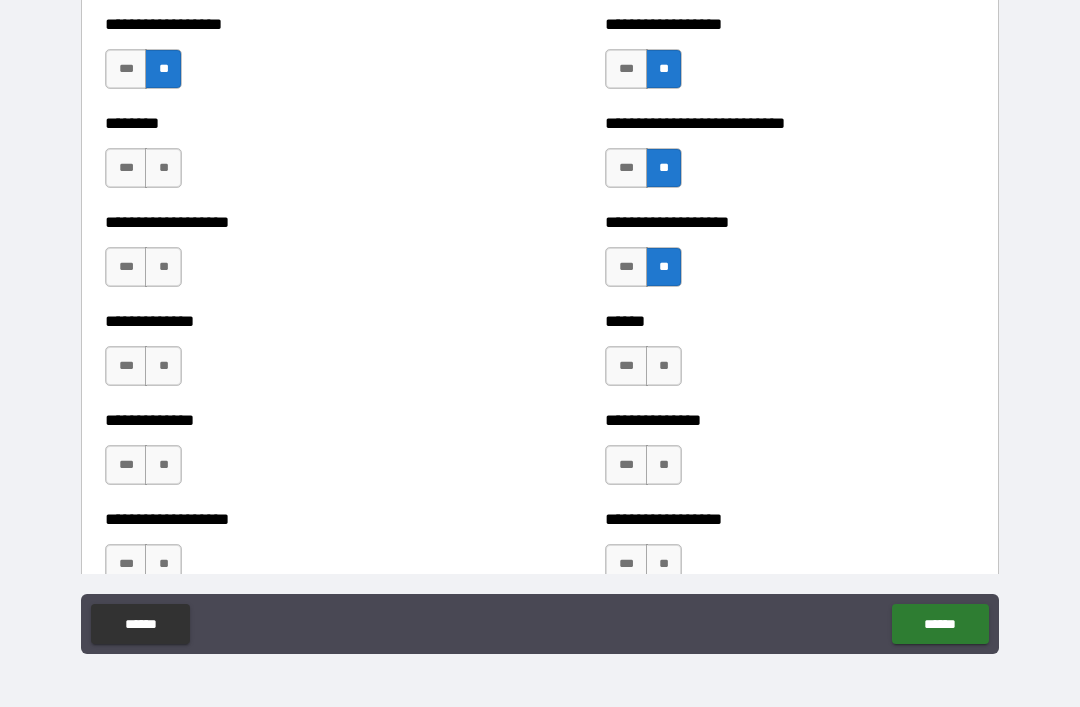 scroll, scrollTop: 4370, scrollLeft: 0, axis: vertical 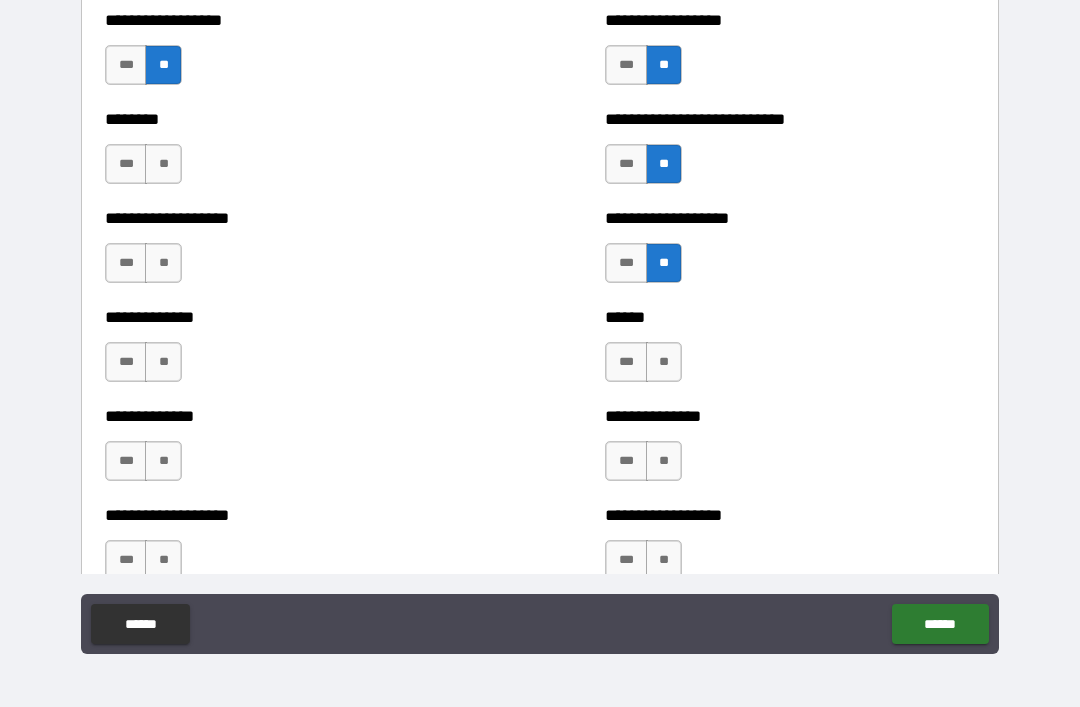 click on "**" at bounding box center (163, 164) 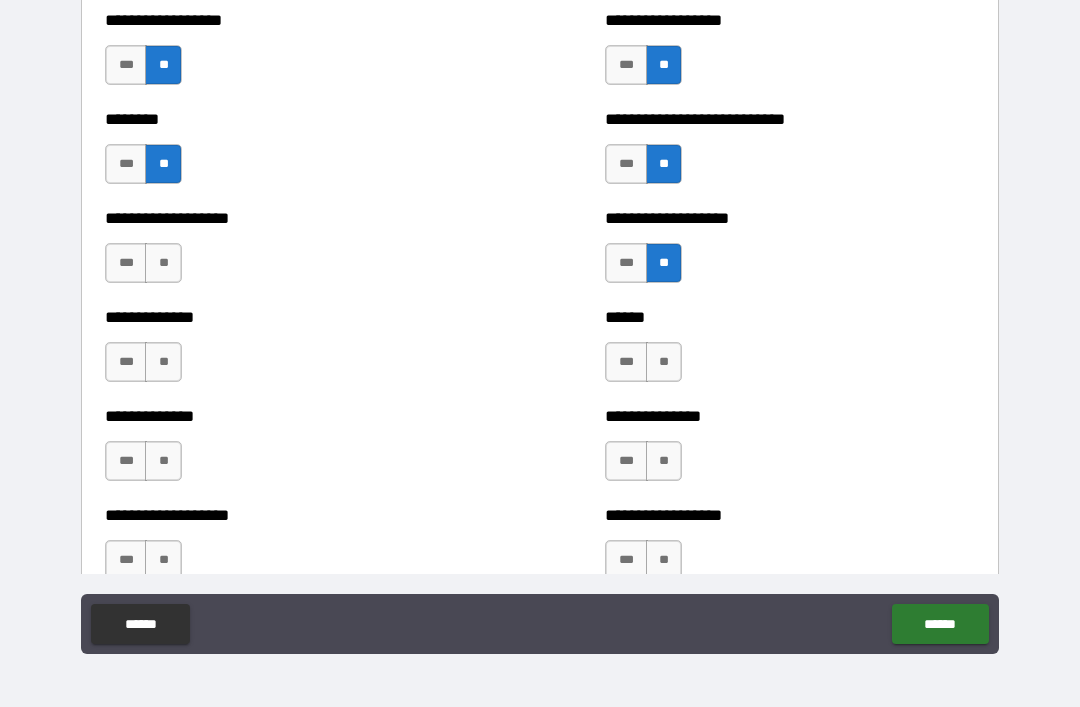 click on "**" at bounding box center [163, 263] 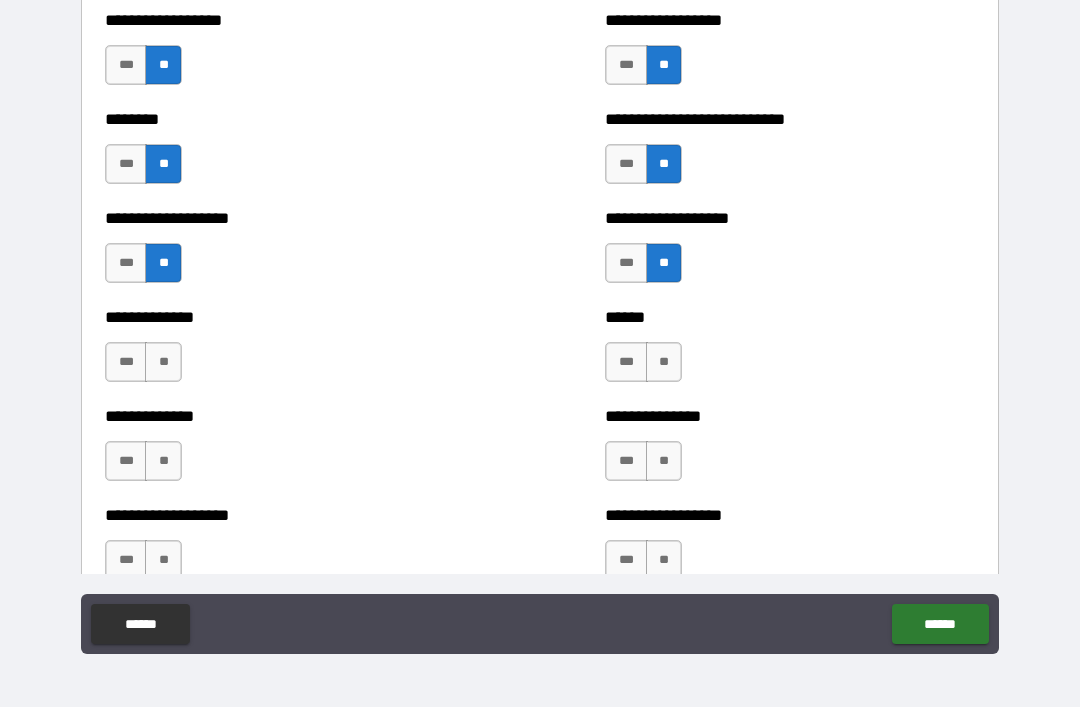 click on "**" at bounding box center (163, 362) 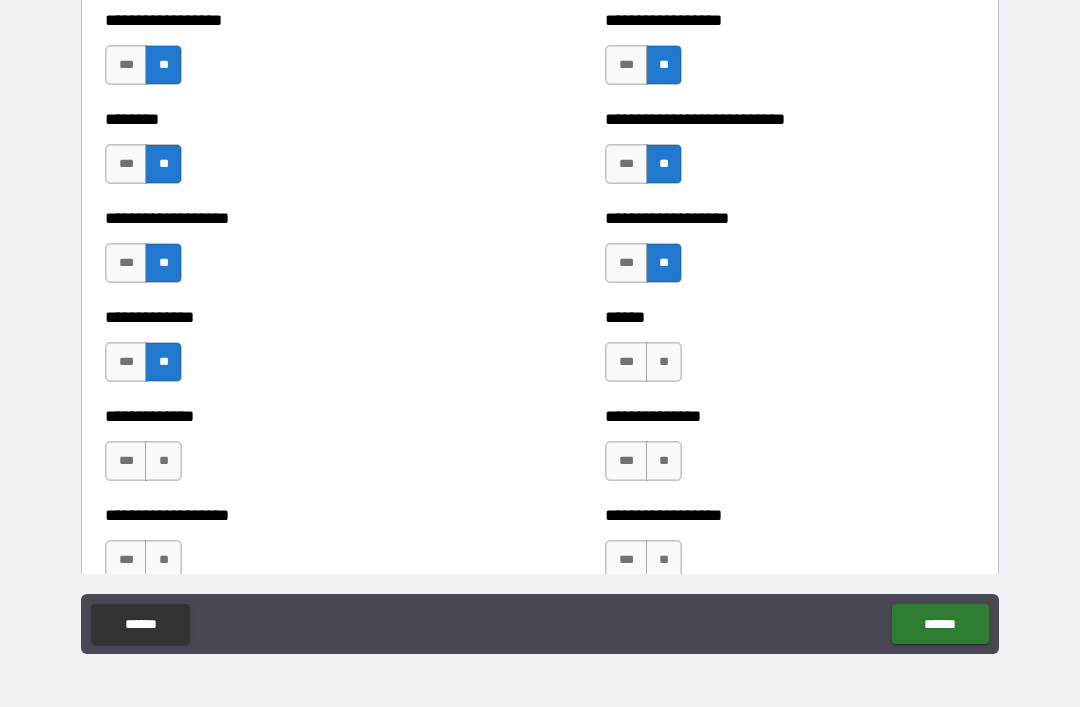click on "**" at bounding box center [163, 461] 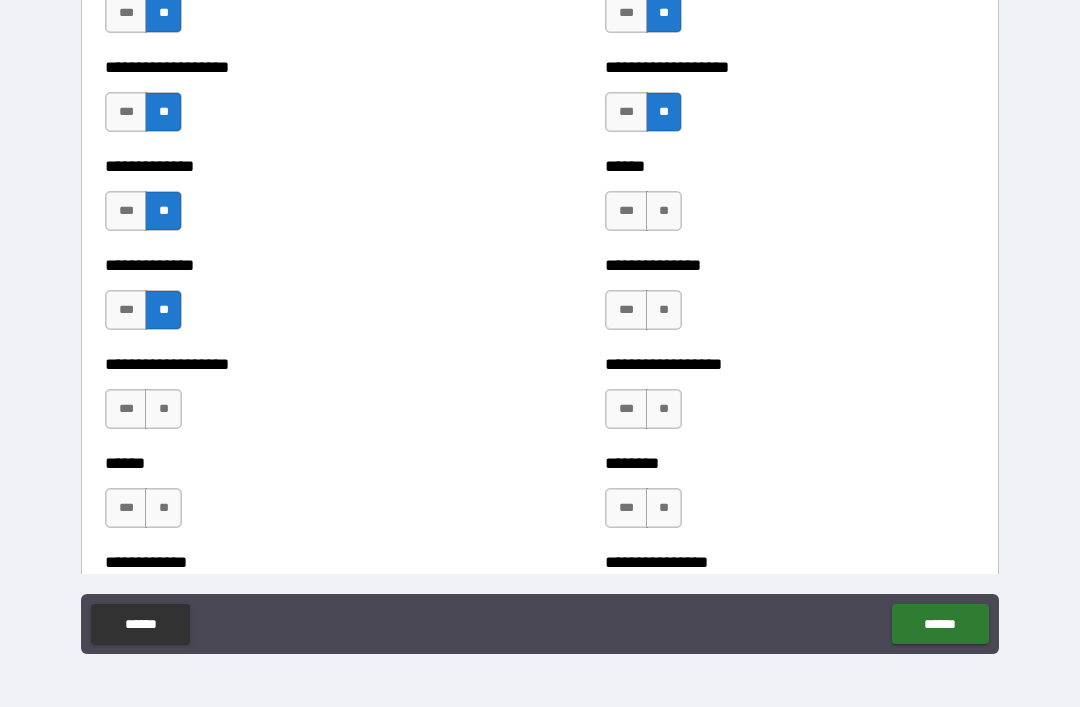 scroll, scrollTop: 4595, scrollLeft: 0, axis: vertical 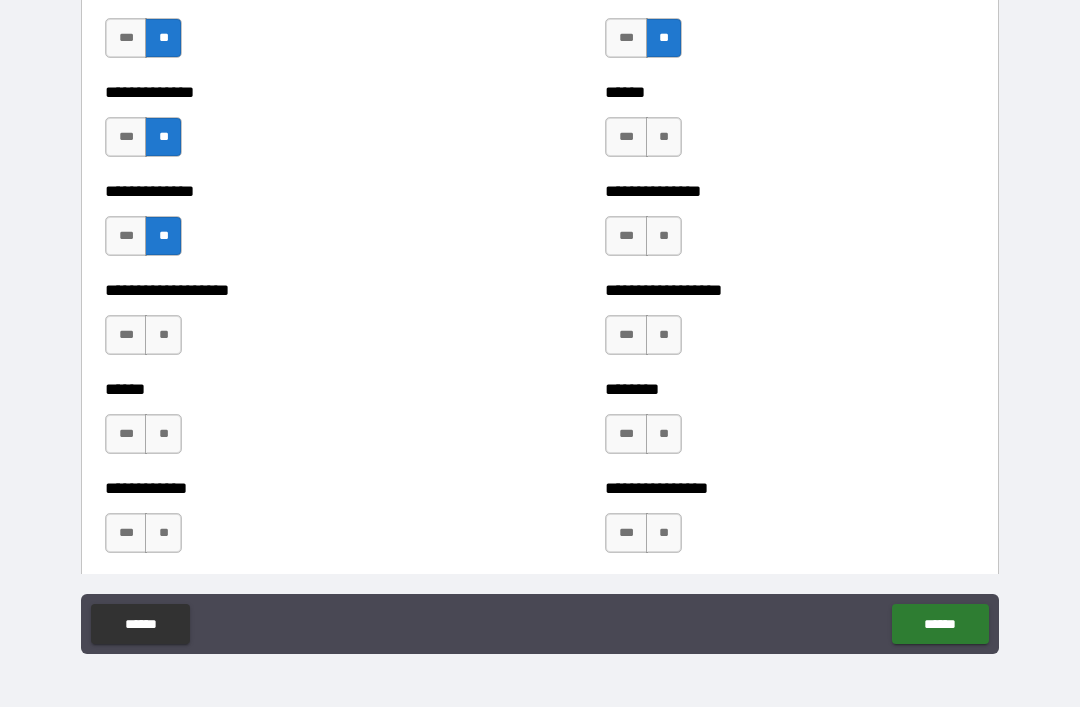 click on "**" at bounding box center [163, 335] 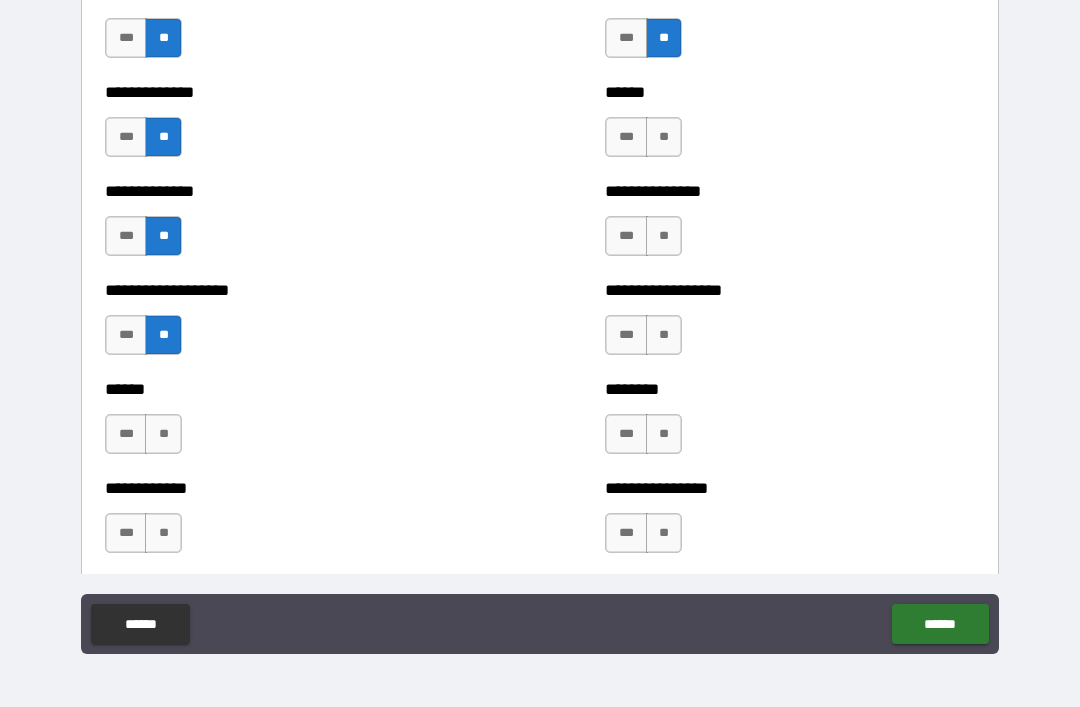 click on "**" at bounding box center [664, 137] 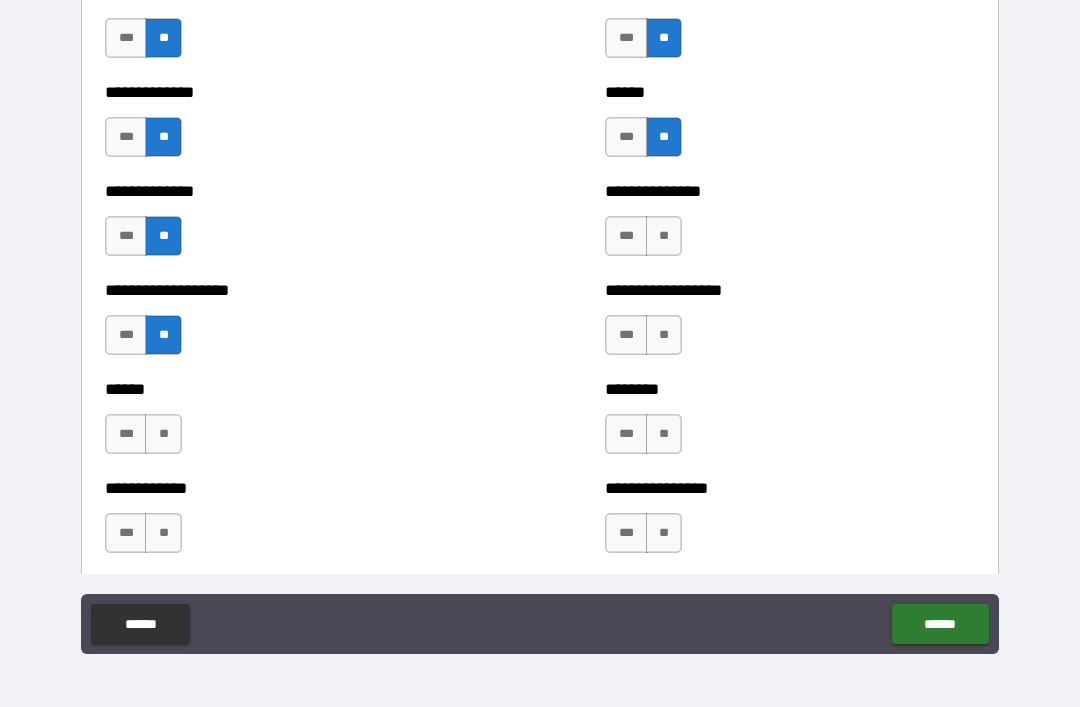 click on "**" at bounding box center (664, 236) 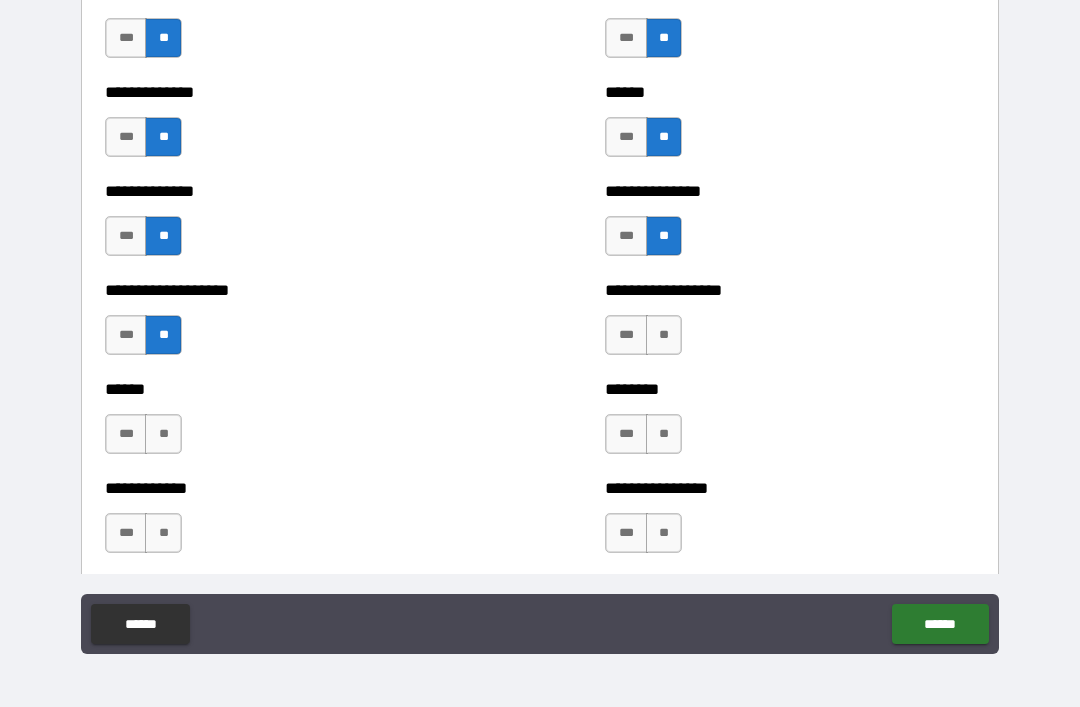 click on "**" at bounding box center (664, 335) 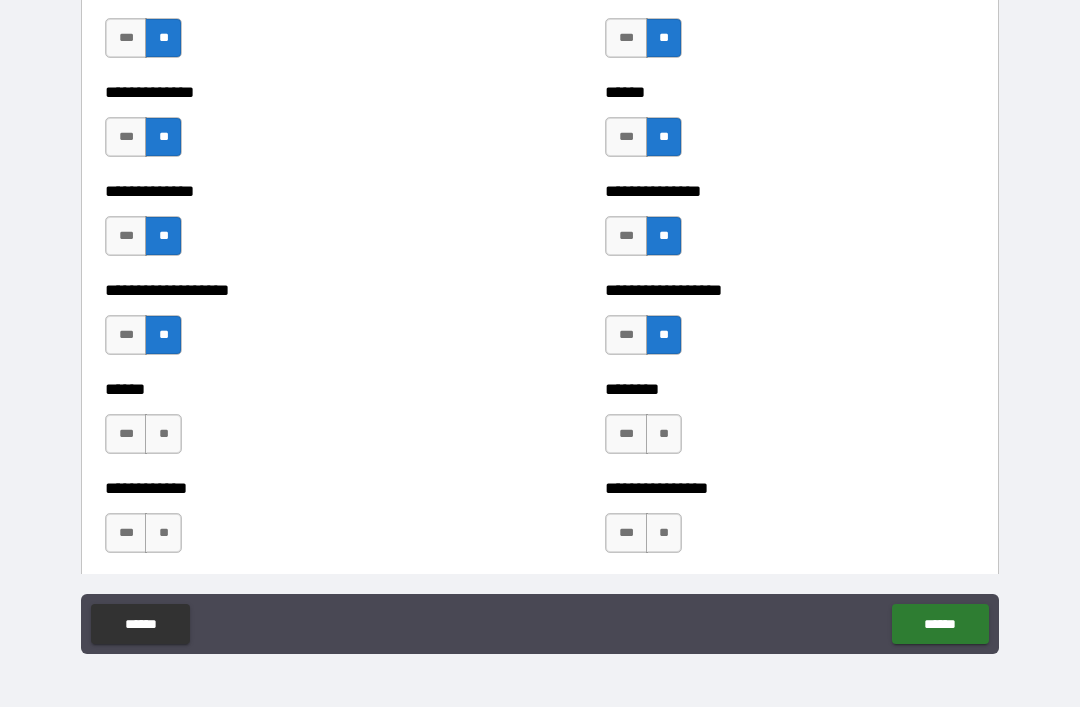 click on "**" at bounding box center [664, 434] 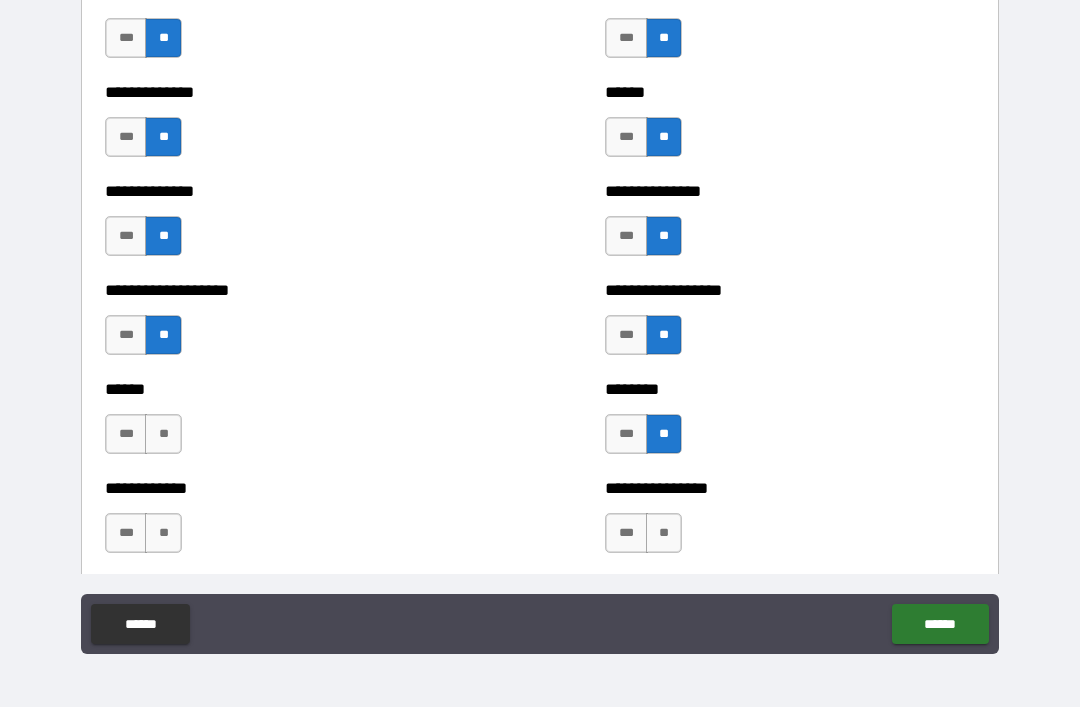 click on "**" at bounding box center (163, 434) 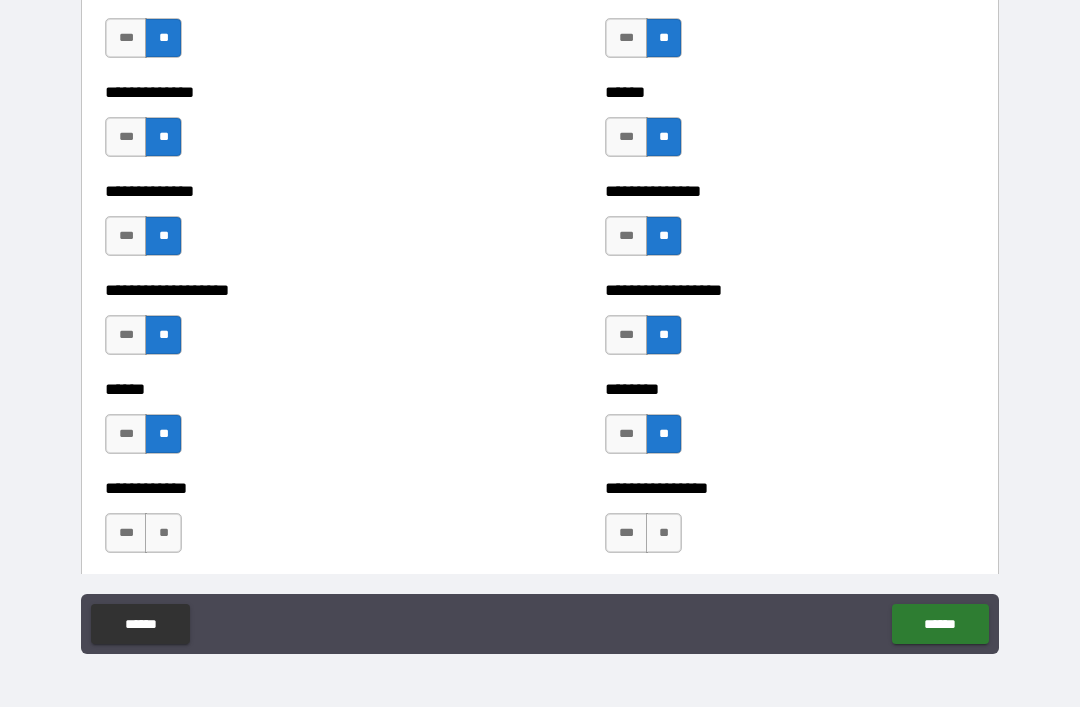 click on "**" at bounding box center (163, 533) 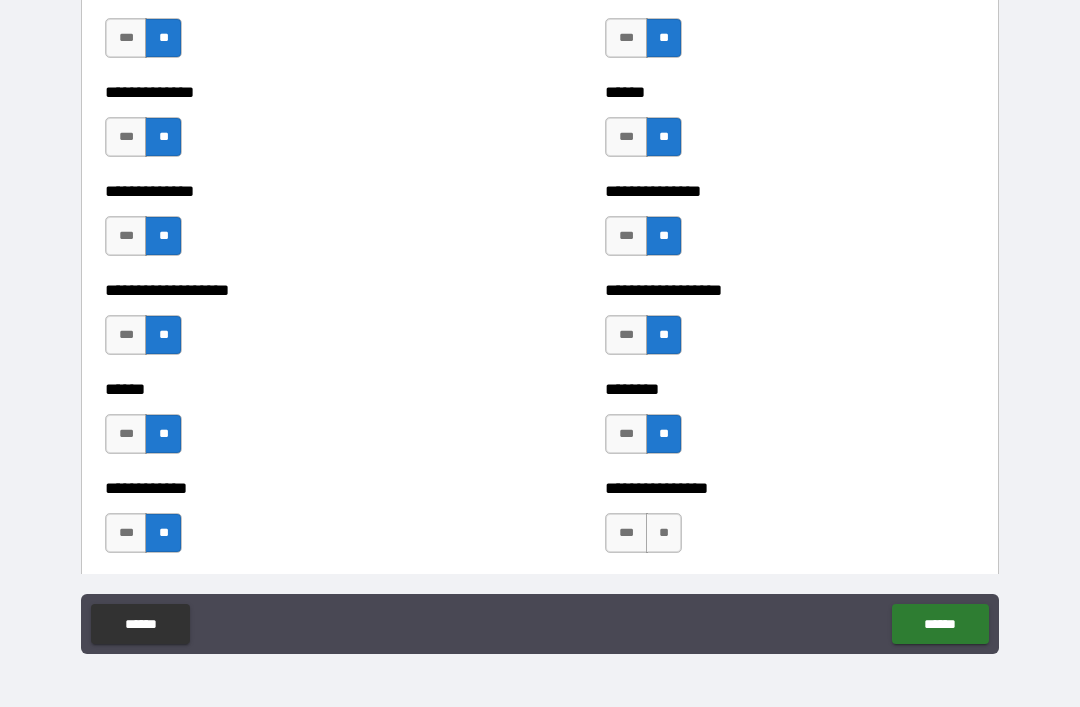 click on "**" at bounding box center [664, 533] 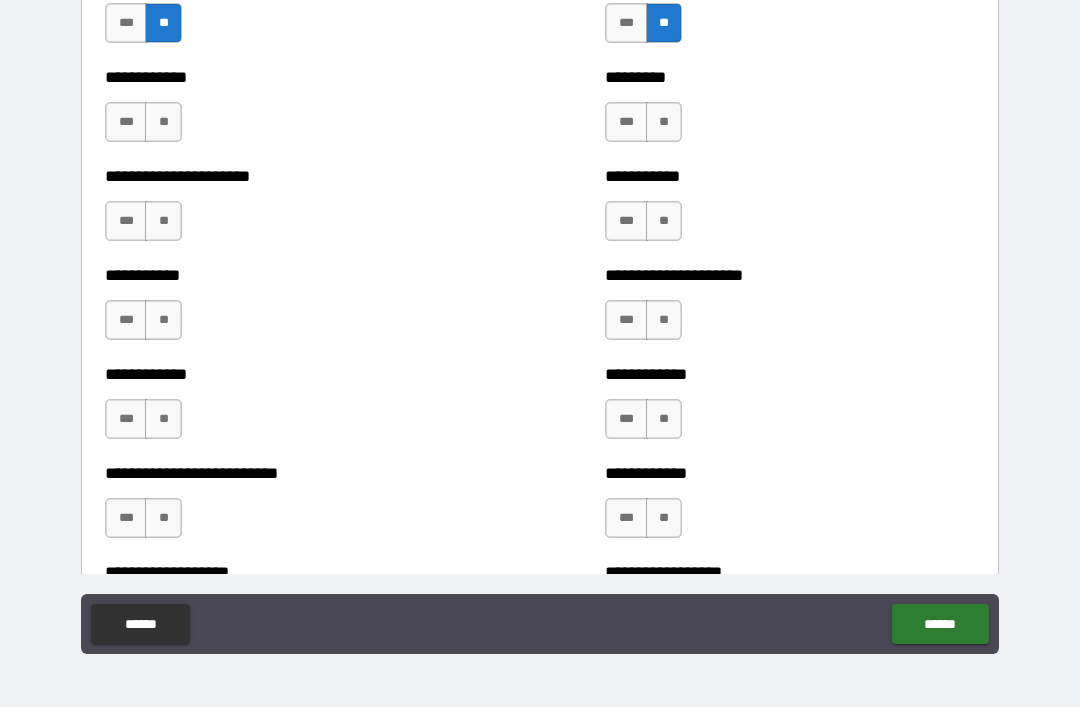 scroll, scrollTop: 5108, scrollLeft: 0, axis: vertical 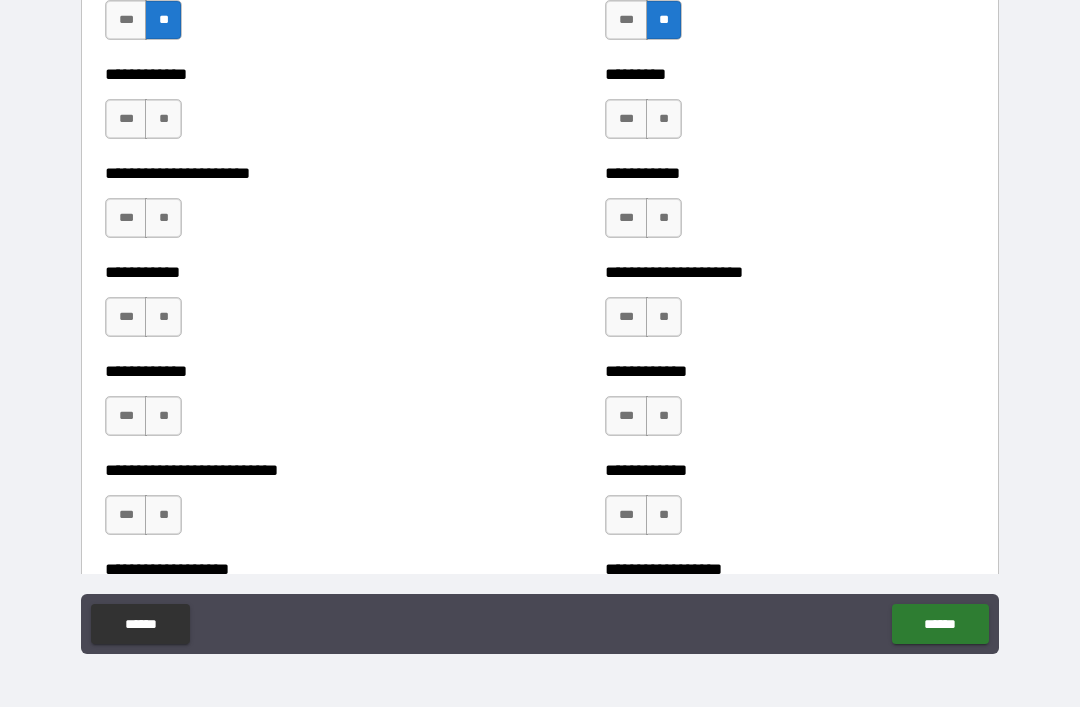 click on "**" at bounding box center [664, 119] 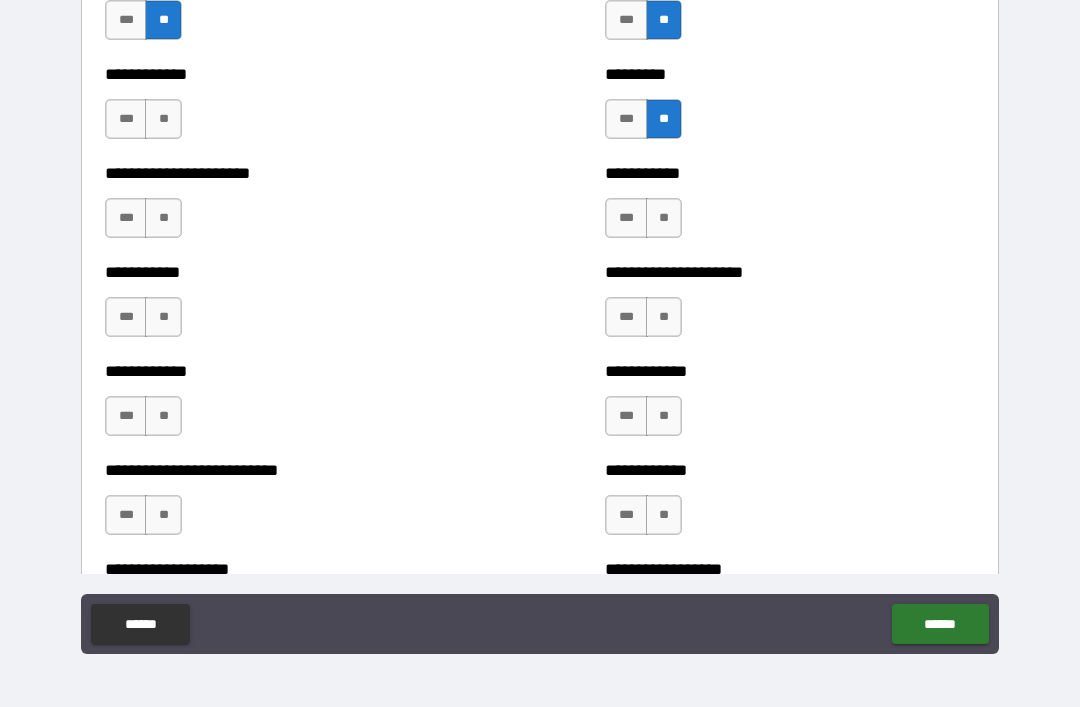 click on "**" at bounding box center (664, 218) 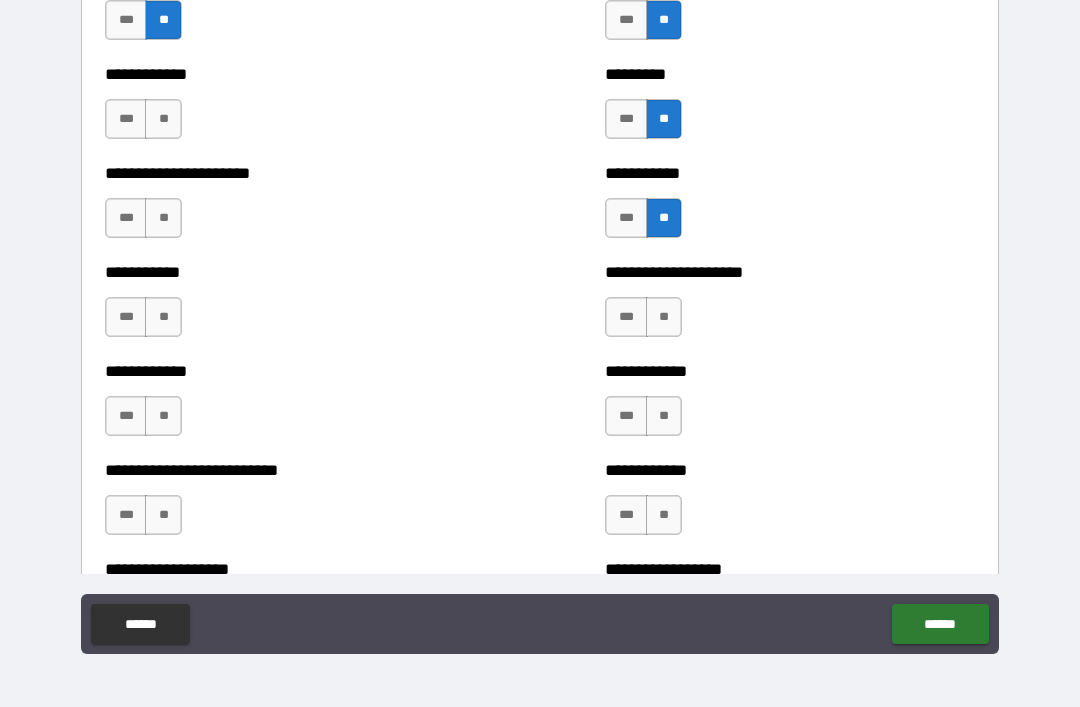 click on "**" at bounding box center (163, 119) 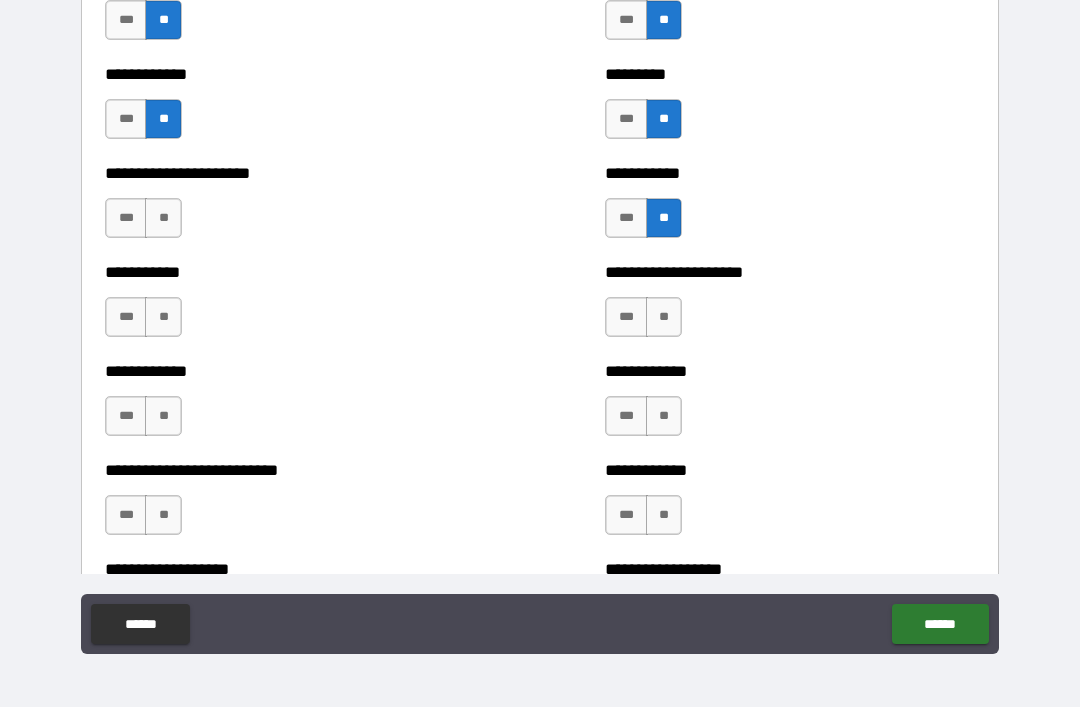 click on "**" at bounding box center (163, 218) 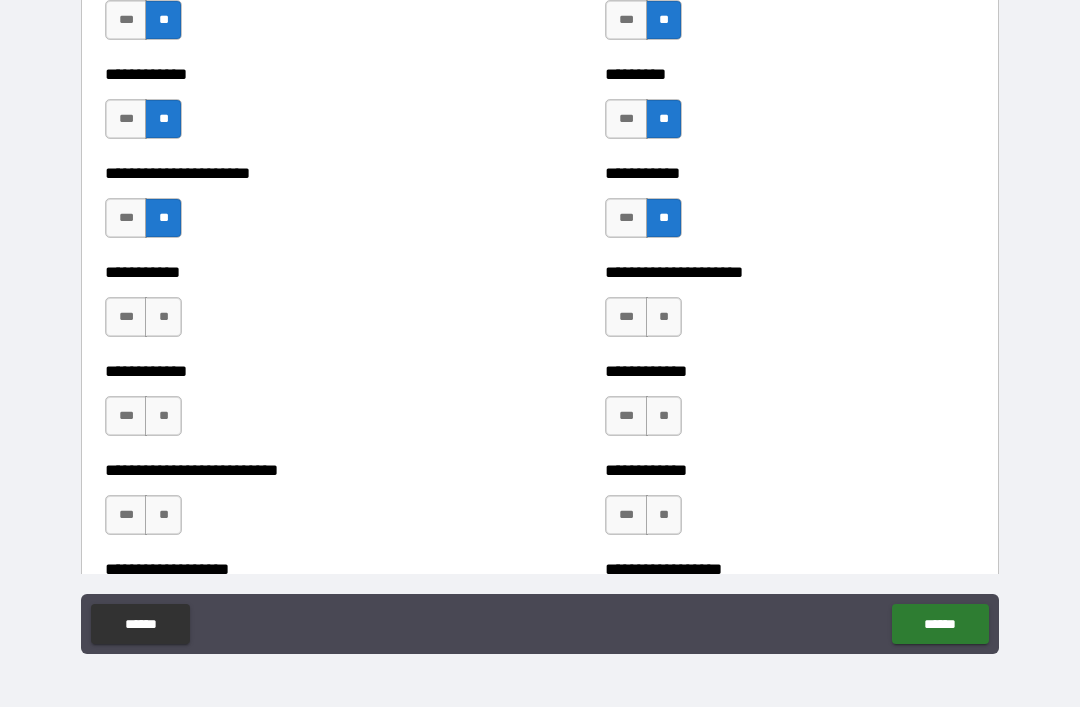 click on "**" at bounding box center (163, 317) 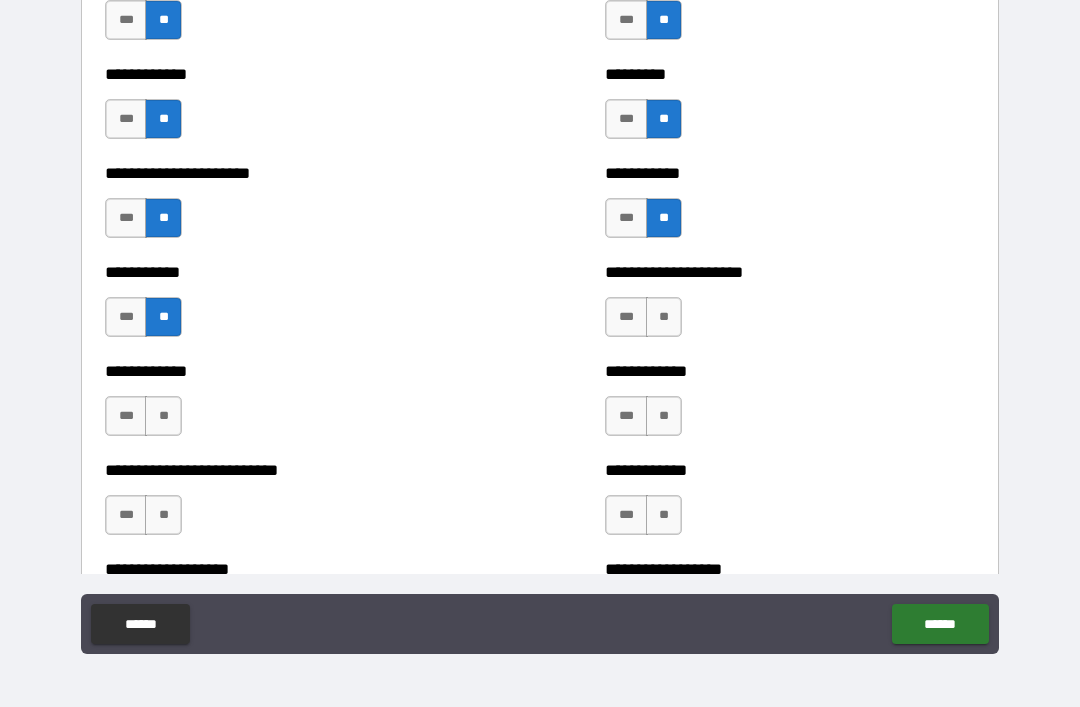 click on "**" at bounding box center [163, 416] 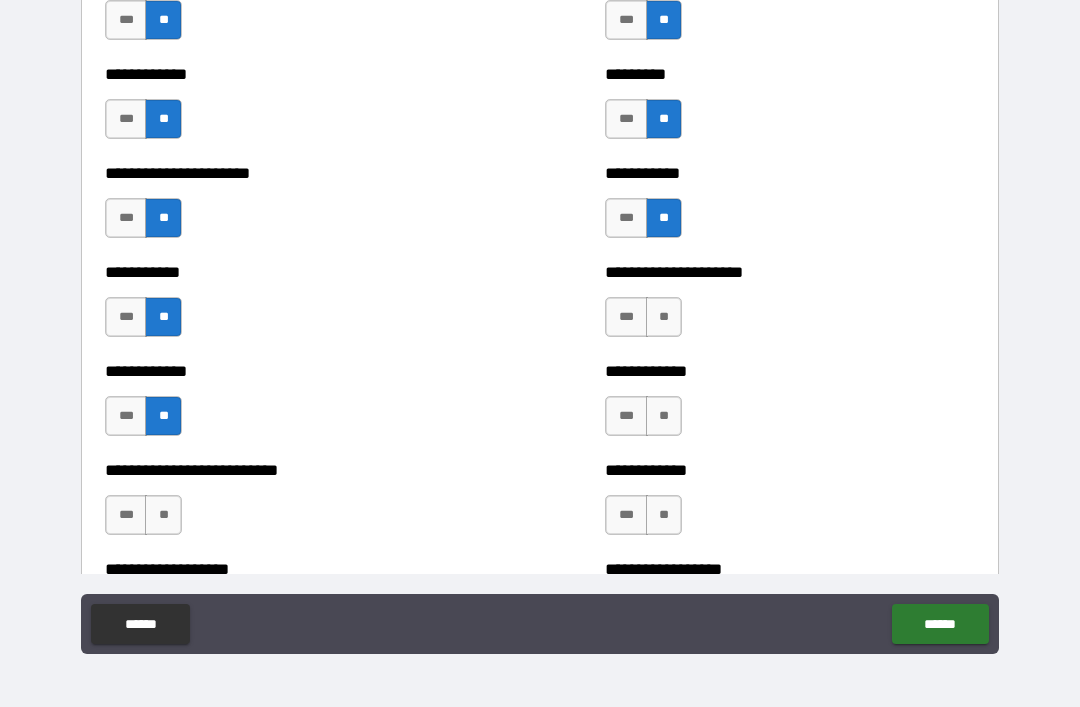 click on "**" at bounding box center [163, 515] 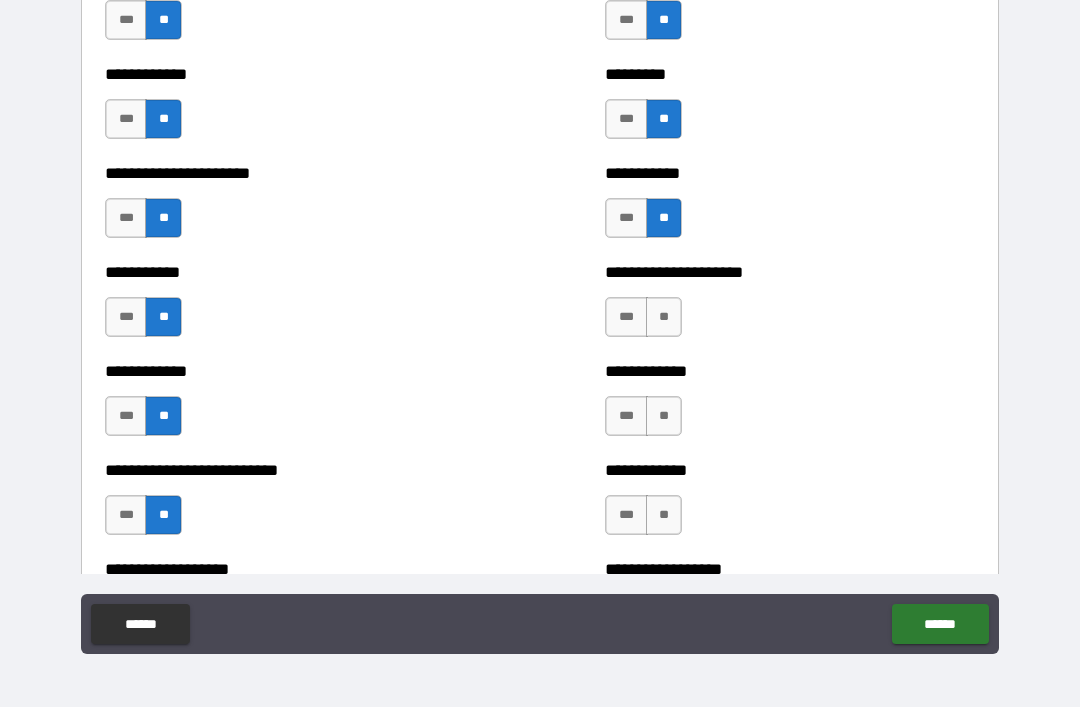 click on "**" at bounding box center [664, 317] 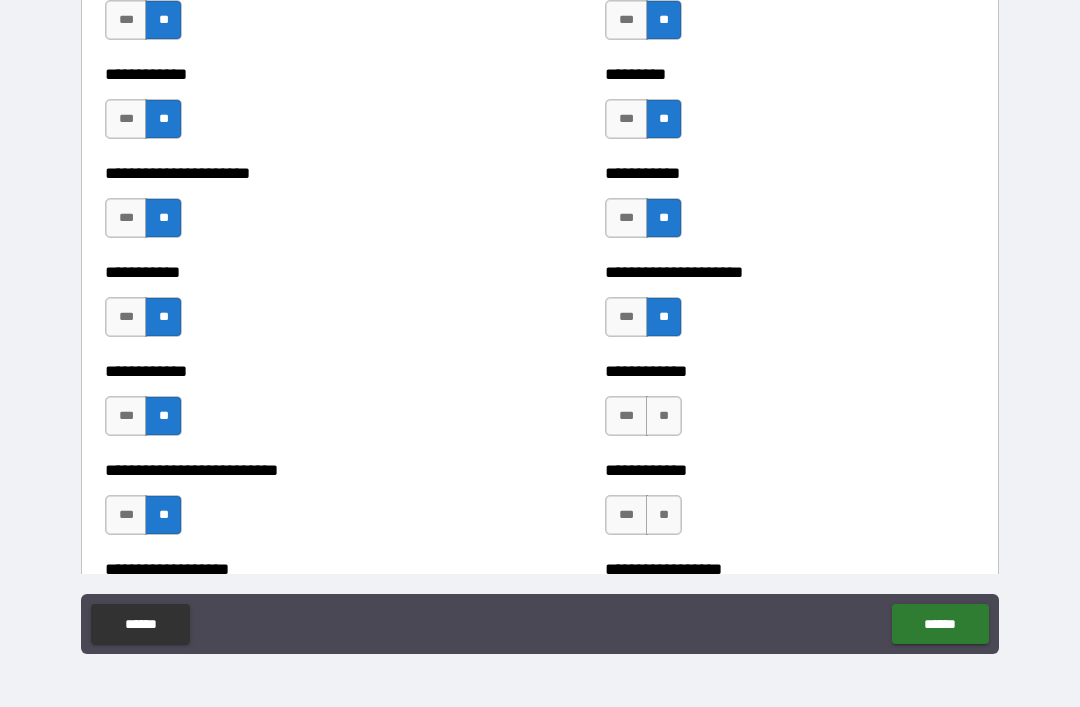 click on "**" at bounding box center (664, 416) 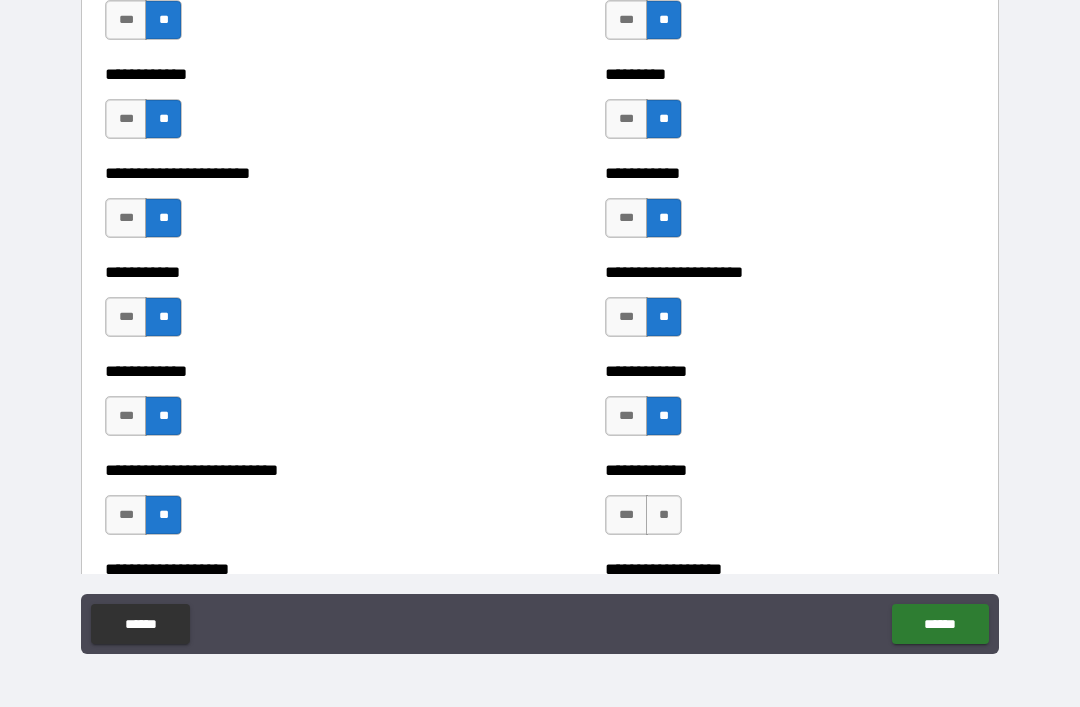 click on "**" at bounding box center [664, 515] 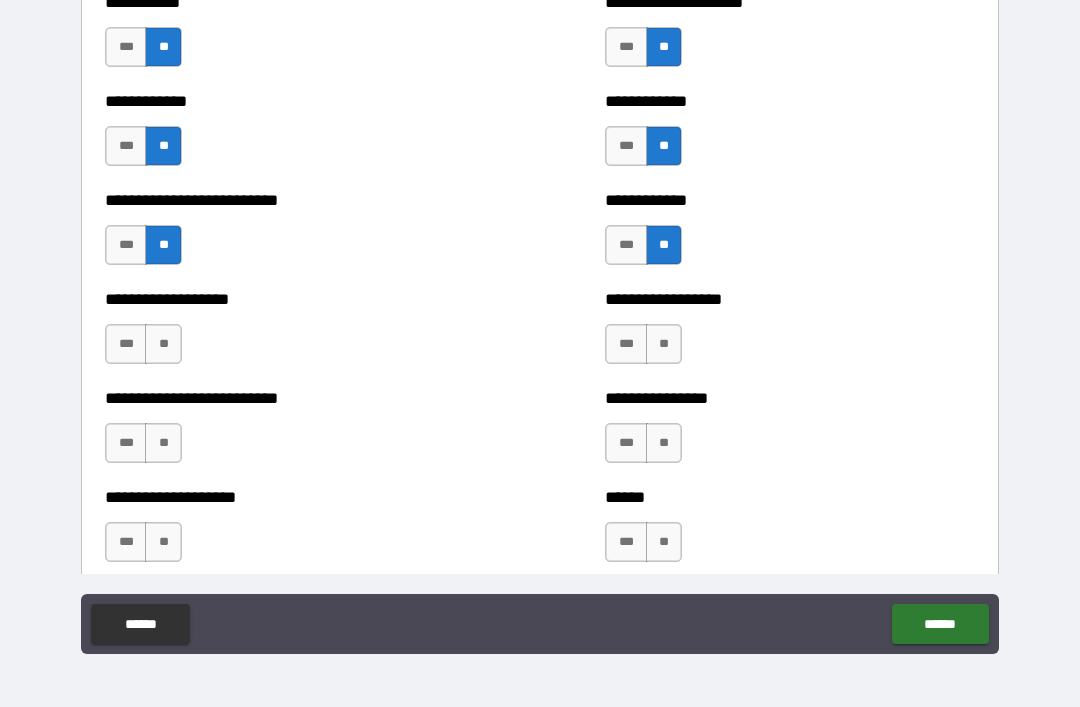 scroll, scrollTop: 5447, scrollLeft: 0, axis: vertical 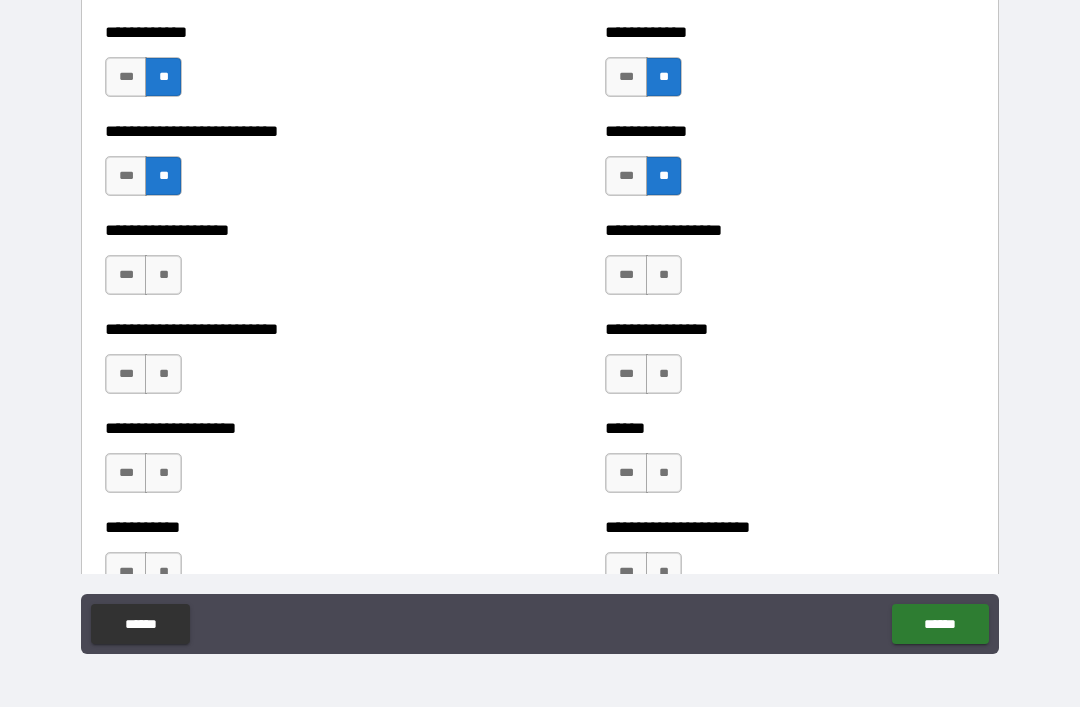 click on "**" at bounding box center [664, 275] 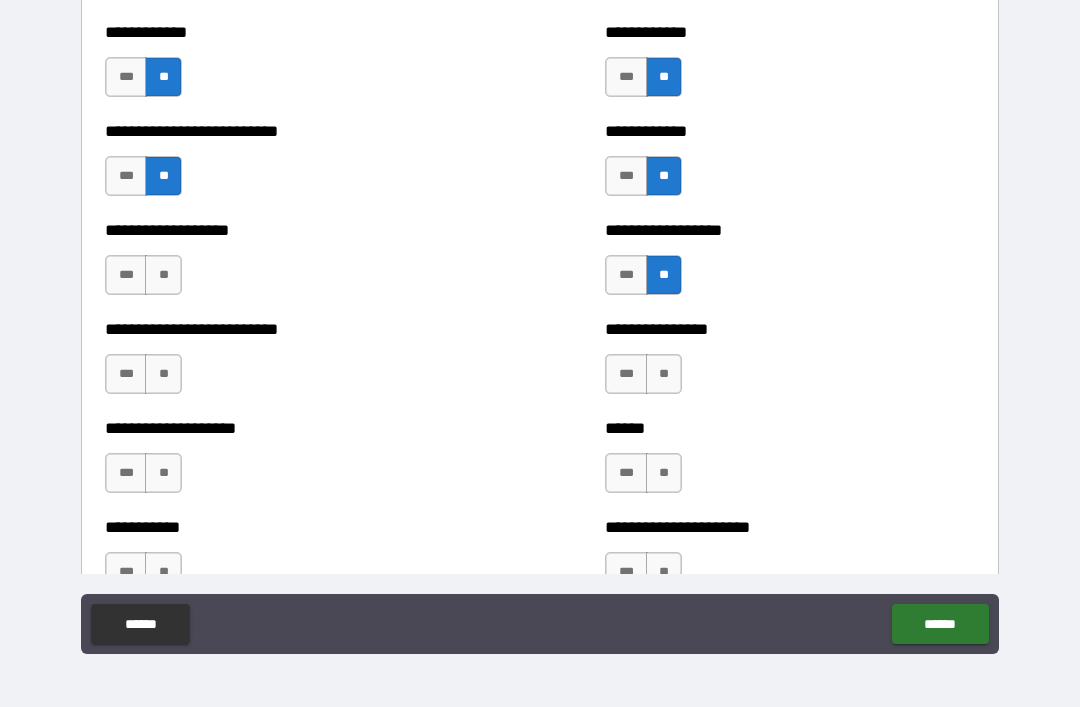 click on "**" at bounding box center (664, 374) 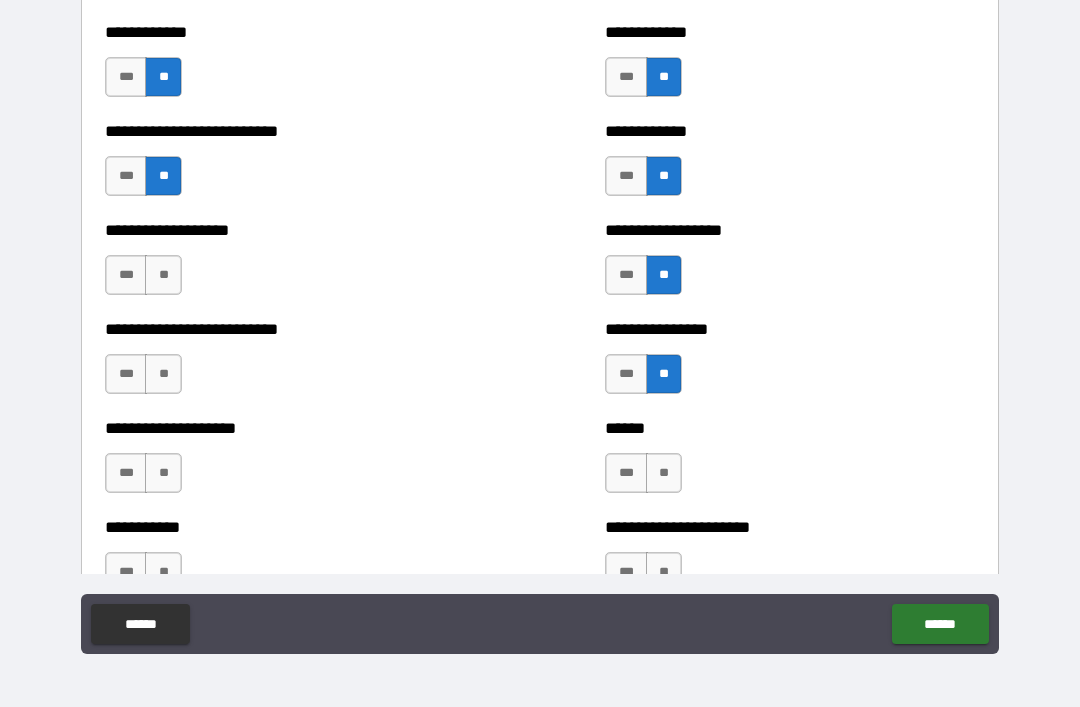 click on "**" at bounding box center [163, 275] 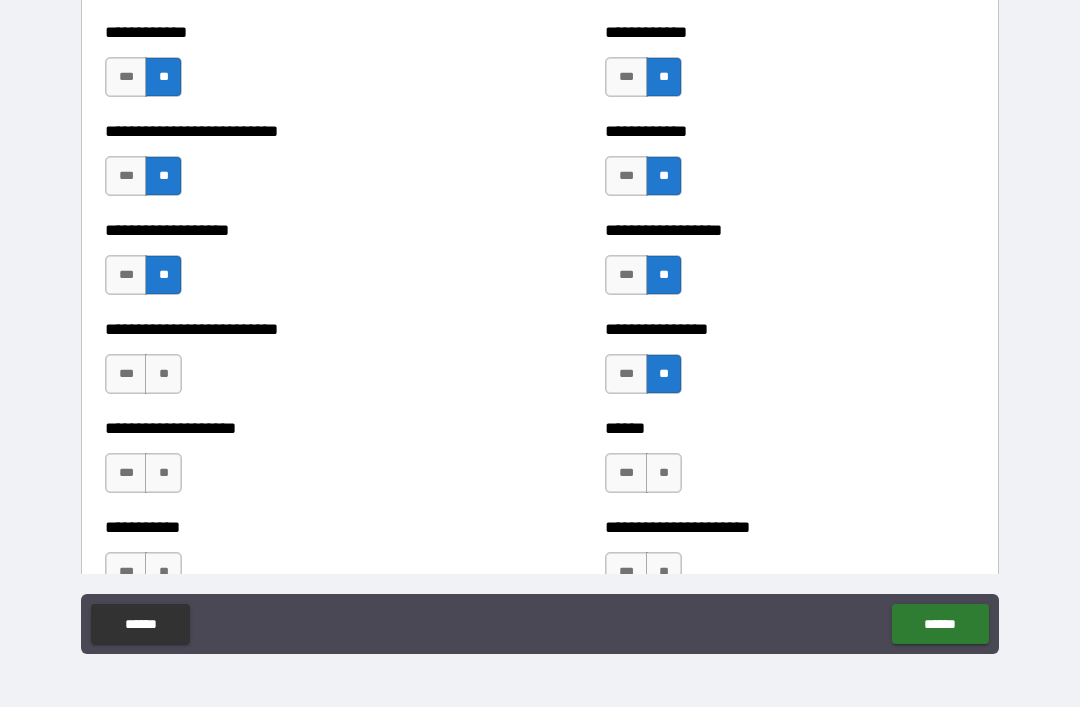 click on "**" at bounding box center (163, 374) 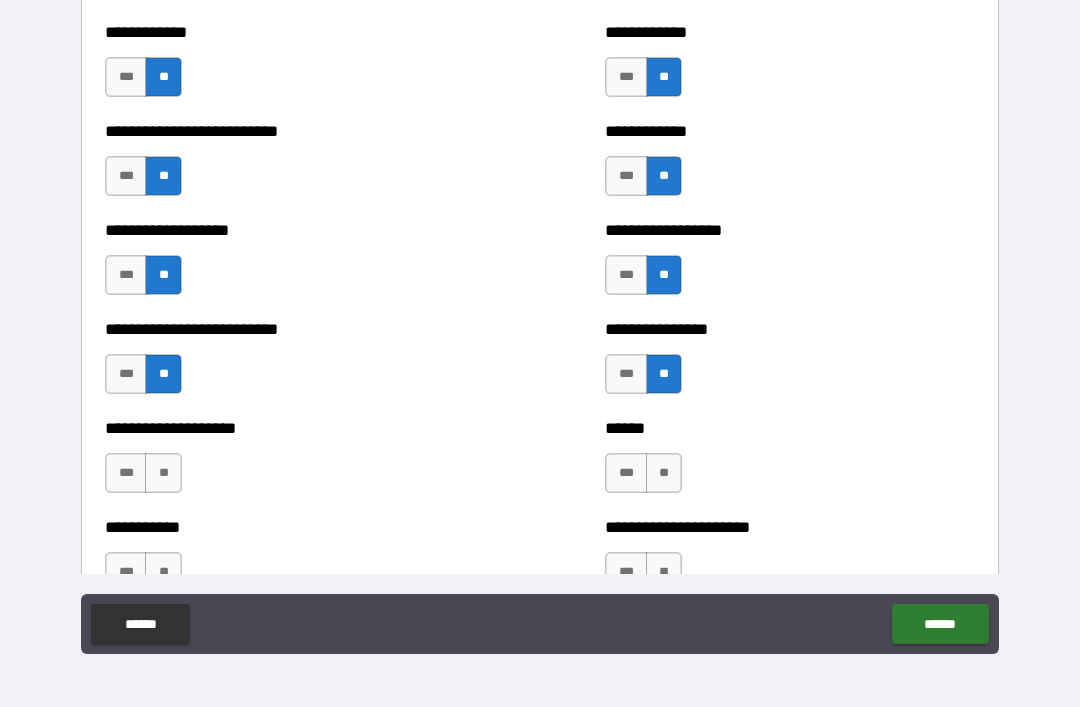 click on "**" at bounding box center (163, 473) 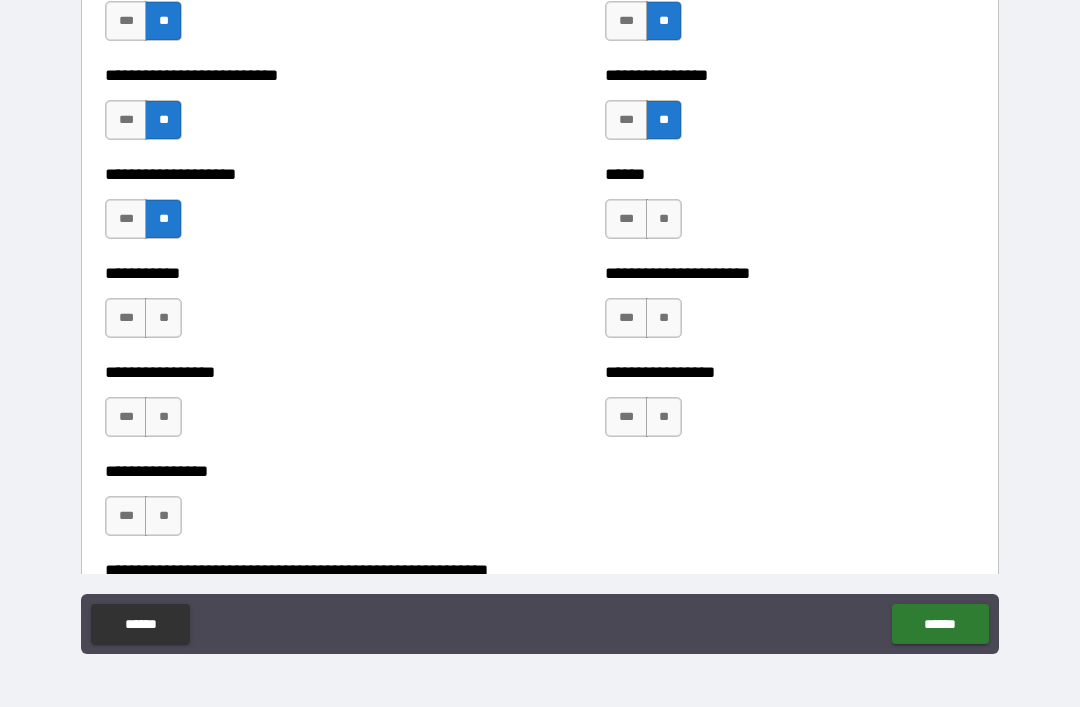 scroll, scrollTop: 5700, scrollLeft: 0, axis: vertical 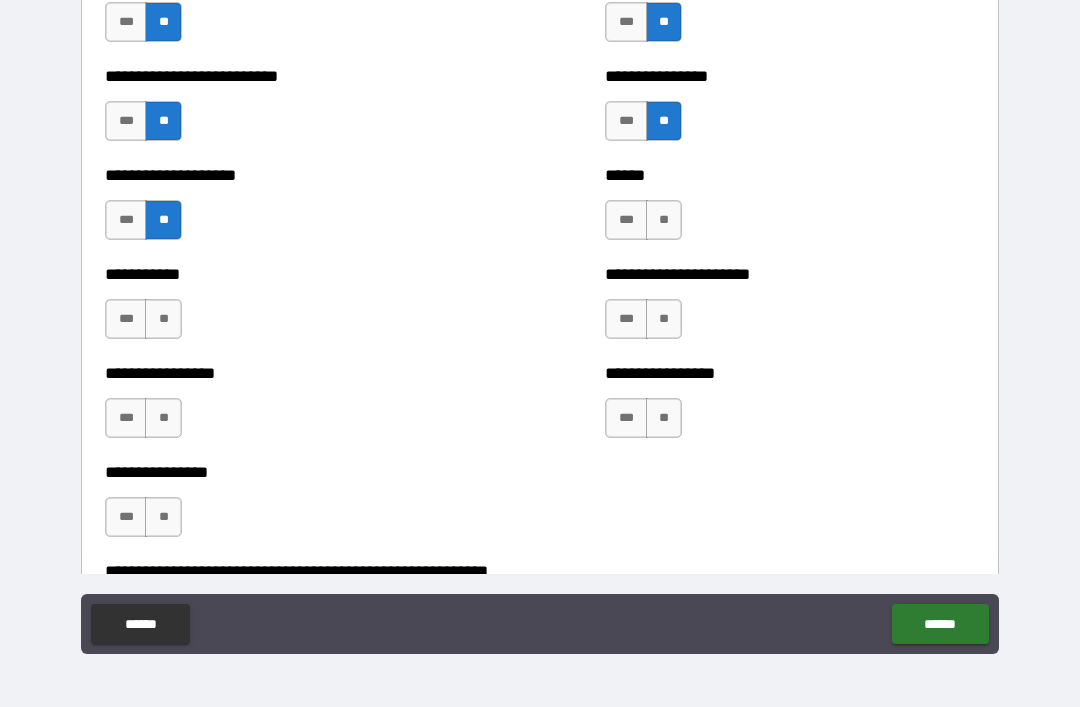 click on "**" at bounding box center [664, 220] 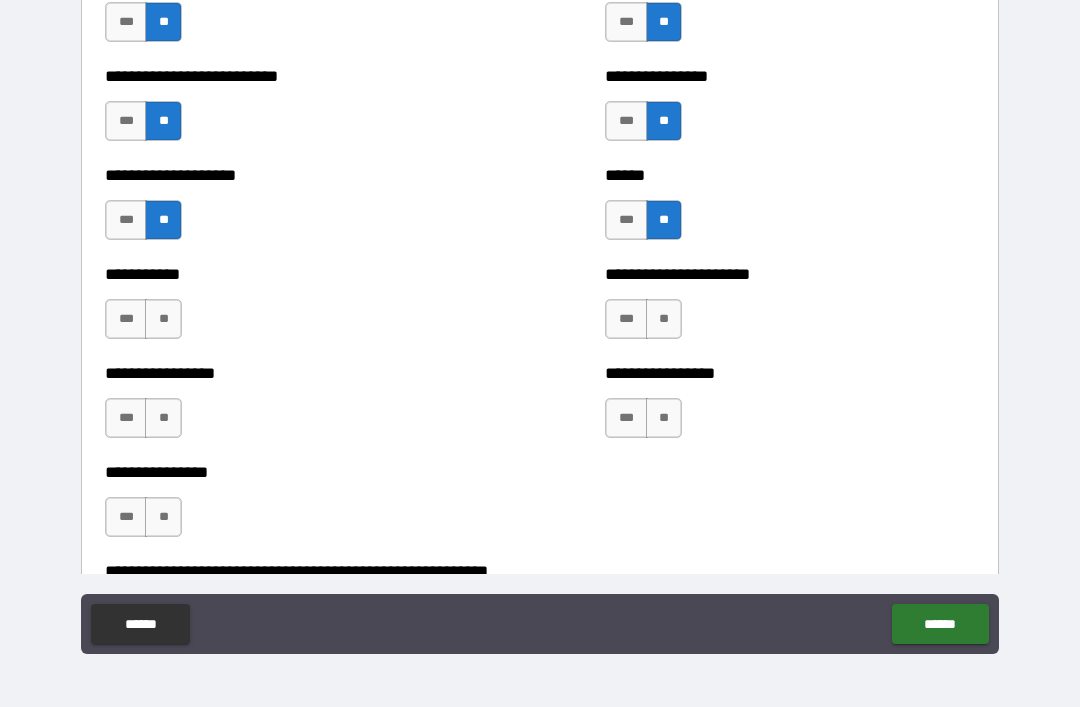 click on "**" at bounding box center (664, 319) 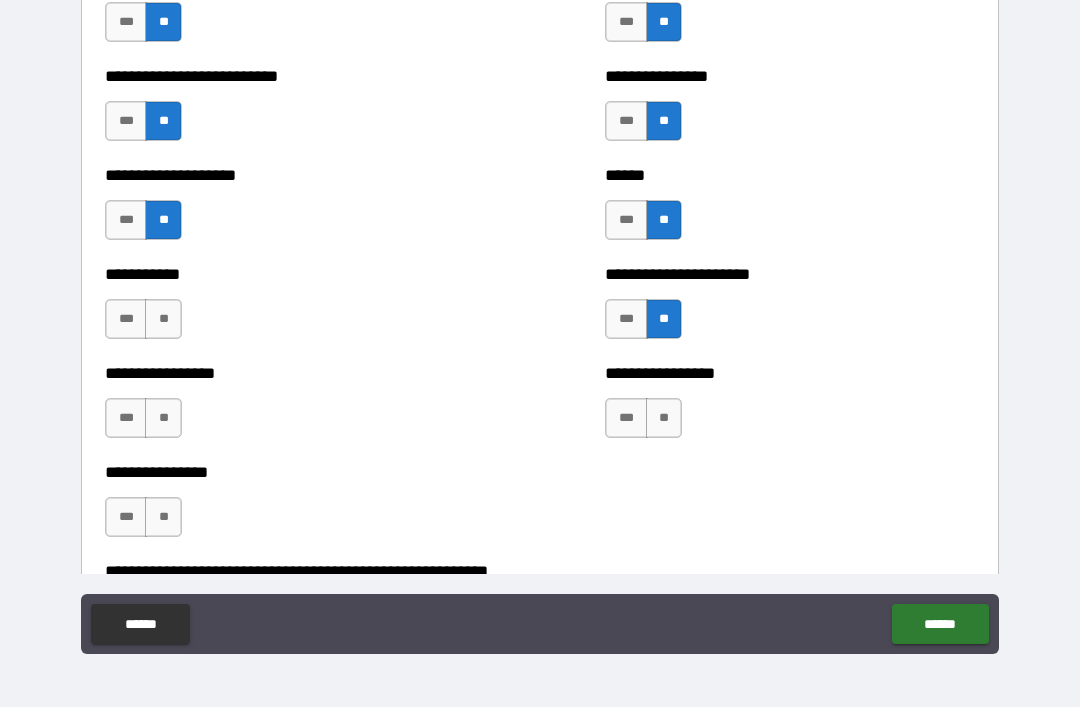 click on "**" at bounding box center (664, 418) 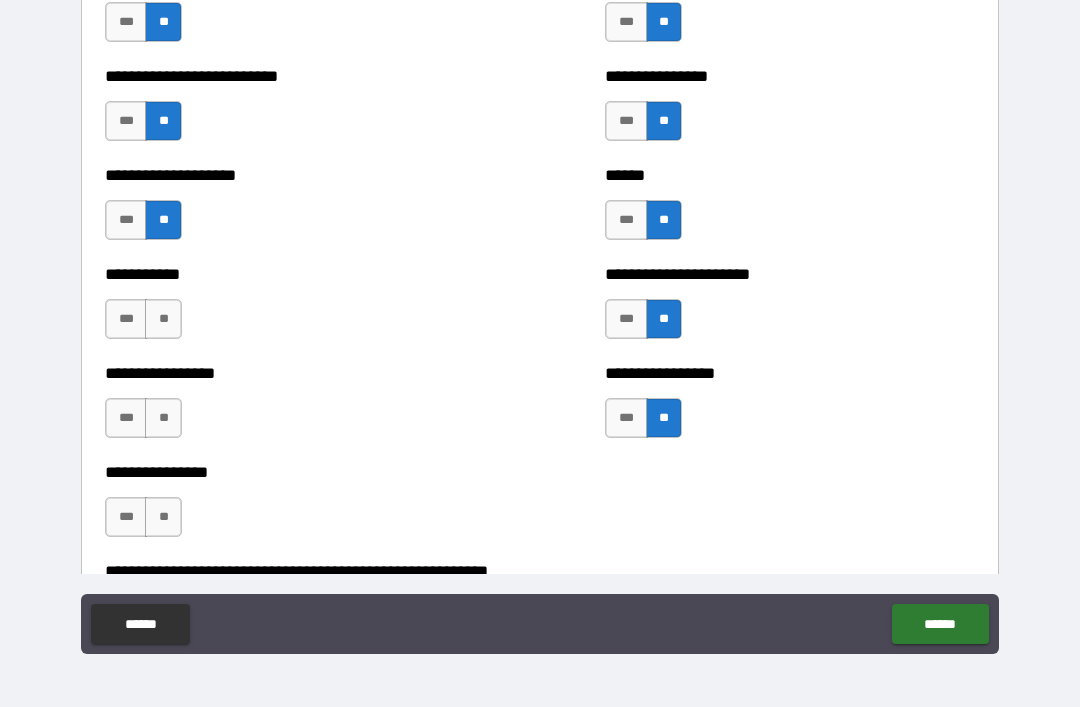 click on "**" at bounding box center [163, 319] 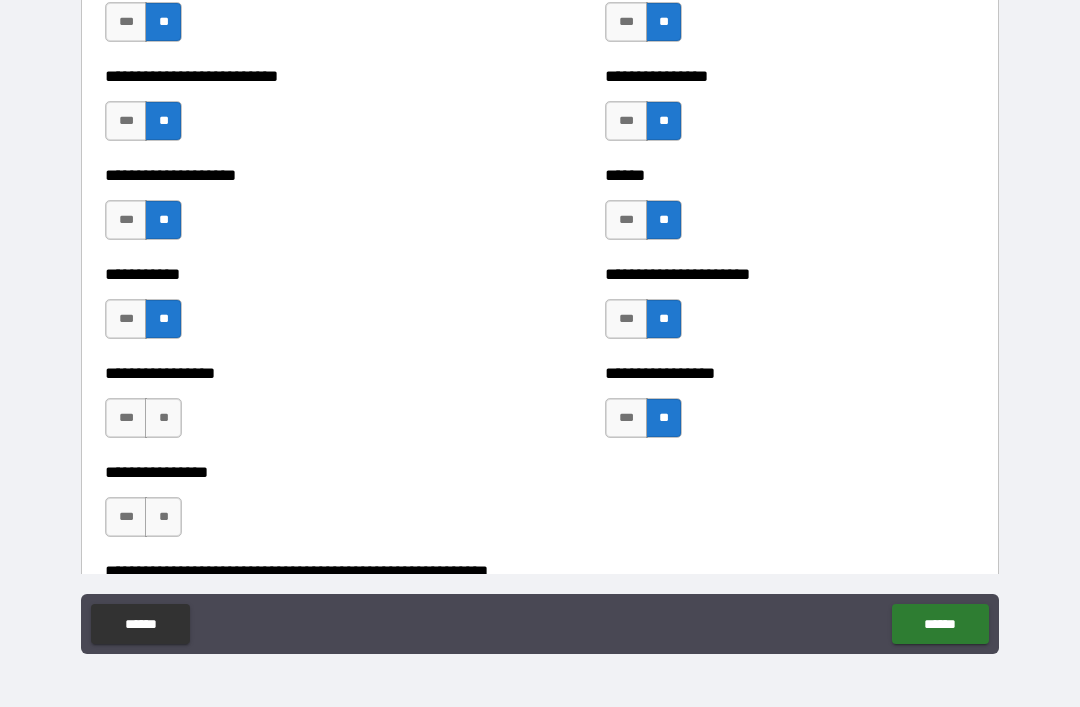 click on "**" at bounding box center [163, 418] 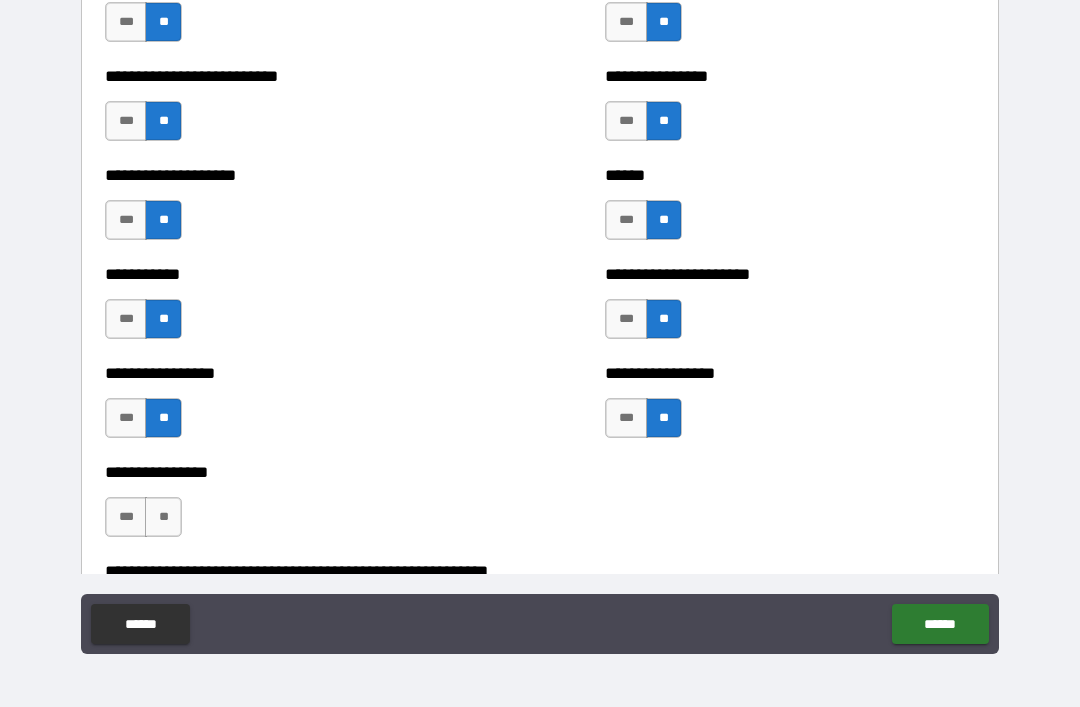 click on "**" at bounding box center (163, 517) 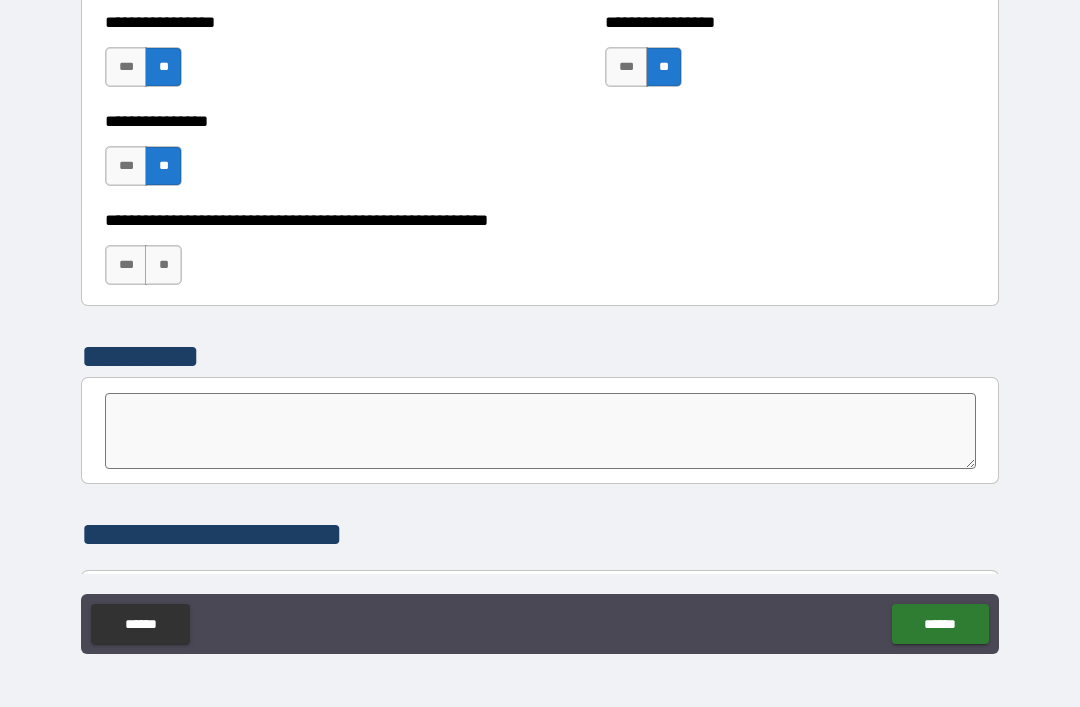 scroll, scrollTop: 6090, scrollLeft: 0, axis: vertical 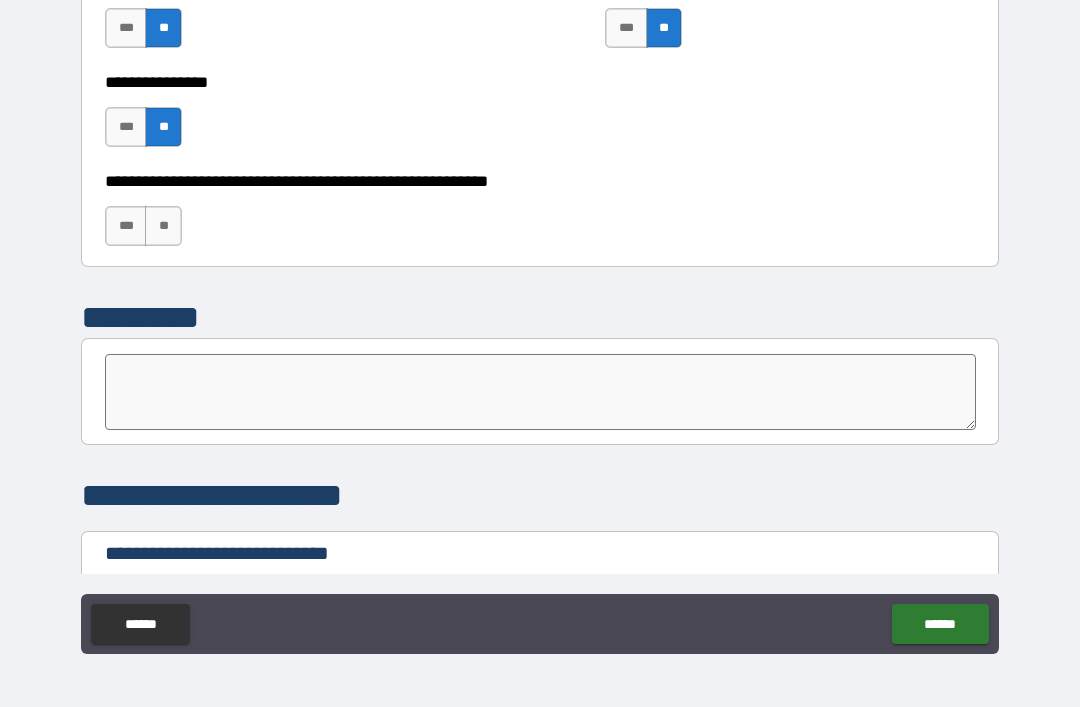 click on "**" at bounding box center [163, 226] 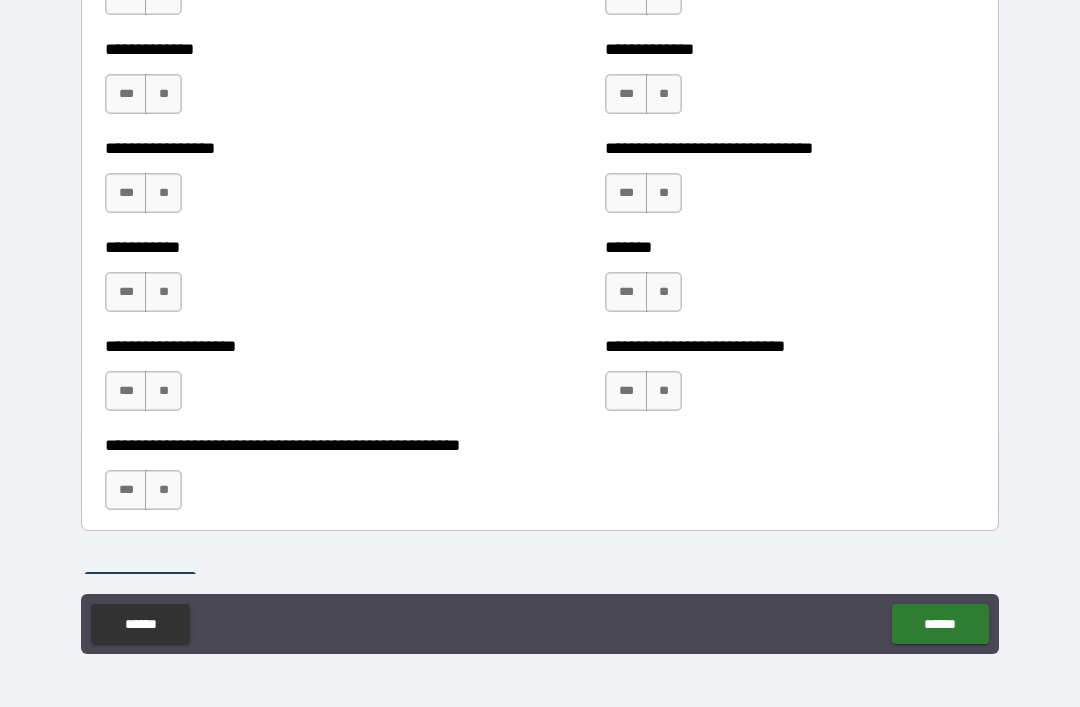 scroll, scrollTop: 7731, scrollLeft: 0, axis: vertical 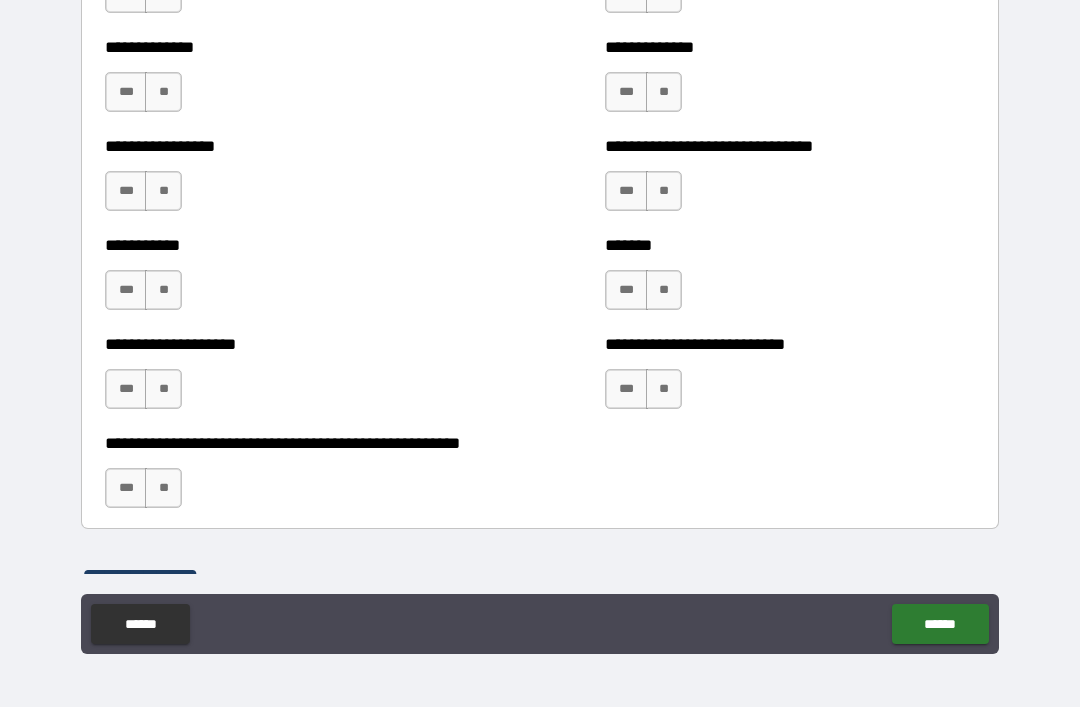 click on "**" at bounding box center [664, 389] 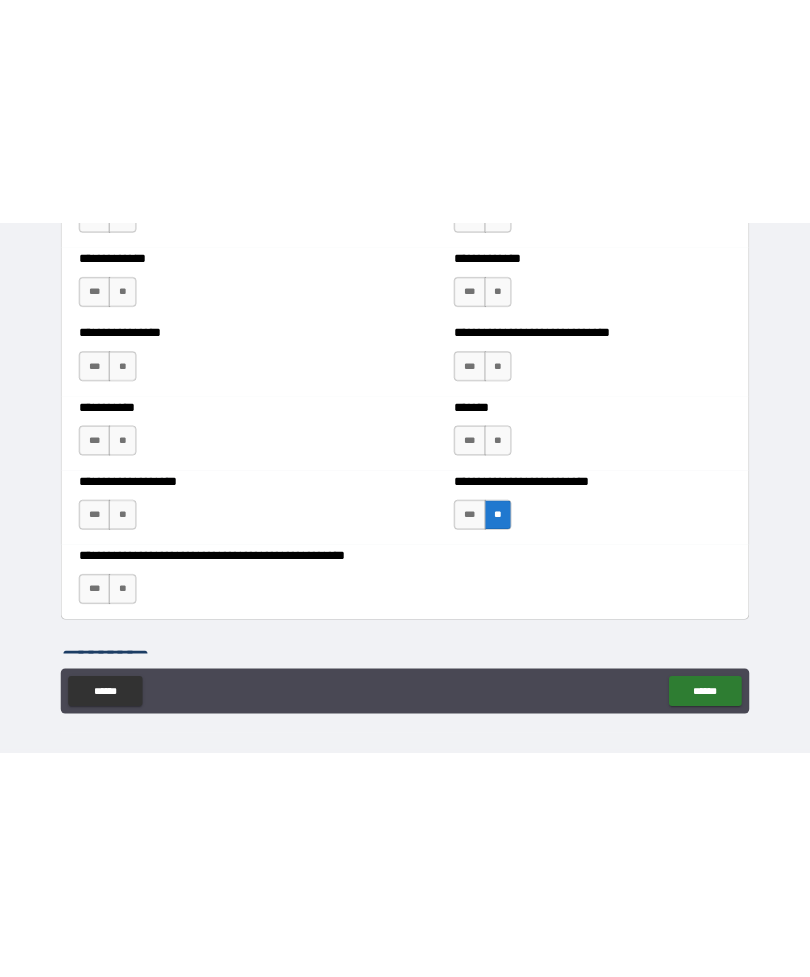 scroll, scrollTop: 0, scrollLeft: 0, axis: both 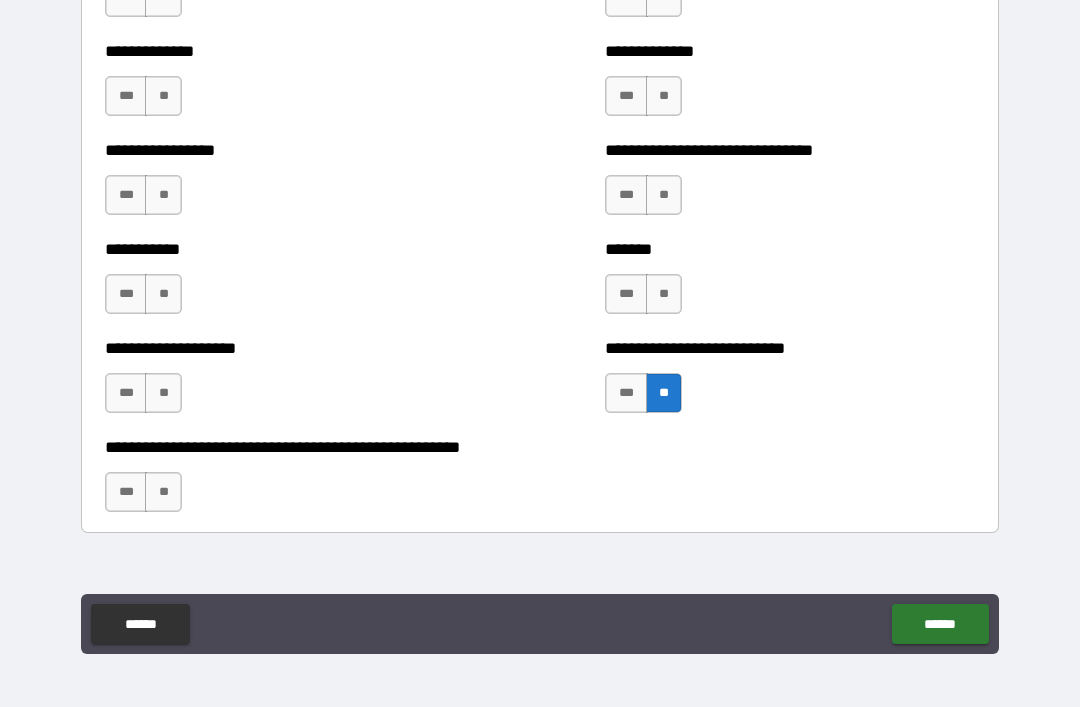 click on "**" at bounding box center (163, 195) 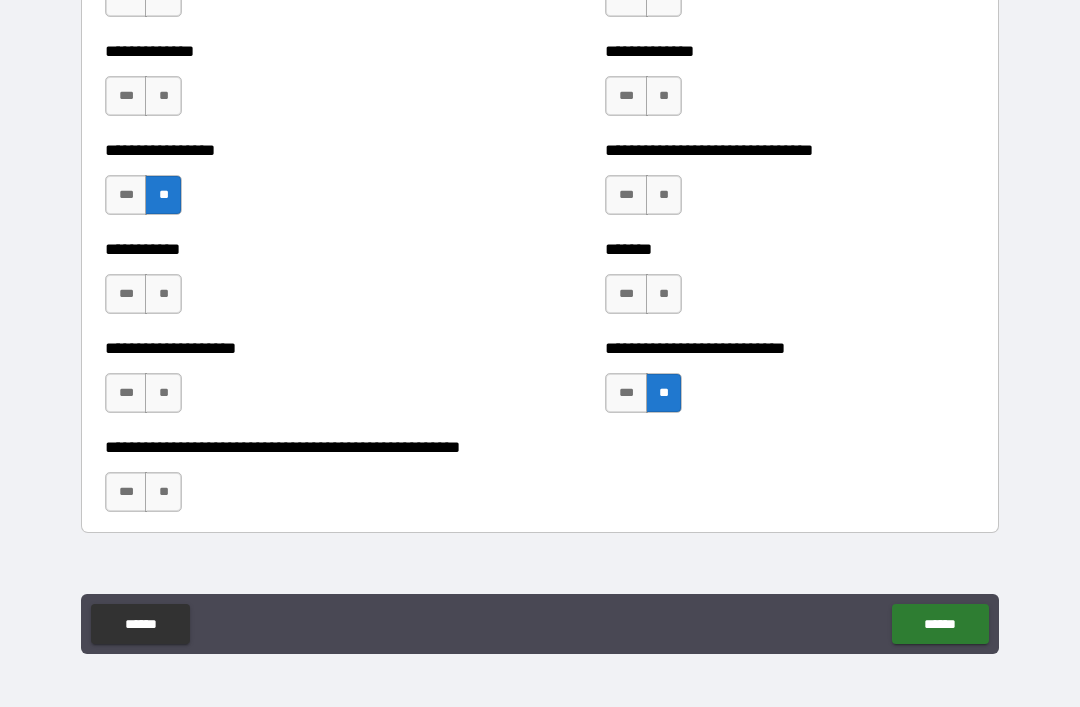 click on "**" at bounding box center [163, 96] 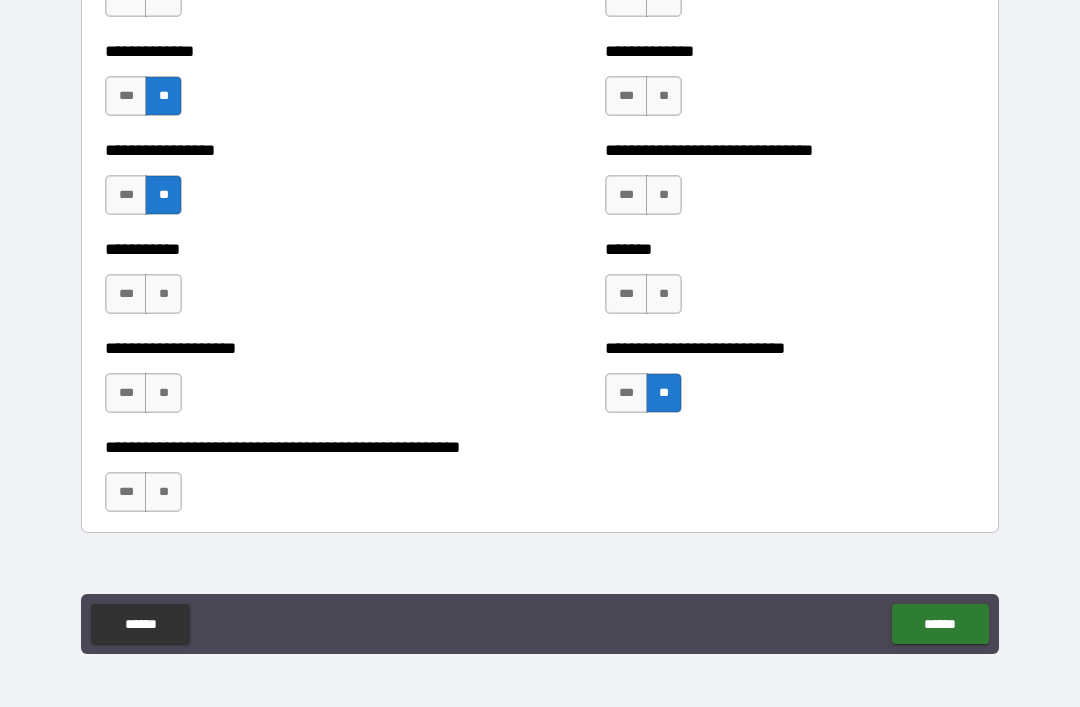 click on "**" at bounding box center (163, 393) 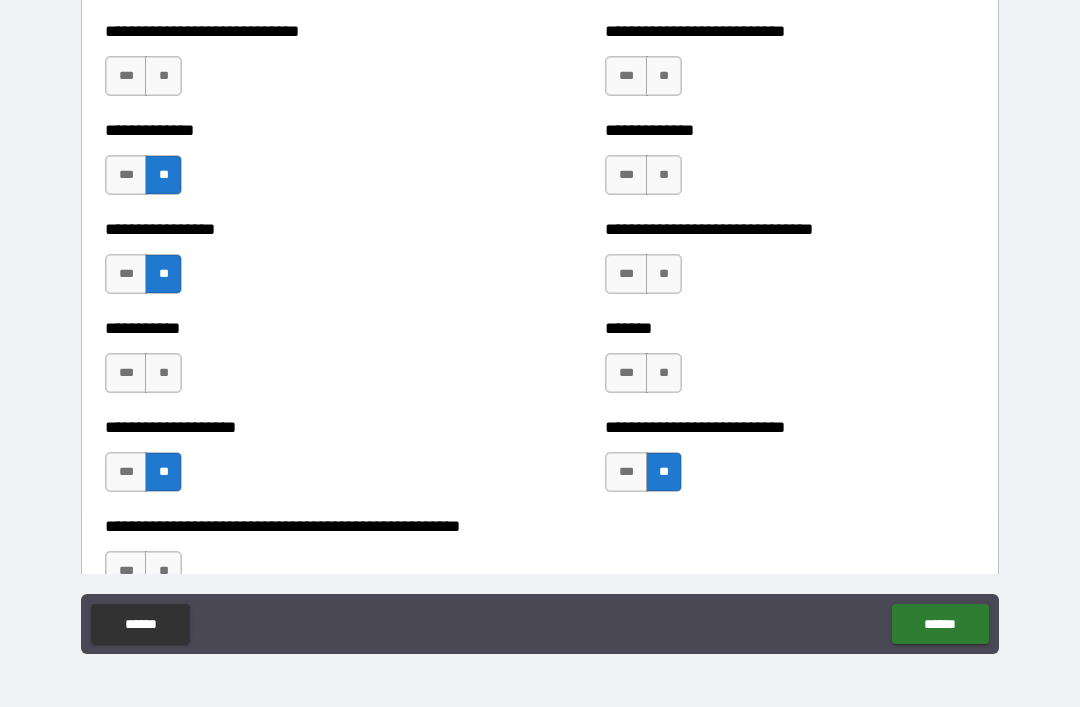 scroll, scrollTop: 7645, scrollLeft: 0, axis: vertical 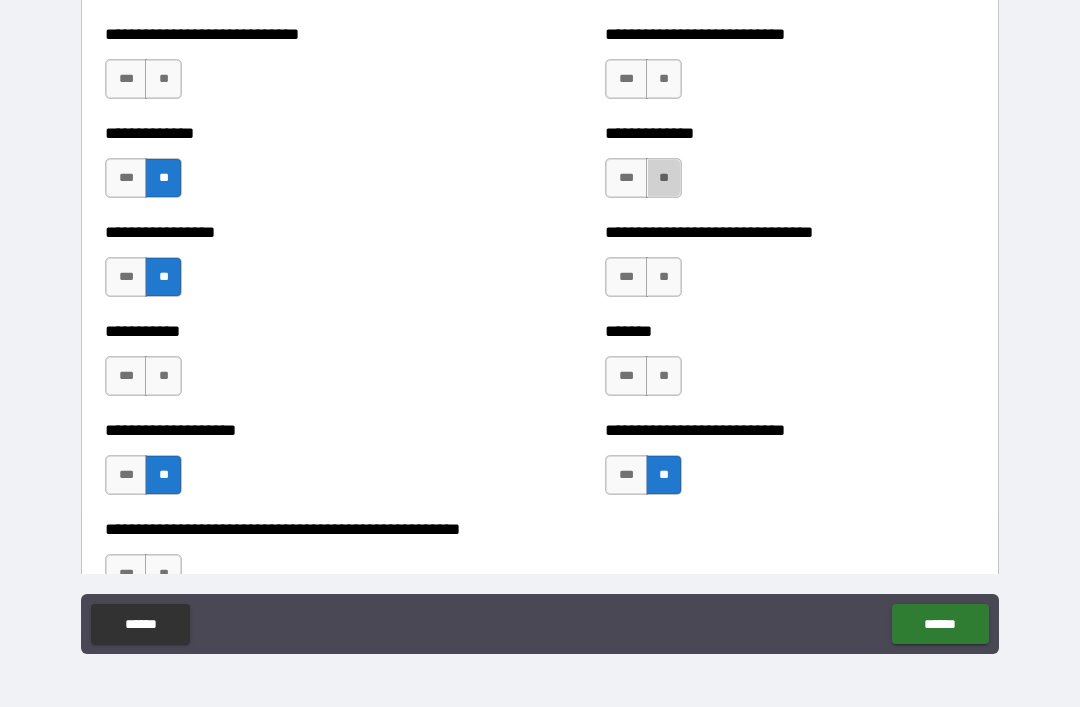 click on "**" at bounding box center [664, 178] 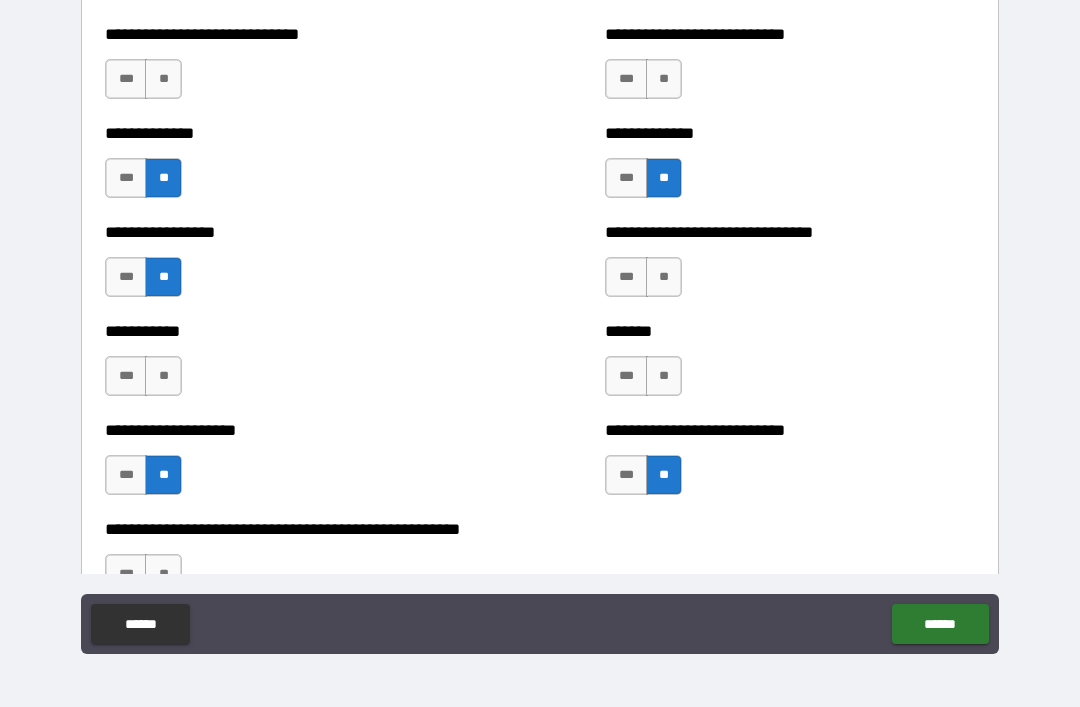 click on "**" at bounding box center (664, 79) 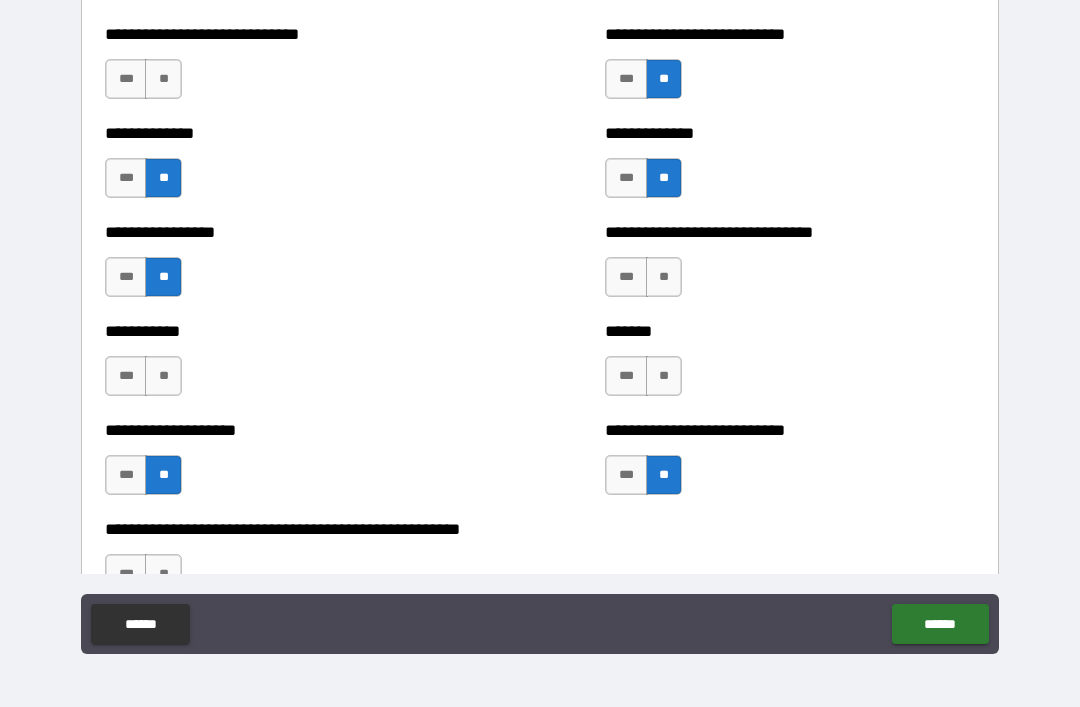 click on "**" at bounding box center [664, 277] 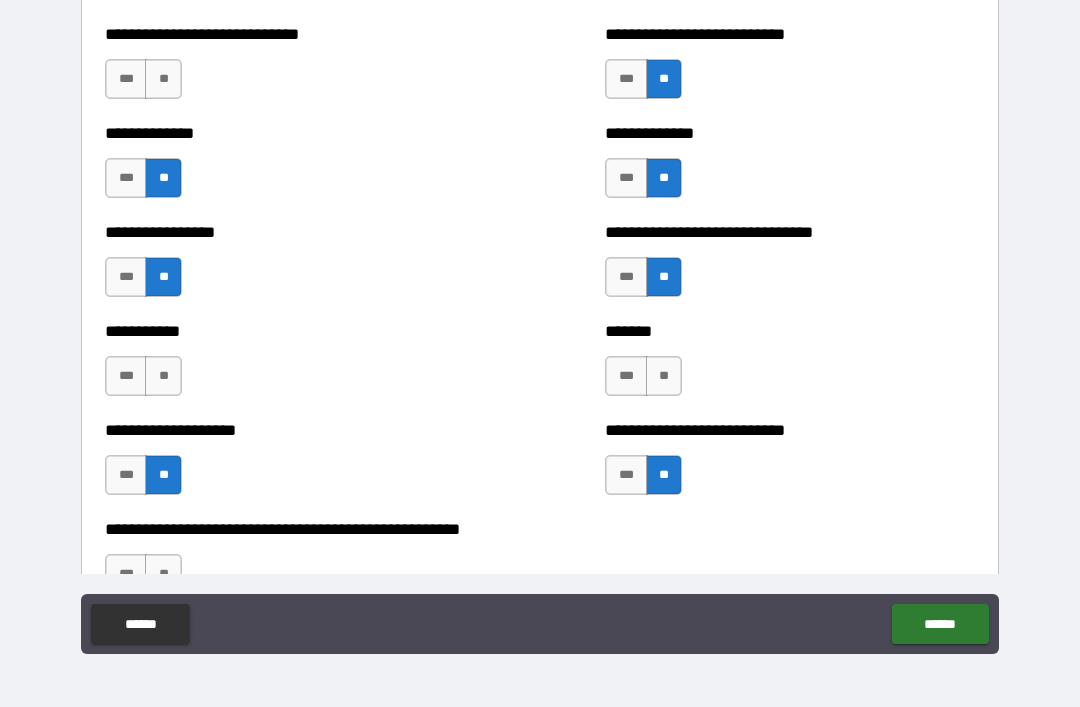 click on "**" at bounding box center [664, 376] 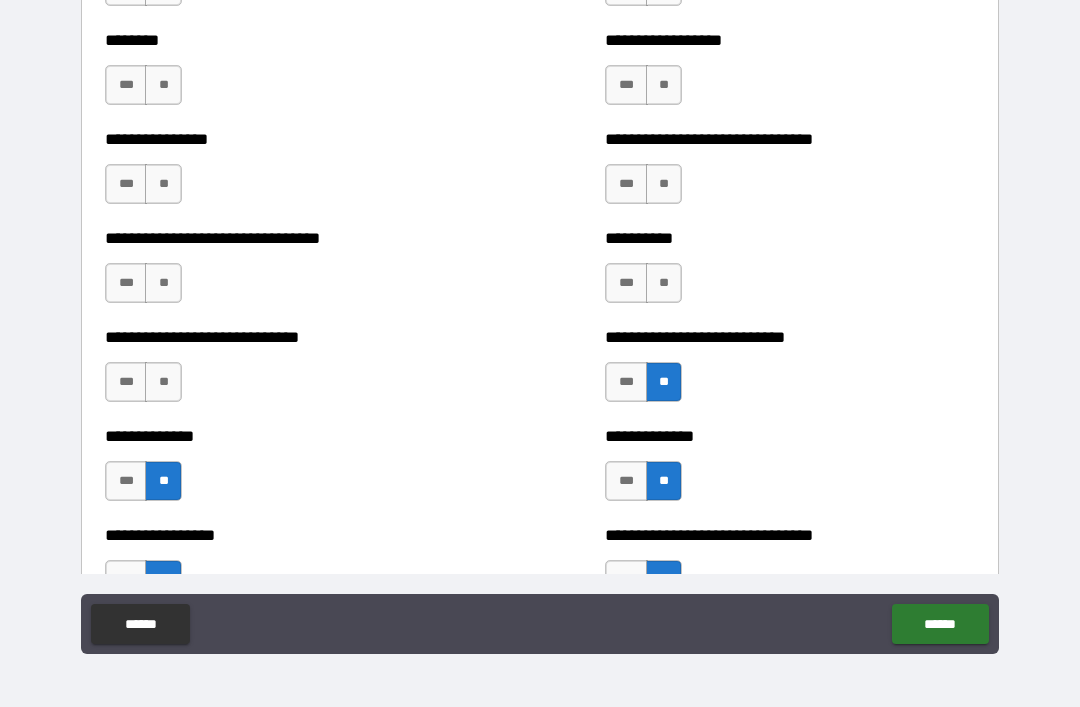 scroll, scrollTop: 7310, scrollLeft: 0, axis: vertical 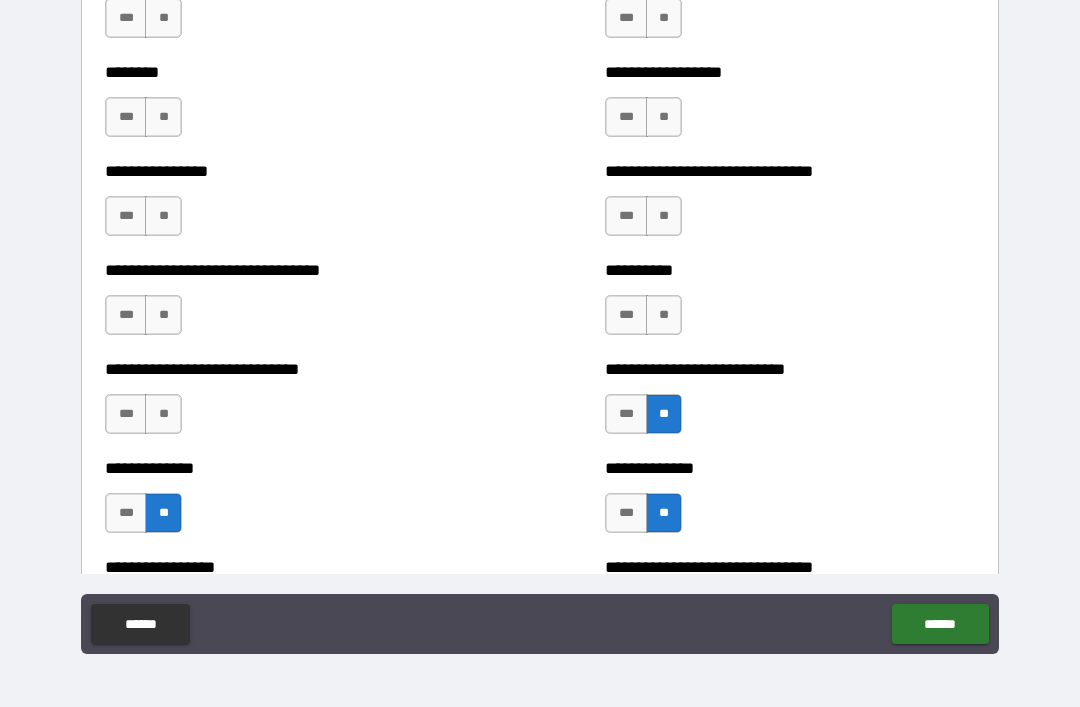 click on "**" at bounding box center [664, 315] 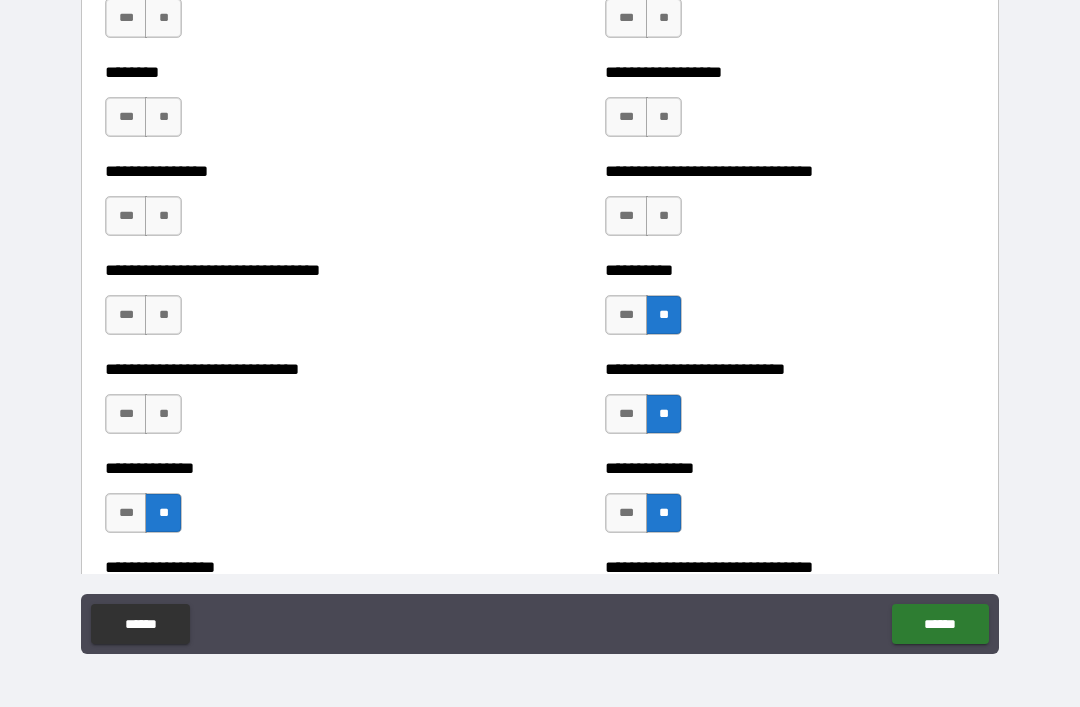 click on "**" at bounding box center [664, 216] 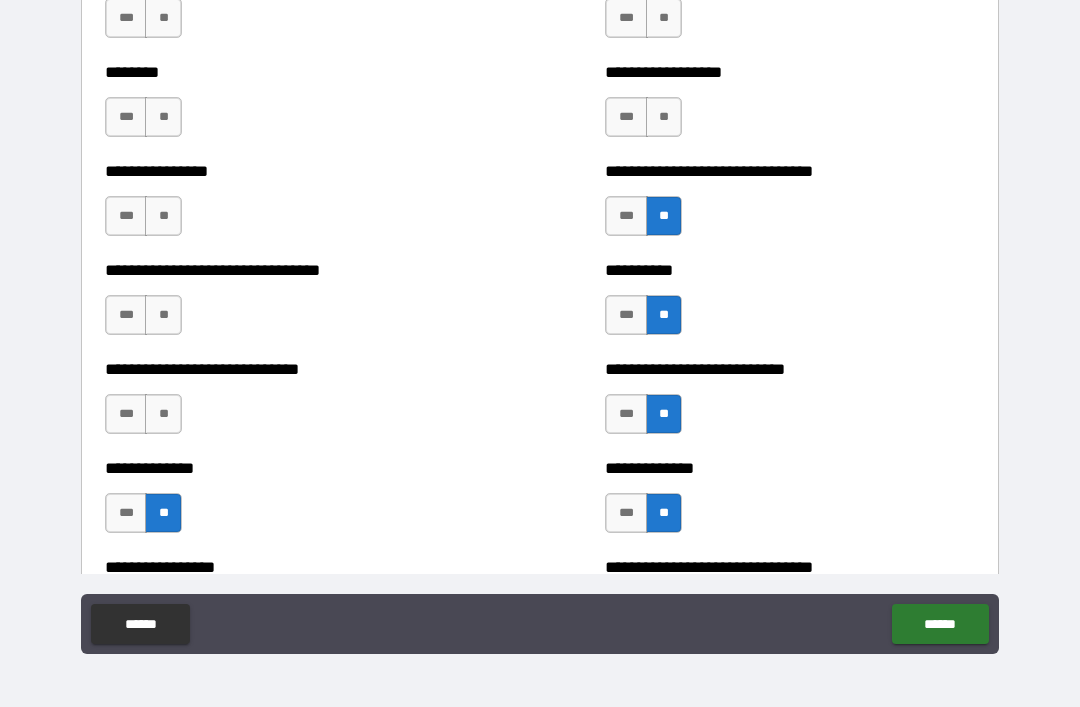 click on "**" at bounding box center (664, 117) 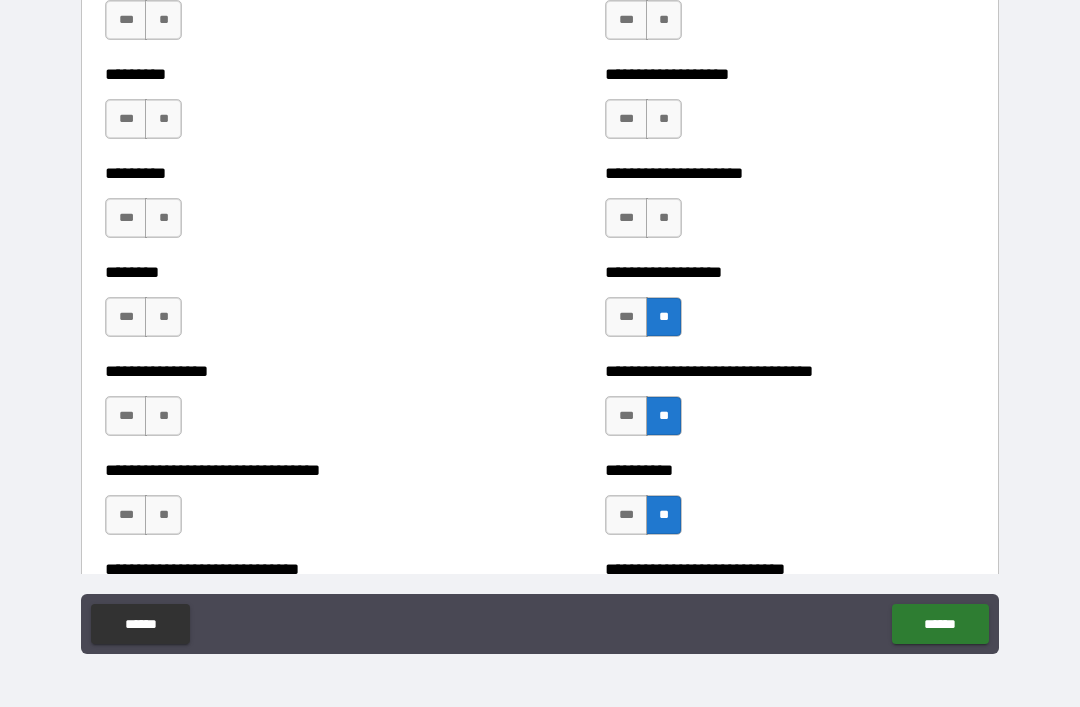 scroll, scrollTop: 7109, scrollLeft: 0, axis: vertical 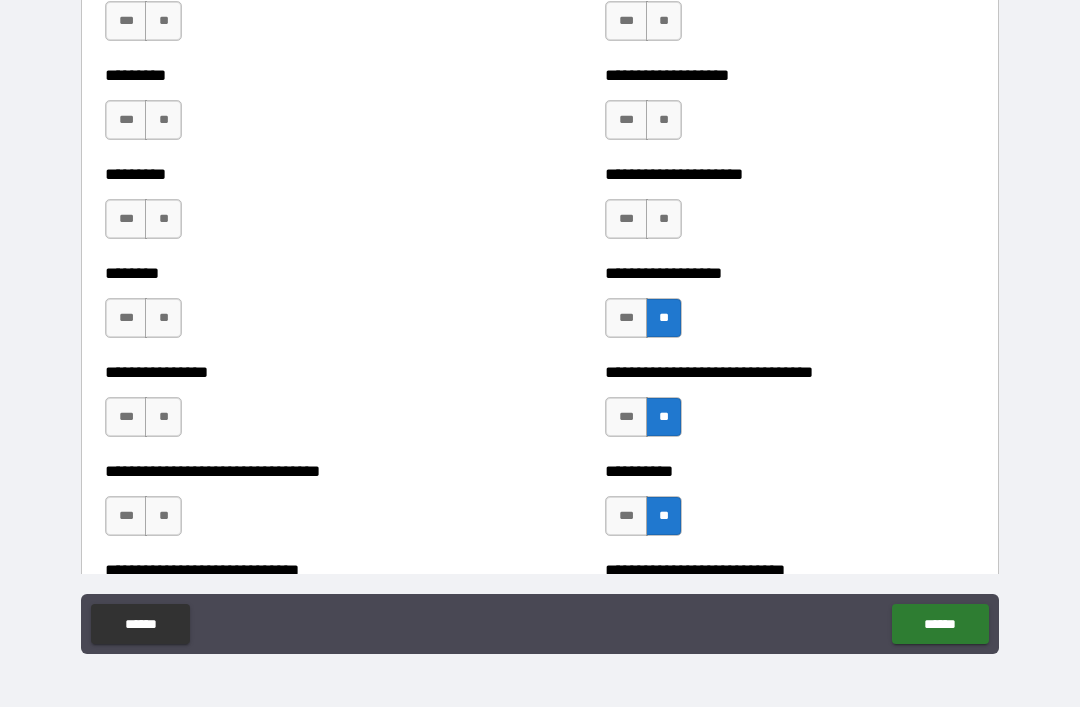 click on "**" at bounding box center (664, 219) 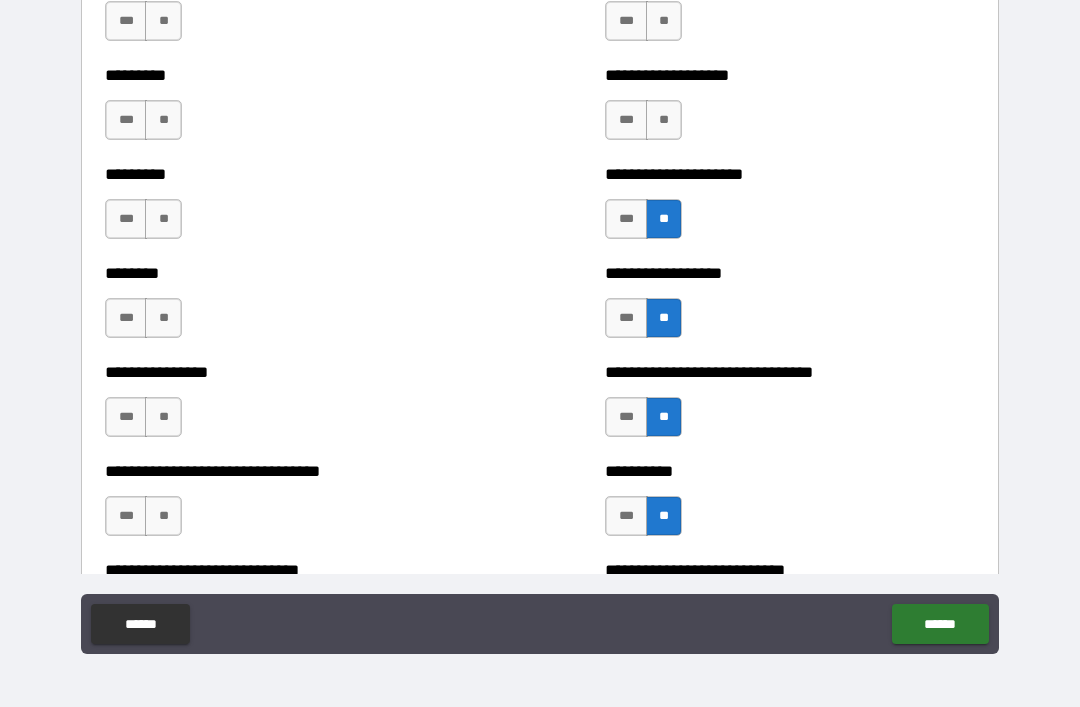 click on "**" at bounding box center (664, 120) 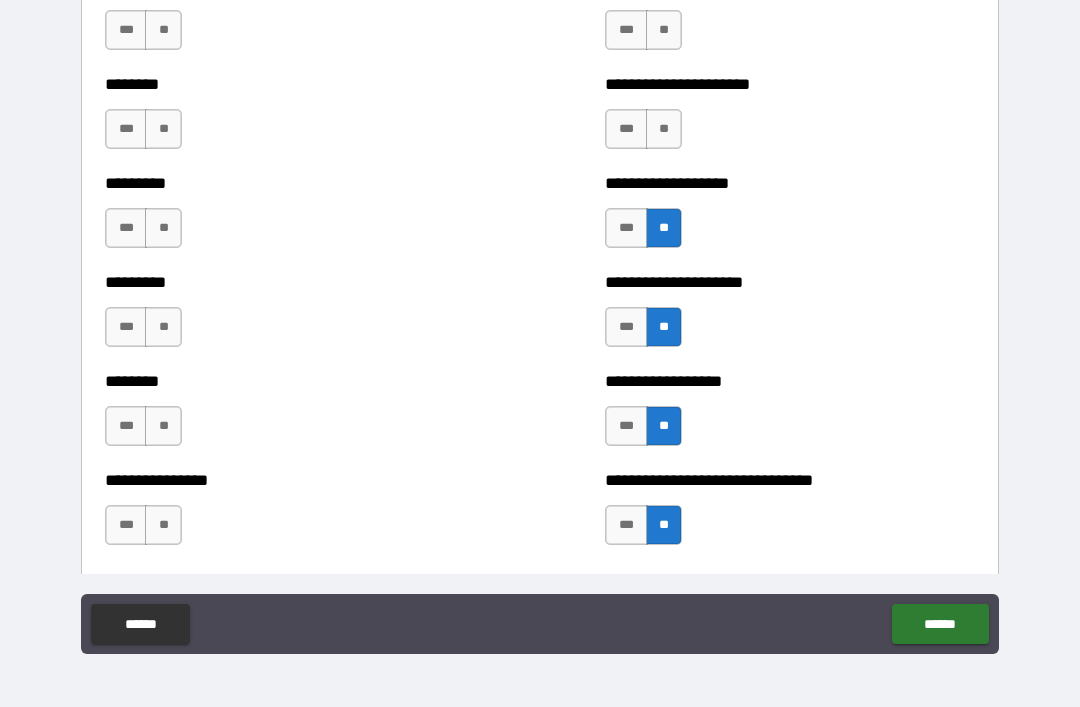 scroll, scrollTop: 6997, scrollLeft: 0, axis: vertical 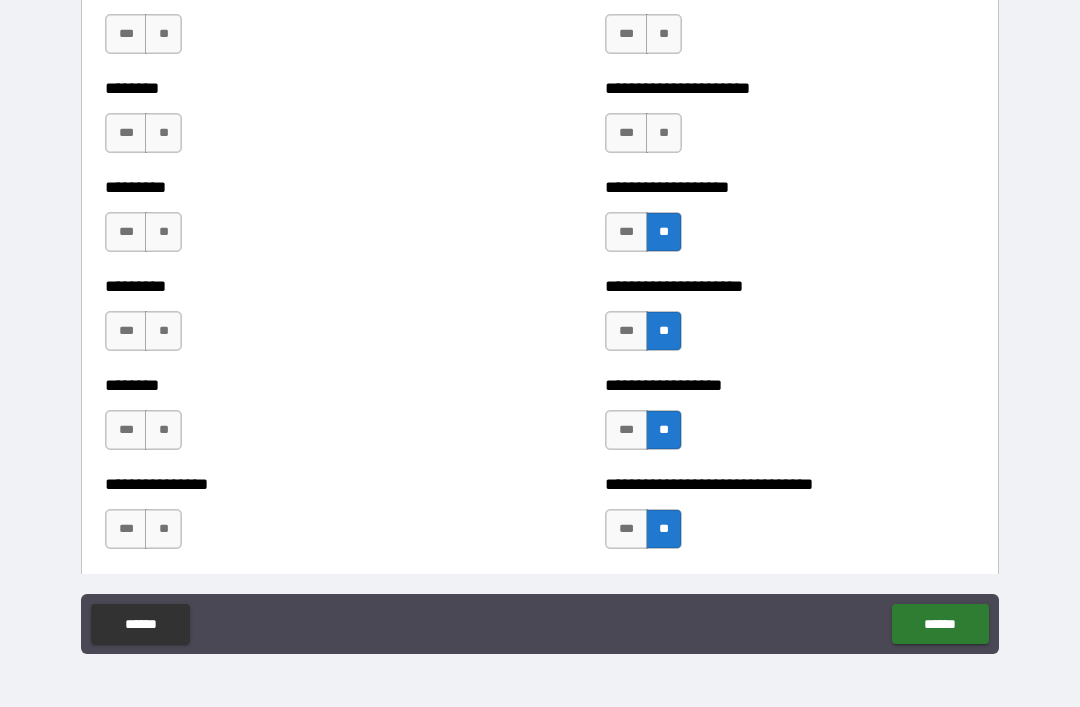 click on "**" at bounding box center (664, 133) 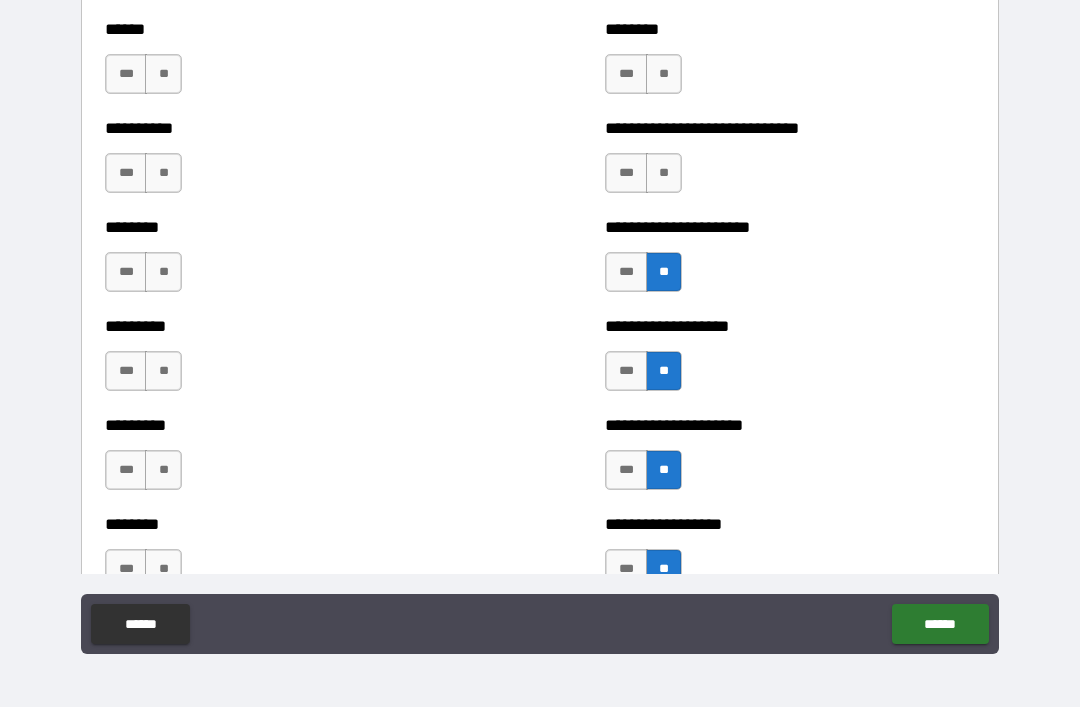scroll, scrollTop: 6857, scrollLeft: 0, axis: vertical 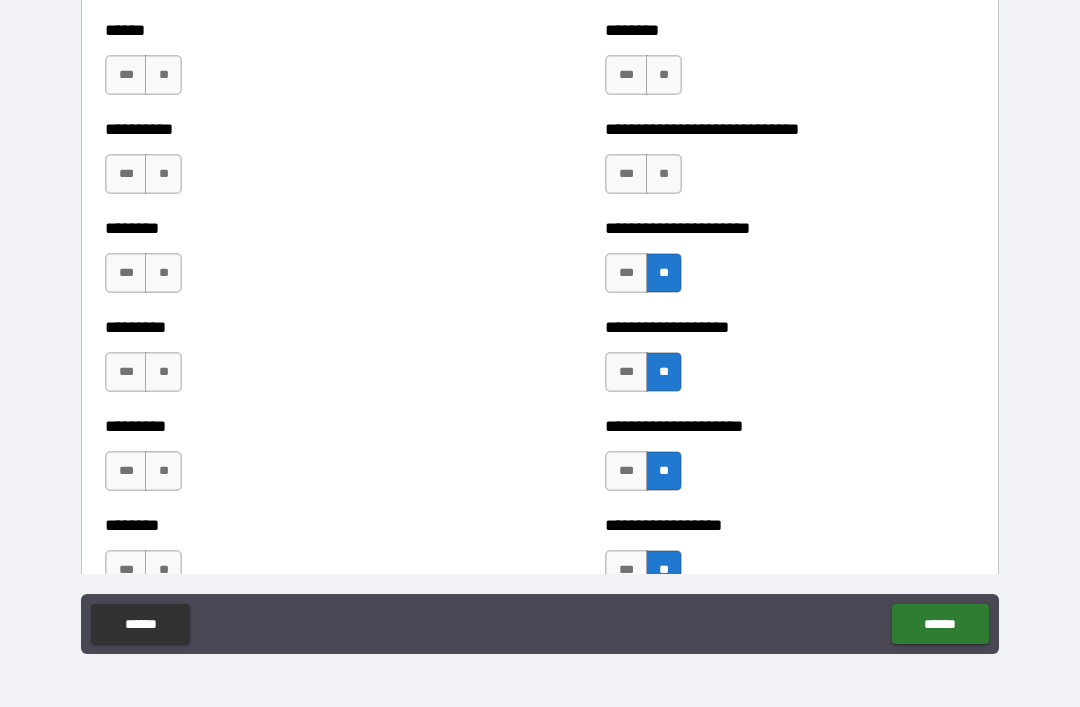 click on "**" at bounding box center [664, 174] 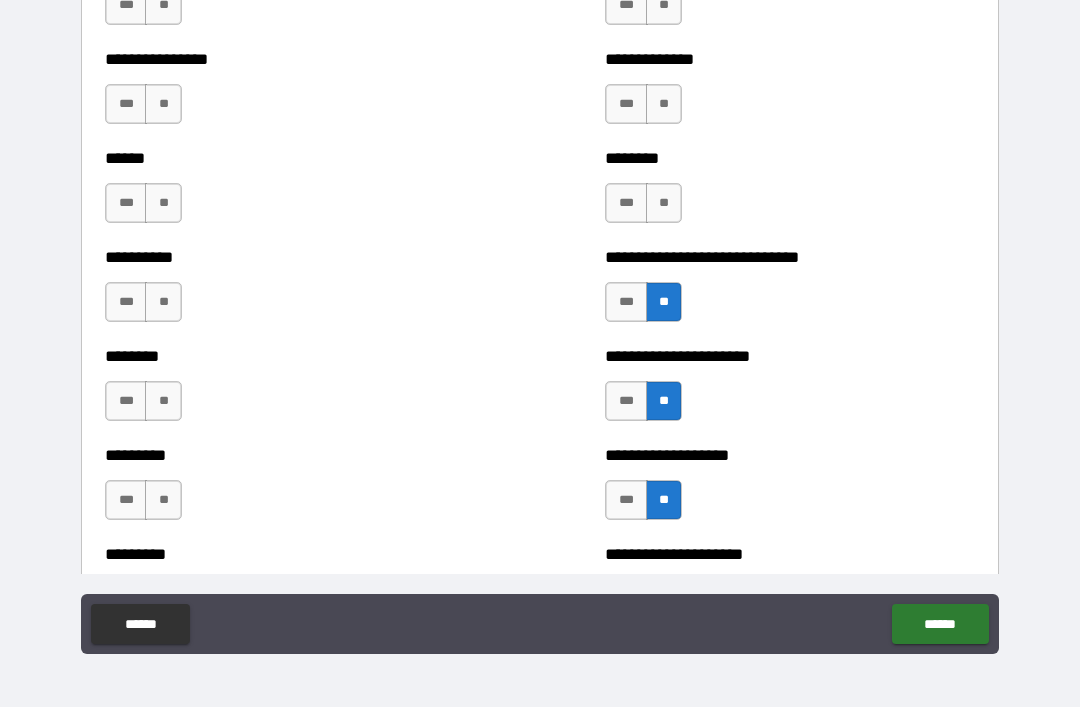 click on "**" at bounding box center [664, 203] 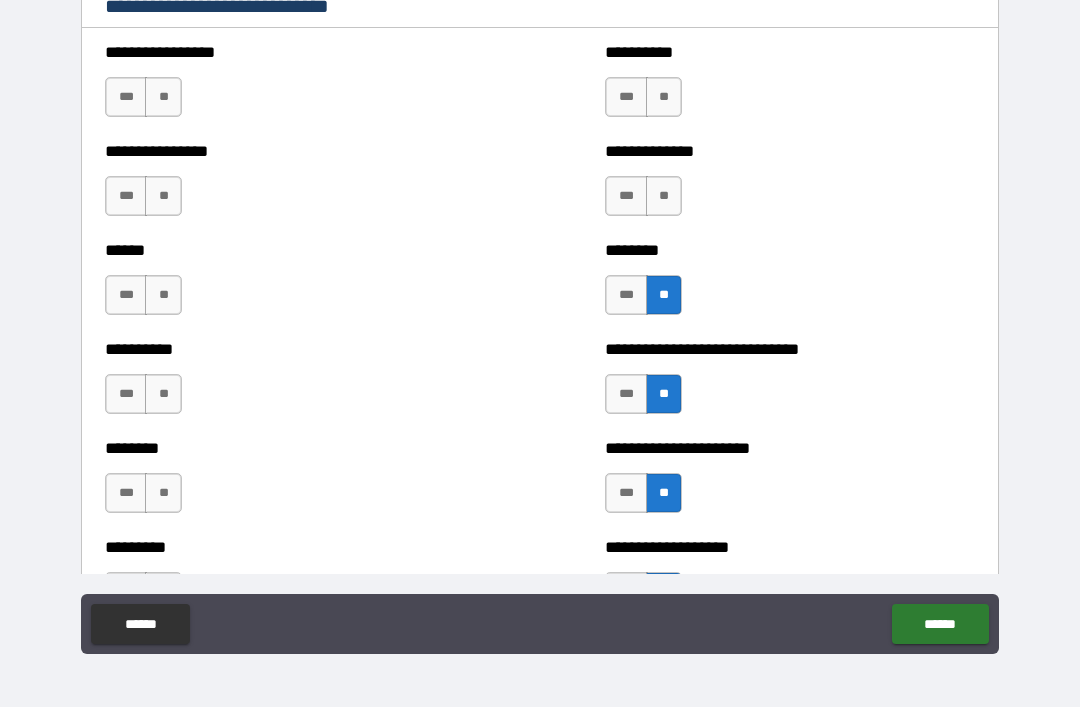 scroll, scrollTop: 6625, scrollLeft: 0, axis: vertical 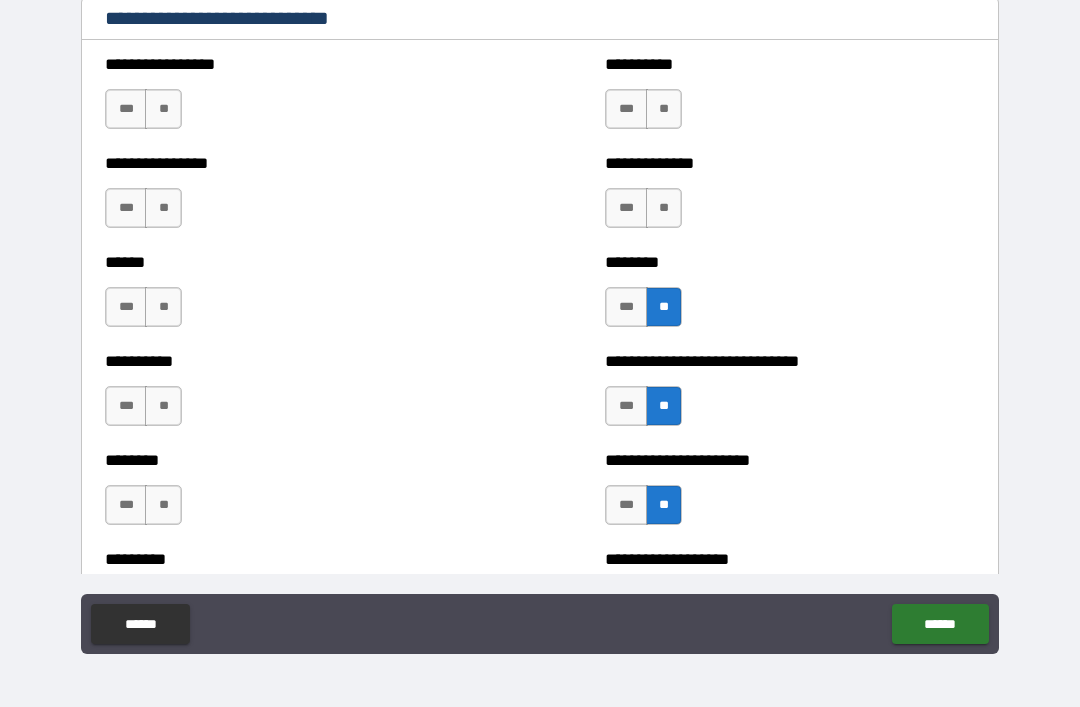 click on "**" at bounding box center (664, 109) 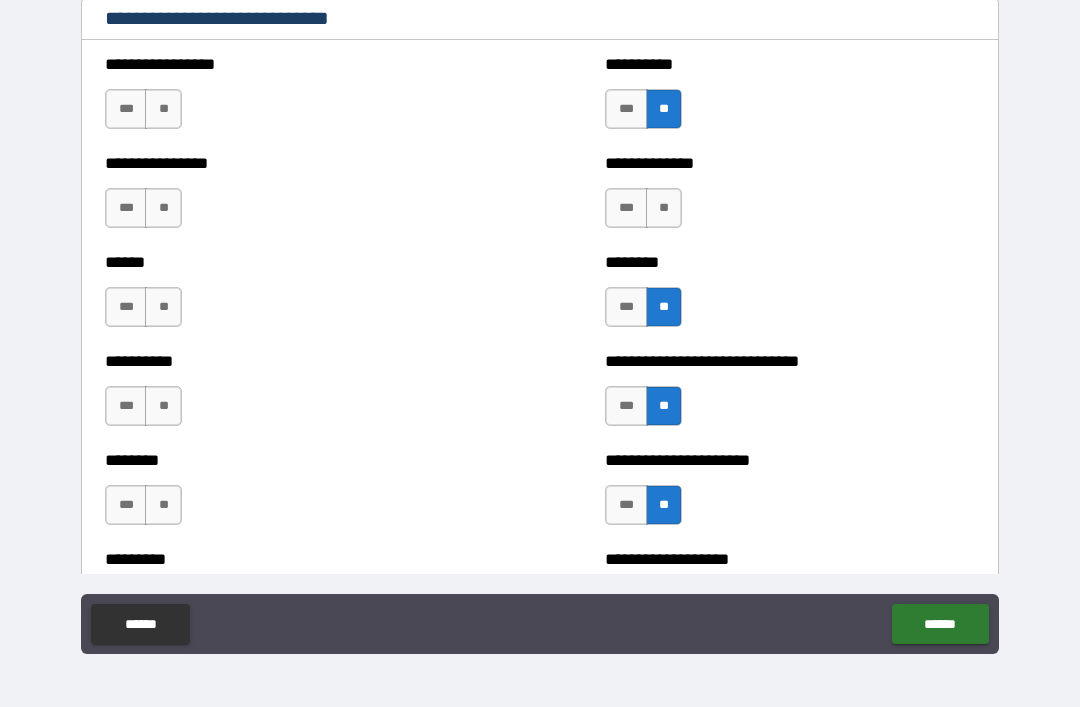click on "**" at bounding box center (163, 109) 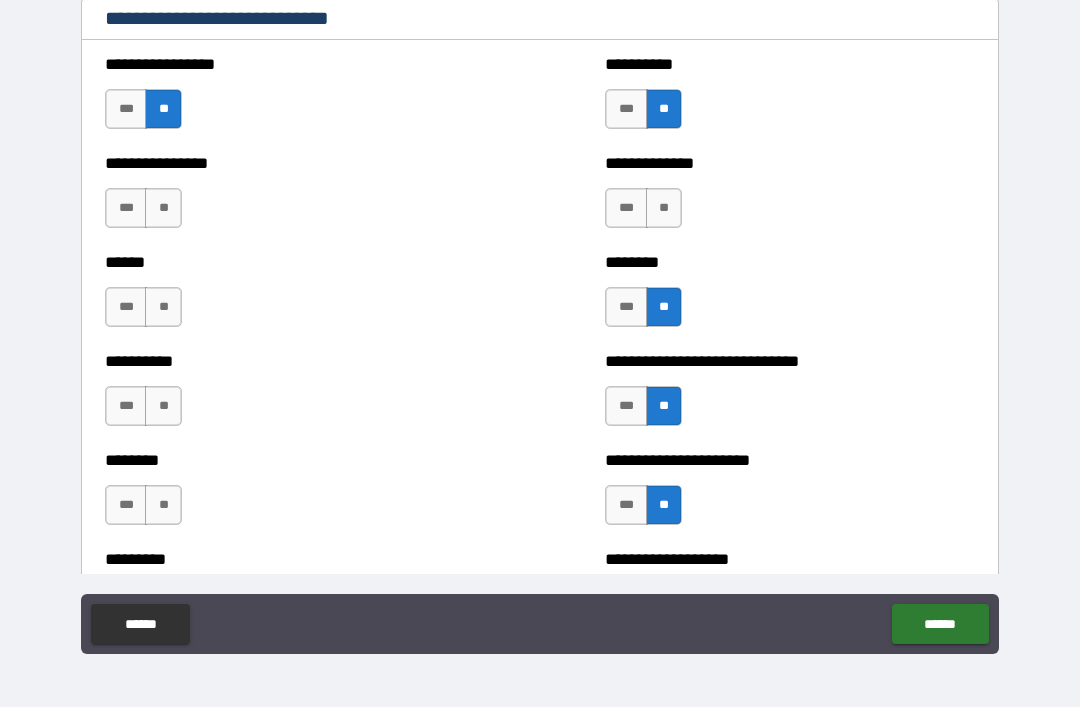click on "**" at bounding box center [163, 208] 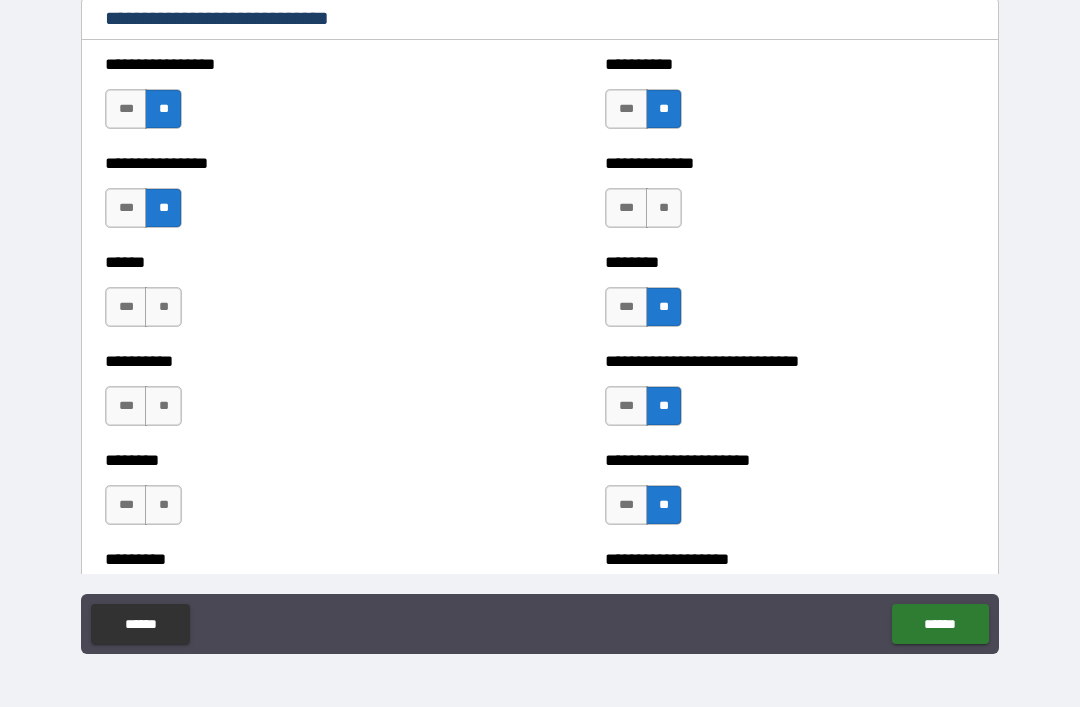 click on "**" at bounding box center [163, 307] 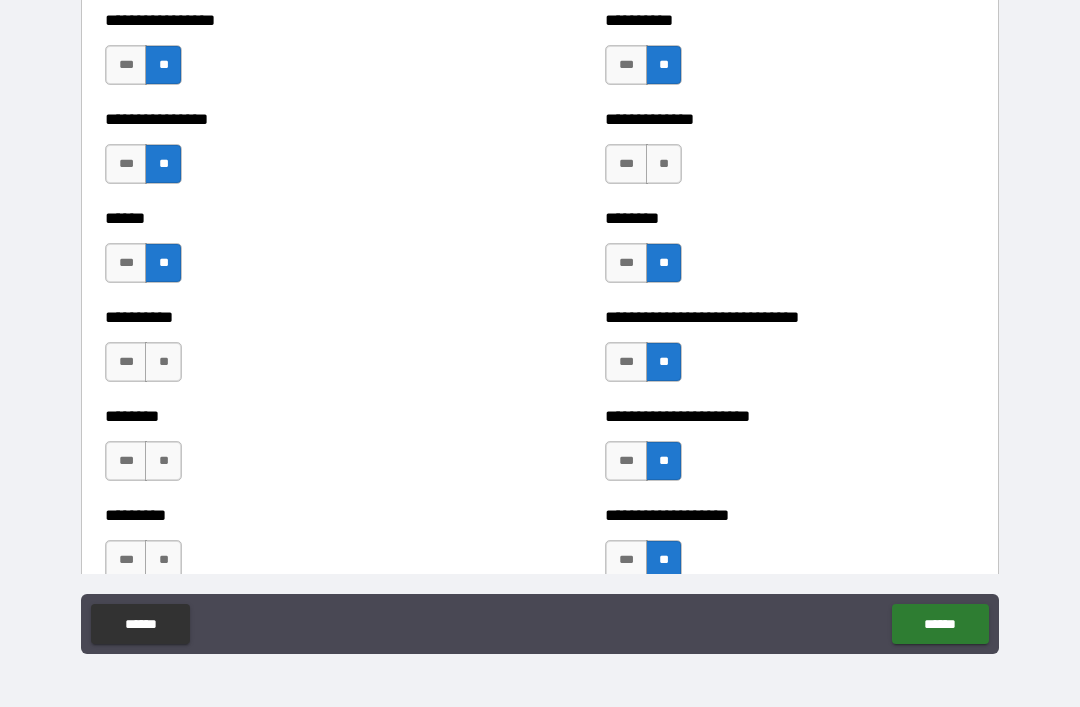 scroll, scrollTop: 6701, scrollLeft: 0, axis: vertical 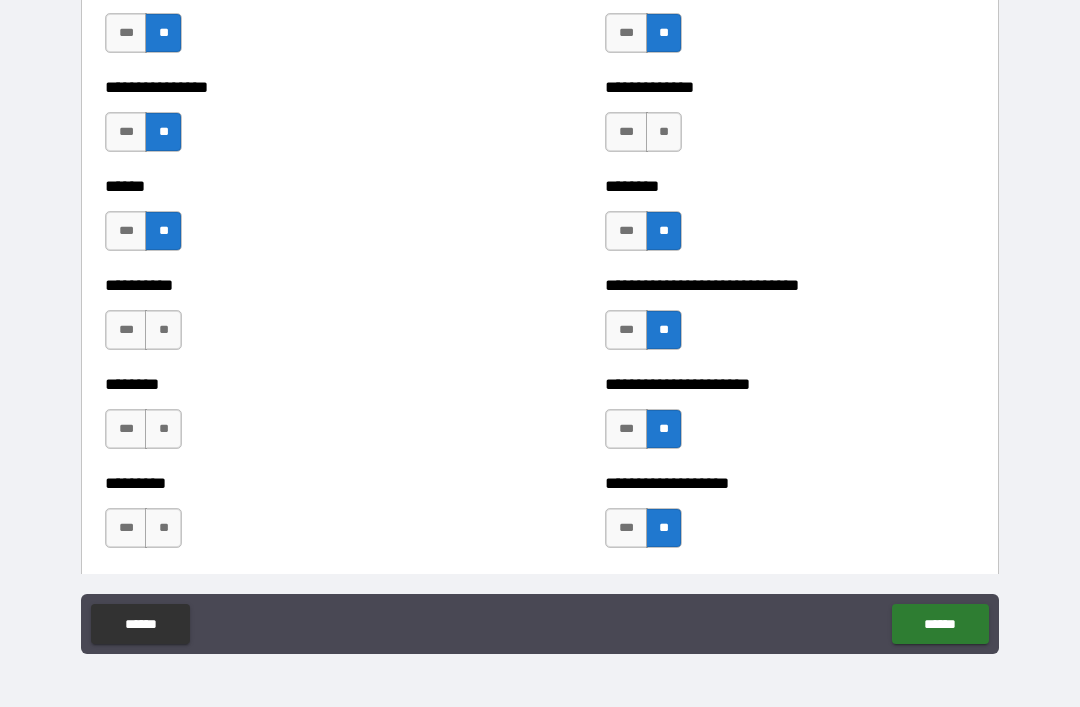 click on "***" at bounding box center [126, 231] 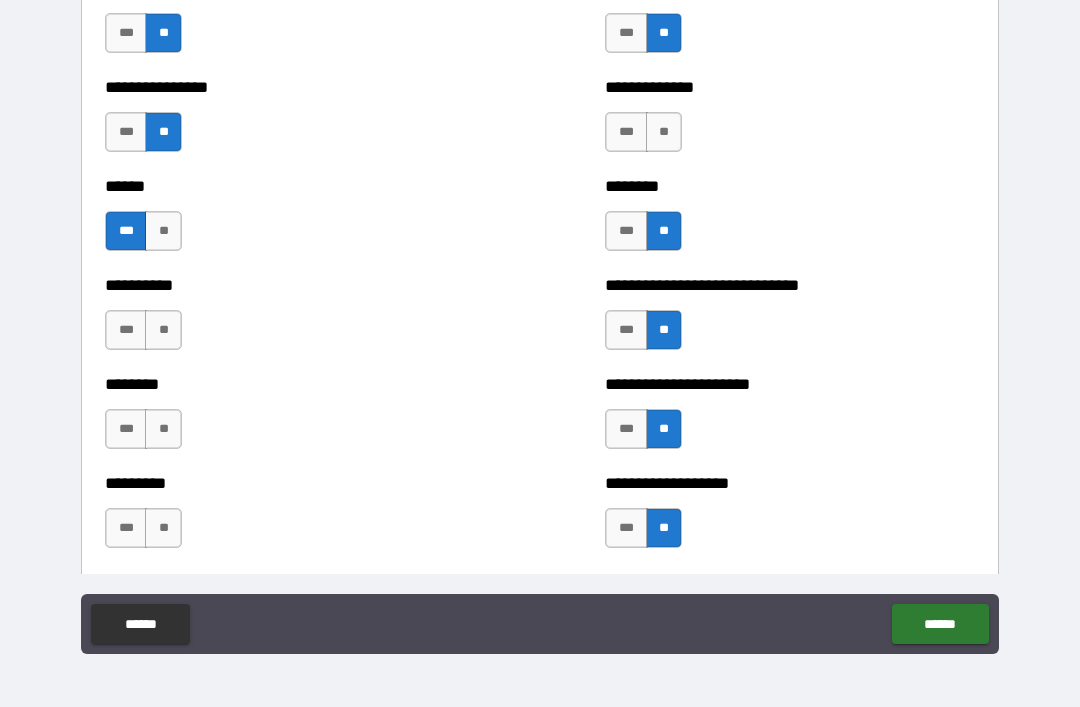 click on "**" at bounding box center (163, 231) 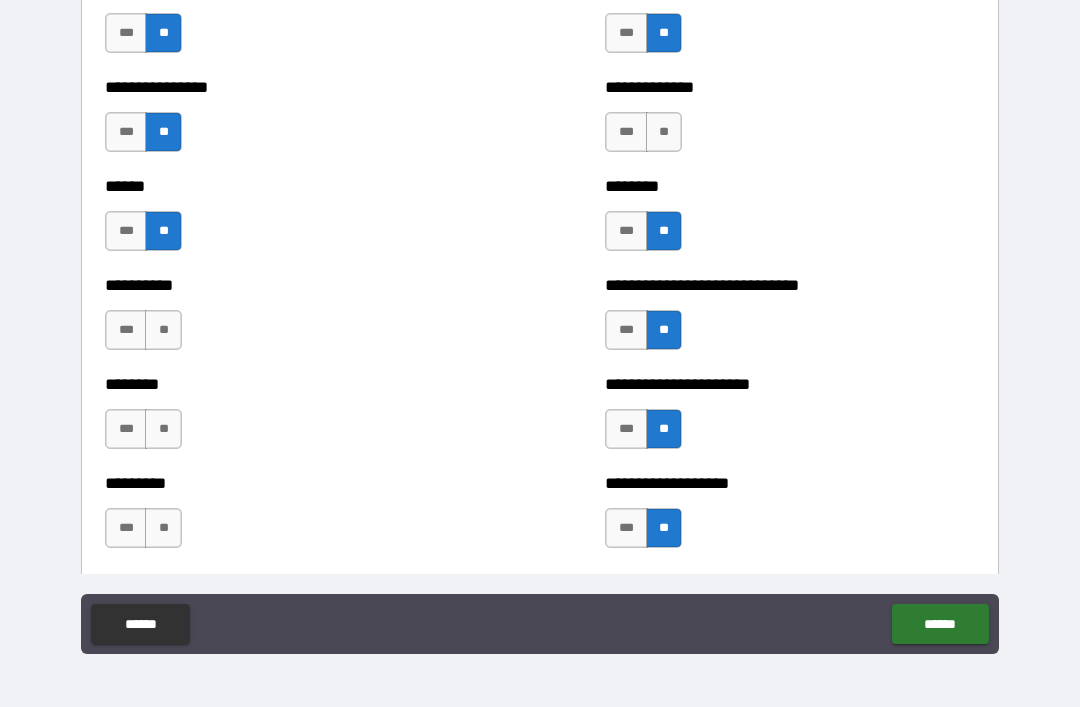 click on "**" at bounding box center (163, 330) 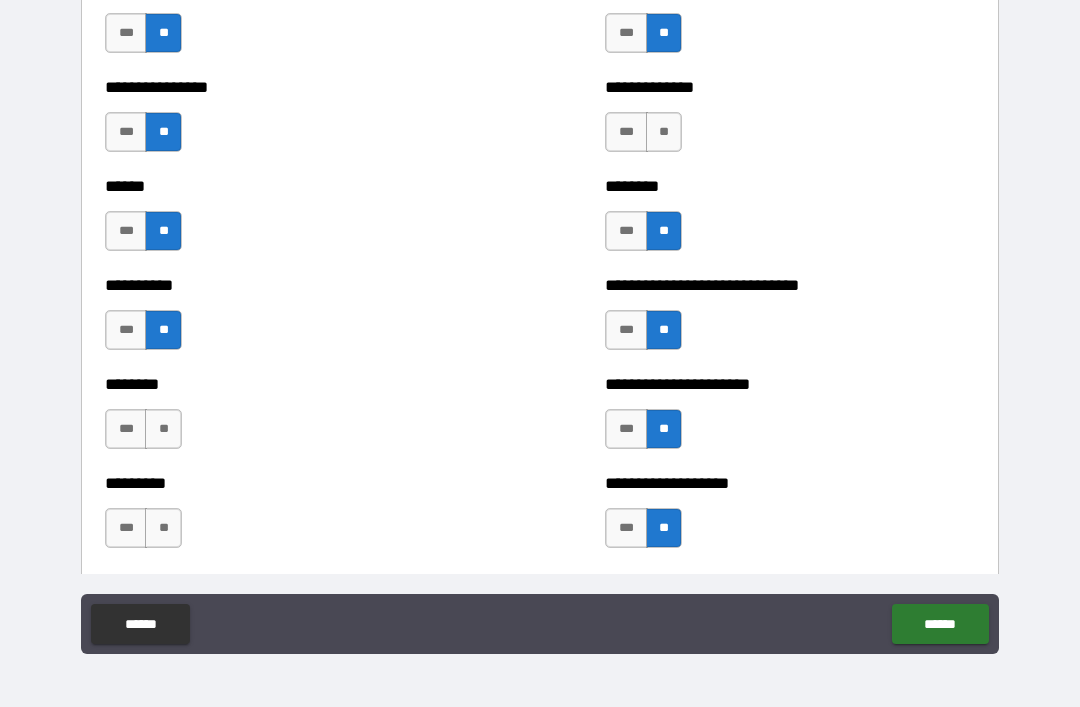 click on "**" at bounding box center (163, 429) 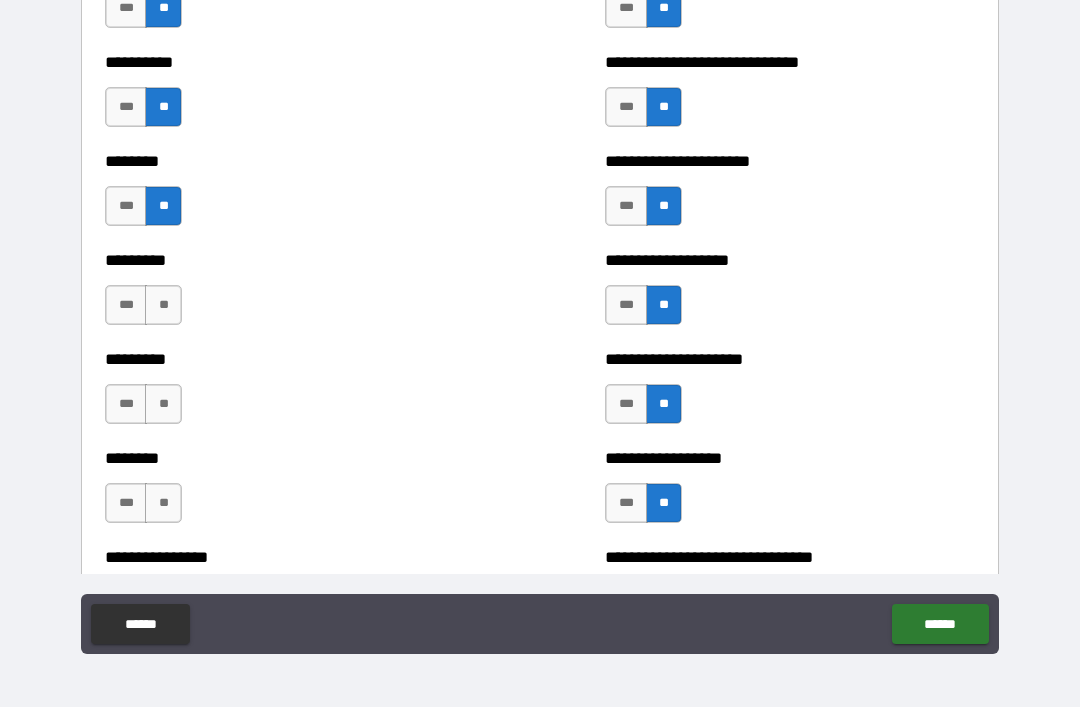 scroll, scrollTop: 6926, scrollLeft: 0, axis: vertical 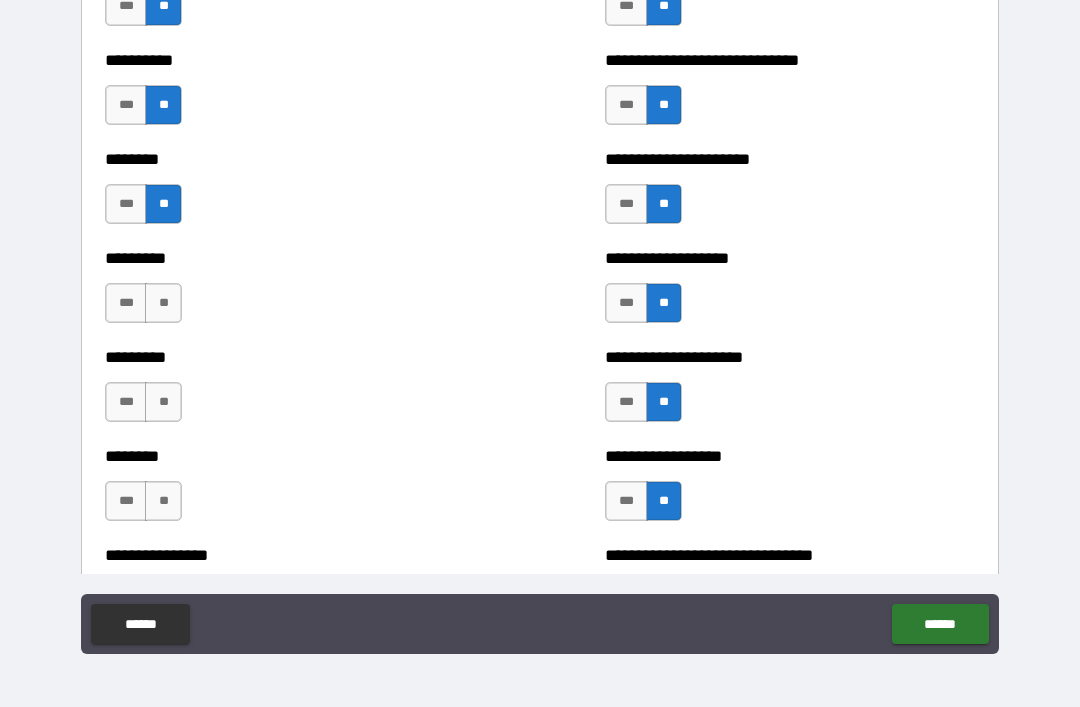 click on "**" at bounding box center (163, 303) 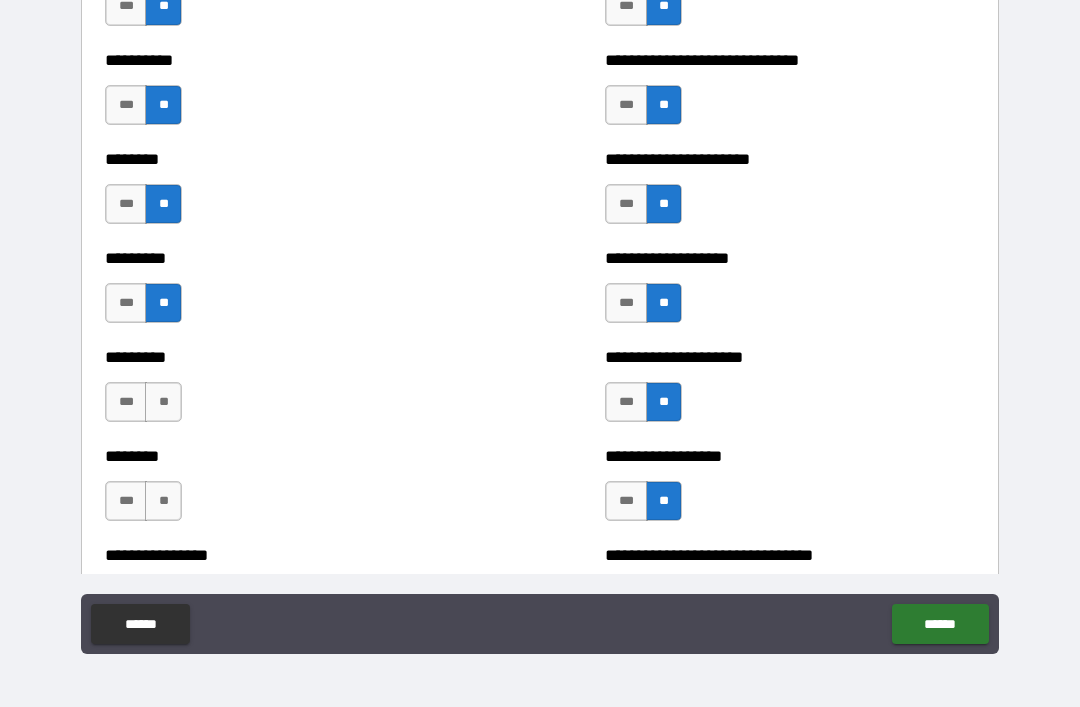click on "**" at bounding box center (163, 402) 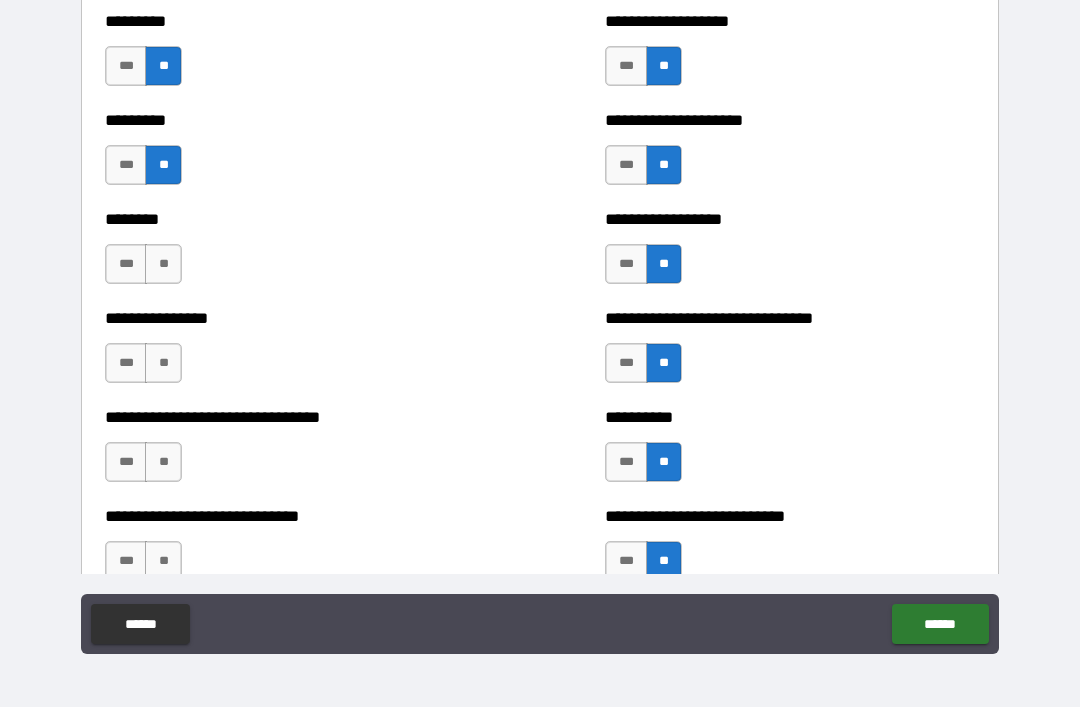 scroll, scrollTop: 7204, scrollLeft: 0, axis: vertical 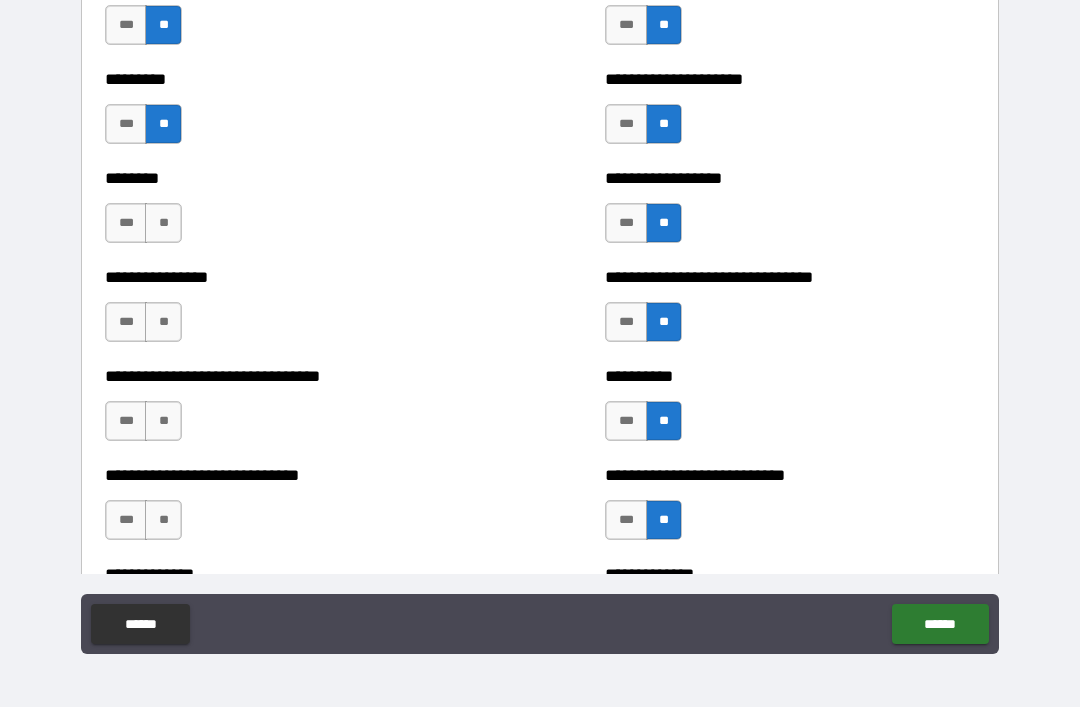 click on "**" at bounding box center (163, 223) 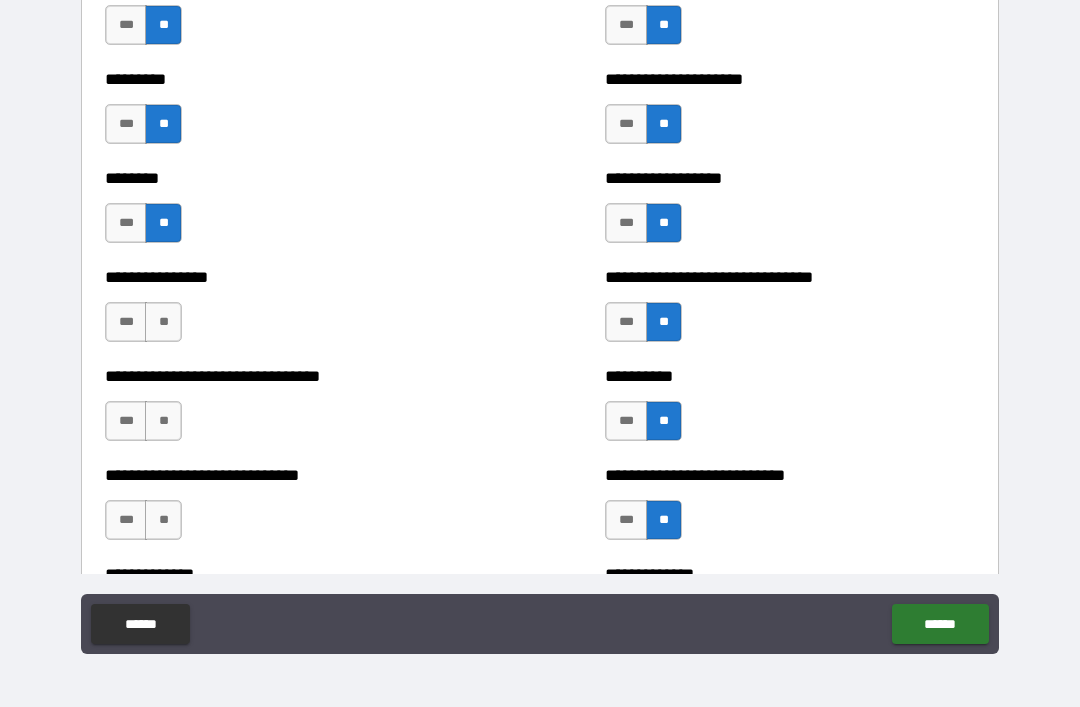 click on "**" at bounding box center (163, 322) 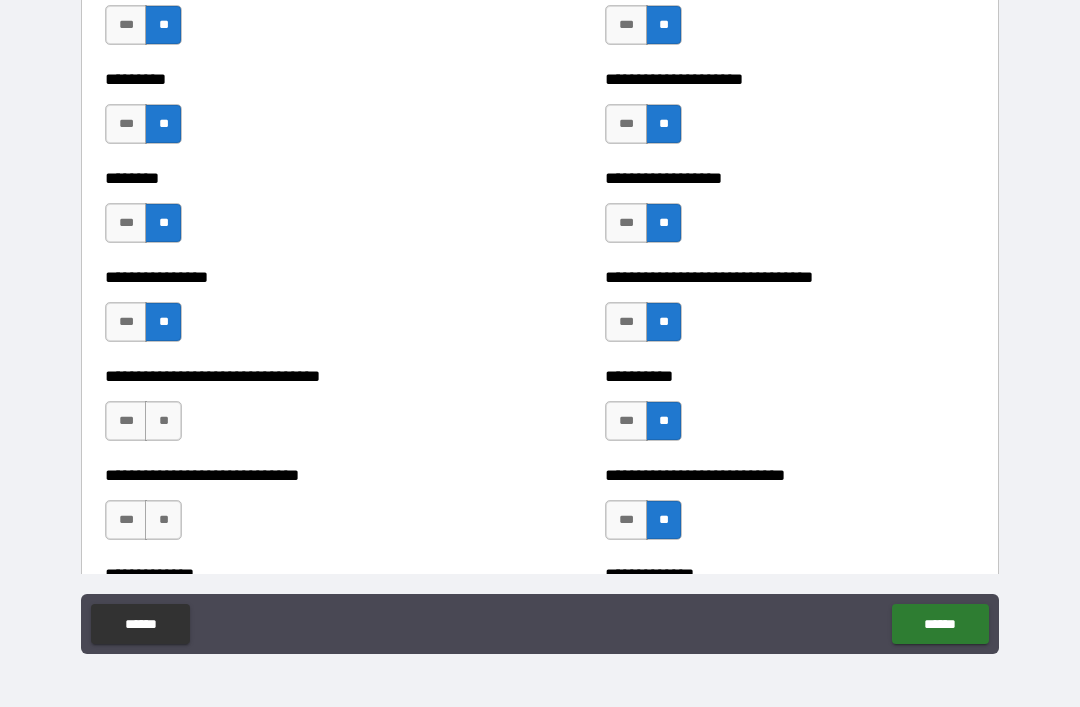 click on "**" at bounding box center [163, 421] 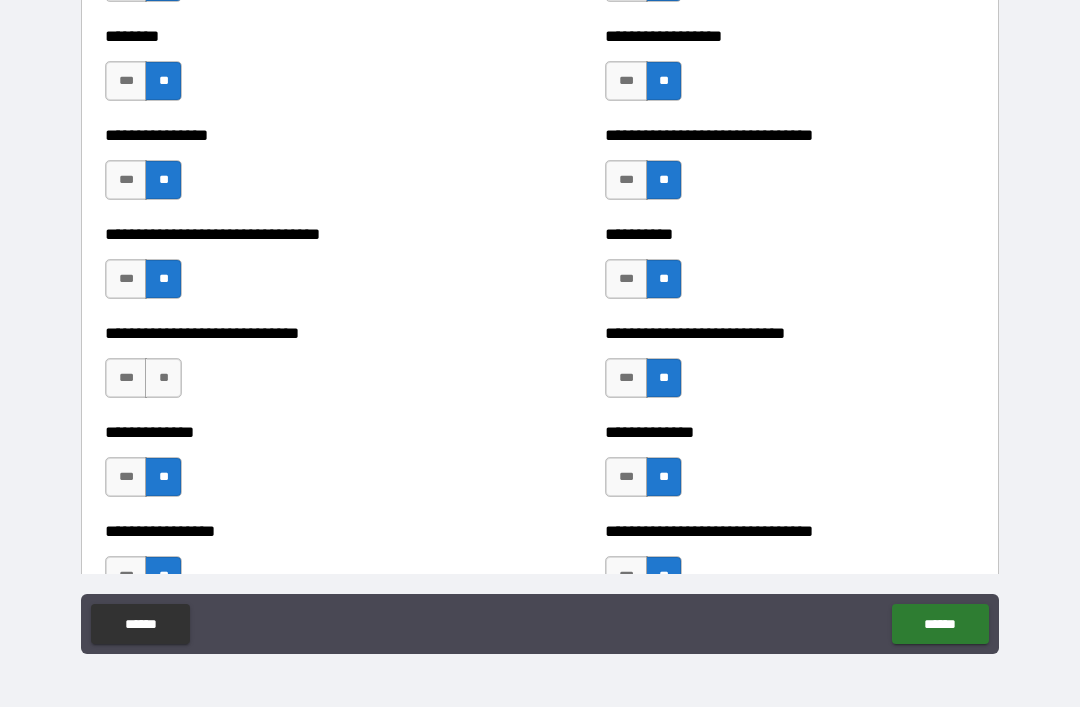 click on "**" at bounding box center (163, 378) 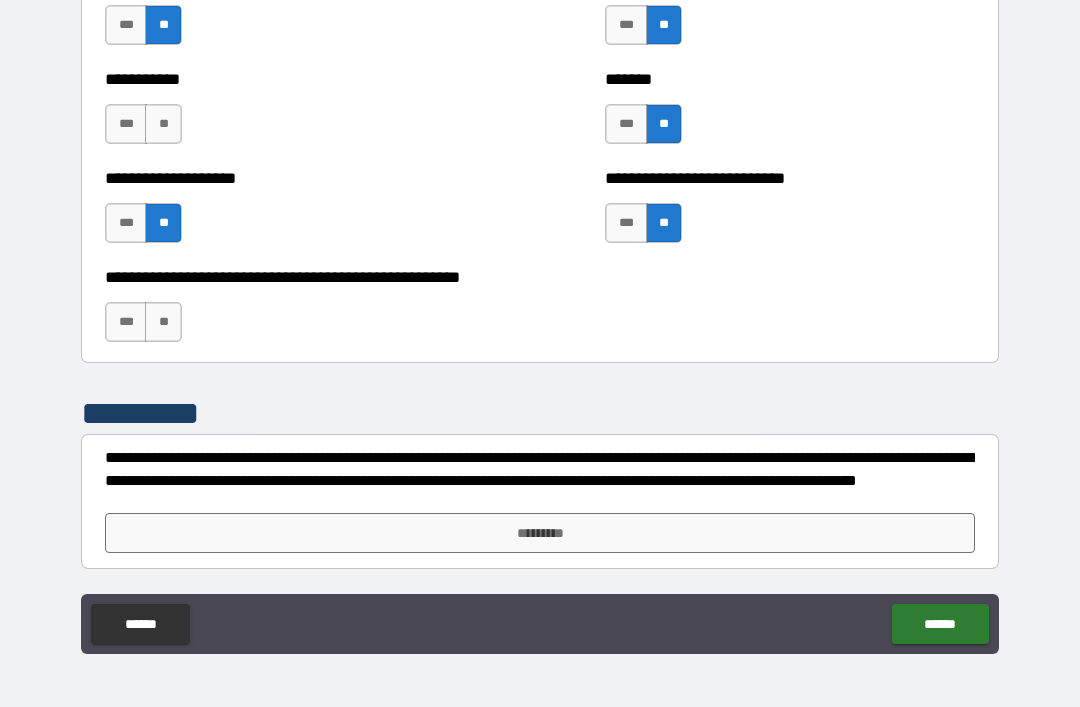 scroll, scrollTop: 7897, scrollLeft: 0, axis: vertical 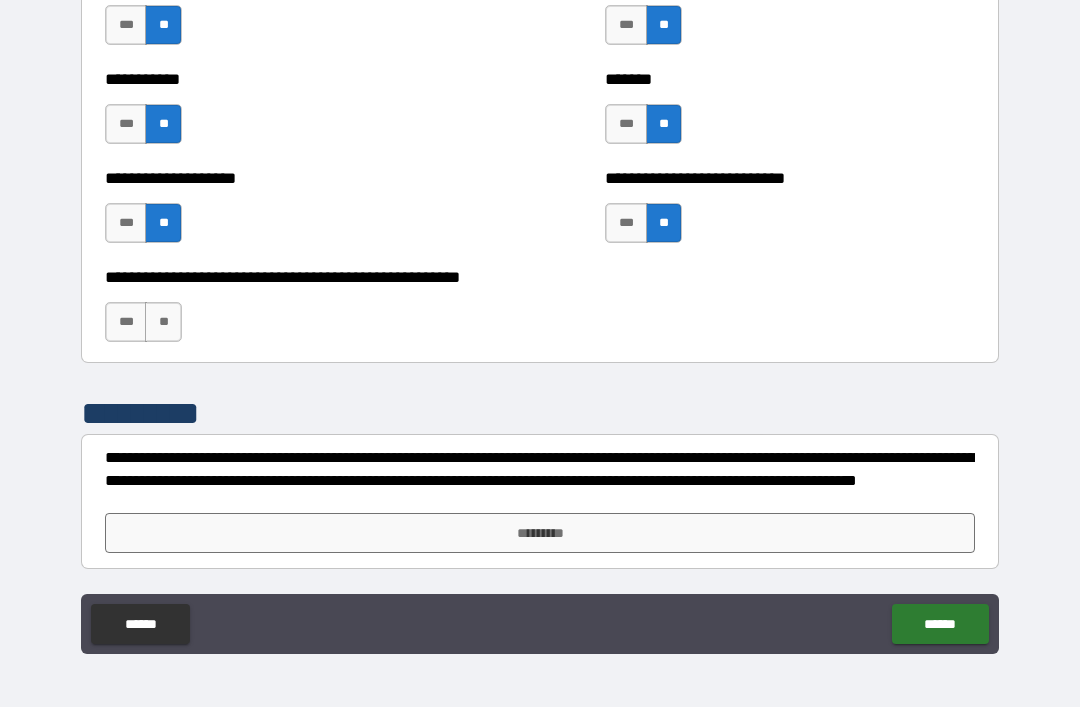click on "*********" at bounding box center (540, 533) 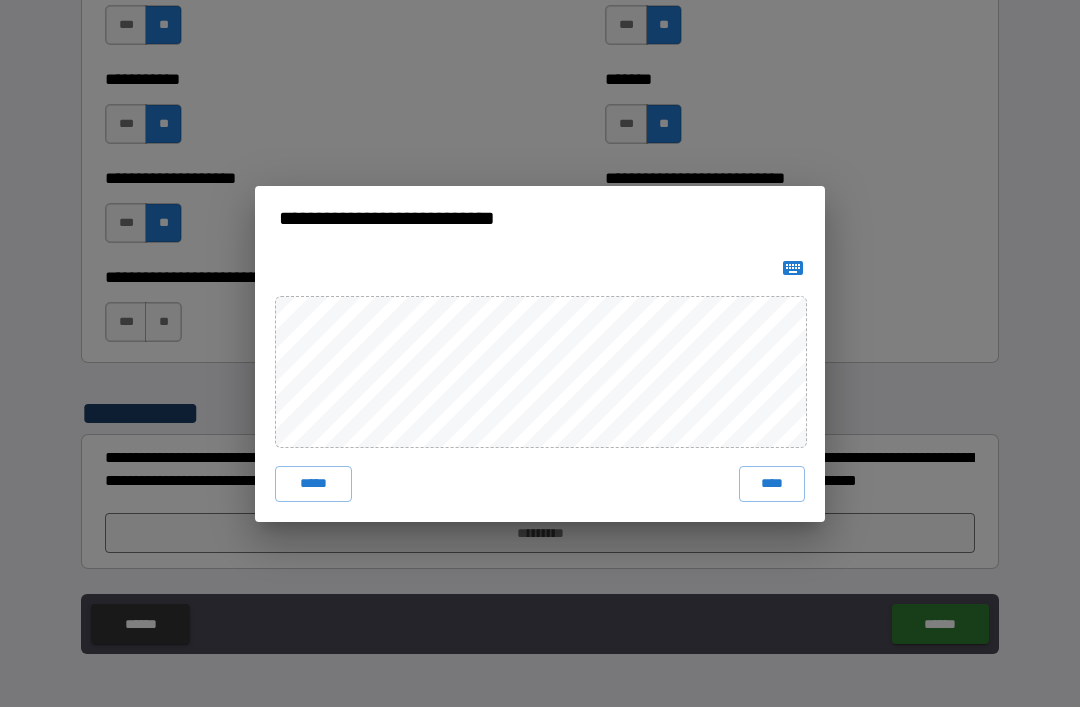 click on "****" at bounding box center [772, 484] 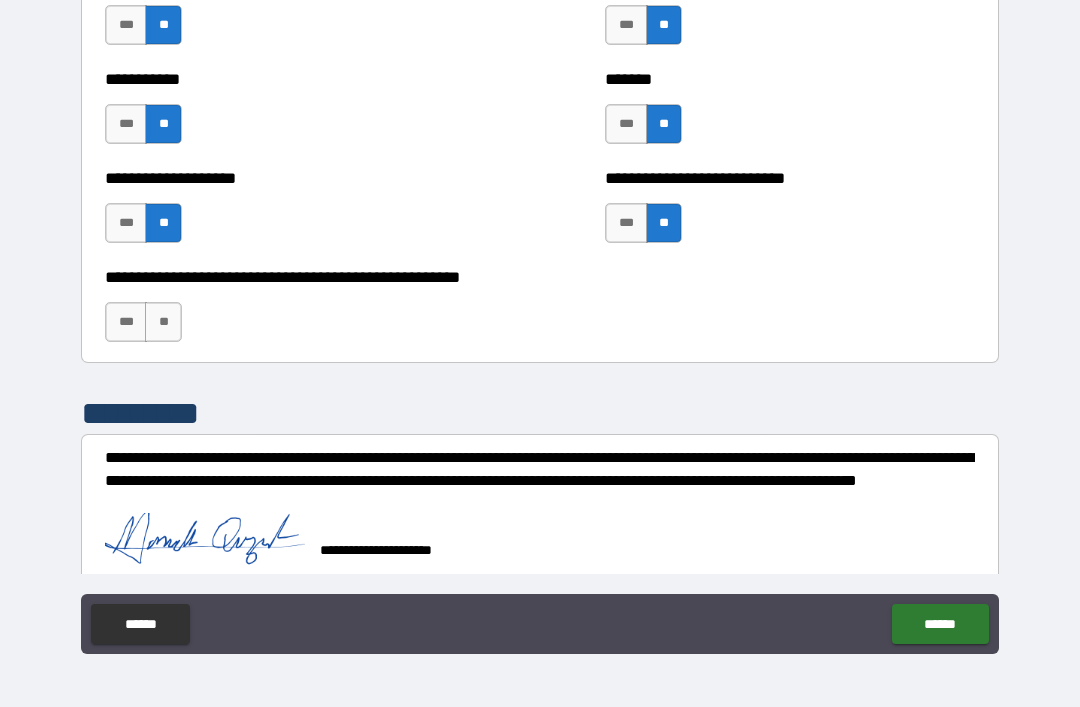 click on "******" at bounding box center [940, 624] 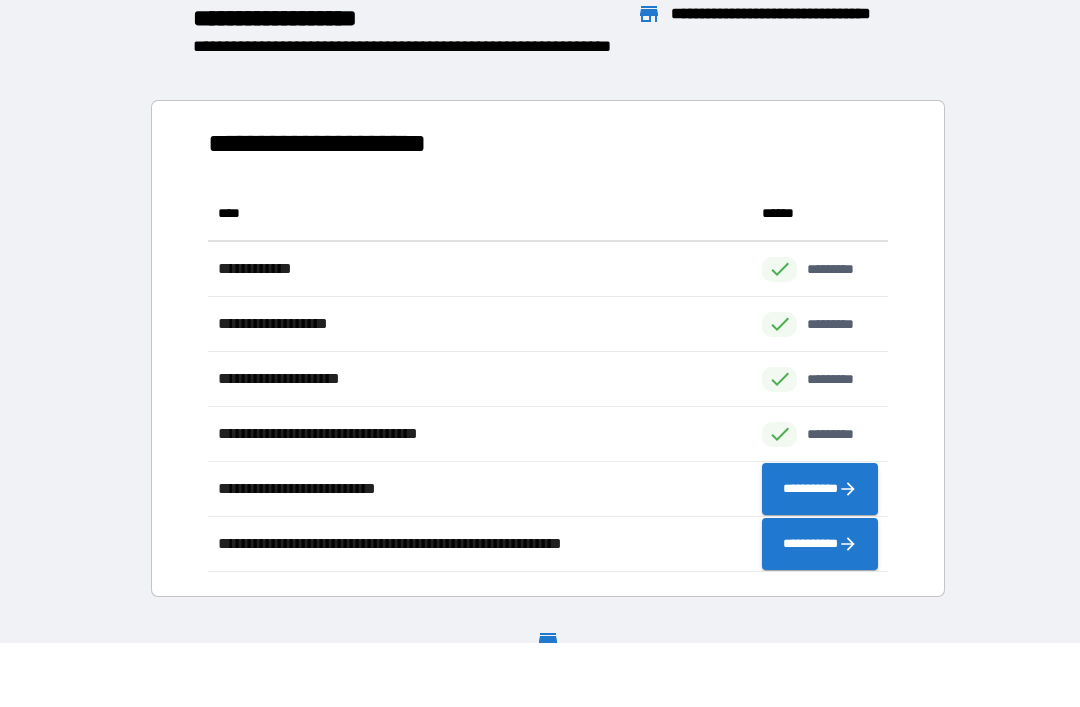 scroll, scrollTop: 1, scrollLeft: 1, axis: both 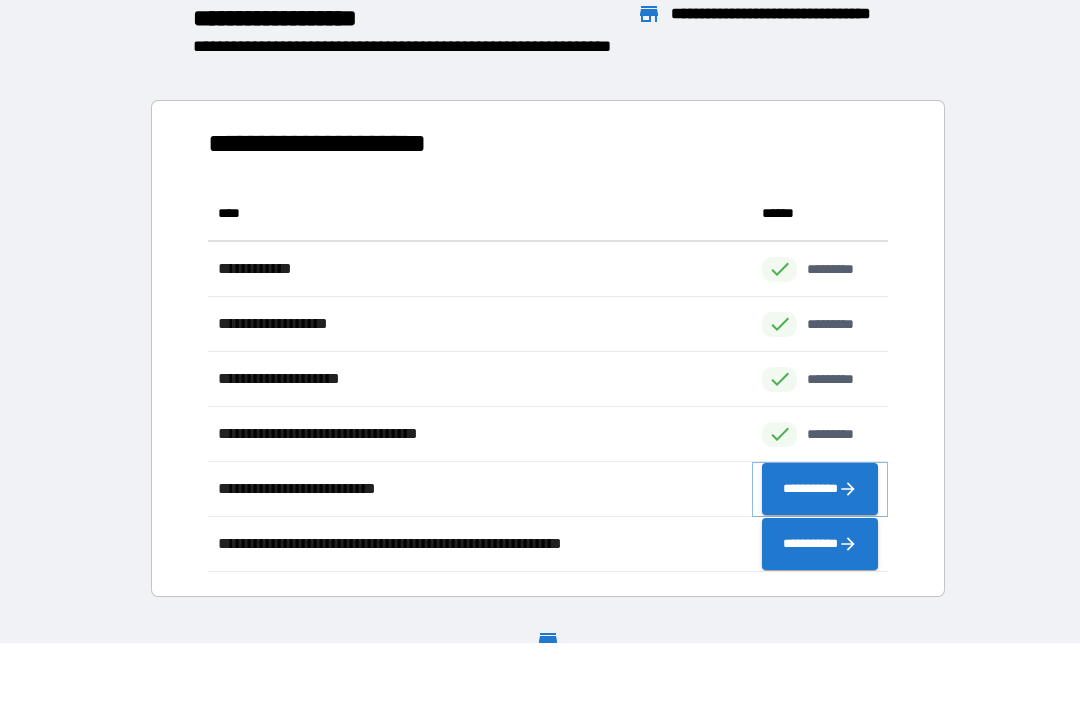 click on "**********" at bounding box center (820, 489) 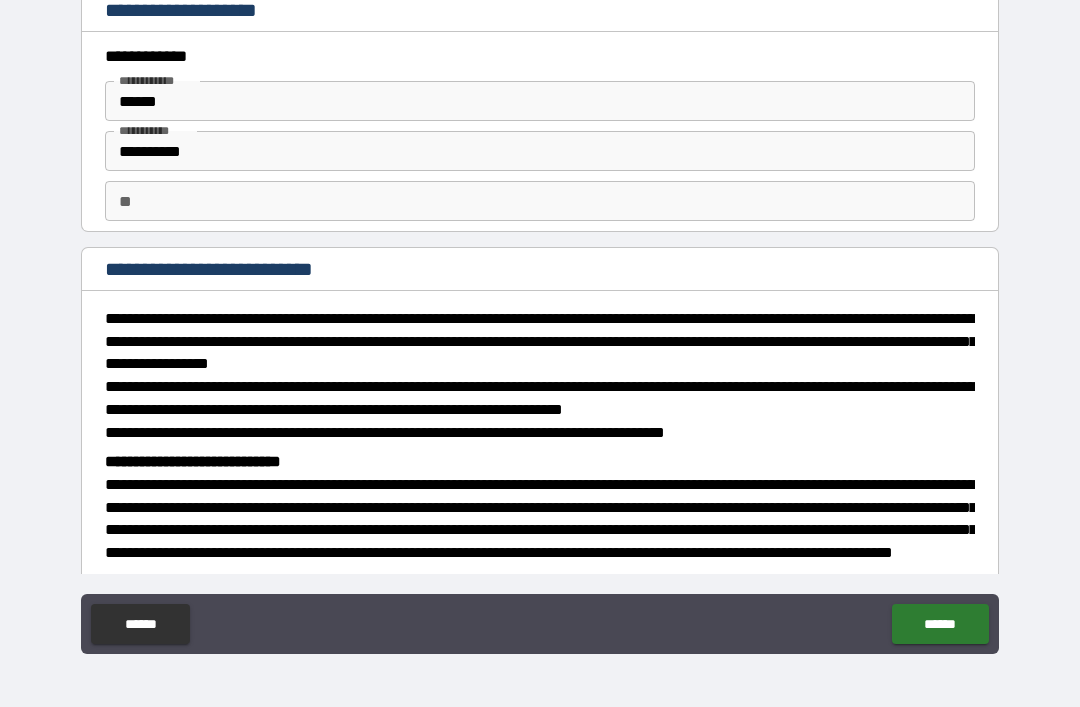 click on "**********" at bounding box center [156, 80] 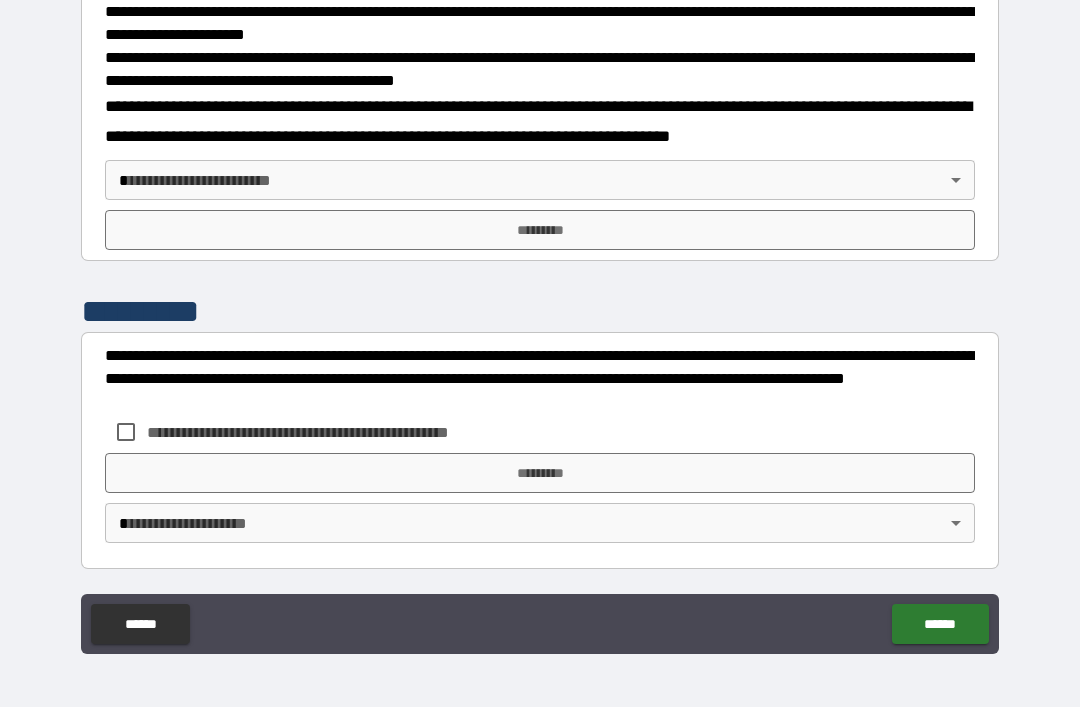 scroll, scrollTop: 677, scrollLeft: 0, axis: vertical 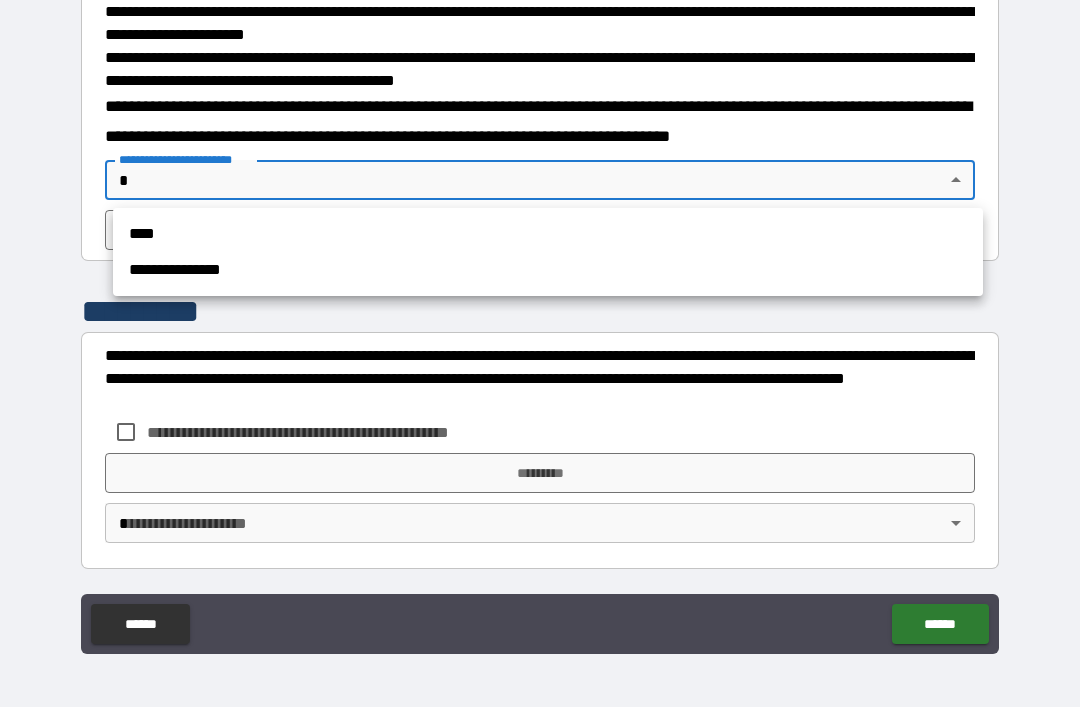 click on "**********" at bounding box center [548, 270] 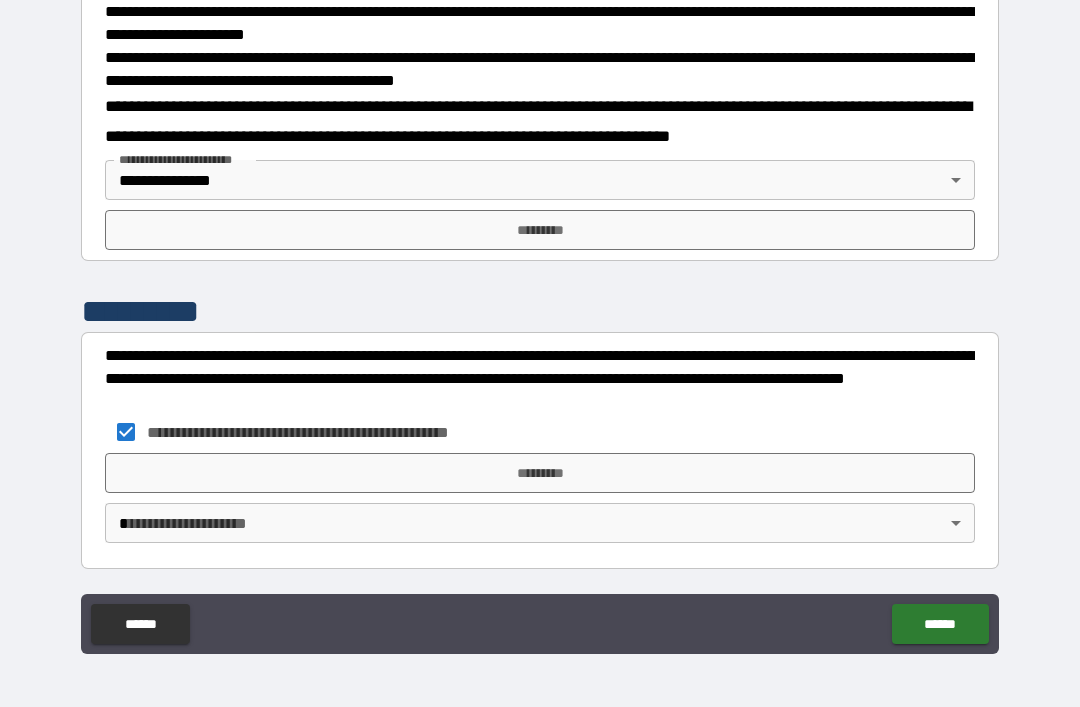 click on "*********" at bounding box center (540, 473) 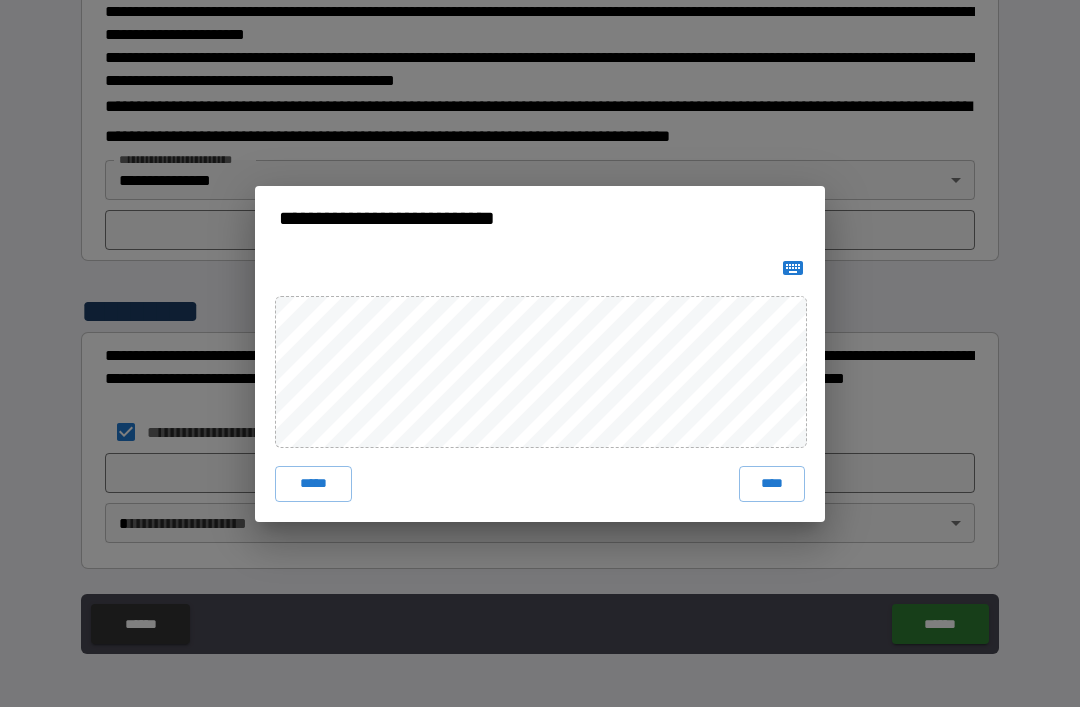 click on "*****" at bounding box center (313, 484) 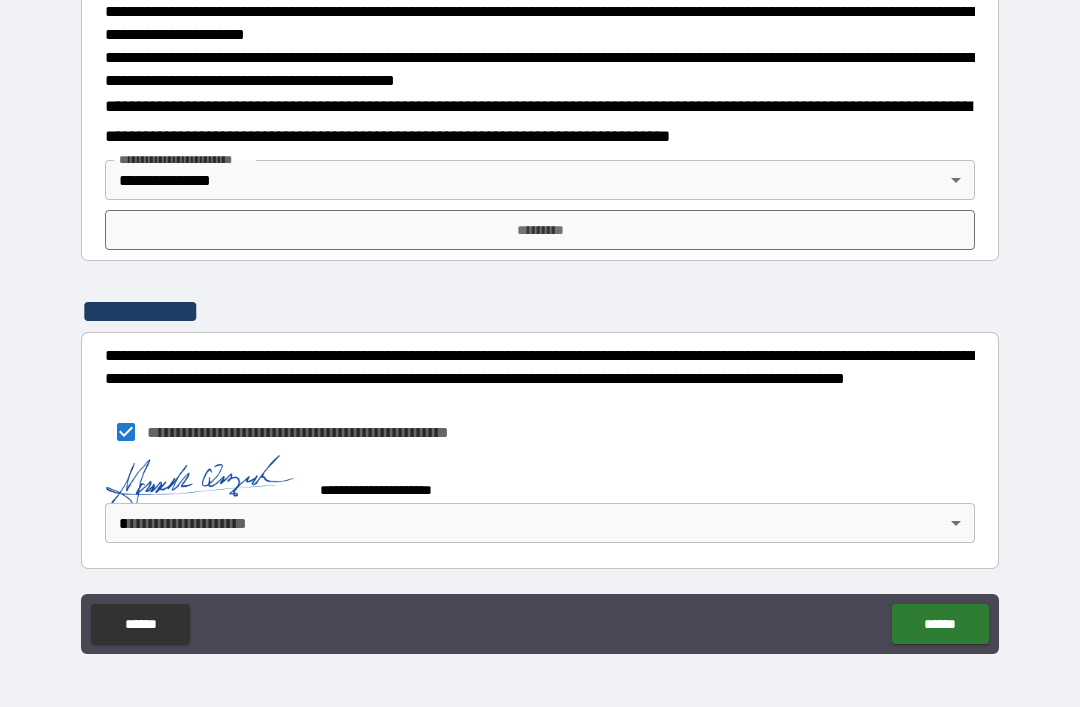 scroll, scrollTop: 667, scrollLeft: 0, axis: vertical 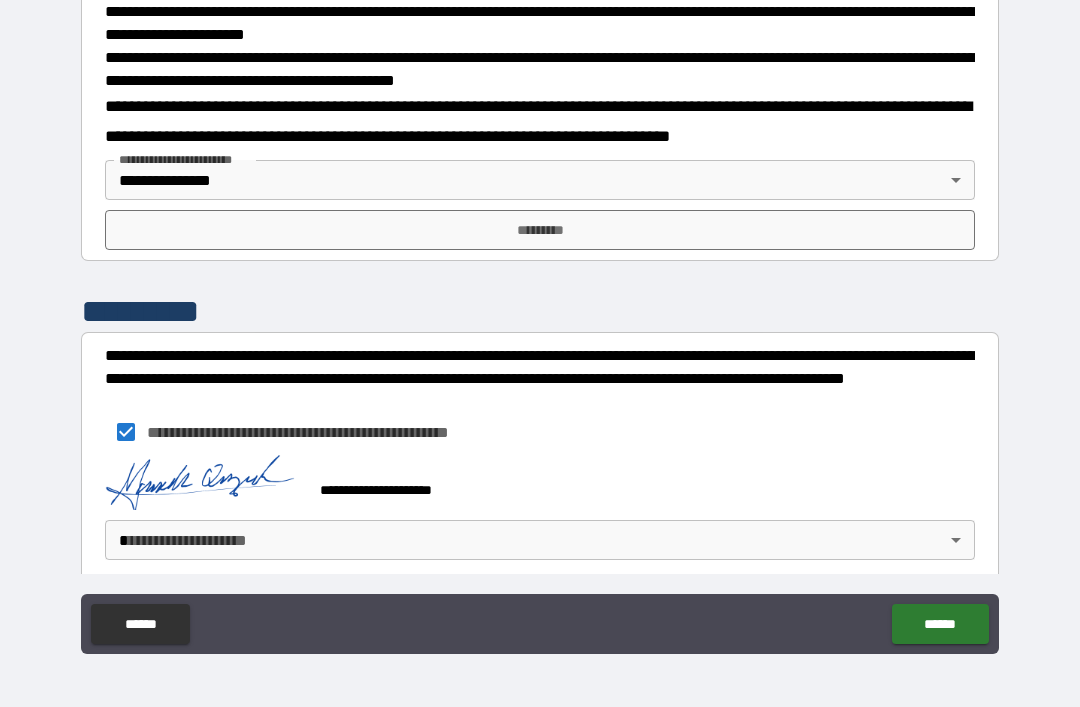 click on "**********" at bounding box center [540, 321] 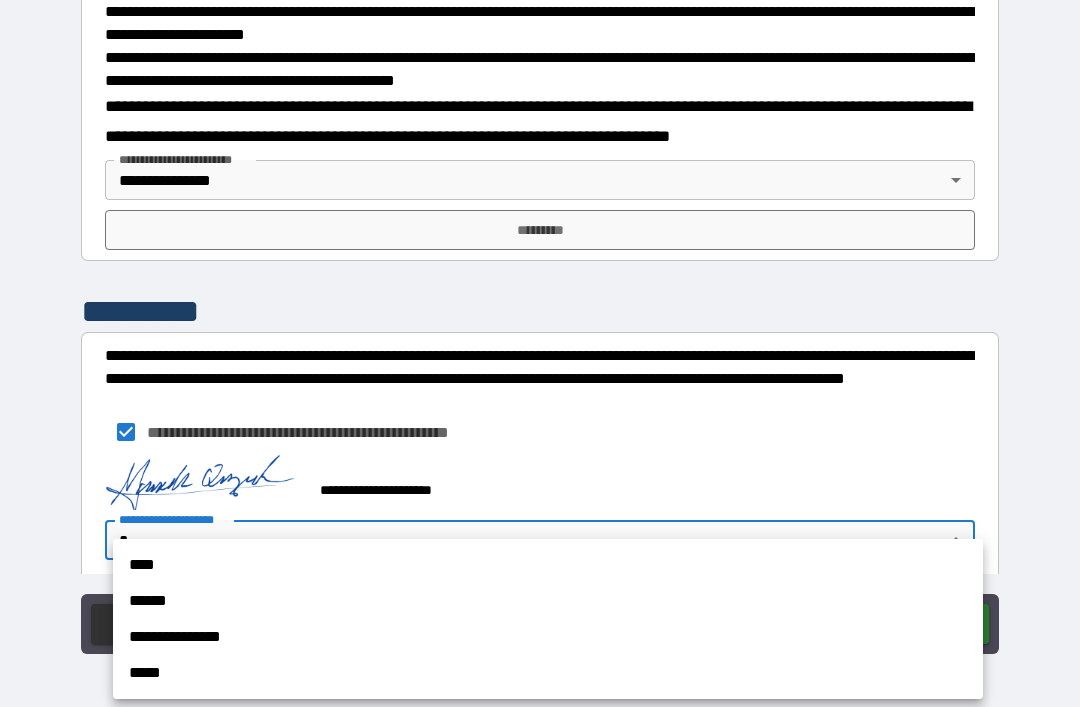 click on "**********" at bounding box center [548, 637] 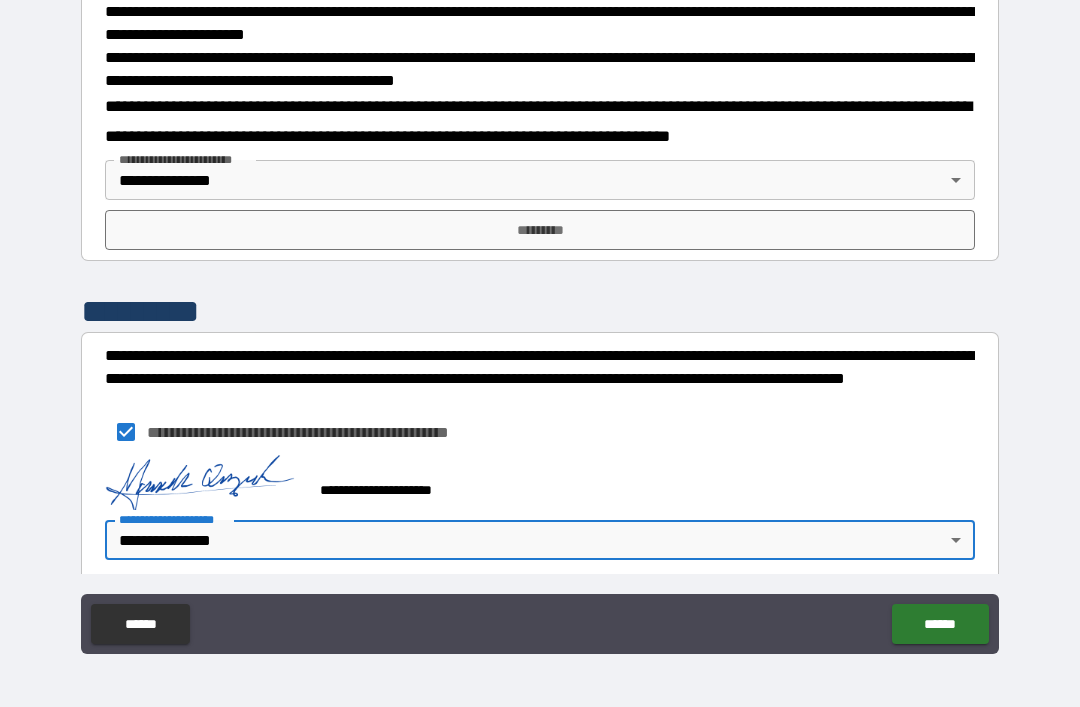 click on "******" 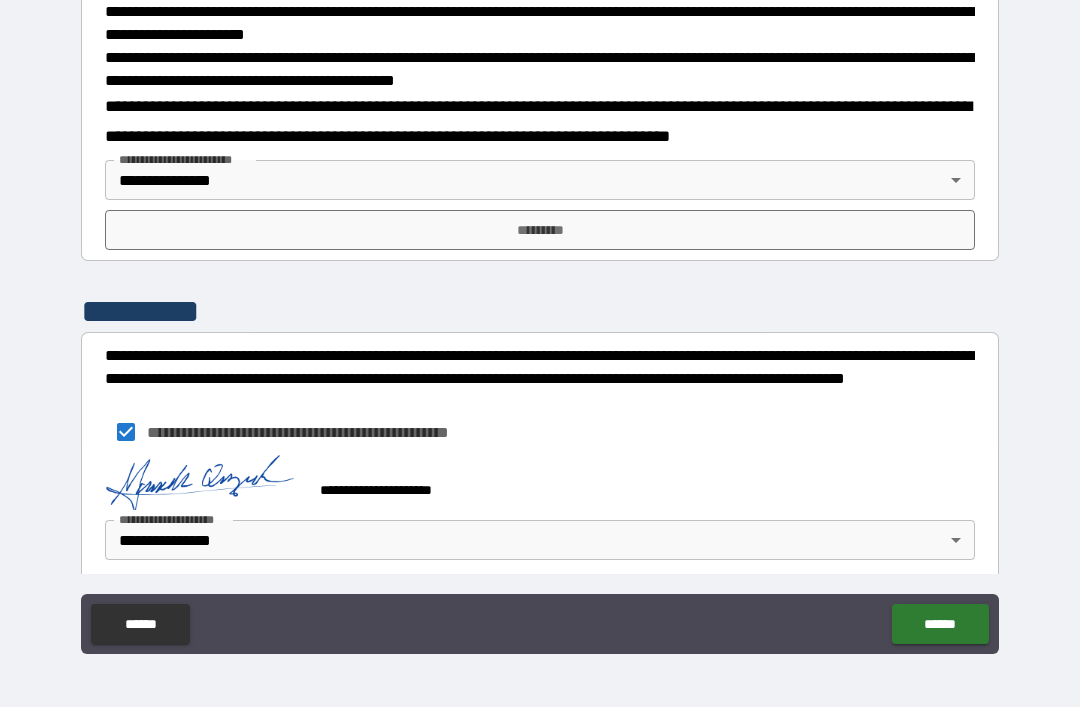 click on "******" at bounding box center (940, 624) 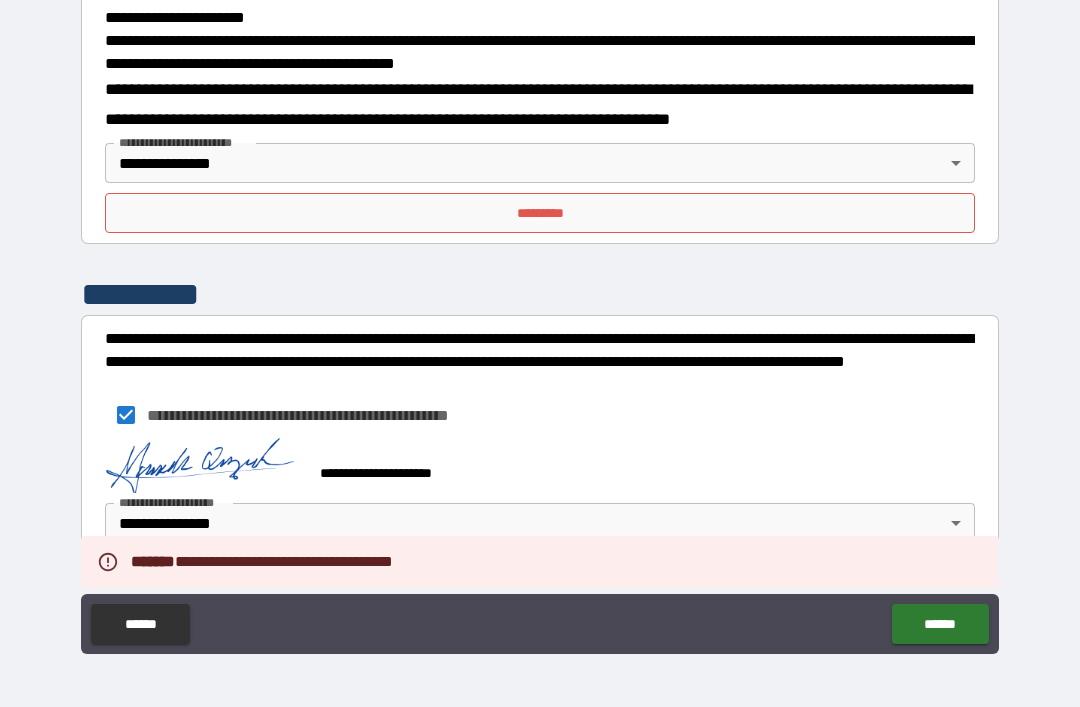 scroll, scrollTop: 694, scrollLeft: 0, axis: vertical 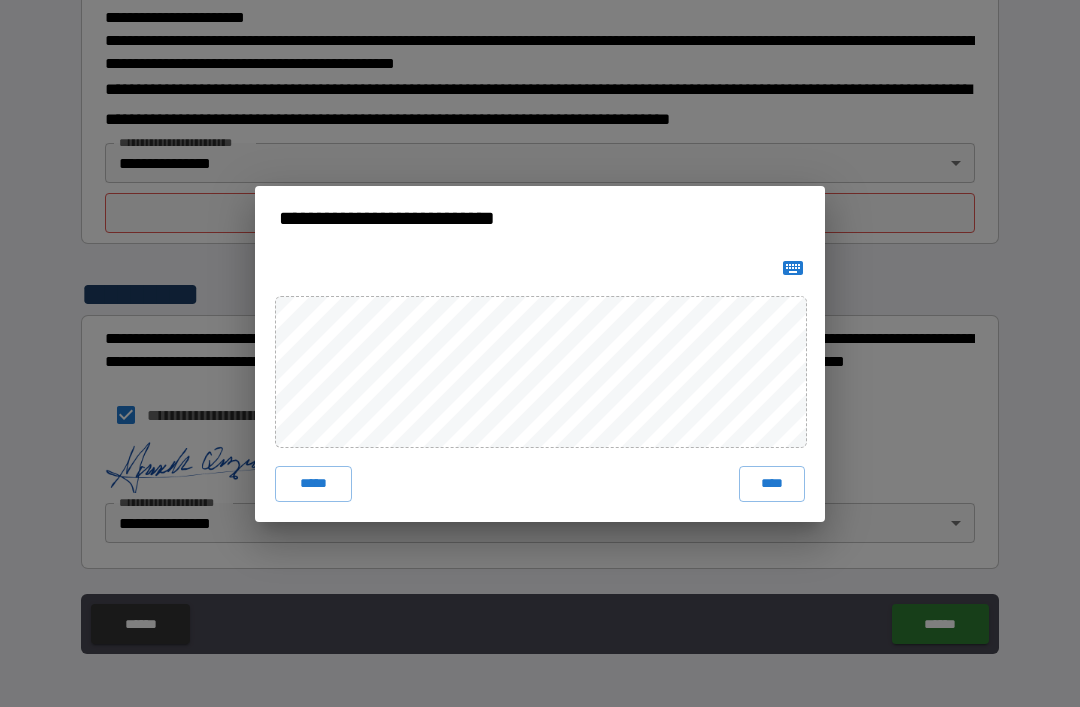 click on "*****" at bounding box center [313, 484] 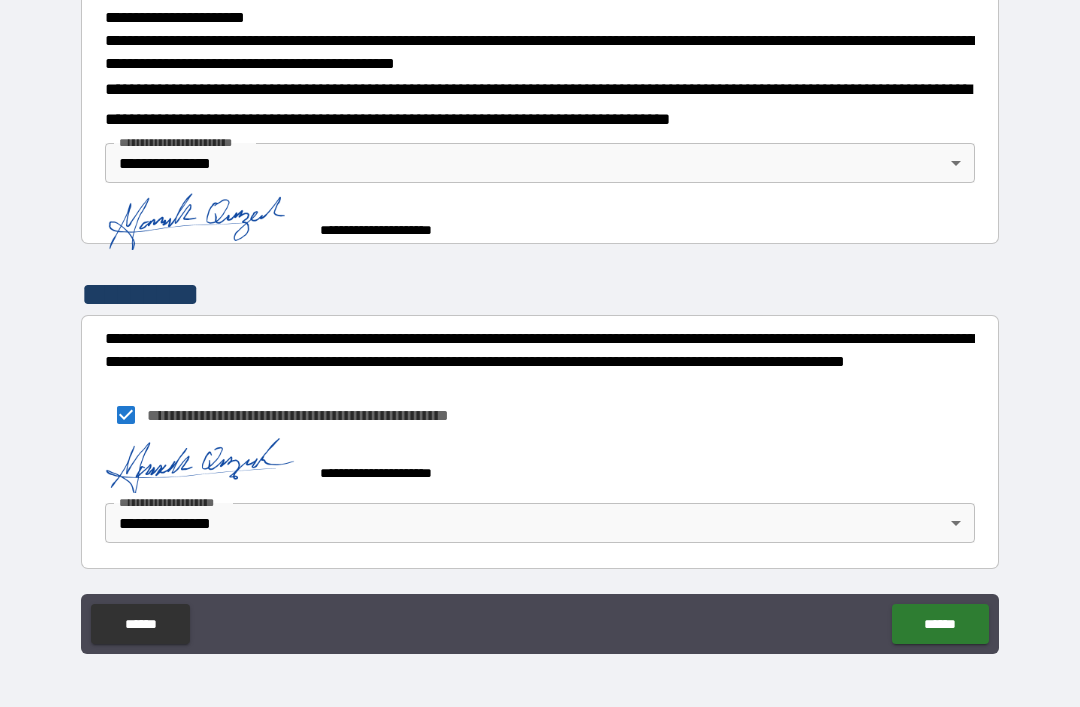 scroll, scrollTop: 684, scrollLeft: 0, axis: vertical 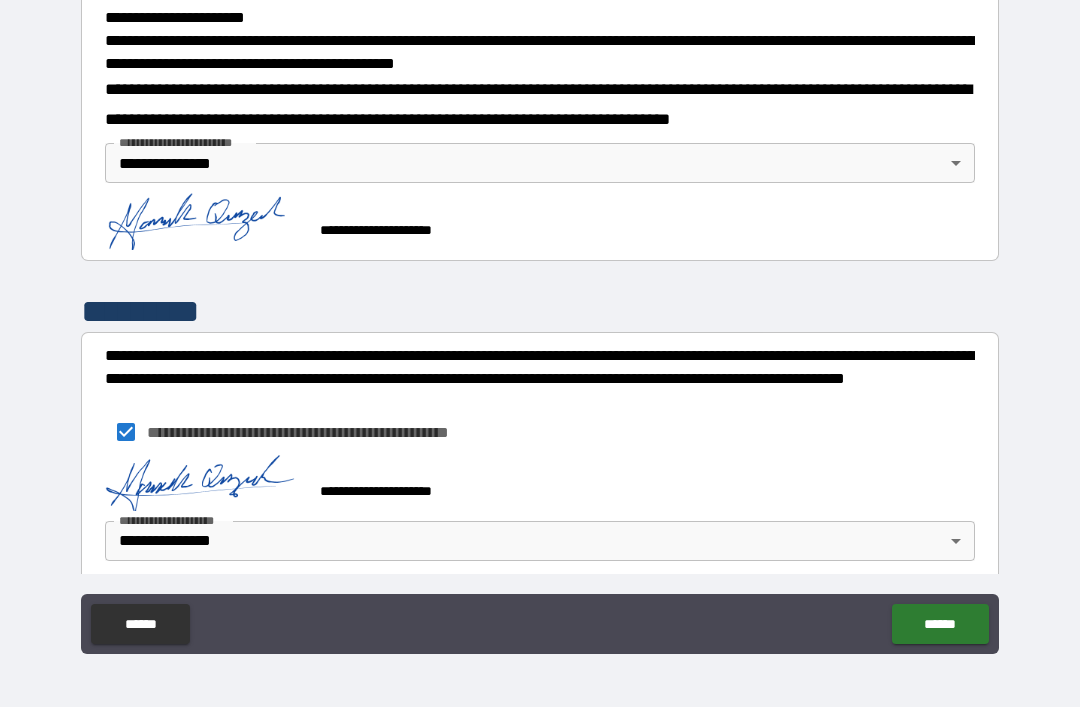 click on "******" at bounding box center [940, 624] 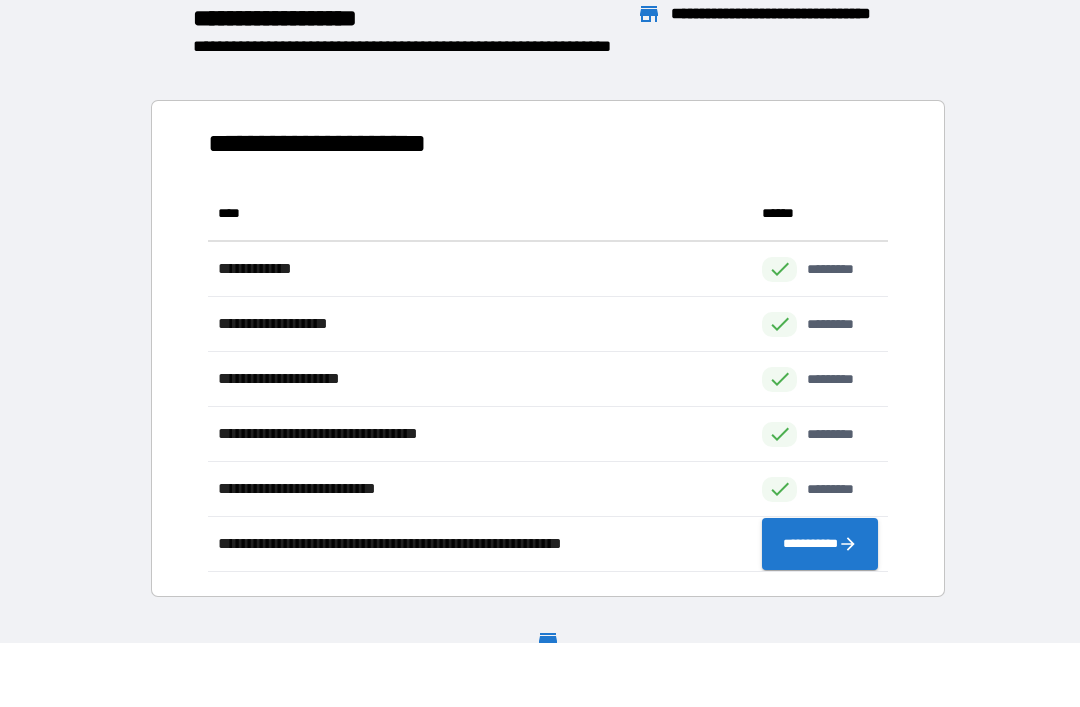 scroll, scrollTop: 1, scrollLeft: 1, axis: both 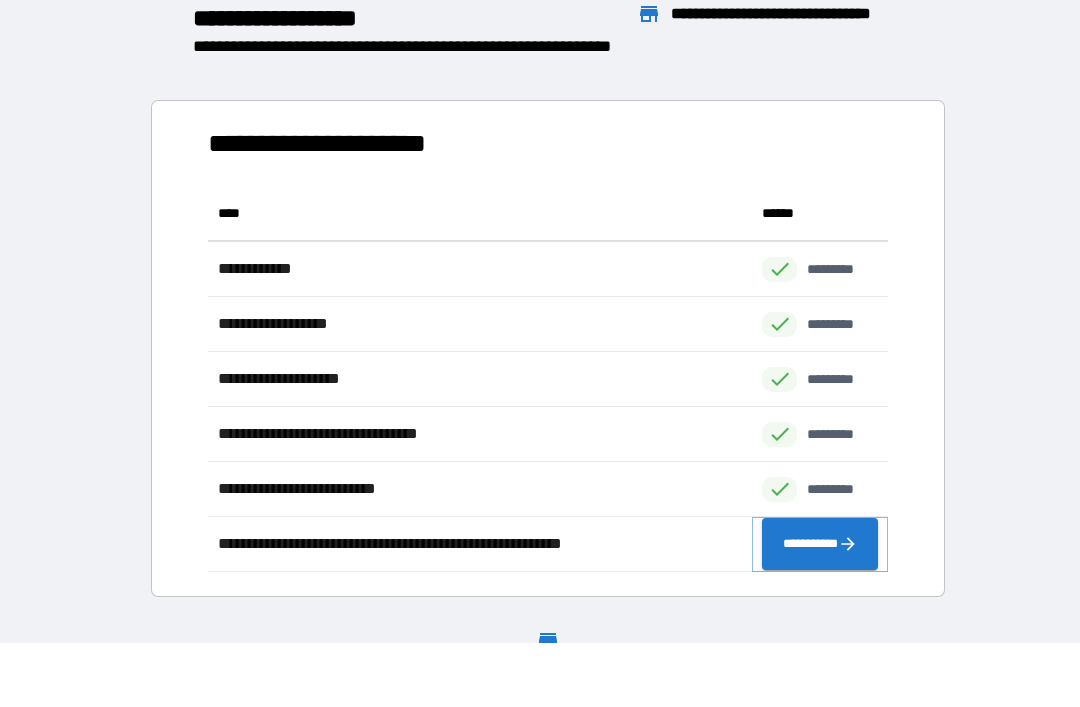 click on "**********" at bounding box center [820, 544] 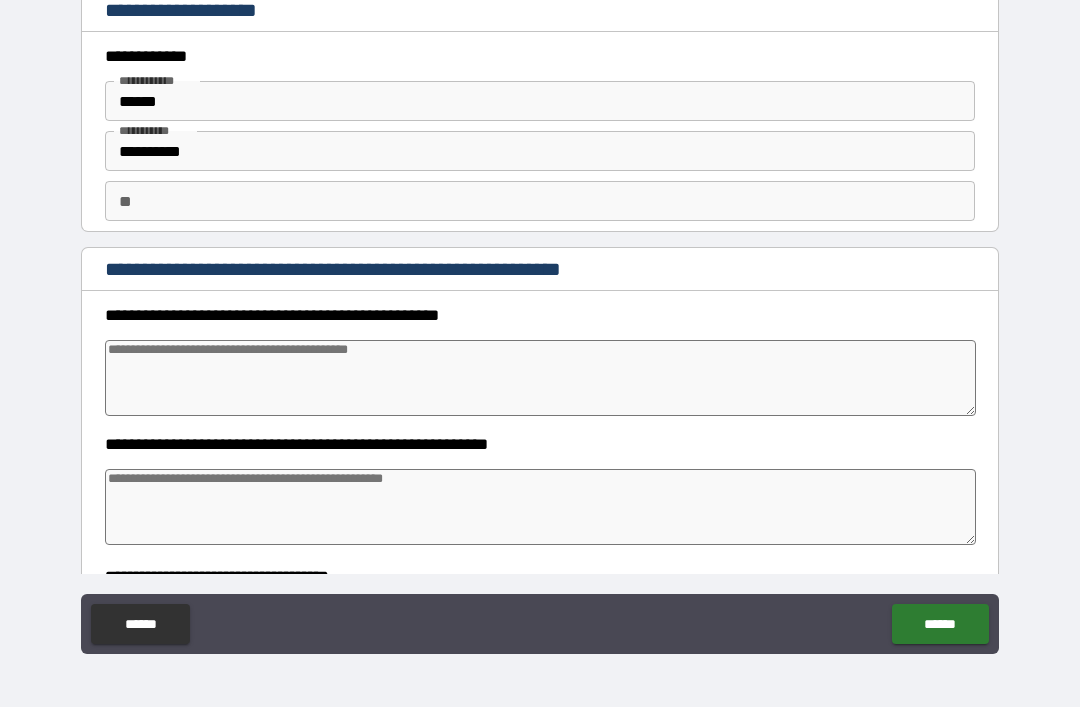 click on "******" at bounding box center (540, 101) 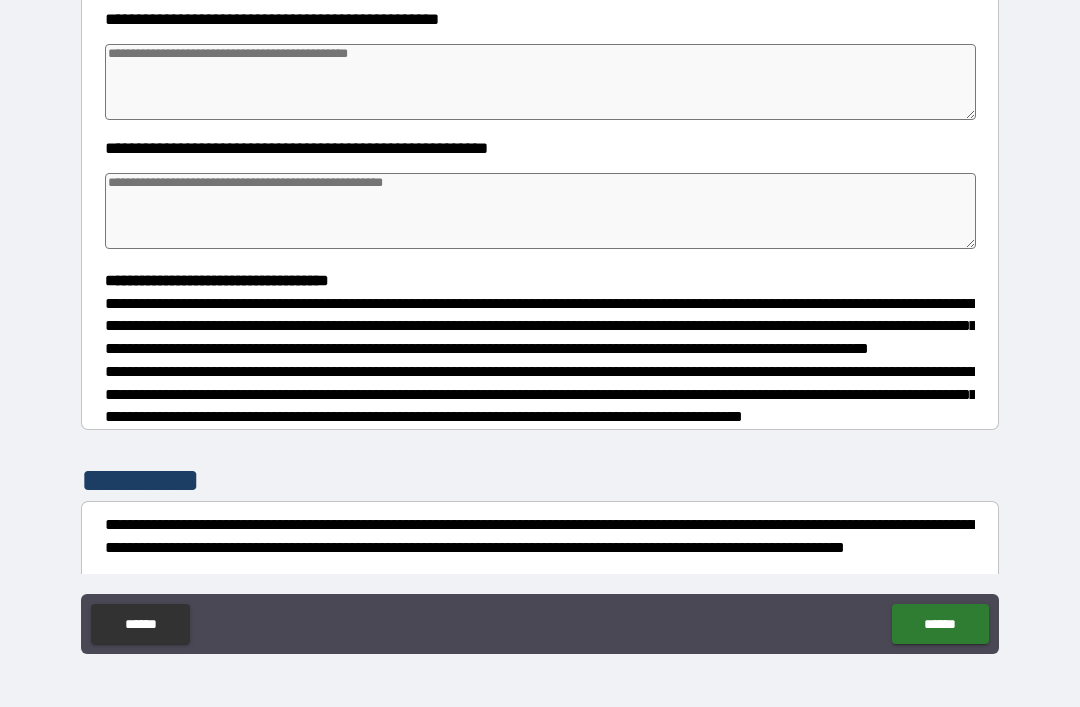 scroll, scrollTop: 276, scrollLeft: 0, axis: vertical 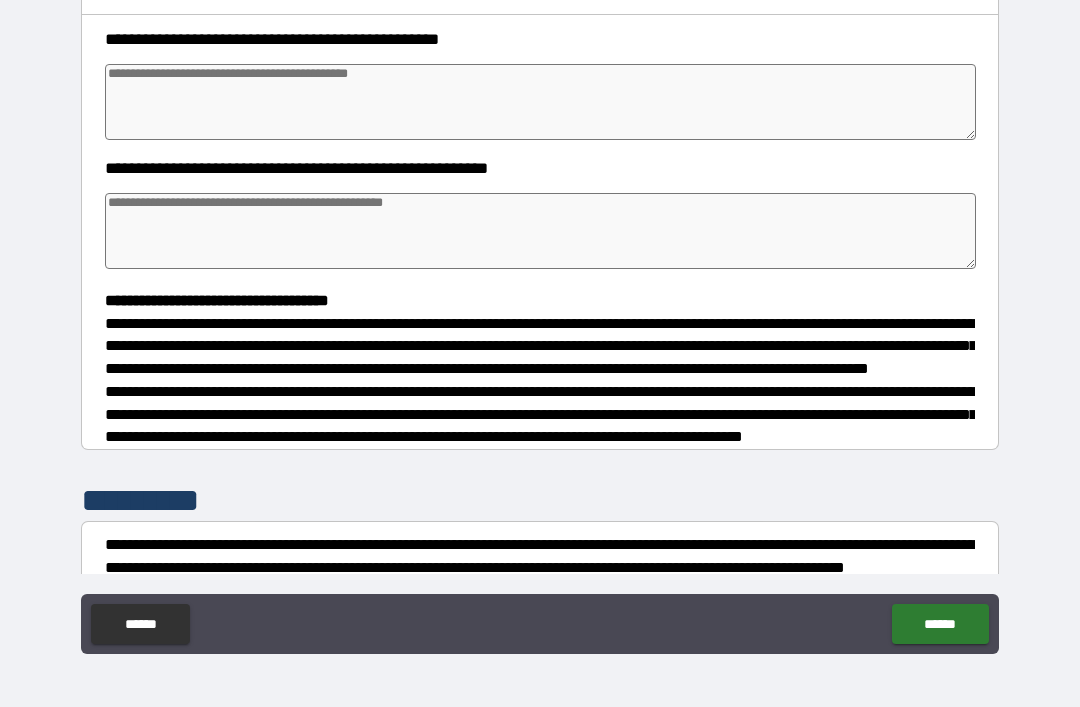 click at bounding box center (540, 102) 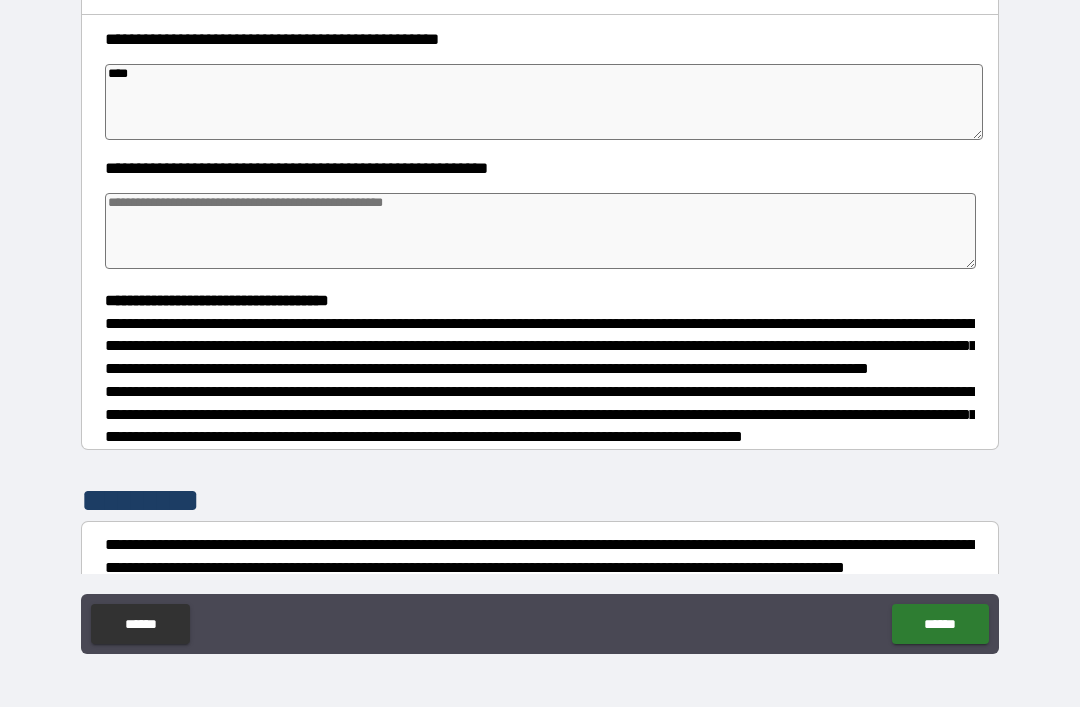 click at bounding box center (540, 231) 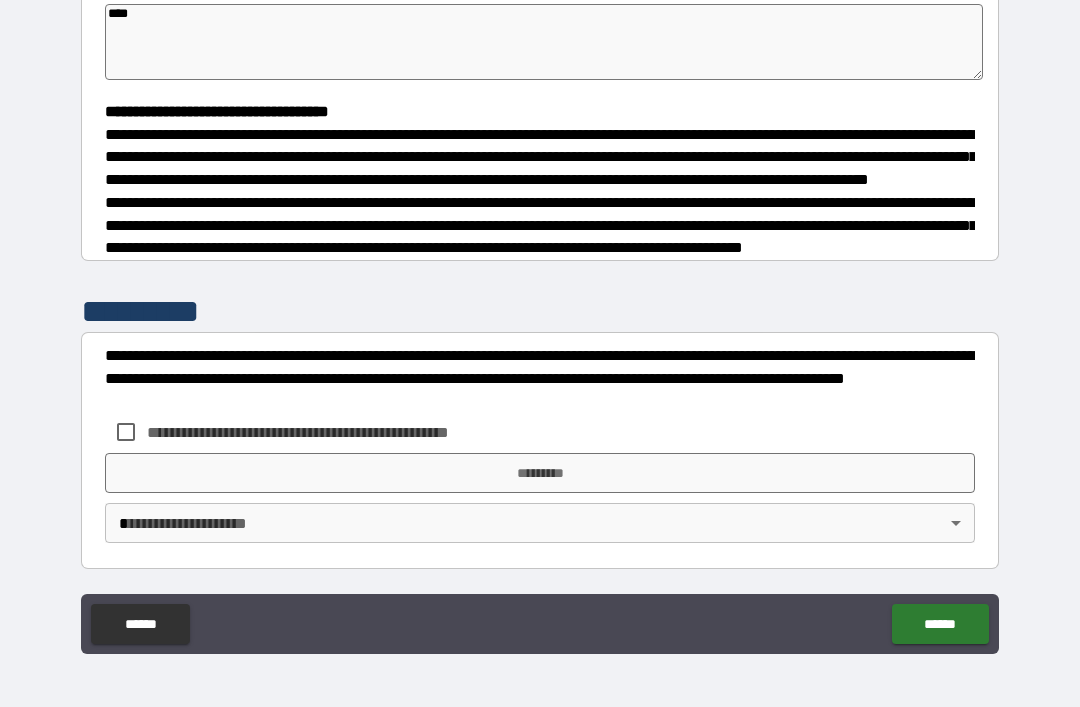 scroll, scrollTop: 504, scrollLeft: 0, axis: vertical 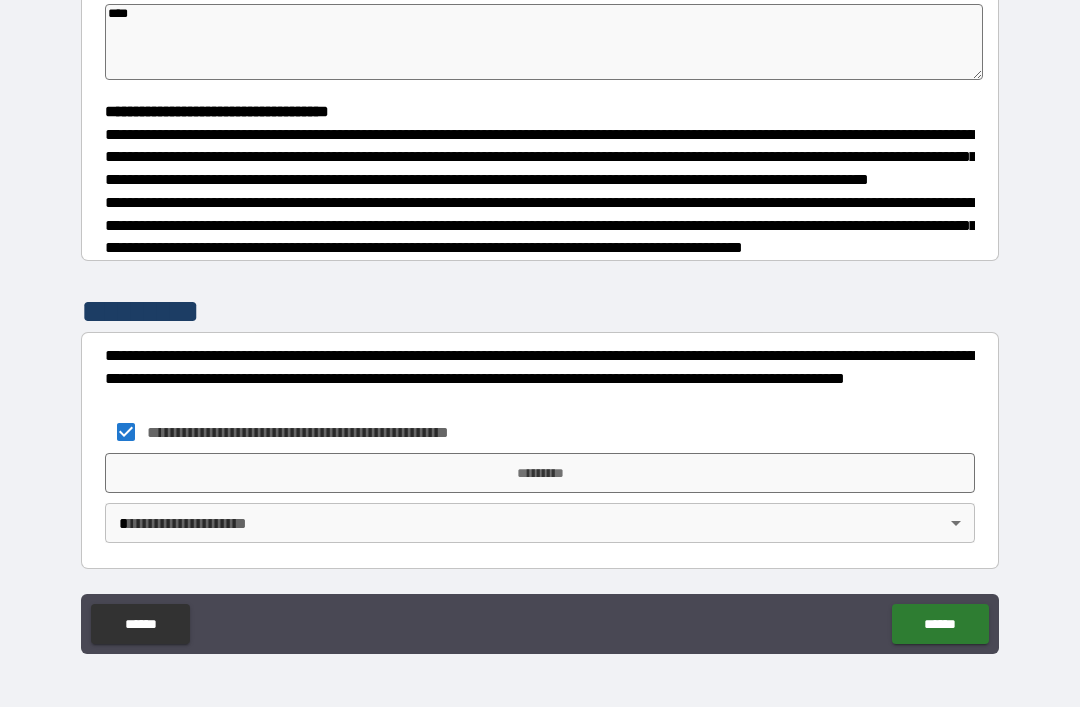 click on "*********" at bounding box center [540, 473] 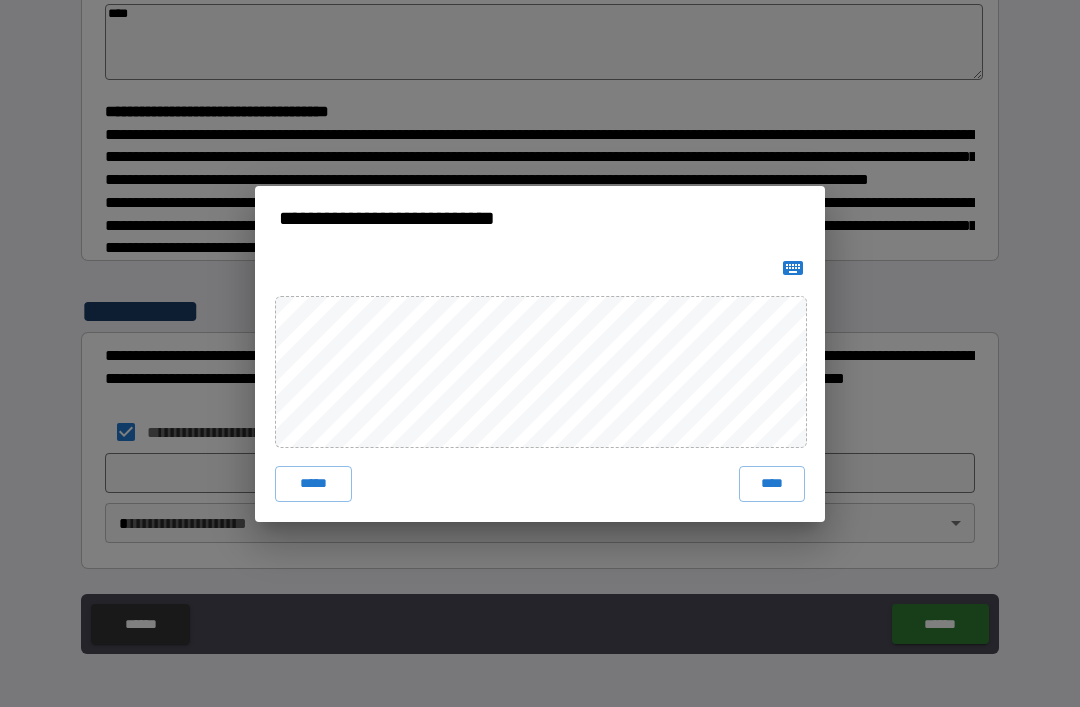 click on "****" at bounding box center (772, 484) 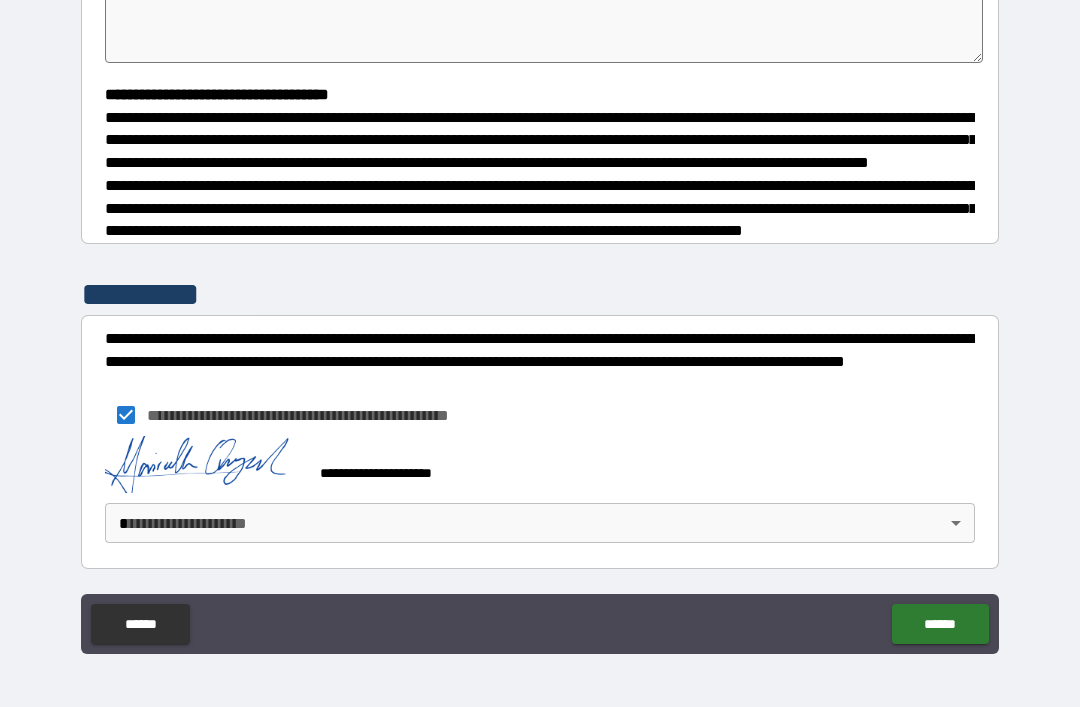 click on "**********" at bounding box center [540, 321] 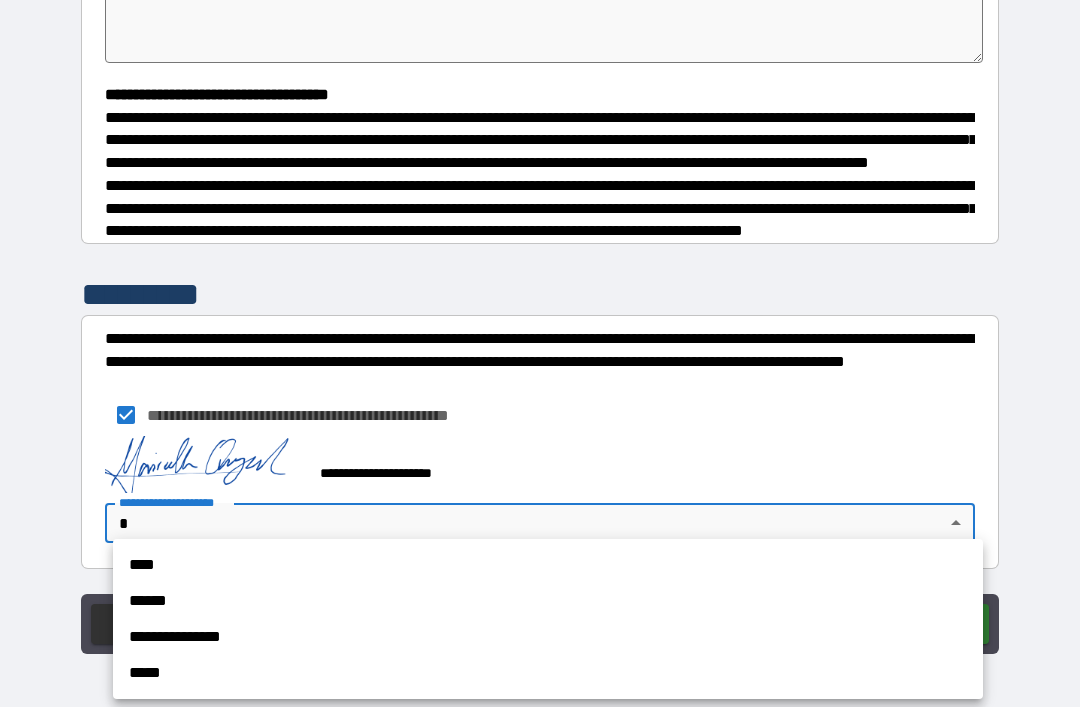 click on "**********" at bounding box center (548, 637) 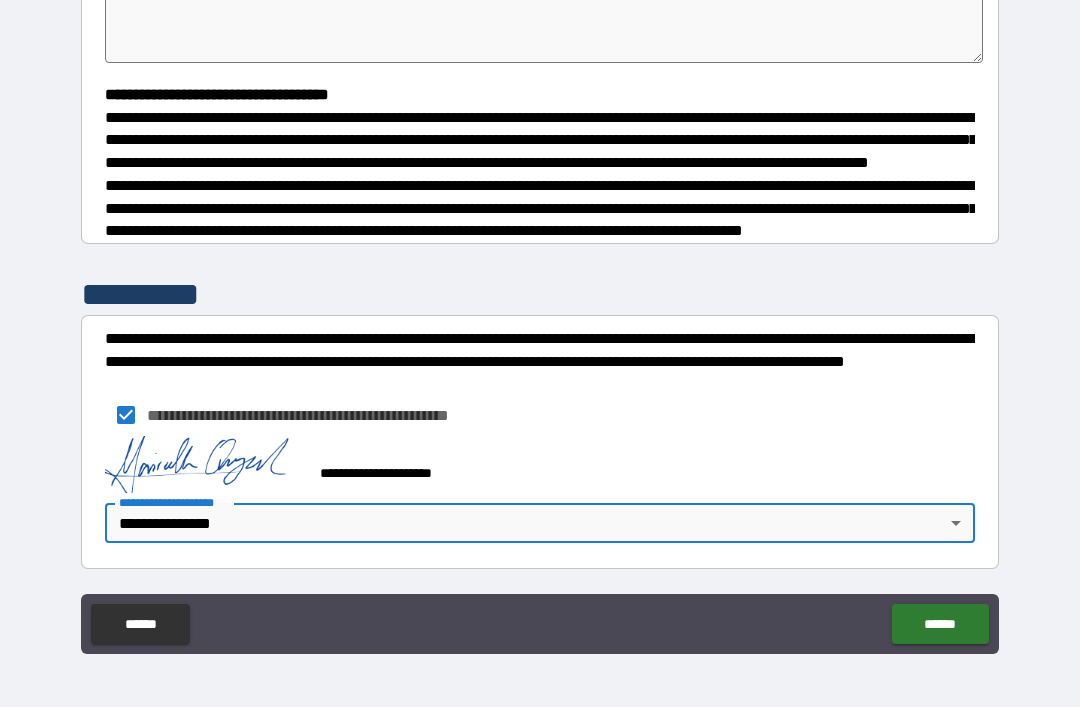 click on "******" at bounding box center [940, 624] 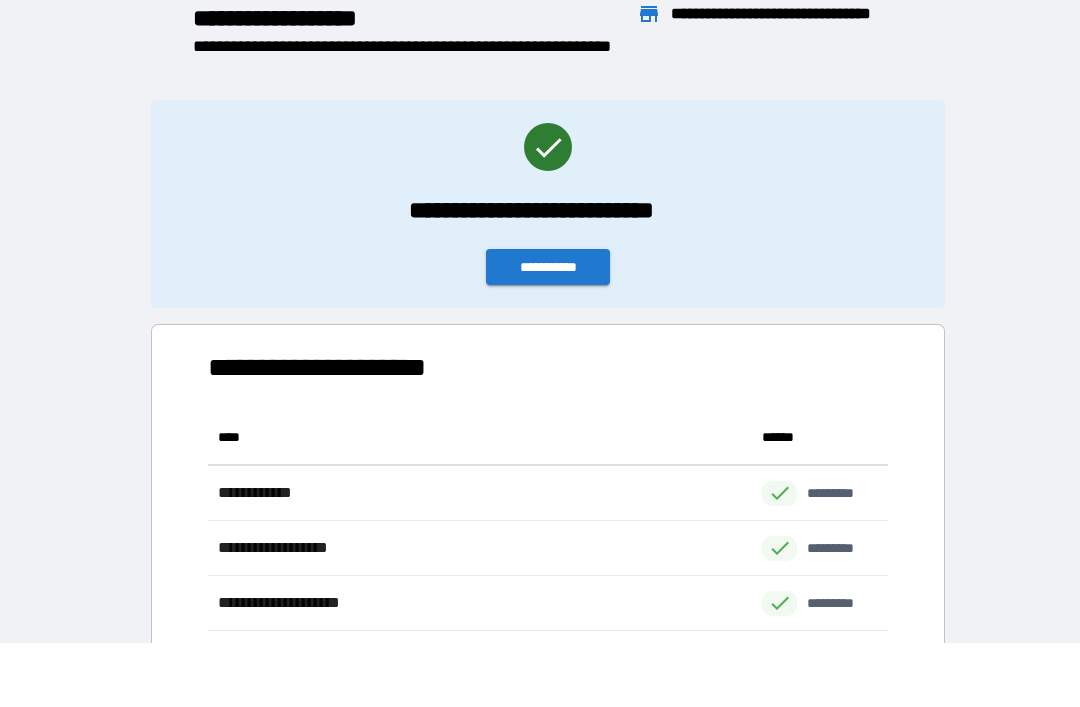 scroll, scrollTop: 386, scrollLeft: 680, axis: both 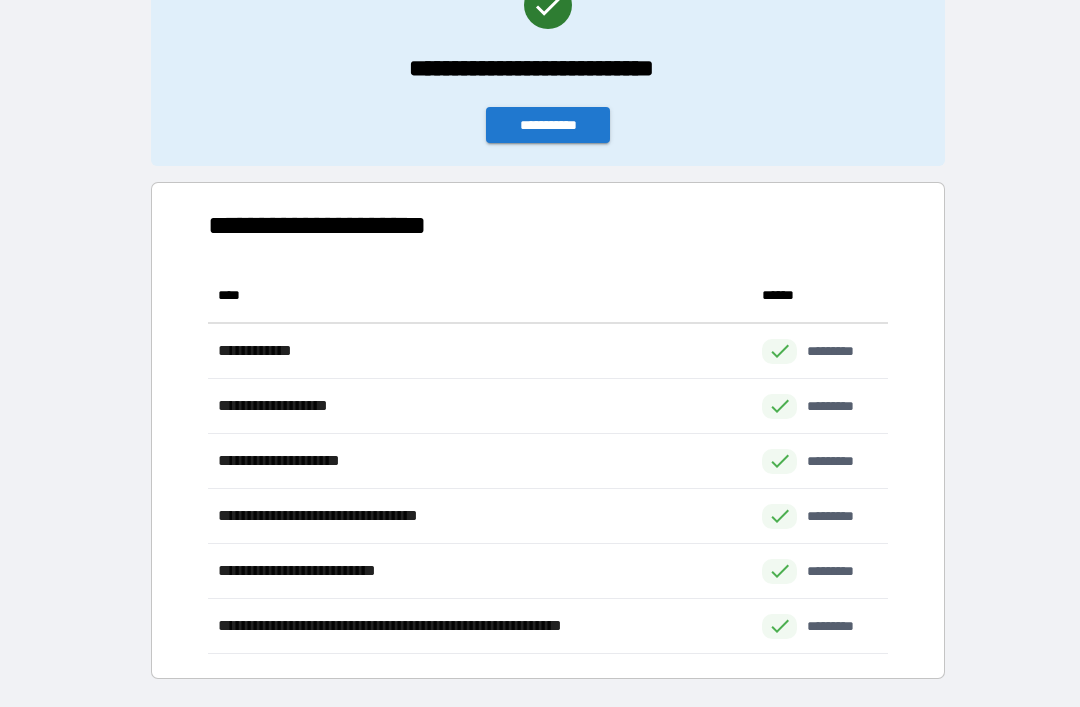 click on "**********" at bounding box center (548, 125) 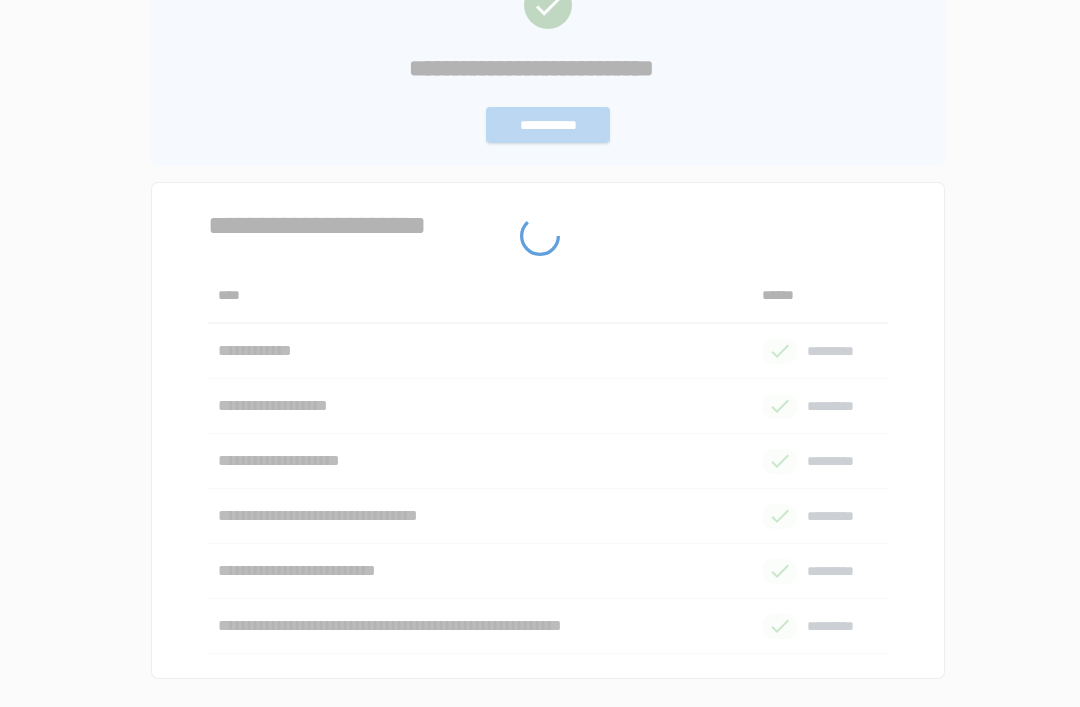 scroll, scrollTop: 0, scrollLeft: 0, axis: both 